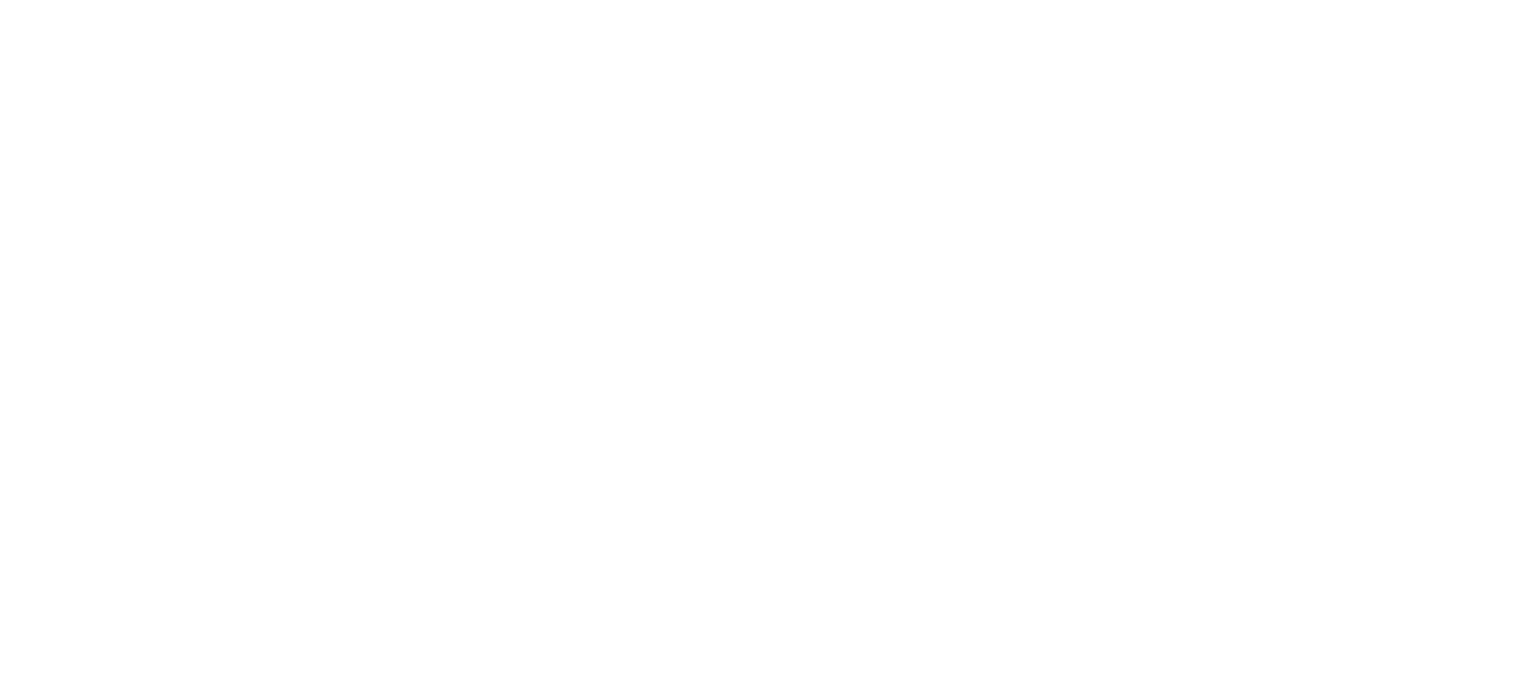 scroll, scrollTop: 0, scrollLeft: 0, axis: both 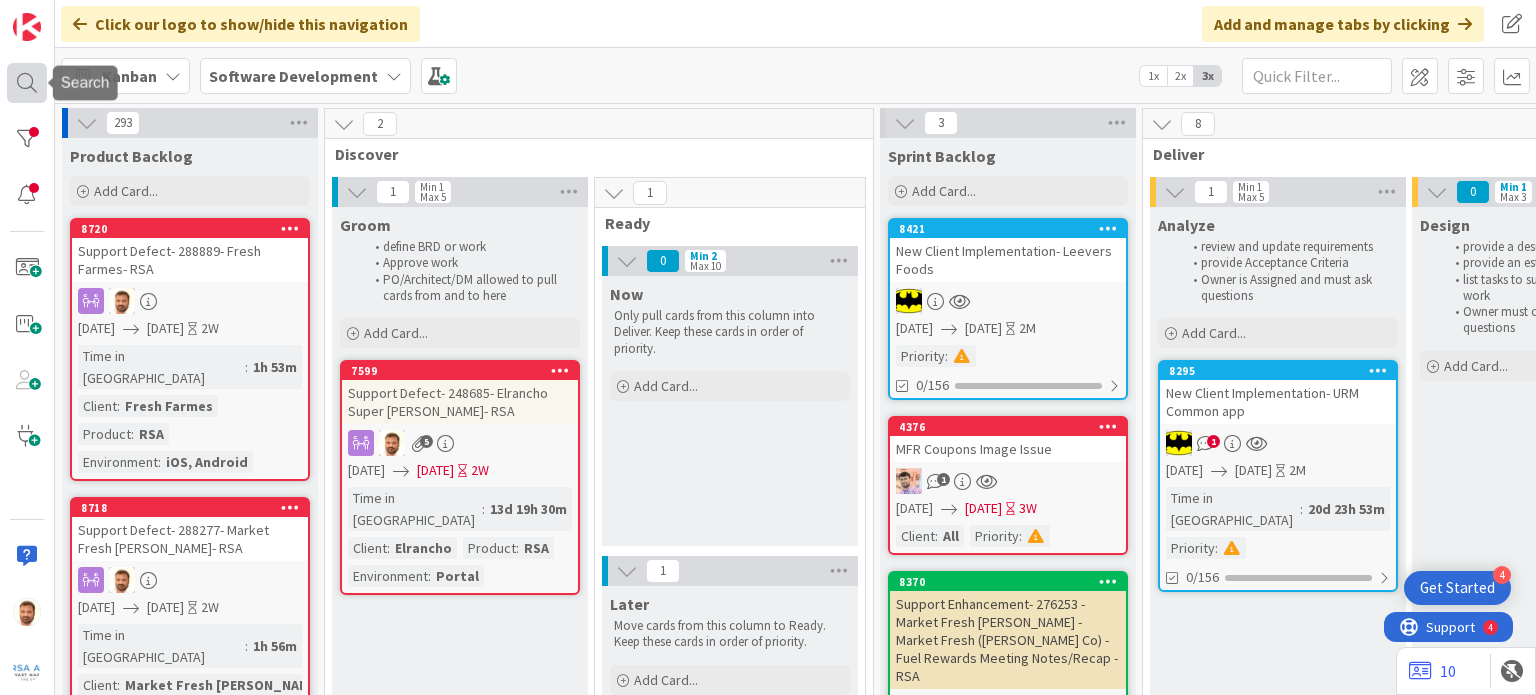click at bounding box center [27, 83] 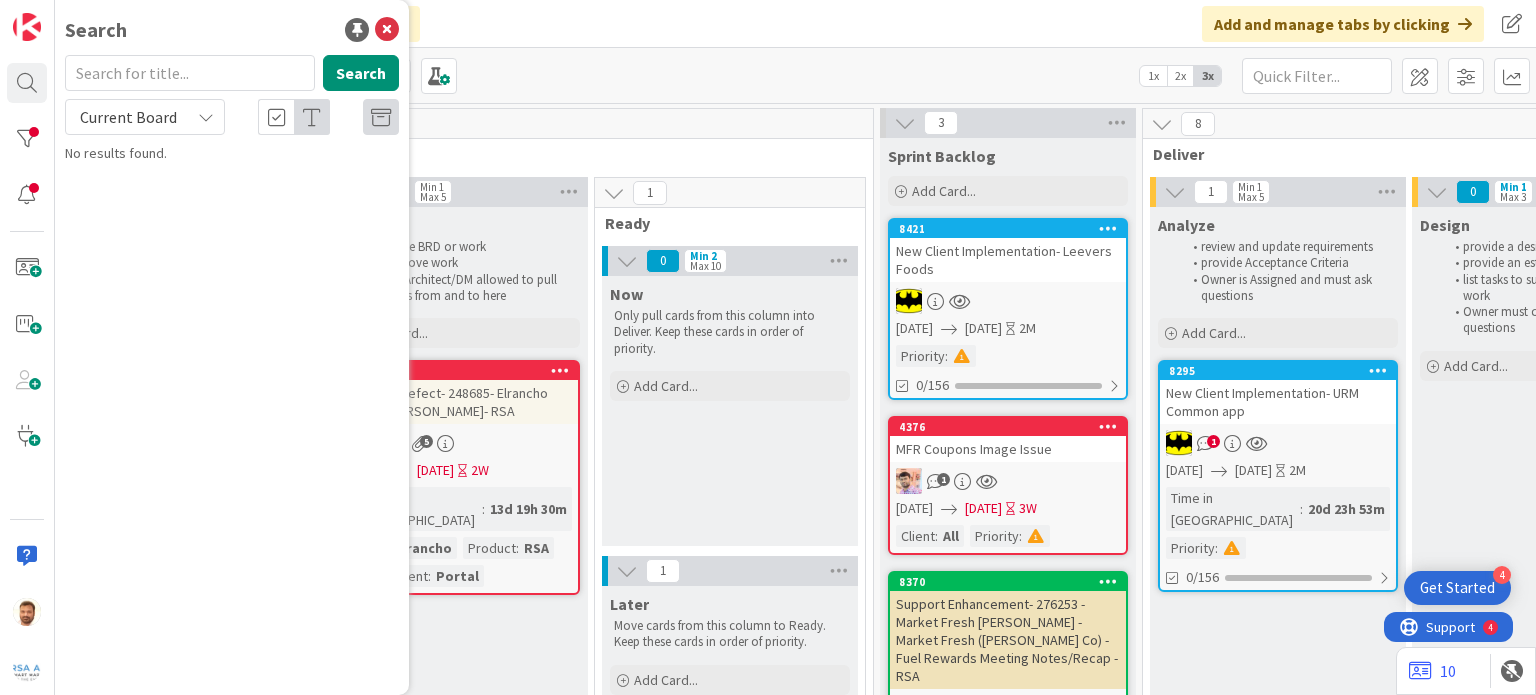 click at bounding box center (190, 73) 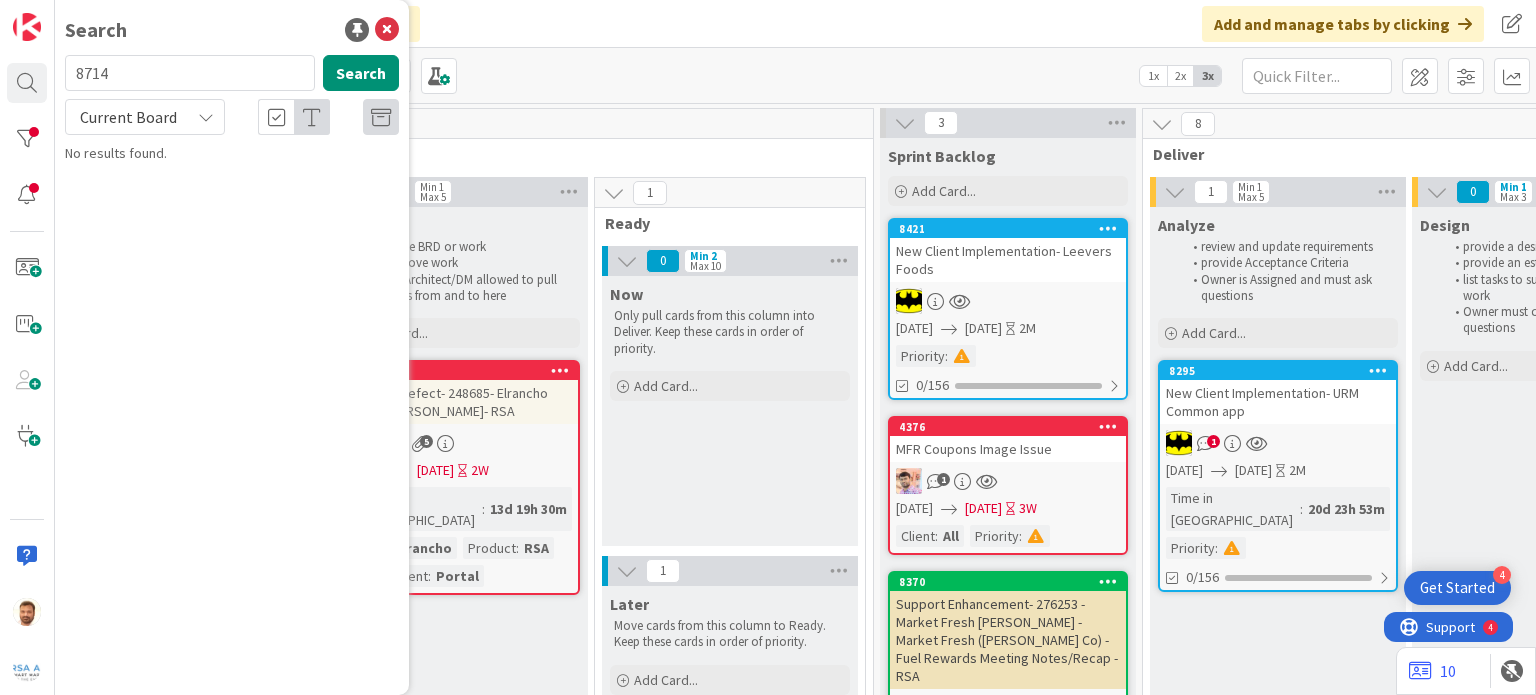 type on "8714" 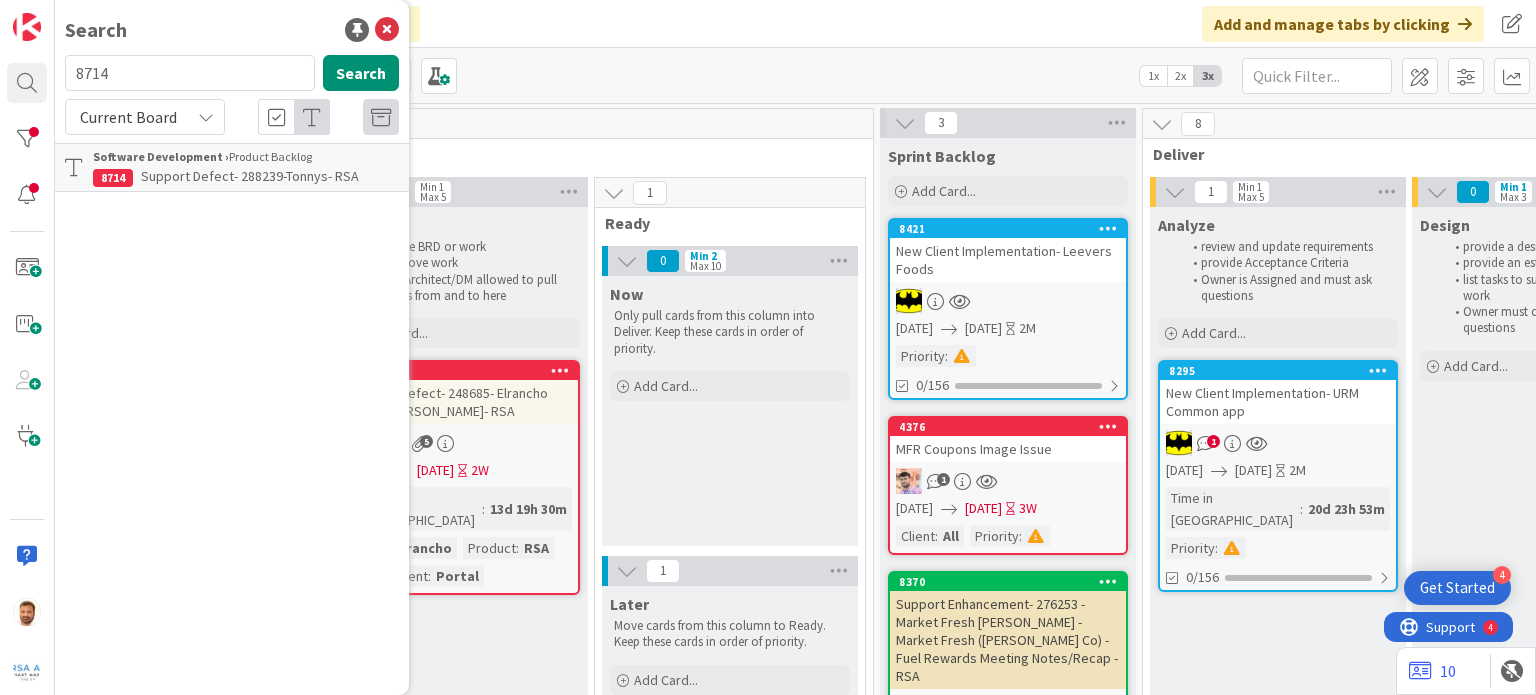 click on "Support Defect- 288239-Tonnys- RSA" at bounding box center (250, 176) 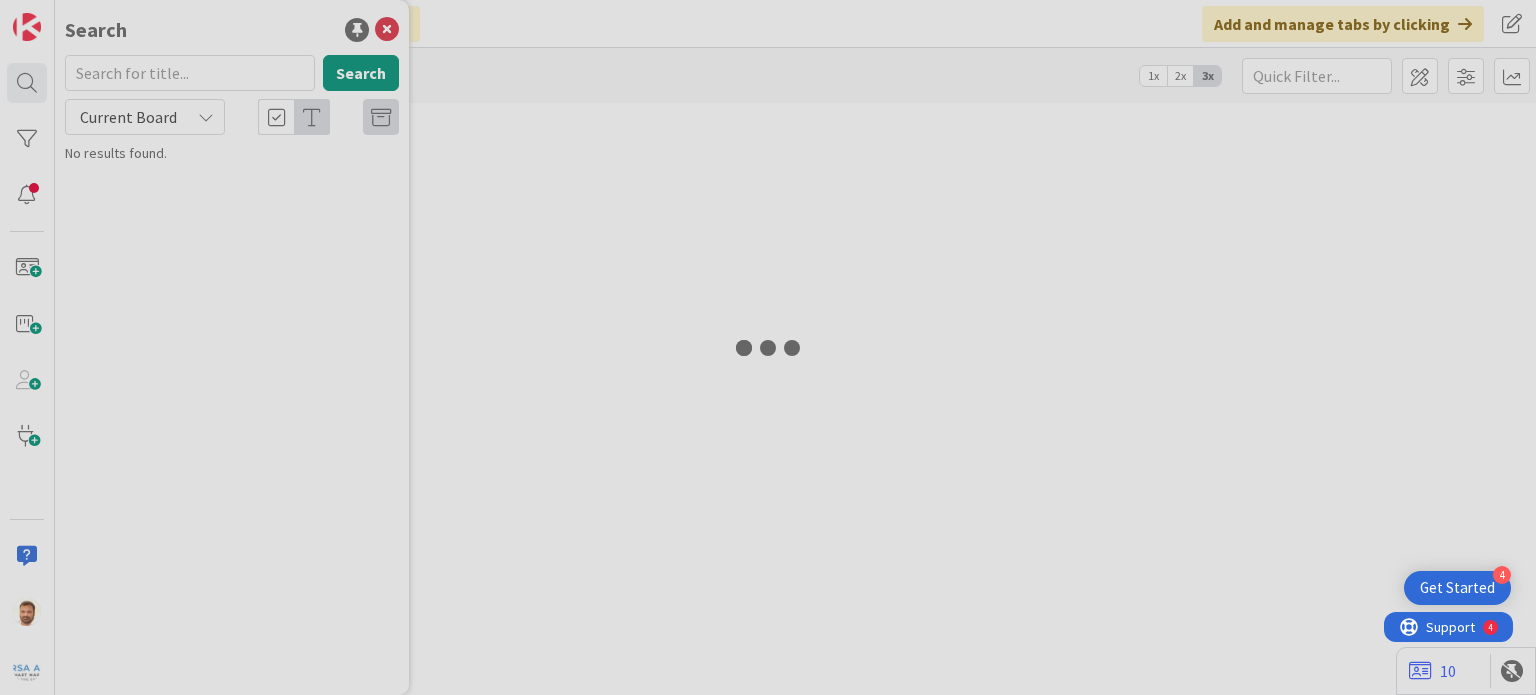 scroll, scrollTop: 0, scrollLeft: 0, axis: both 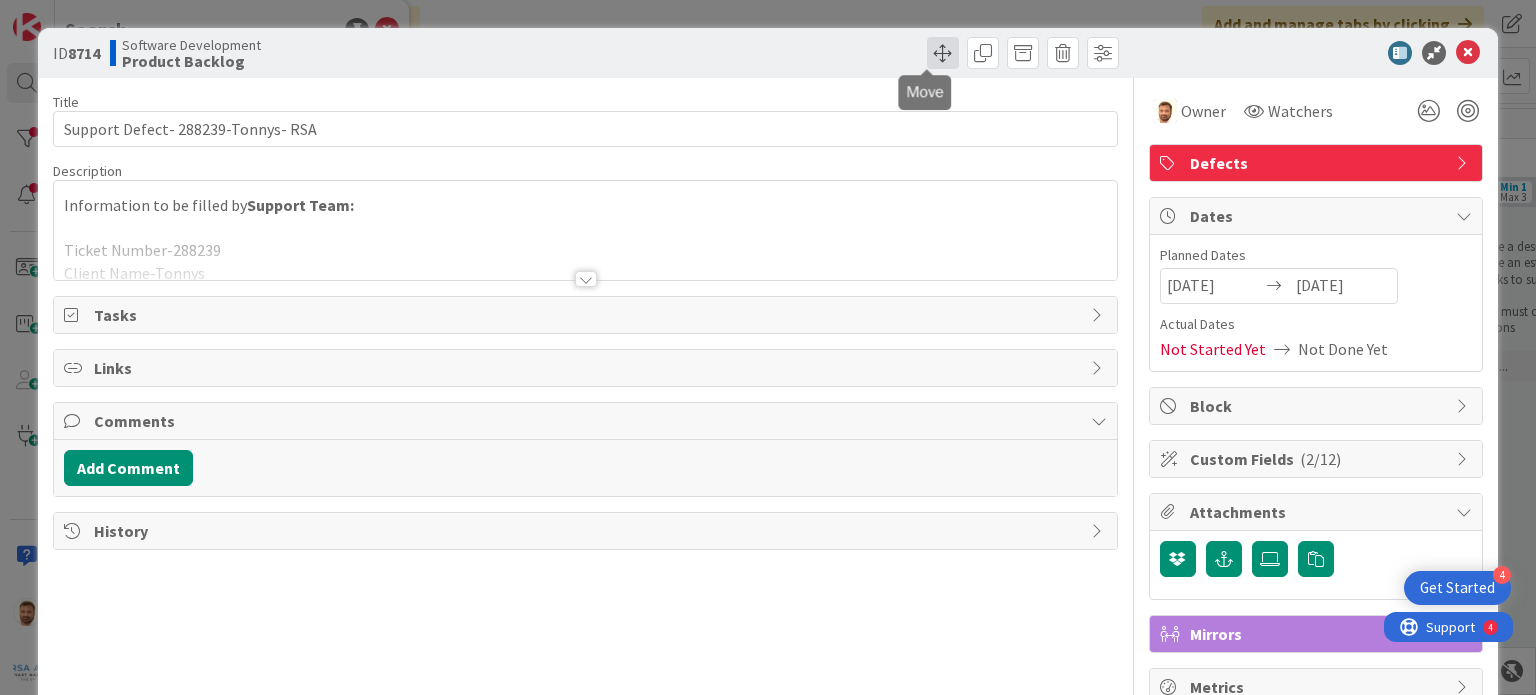 click at bounding box center (943, 53) 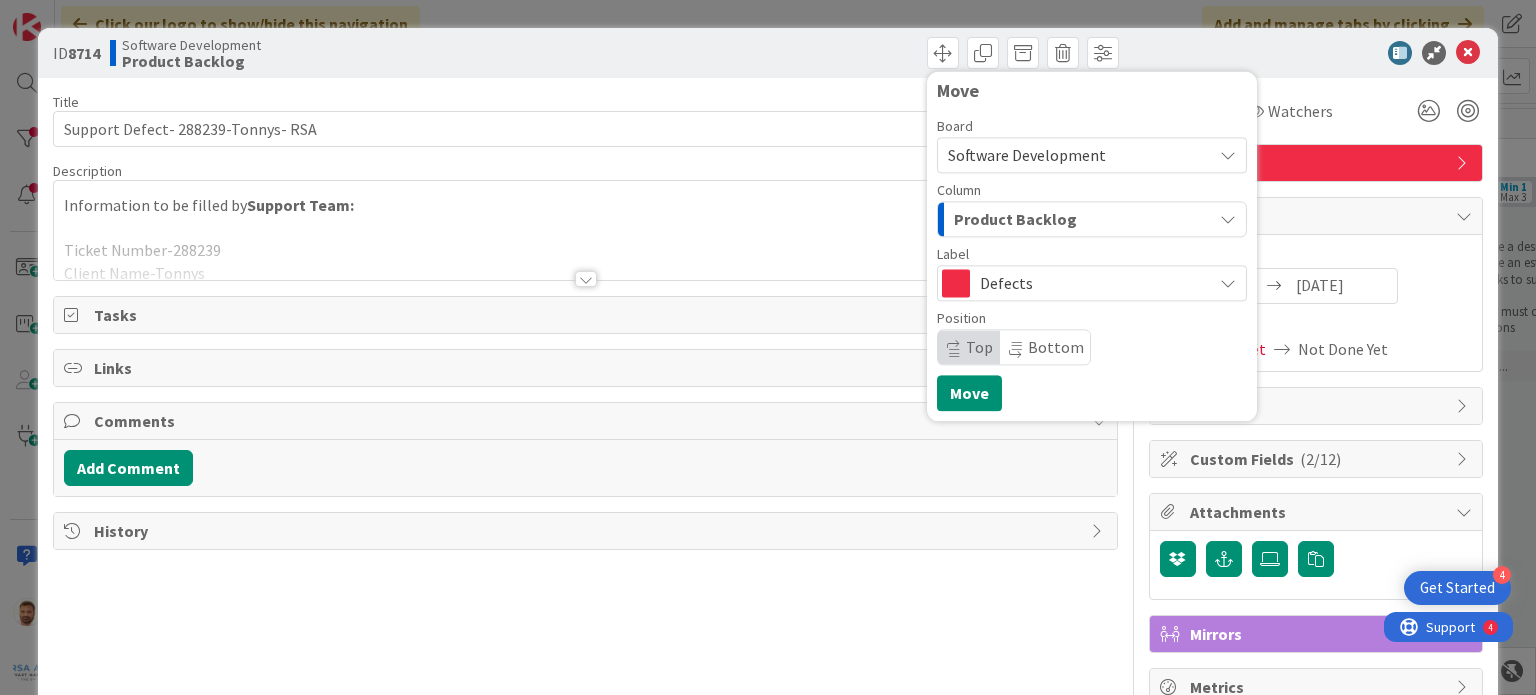 click on "Product Backlog" at bounding box center [1015, 219] 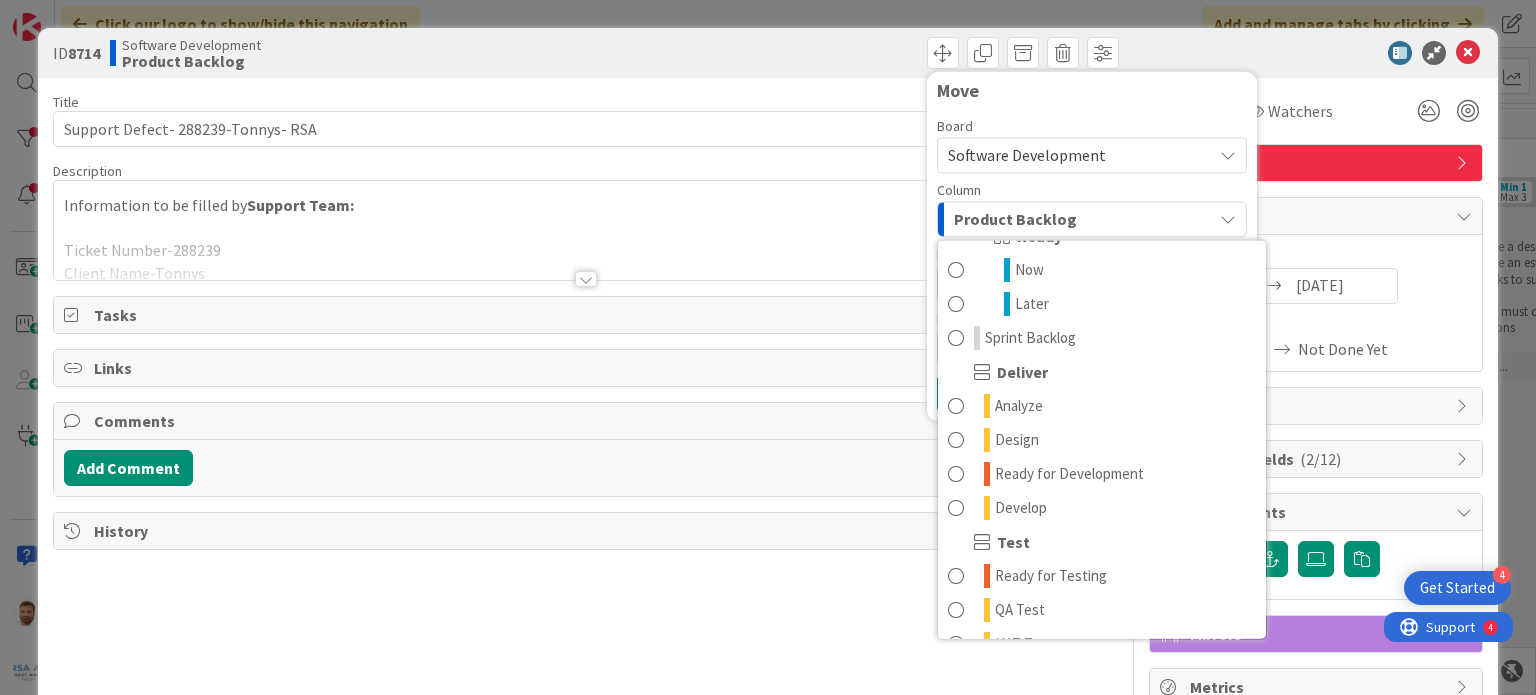 scroll, scrollTop: 198, scrollLeft: 0, axis: vertical 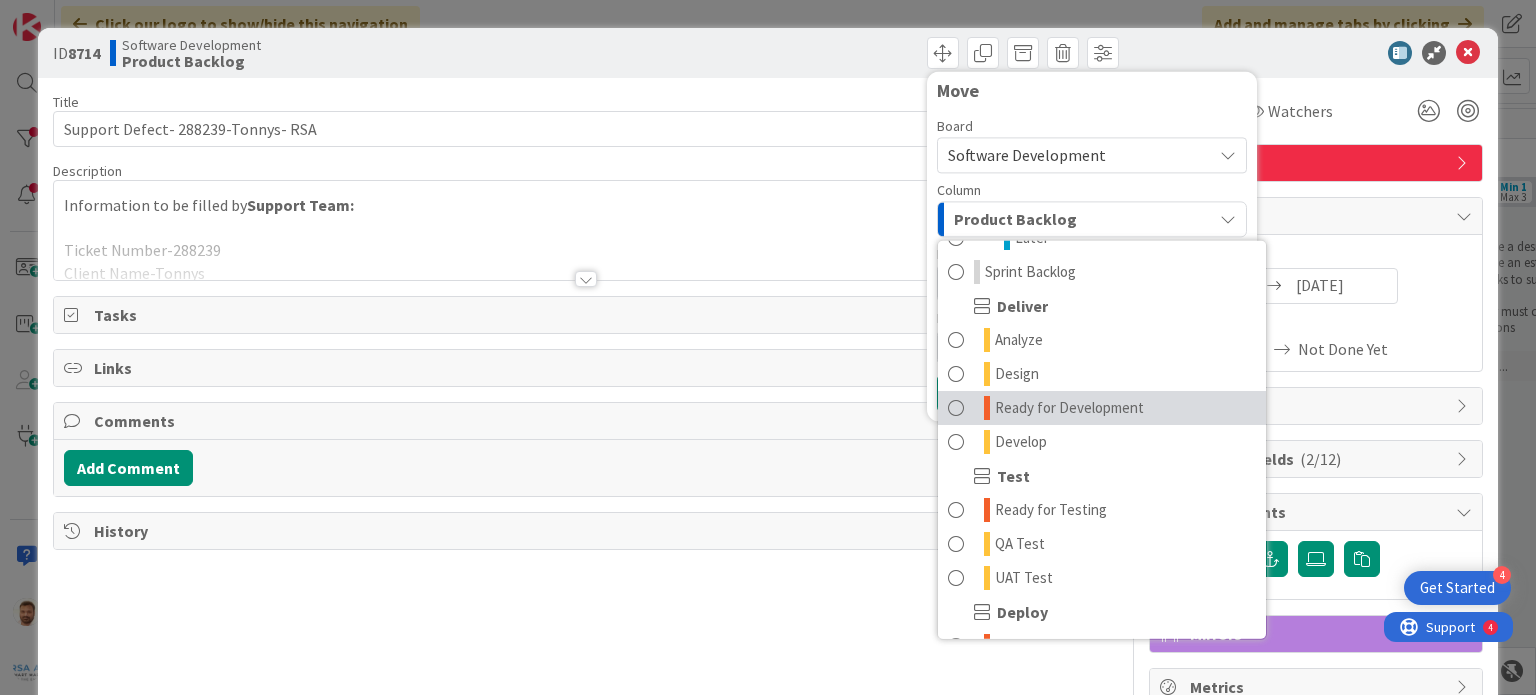 click on "Ready for Development" at bounding box center [1069, 408] 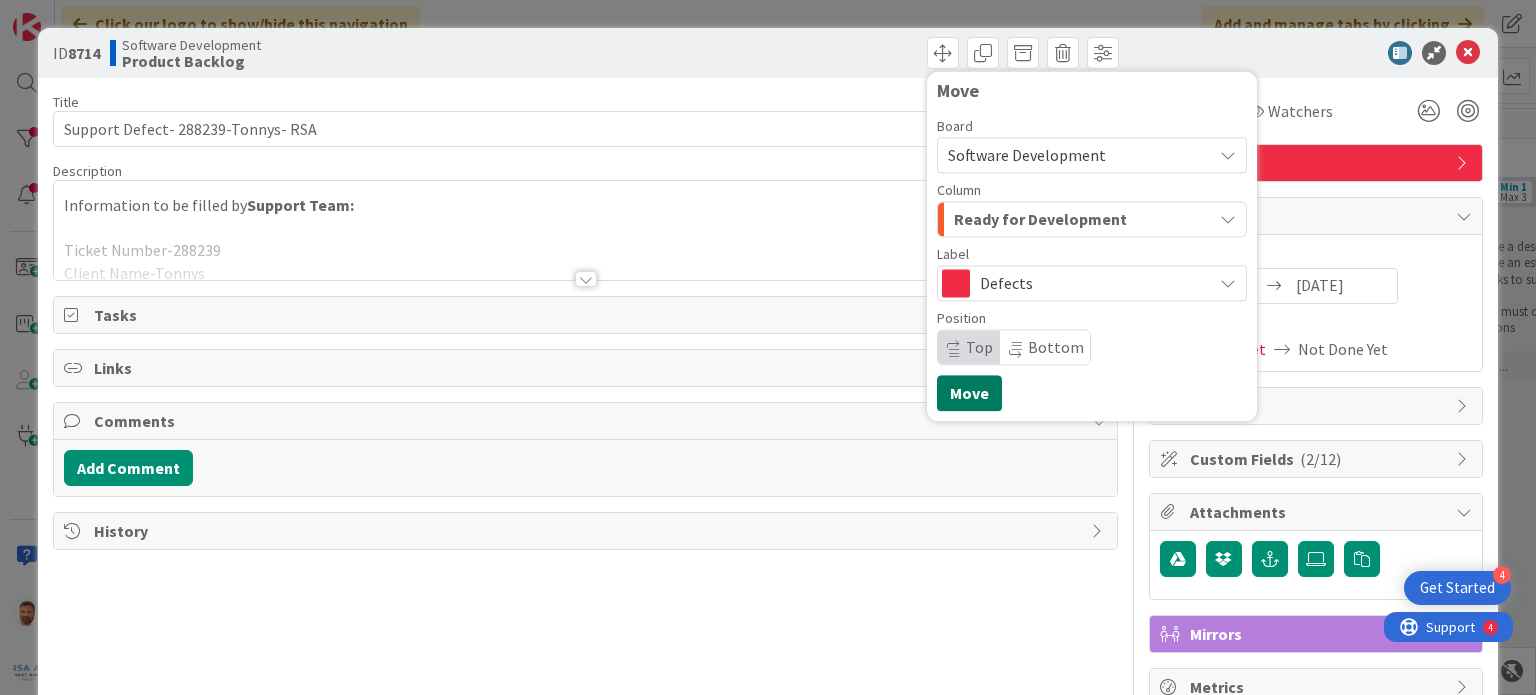 click on "Move" at bounding box center [969, 393] 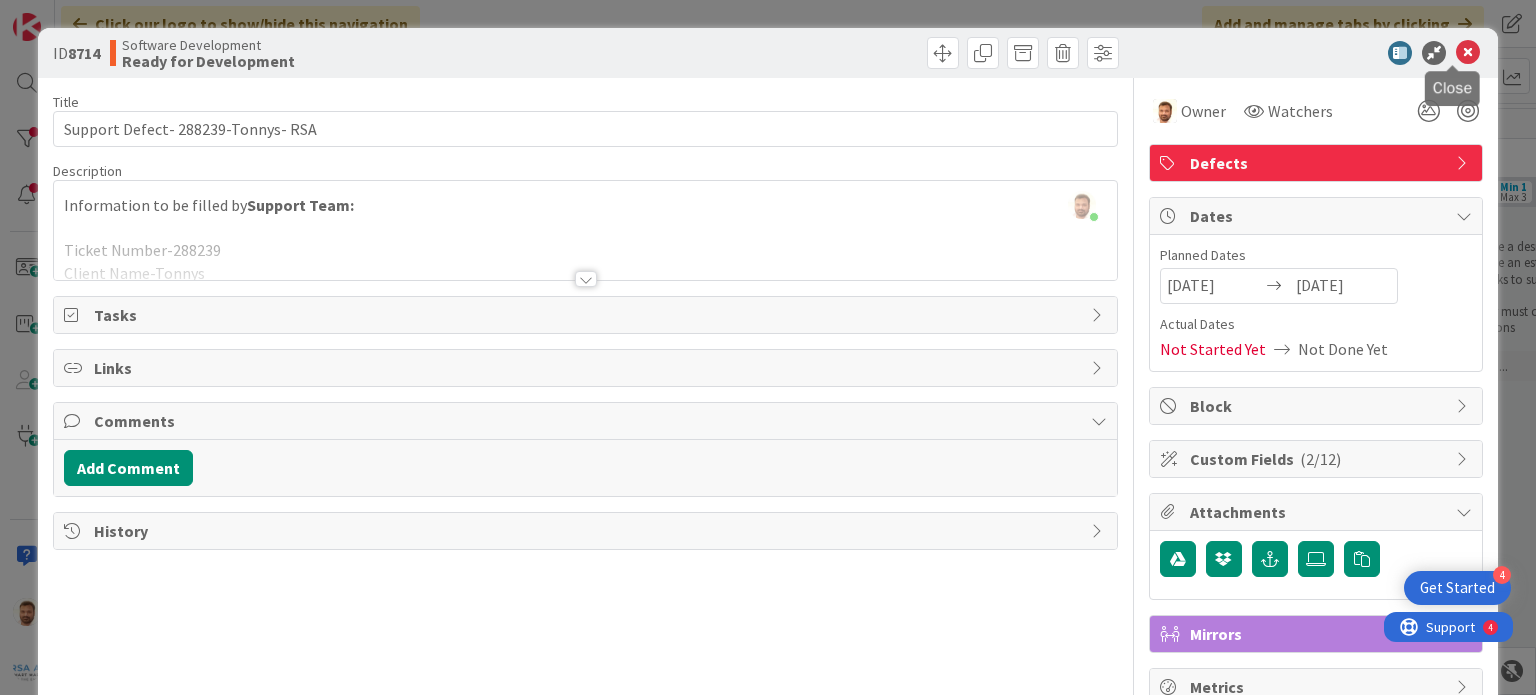 click at bounding box center [1468, 53] 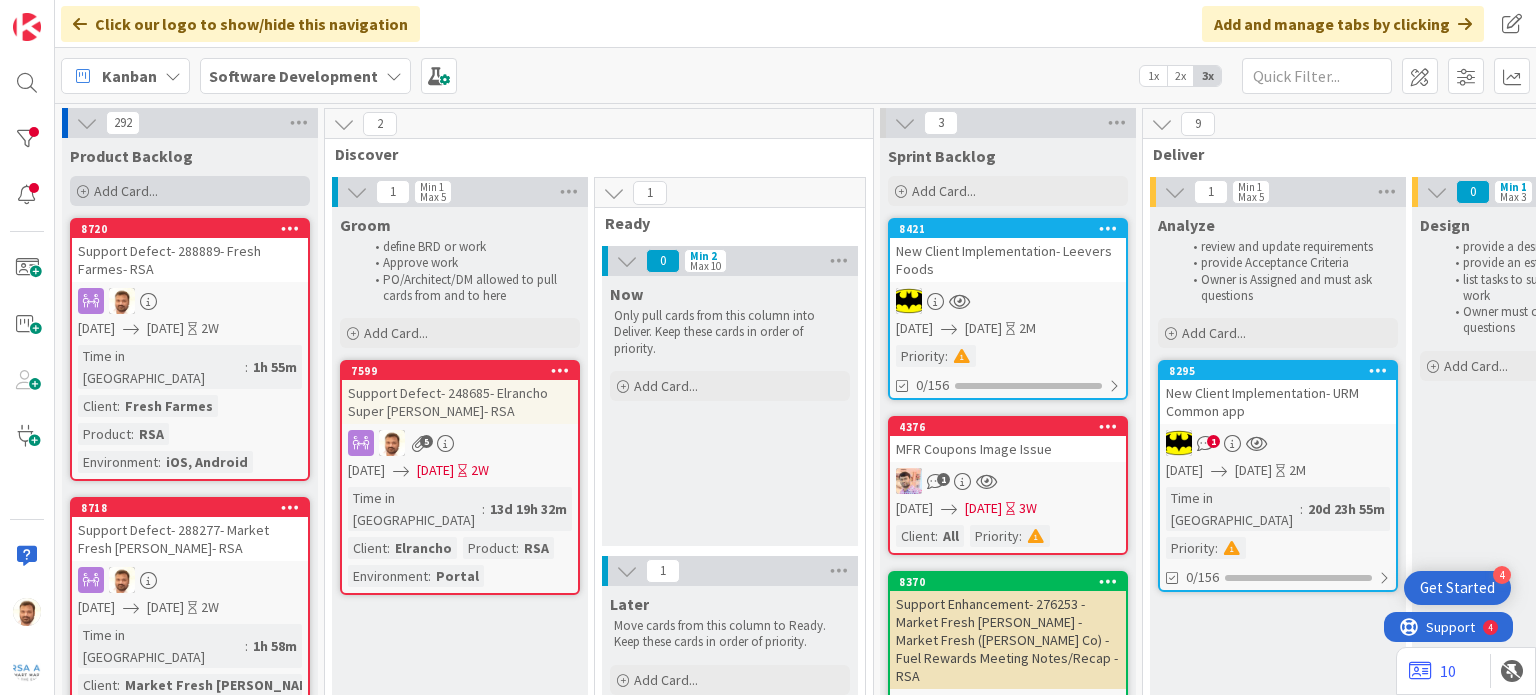 scroll, scrollTop: 0, scrollLeft: 0, axis: both 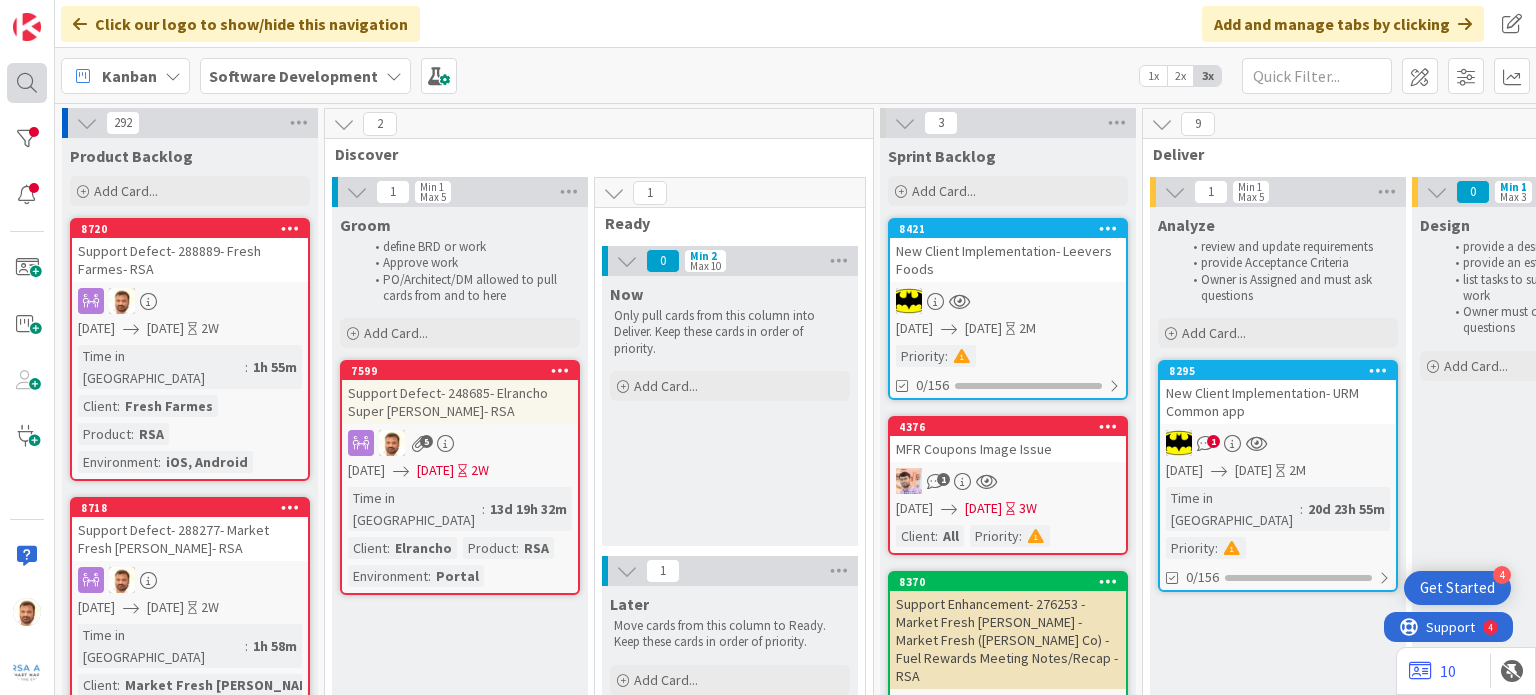 click at bounding box center [27, 83] 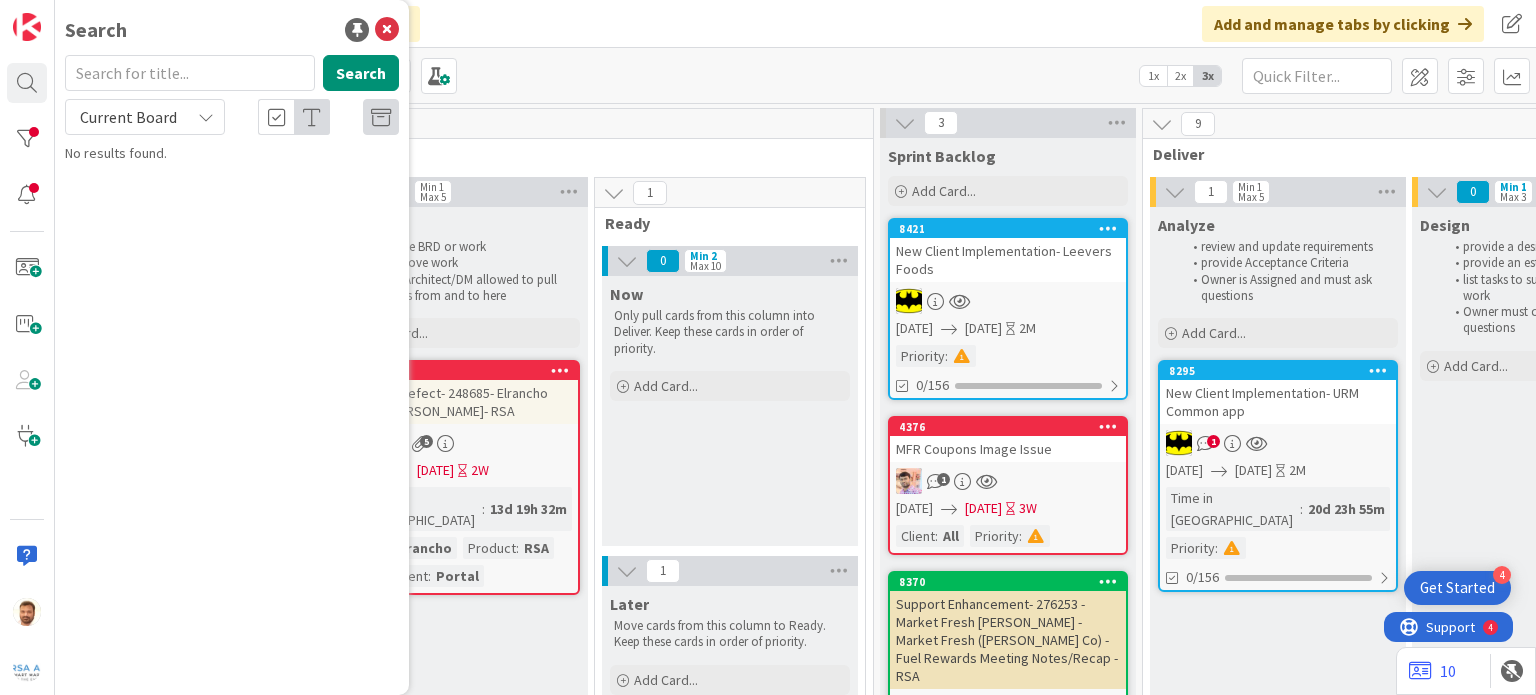 click at bounding box center (190, 73) 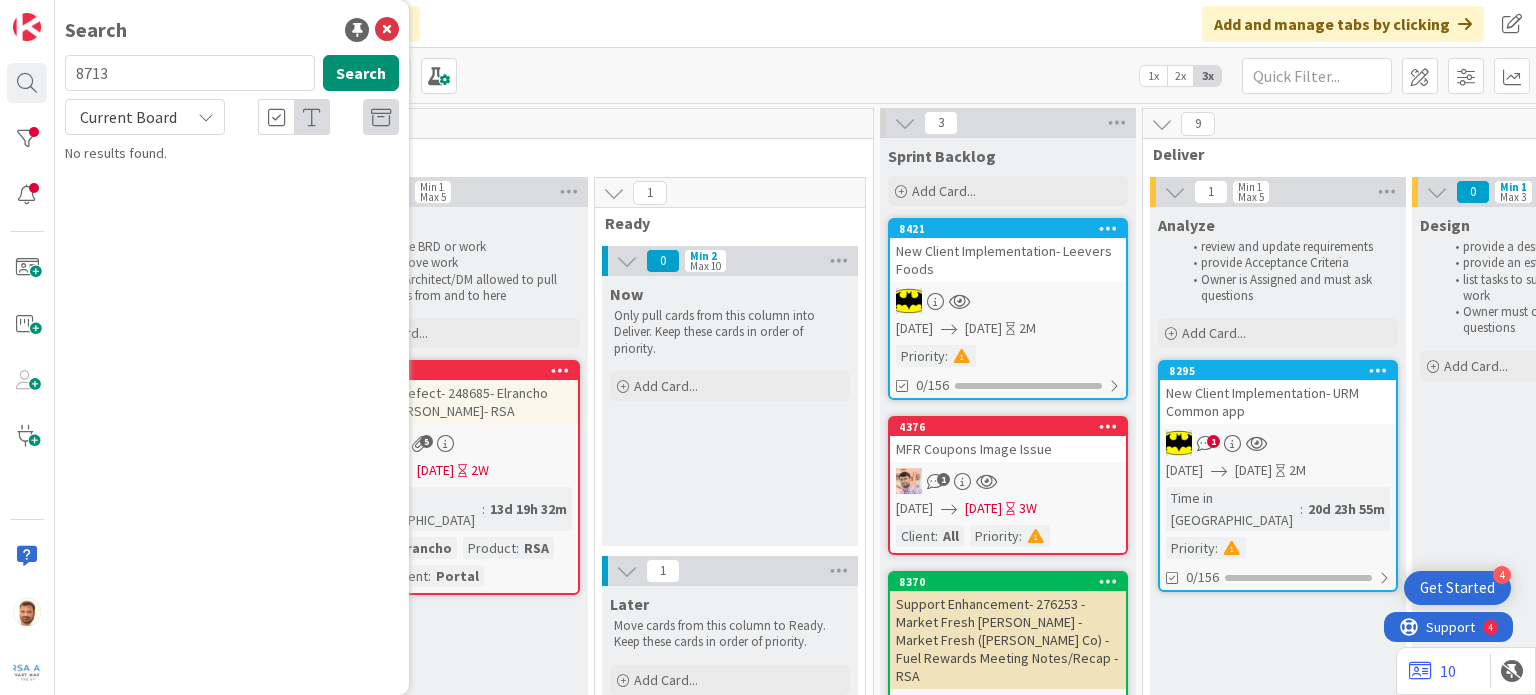 type on "8713" 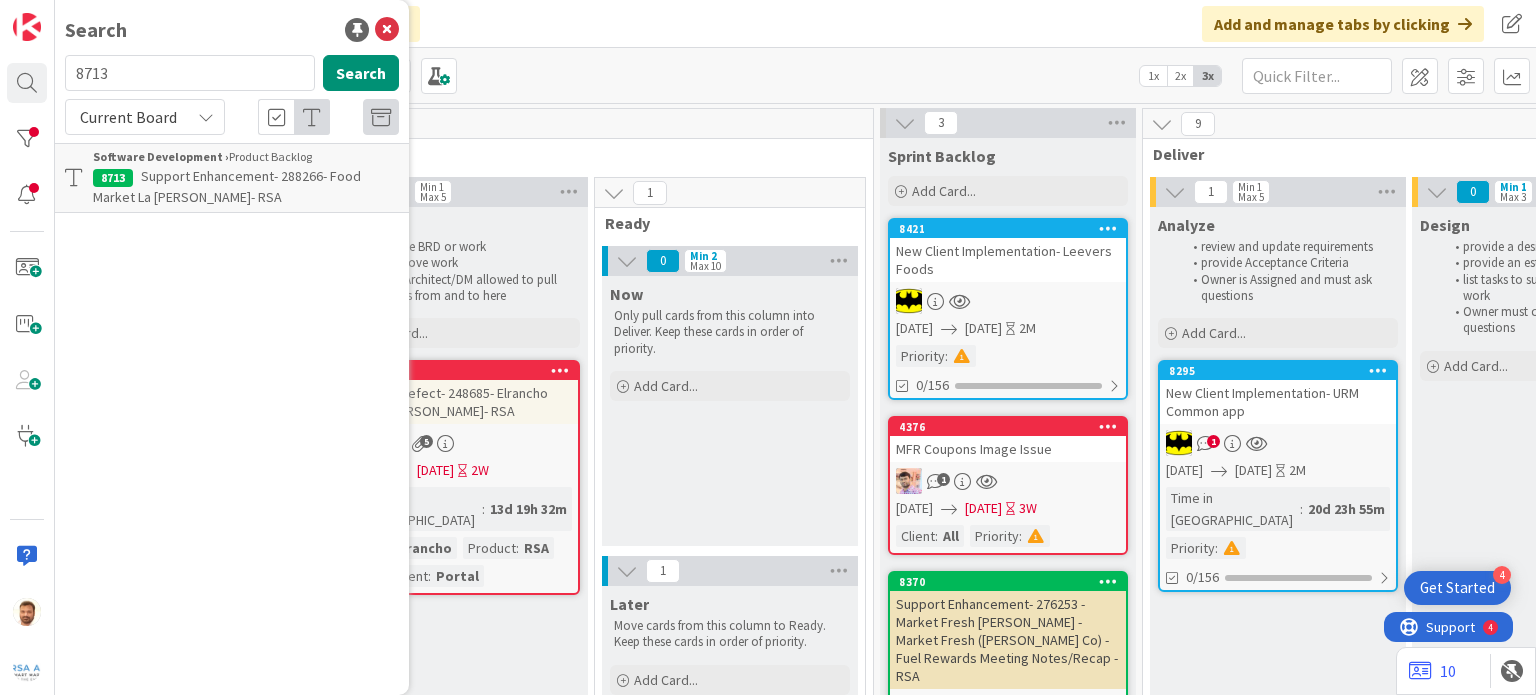 click on "Software Development ›  Product Backlog 8713 Support Enhancement- 288266- Food Market La [PERSON_NAME]- RSA" at bounding box center [232, 178] 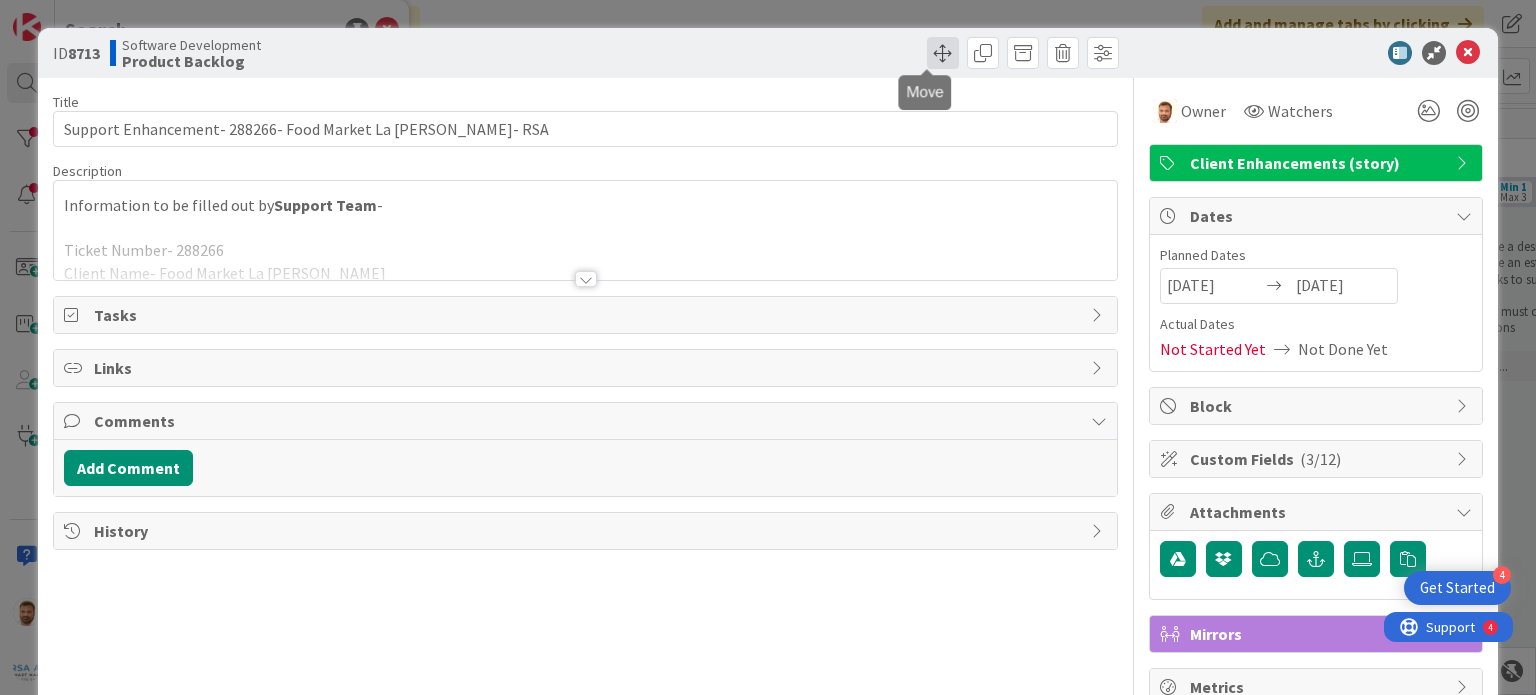 scroll, scrollTop: 0, scrollLeft: 0, axis: both 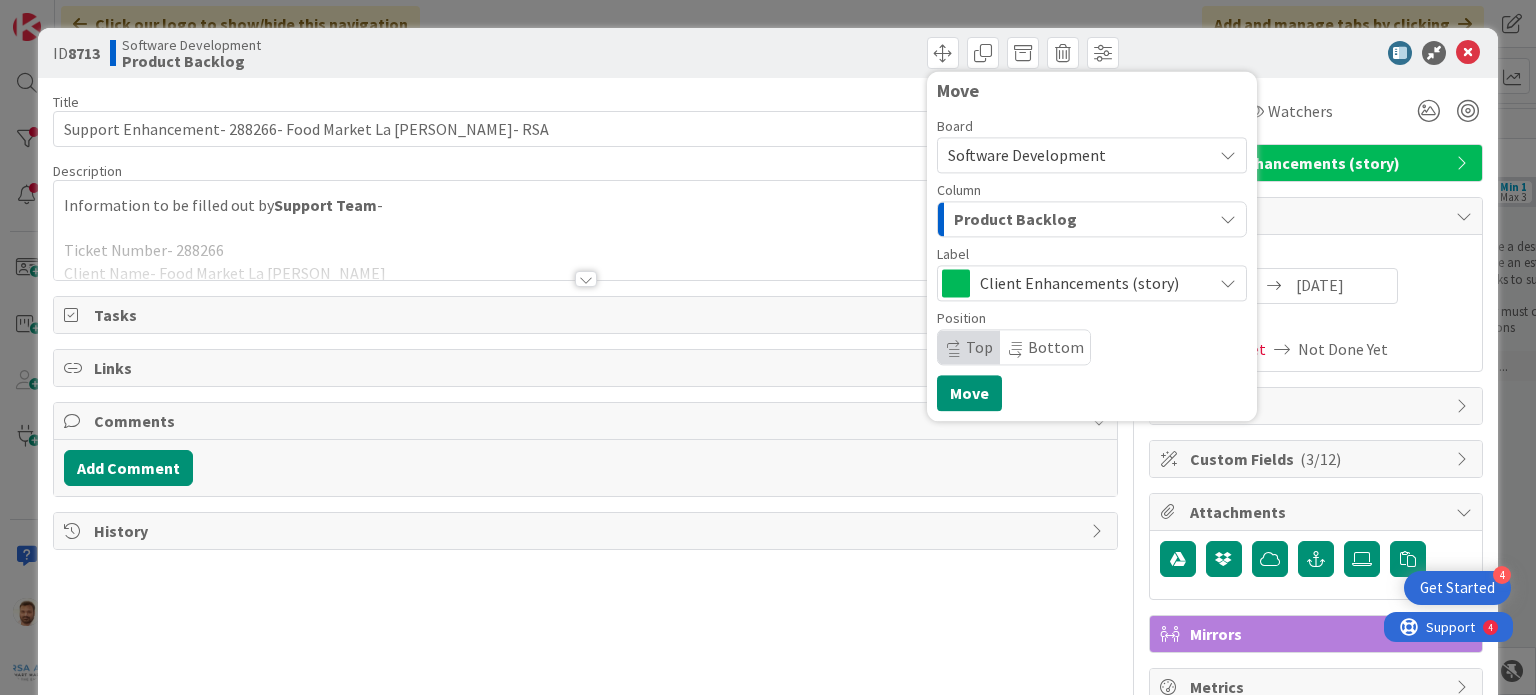click on "Product Backlog" at bounding box center [1092, 219] 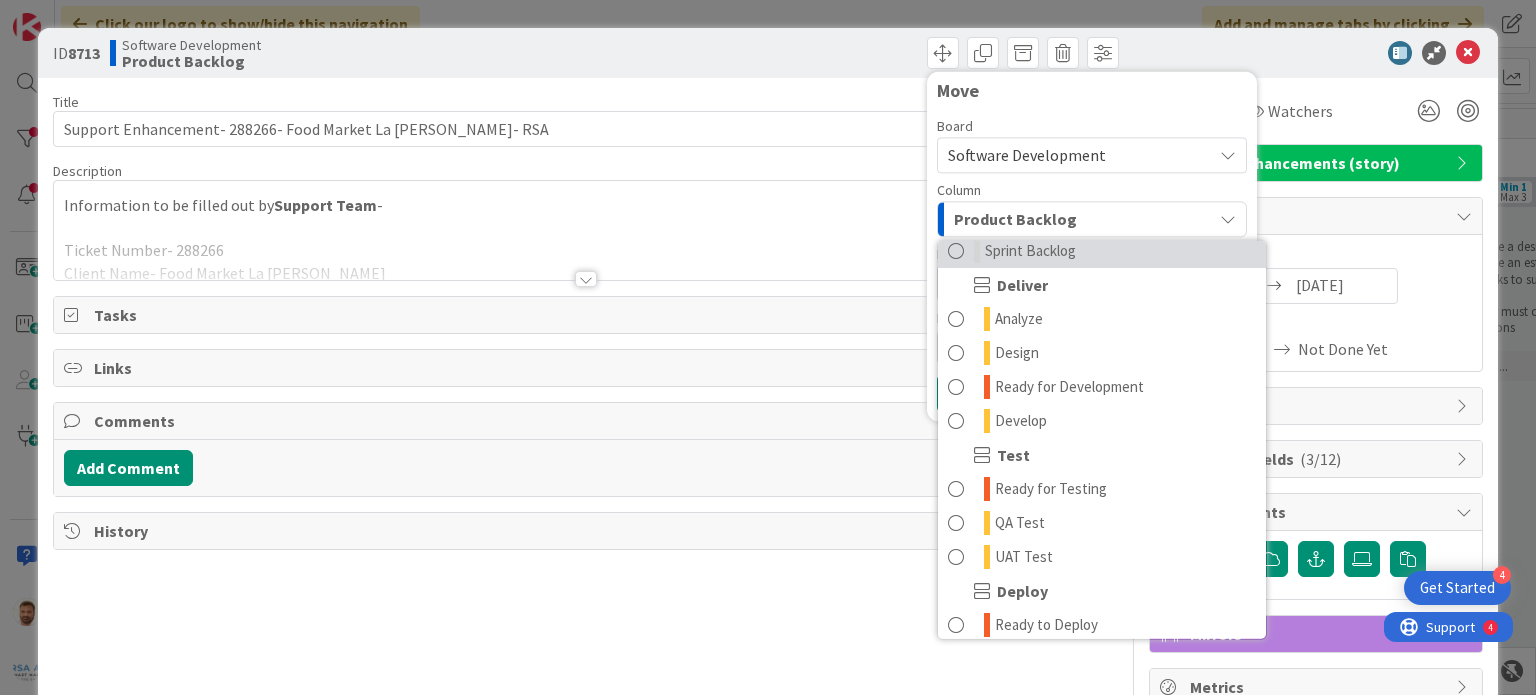 scroll, scrollTop: 223, scrollLeft: 0, axis: vertical 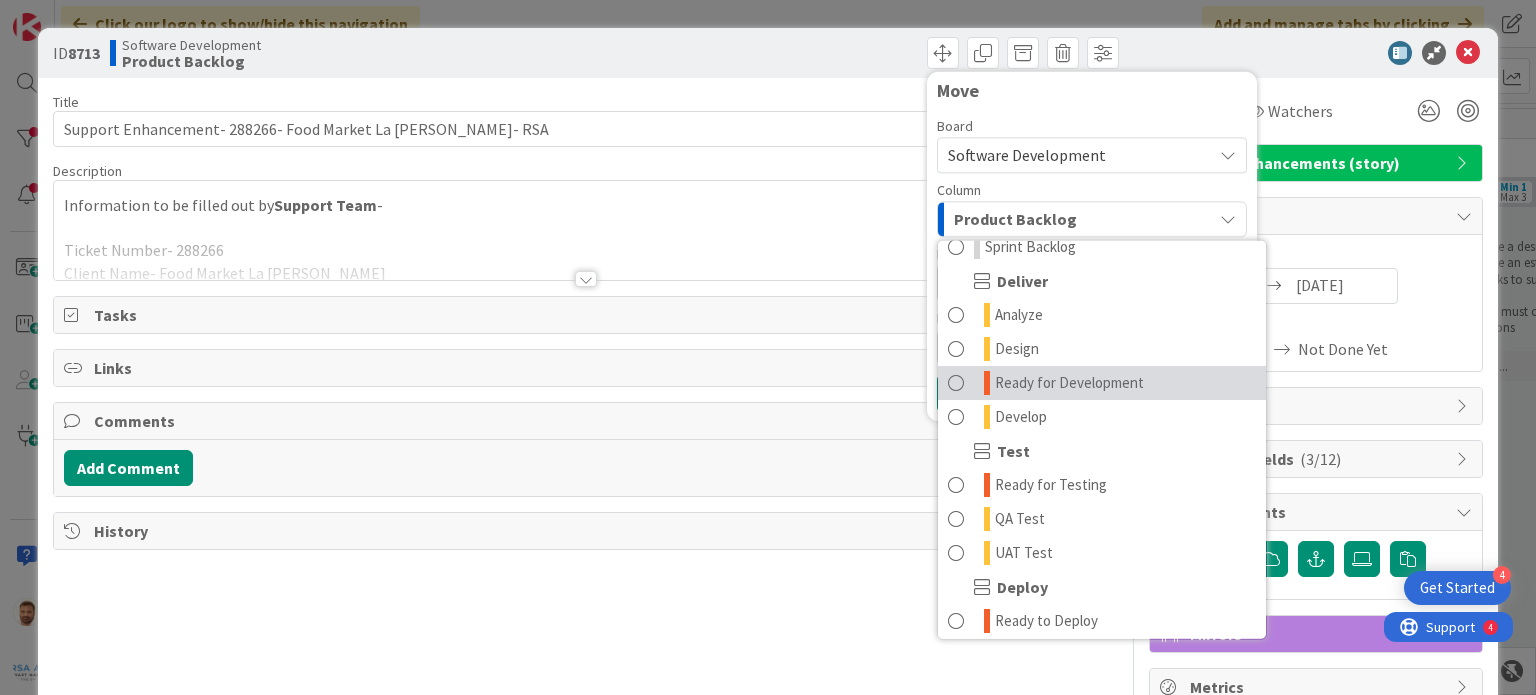 click on "Ready for Development" at bounding box center (1069, 383) 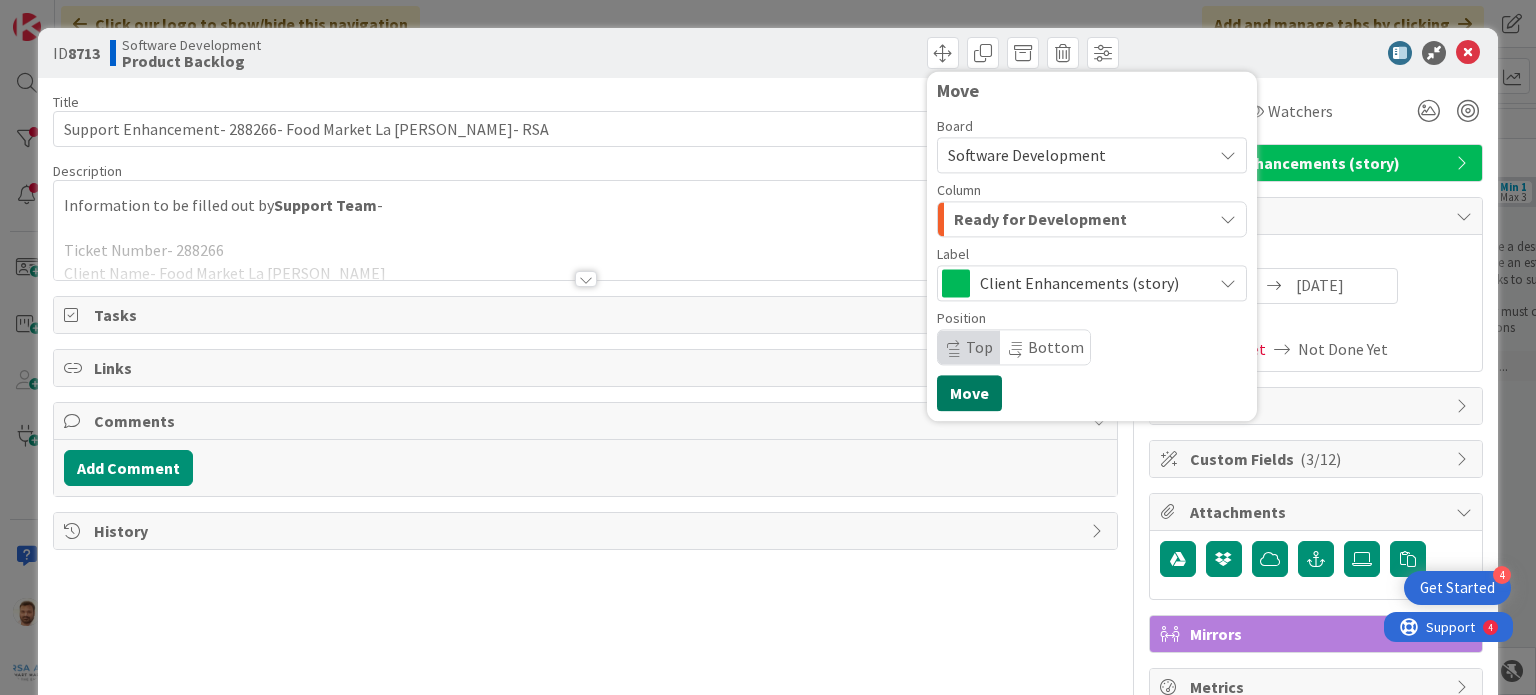 click on "Move" at bounding box center [969, 393] 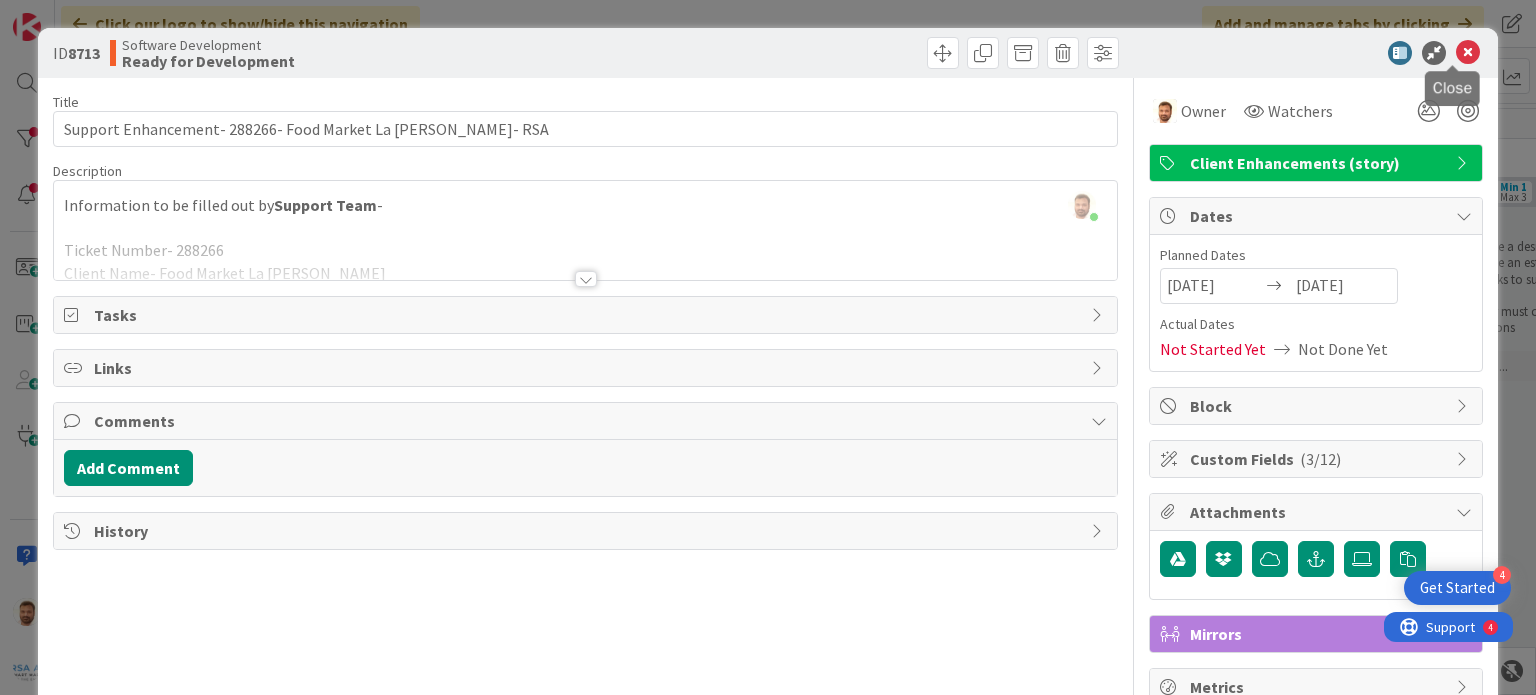 click at bounding box center (1468, 53) 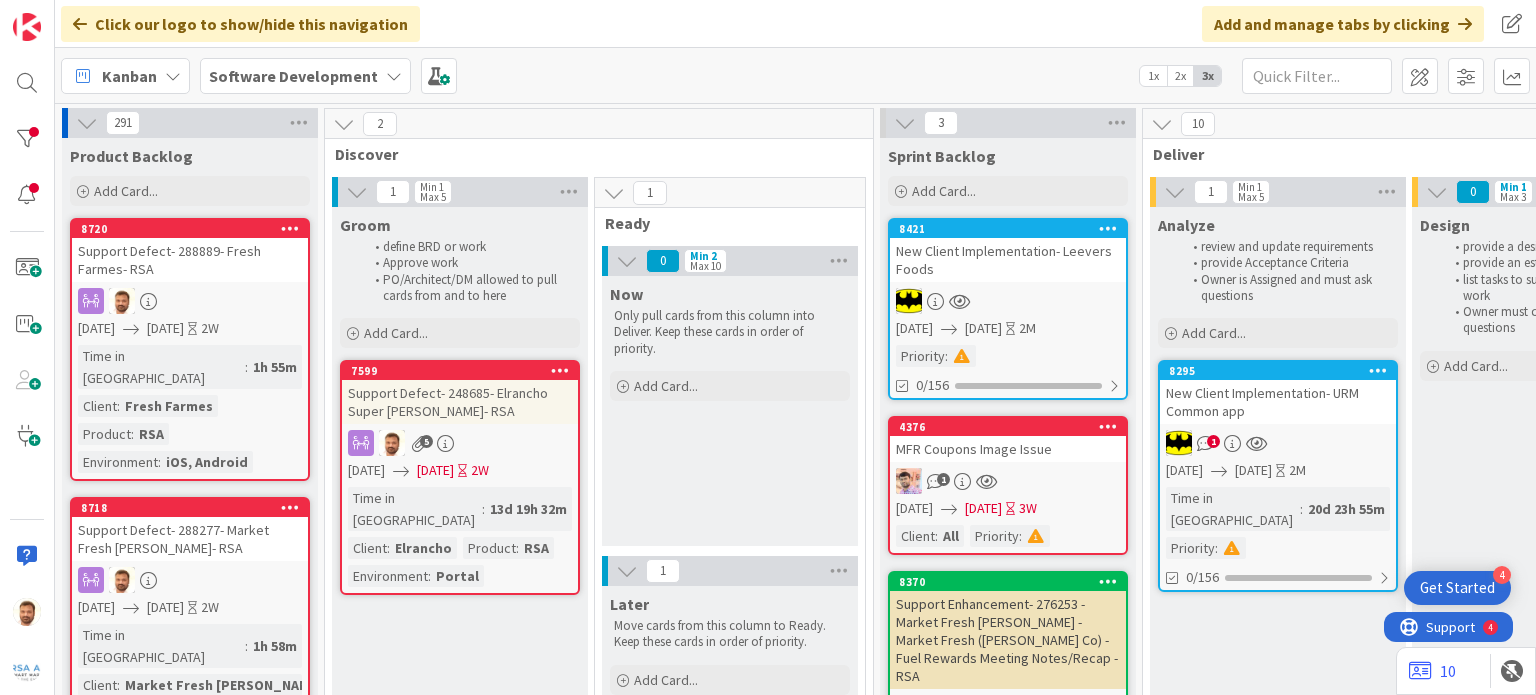 scroll, scrollTop: 0, scrollLeft: 0, axis: both 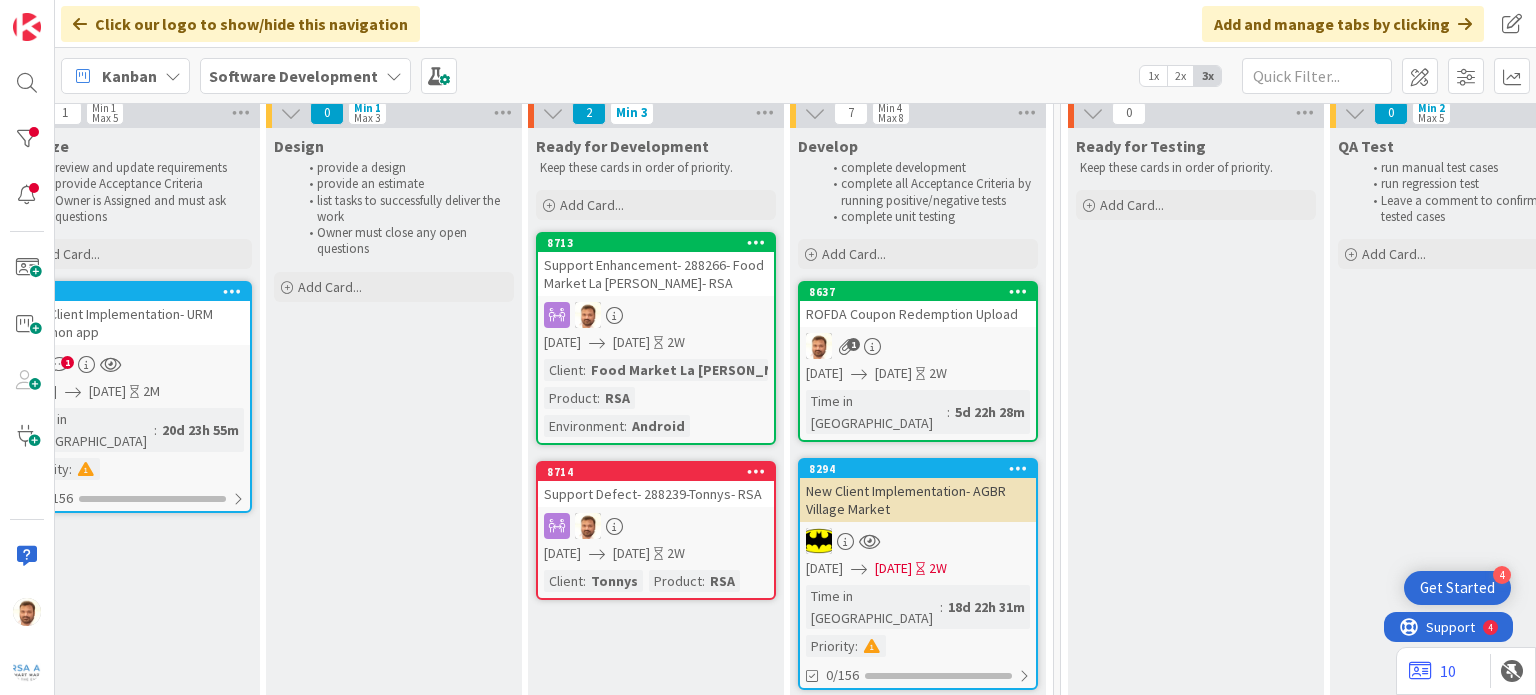 click on "Support Enhancement- 288266- Food Market La [PERSON_NAME]- RSA" at bounding box center [656, 274] 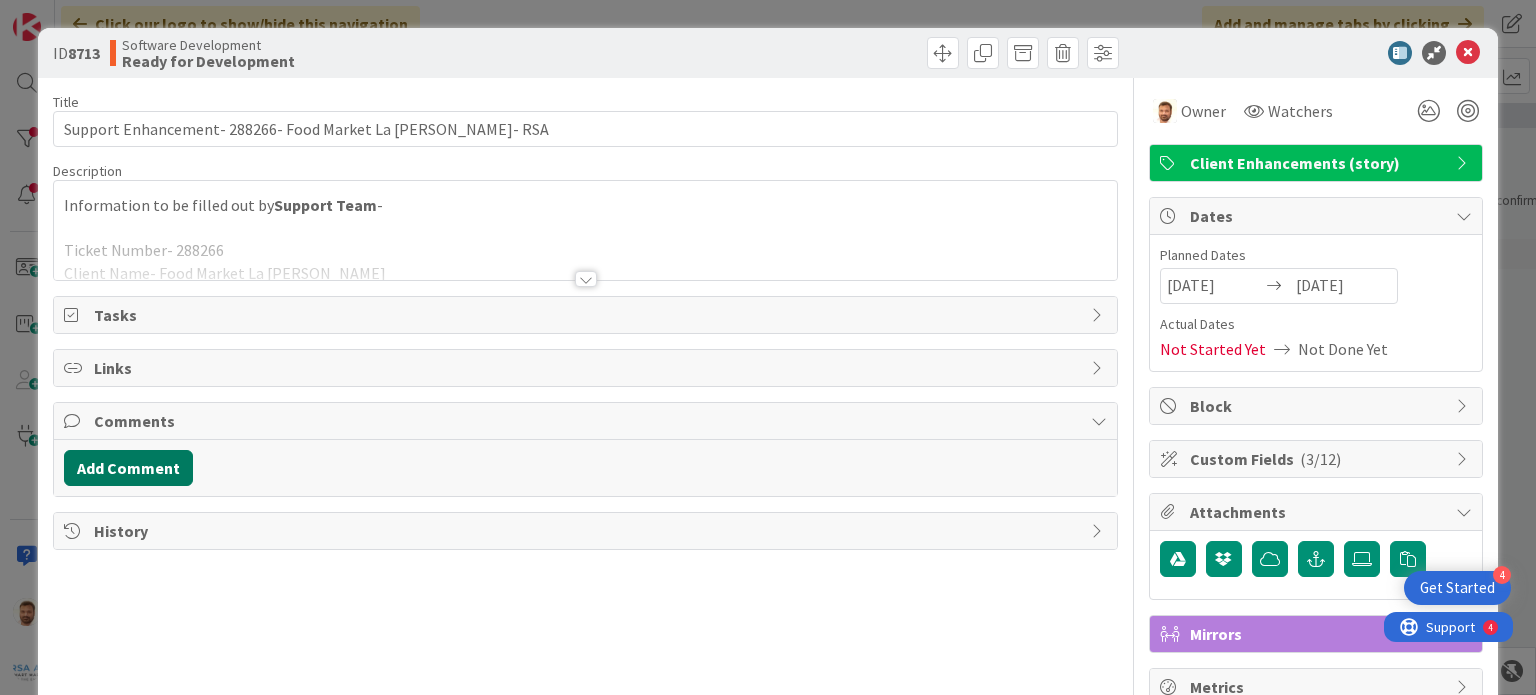 scroll, scrollTop: 0, scrollLeft: 0, axis: both 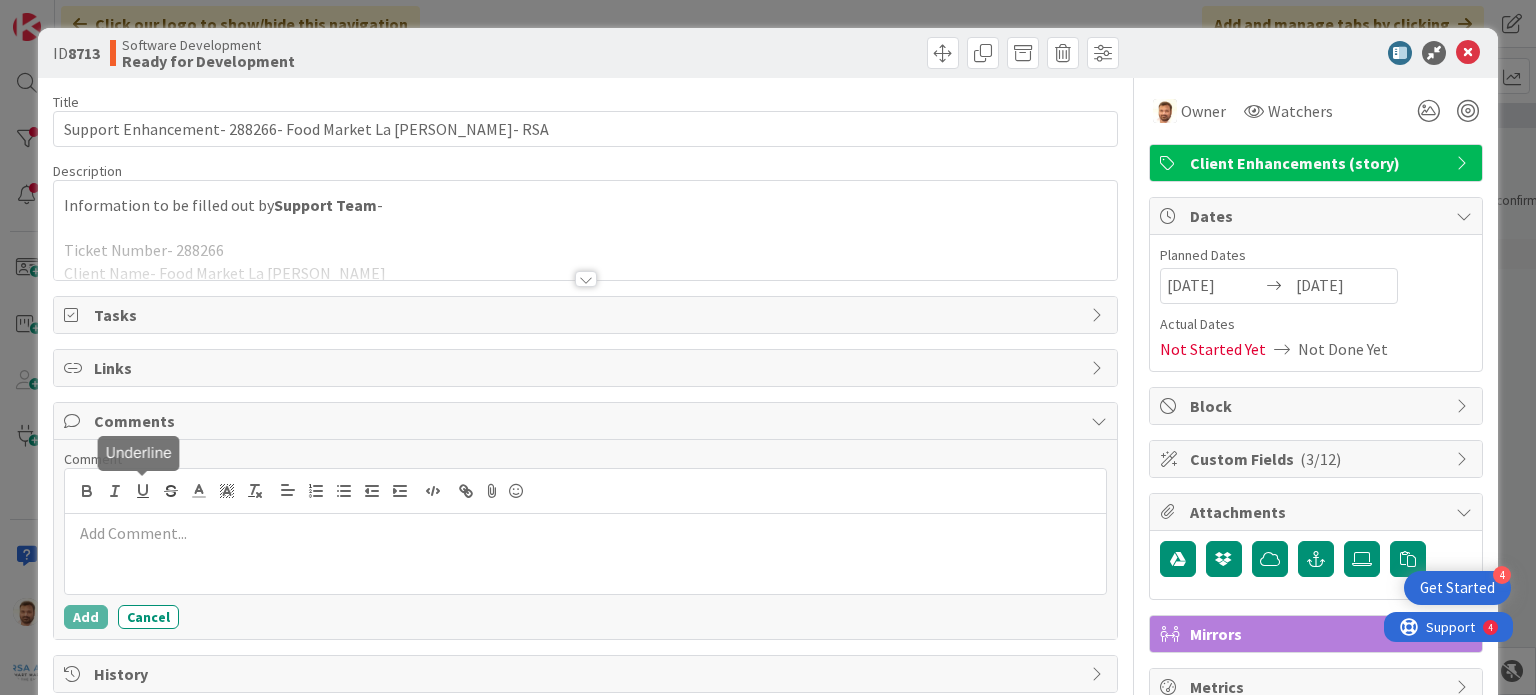 click at bounding box center (585, 533) 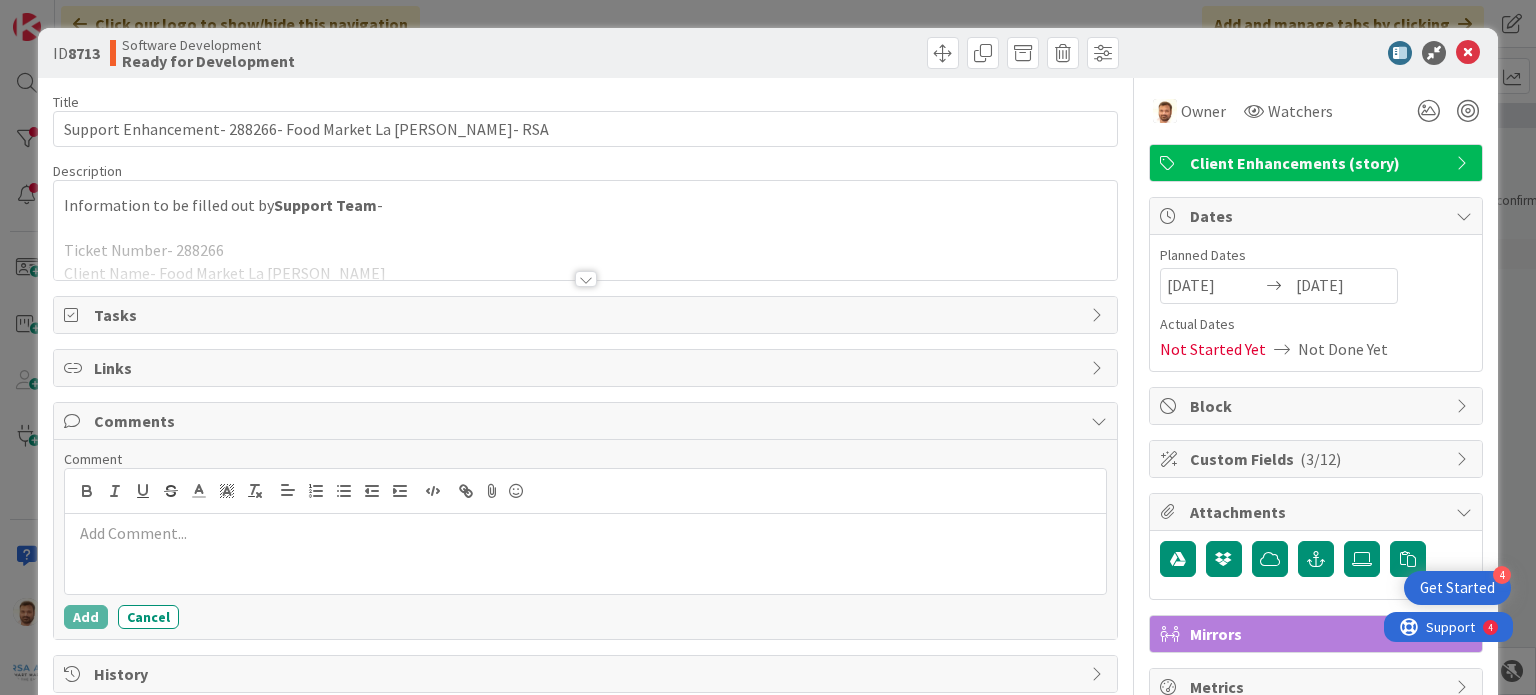 type 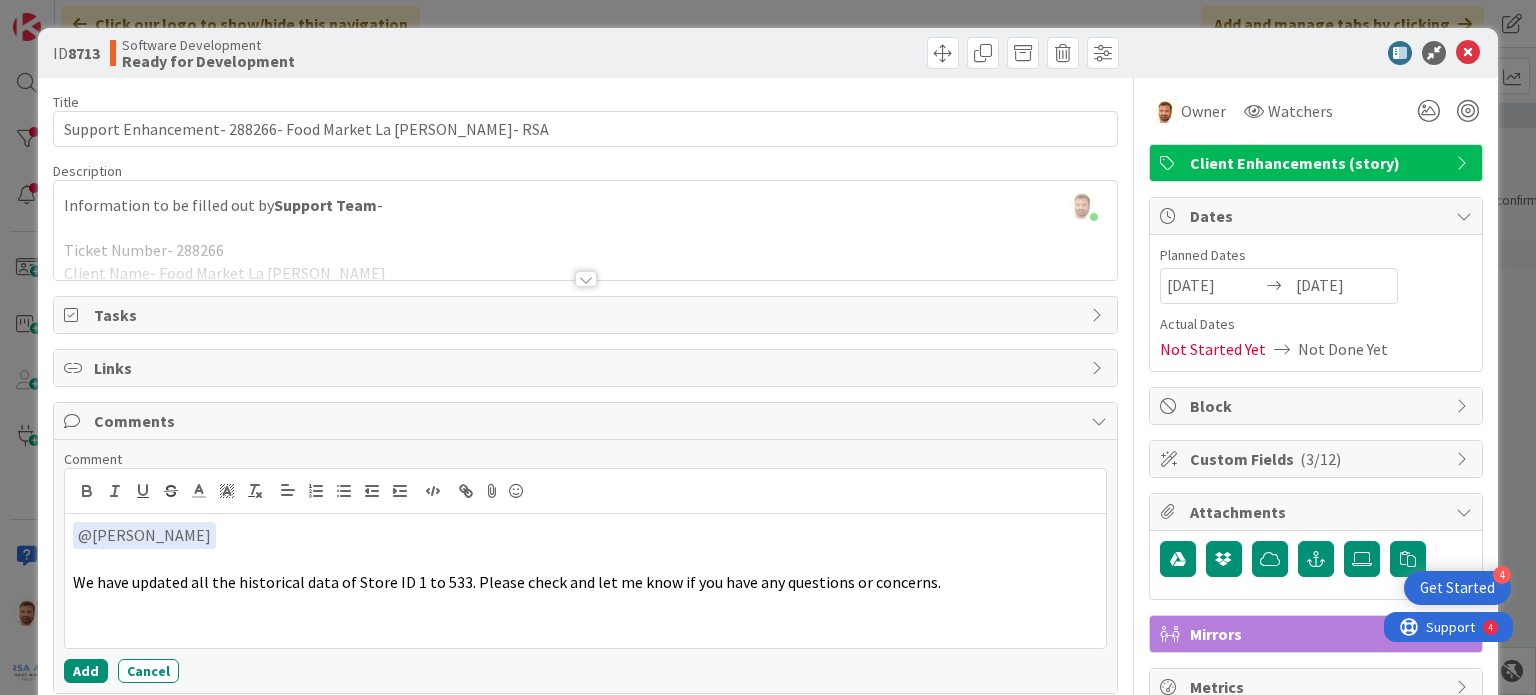 click at bounding box center [585, 560] 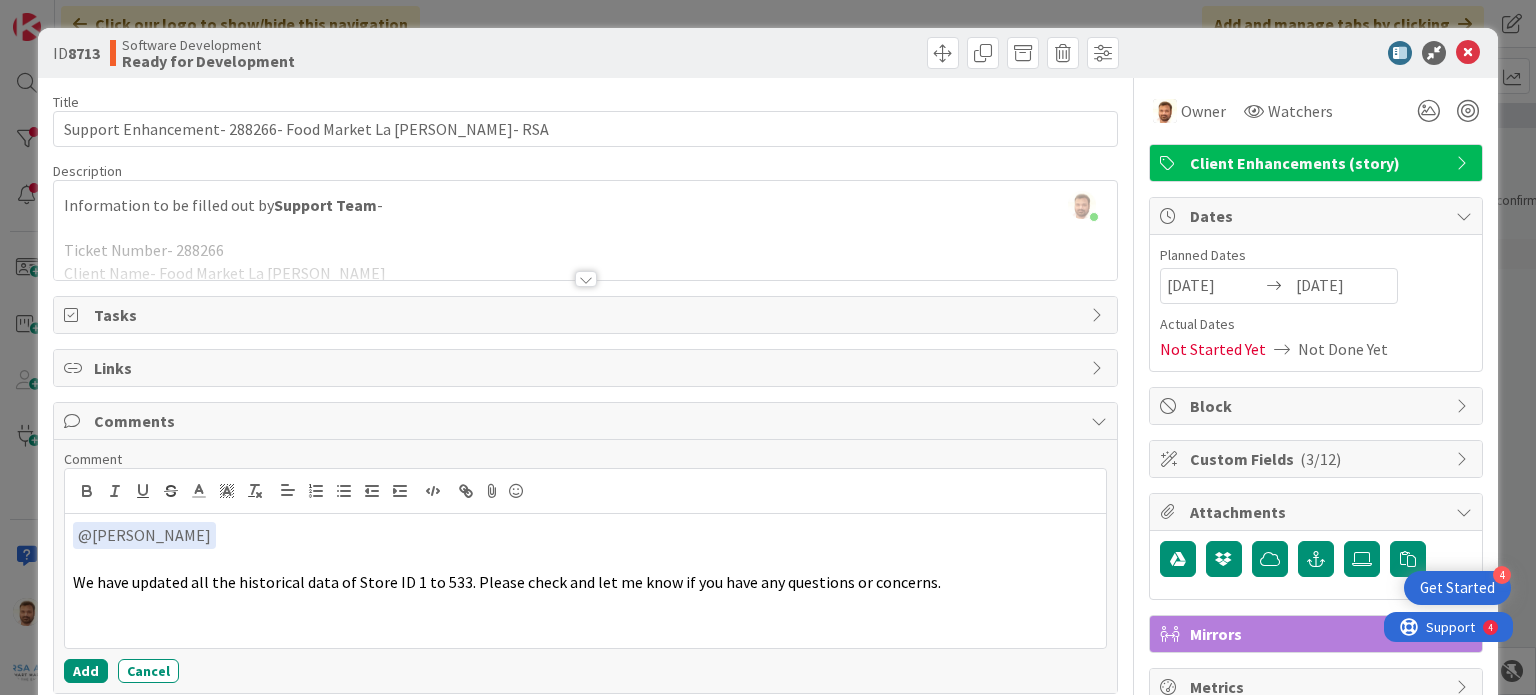 click on "﻿ @ [PERSON_NAME] ﻿" at bounding box center [585, 535] 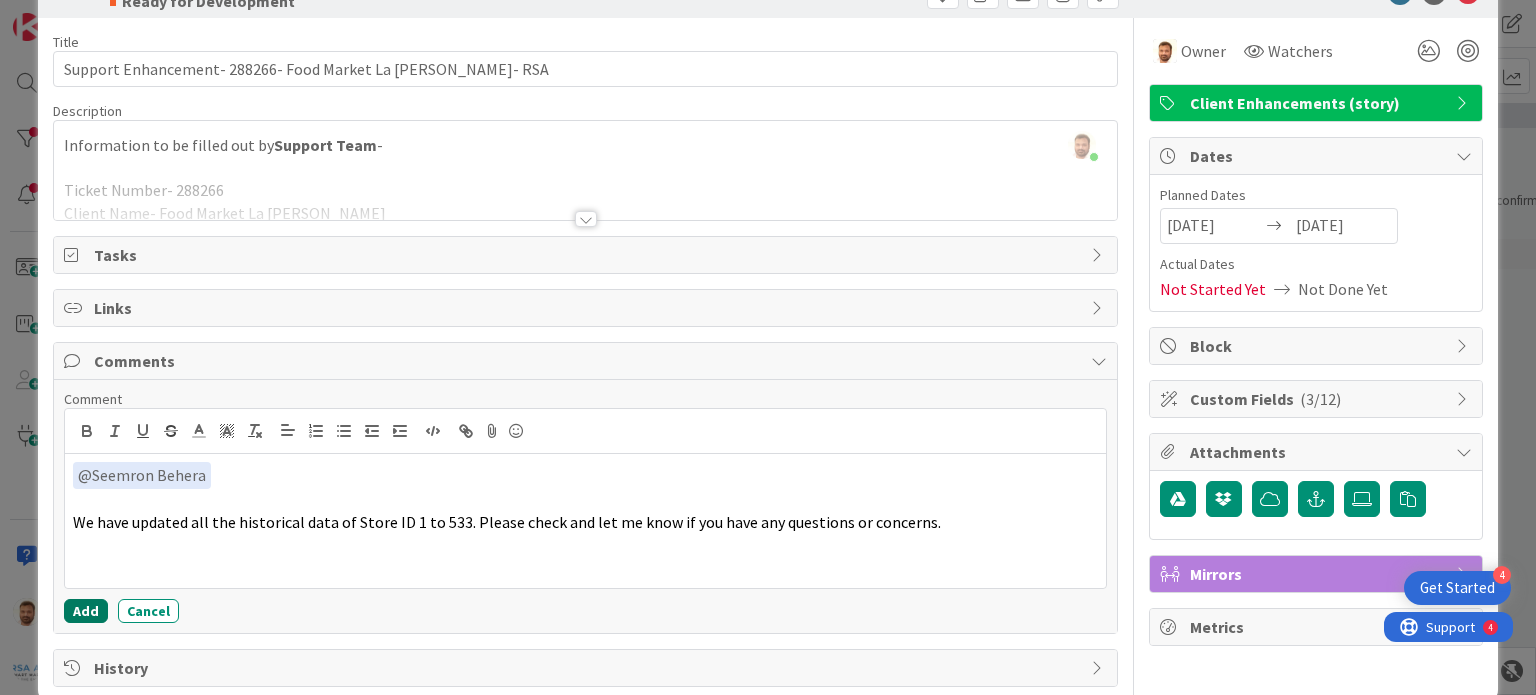scroll, scrollTop: 42, scrollLeft: 0, axis: vertical 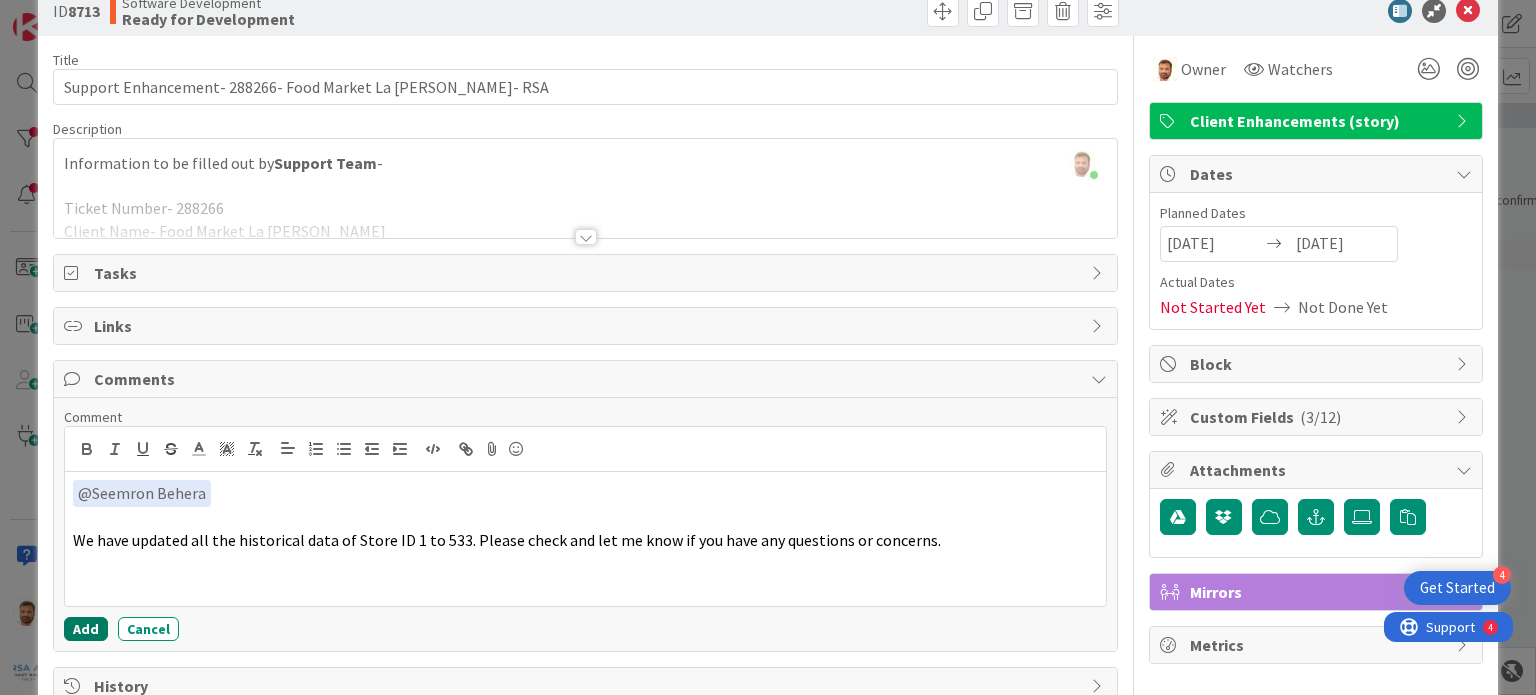 click on "Add" at bounding box center [86, 629] 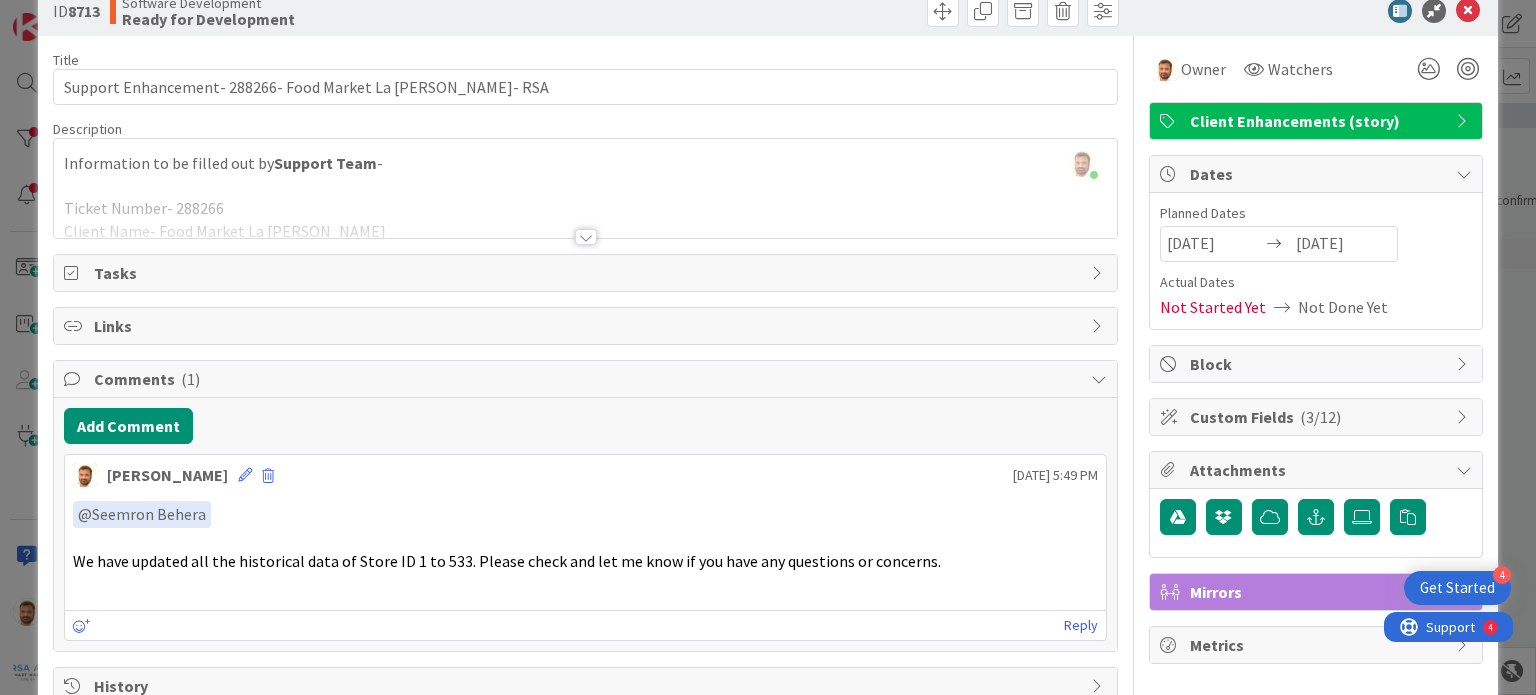 scroll, scrollTop: 0, scrollLeft: 0, axis: both 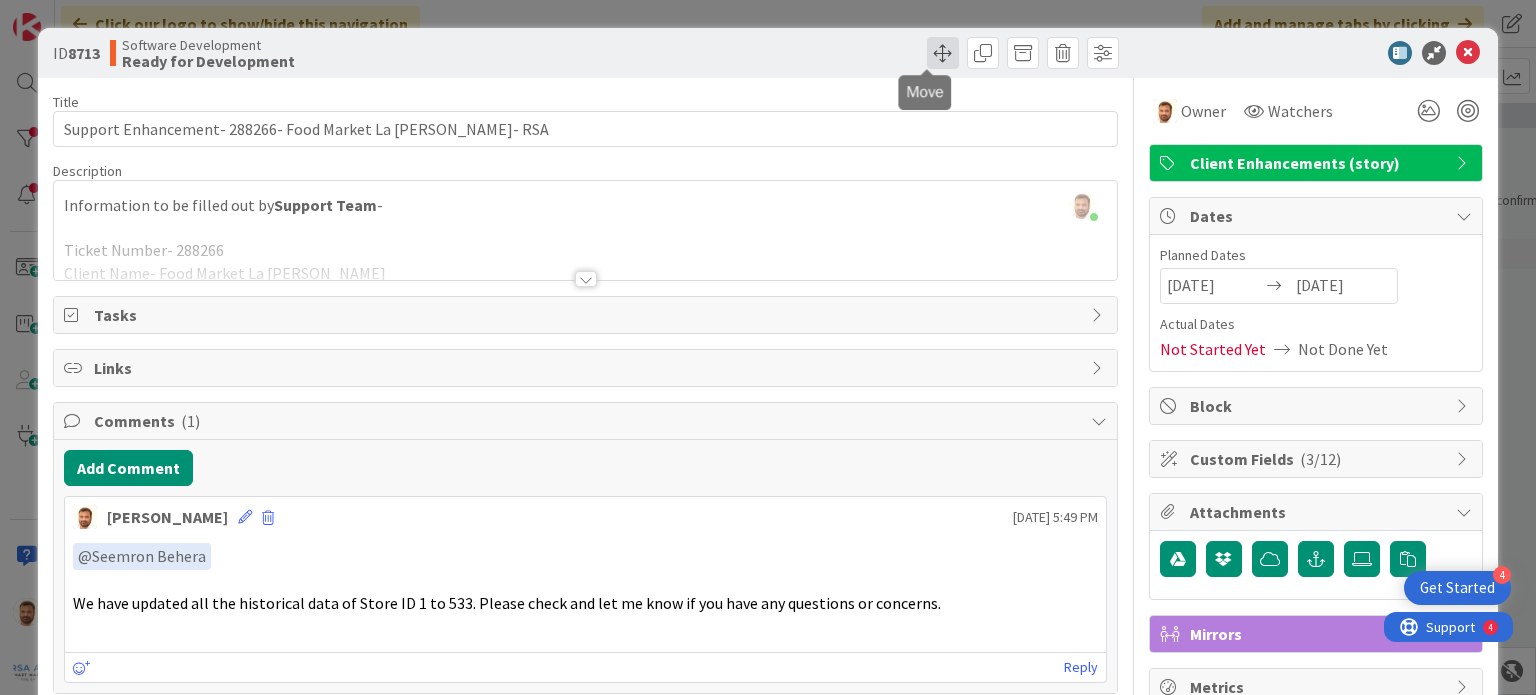 click at bounding box center [943, 53] 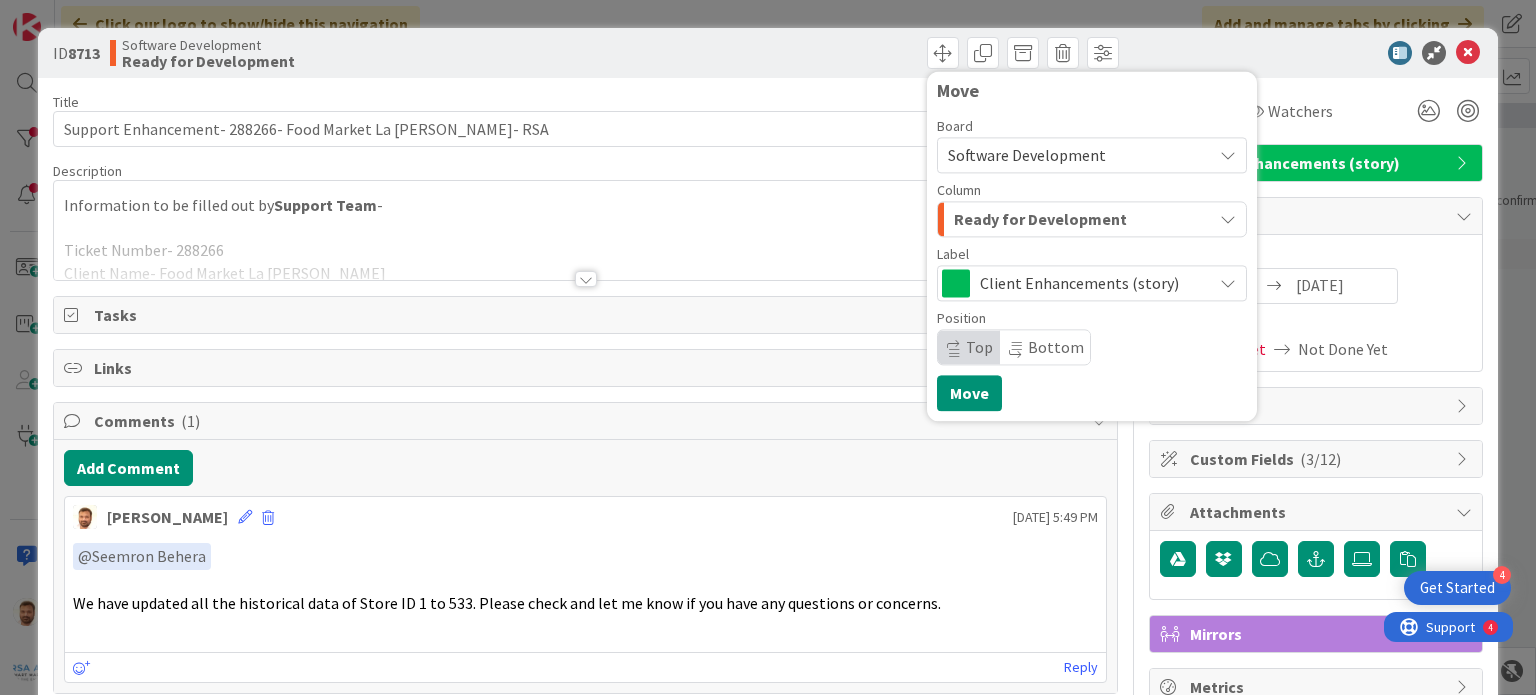 click on "Ready for Development" at bounding box center (1040, 219) 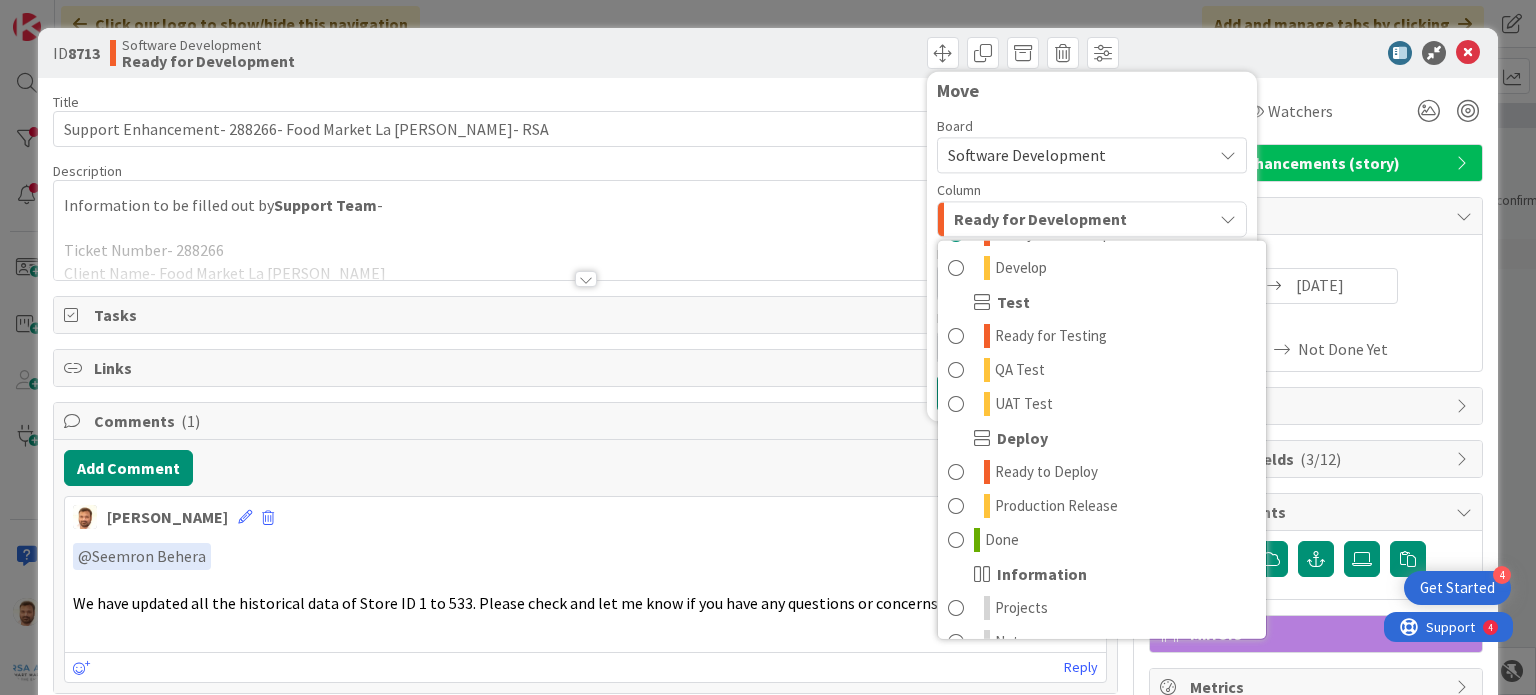 scroll, scrollTop: 399, scrollLeft: 0, axis: vertical 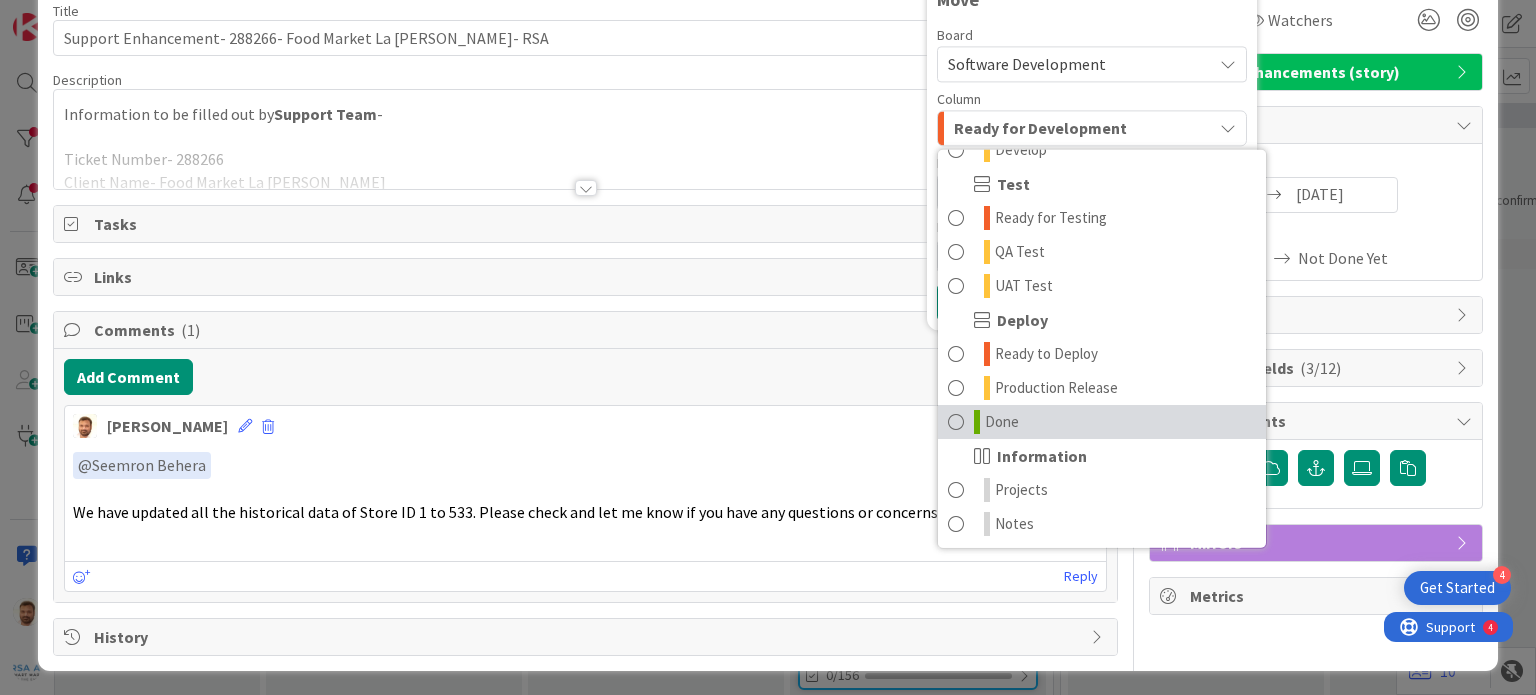 click on "Done" at bounding box center [1102, 422] 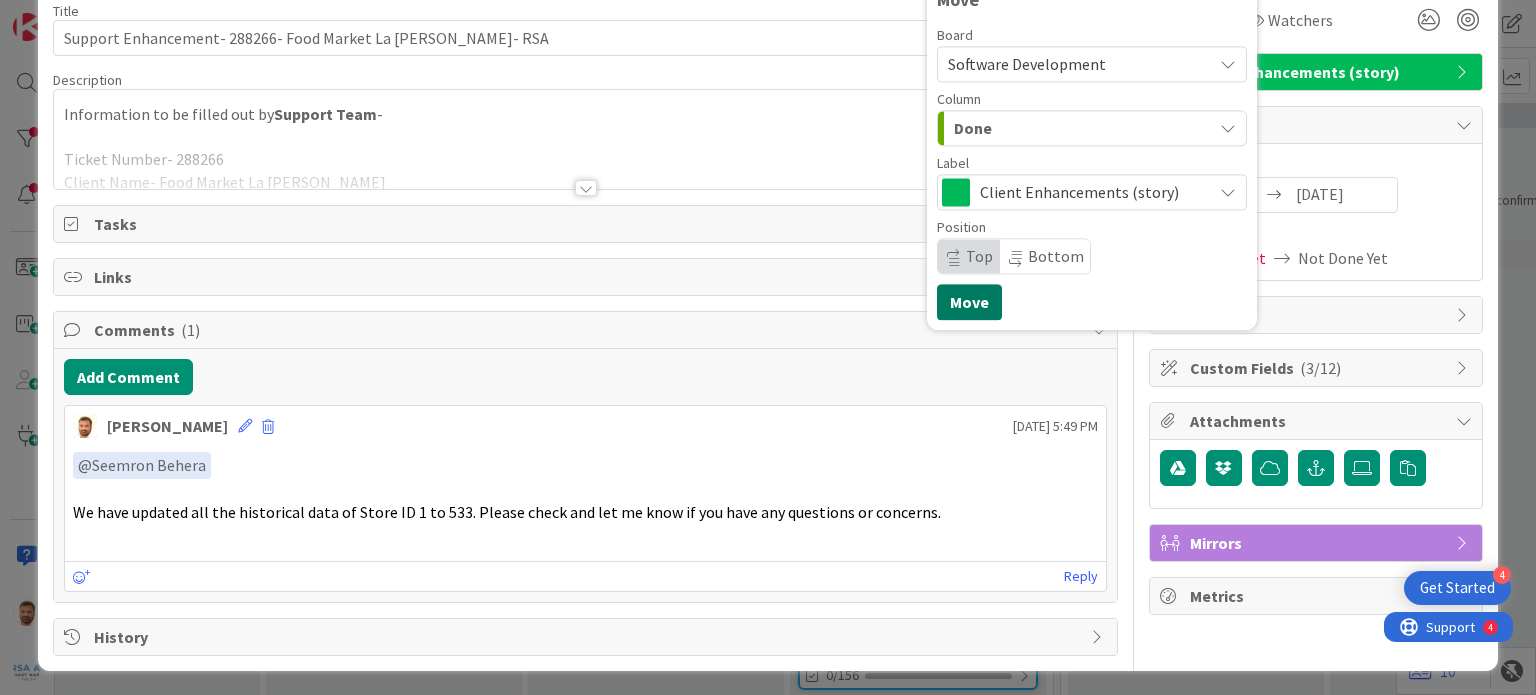 click on "Move" at bounding box center (969, 302) 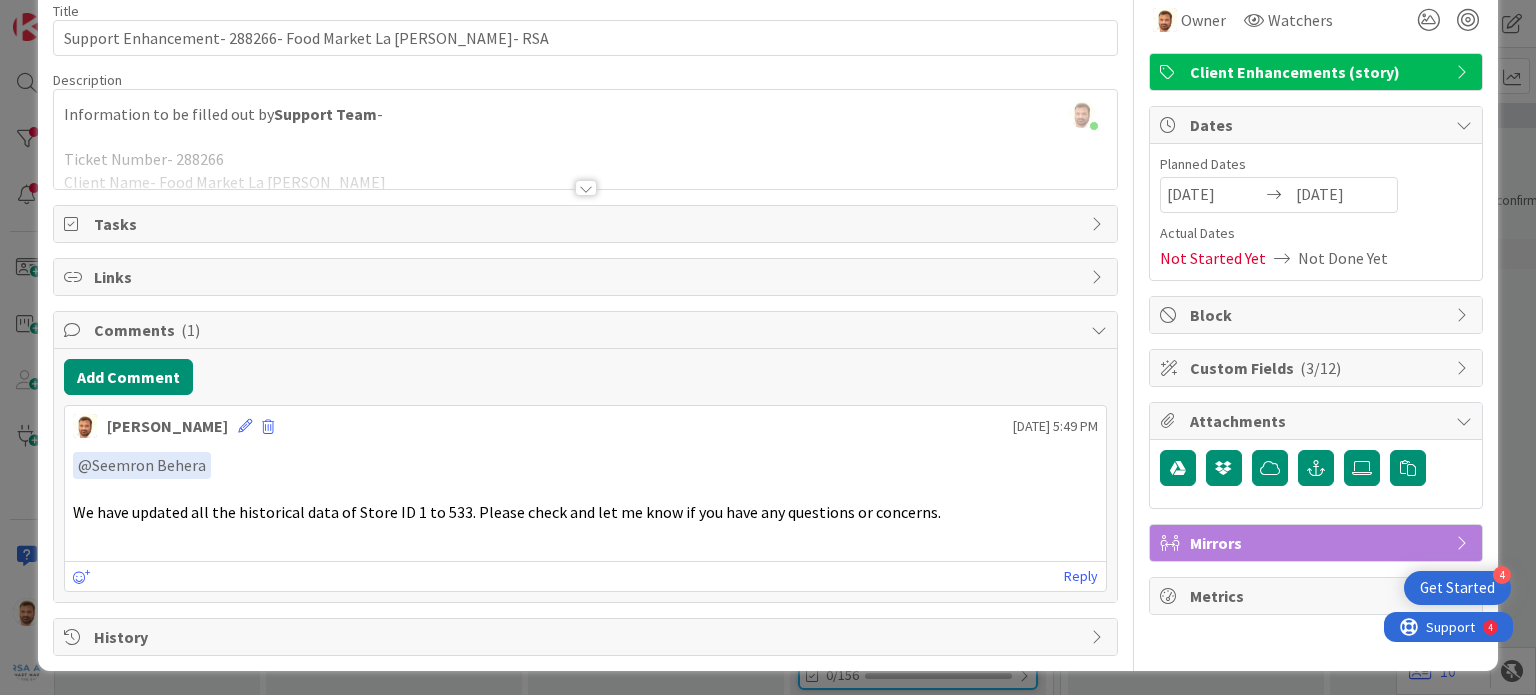 scroll, scrollTop: 0, scrollLeft: 0, axis: both 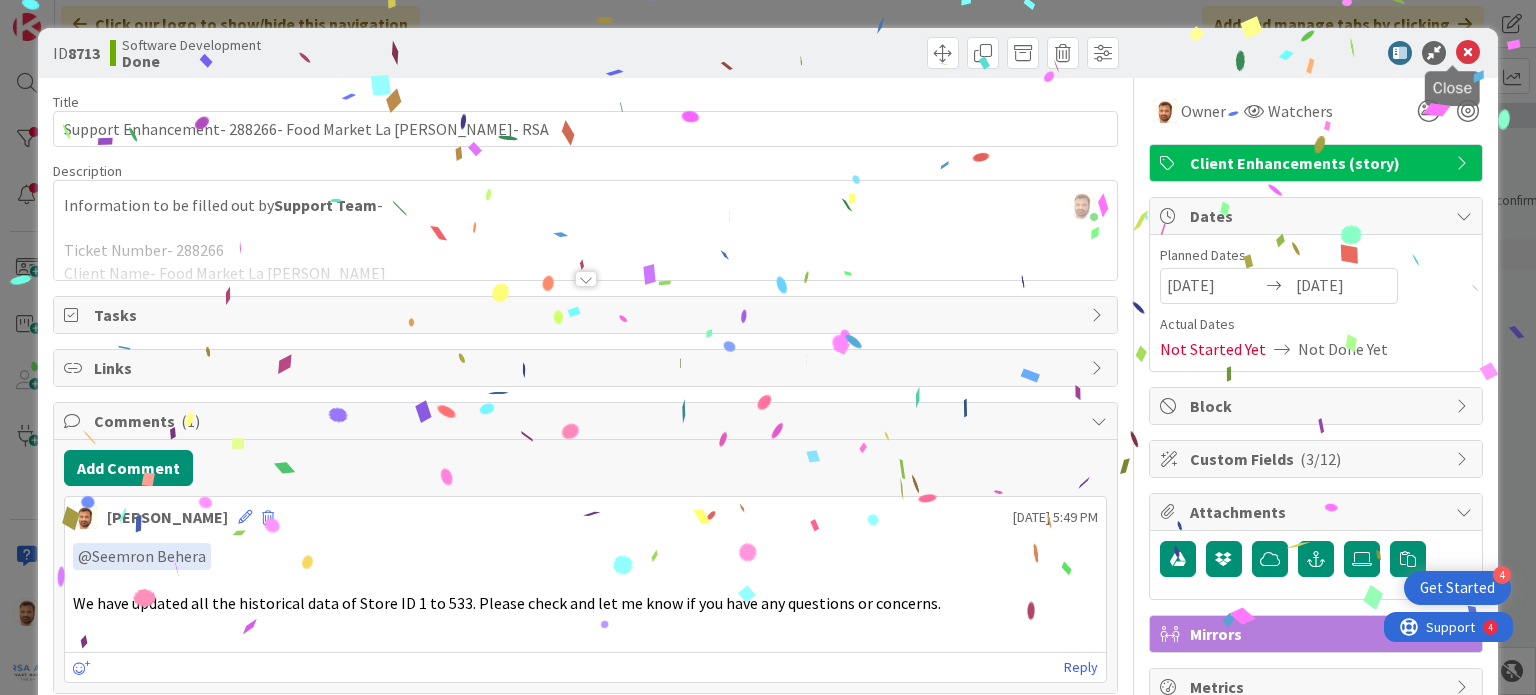 click at bounding box center [1468, 53] 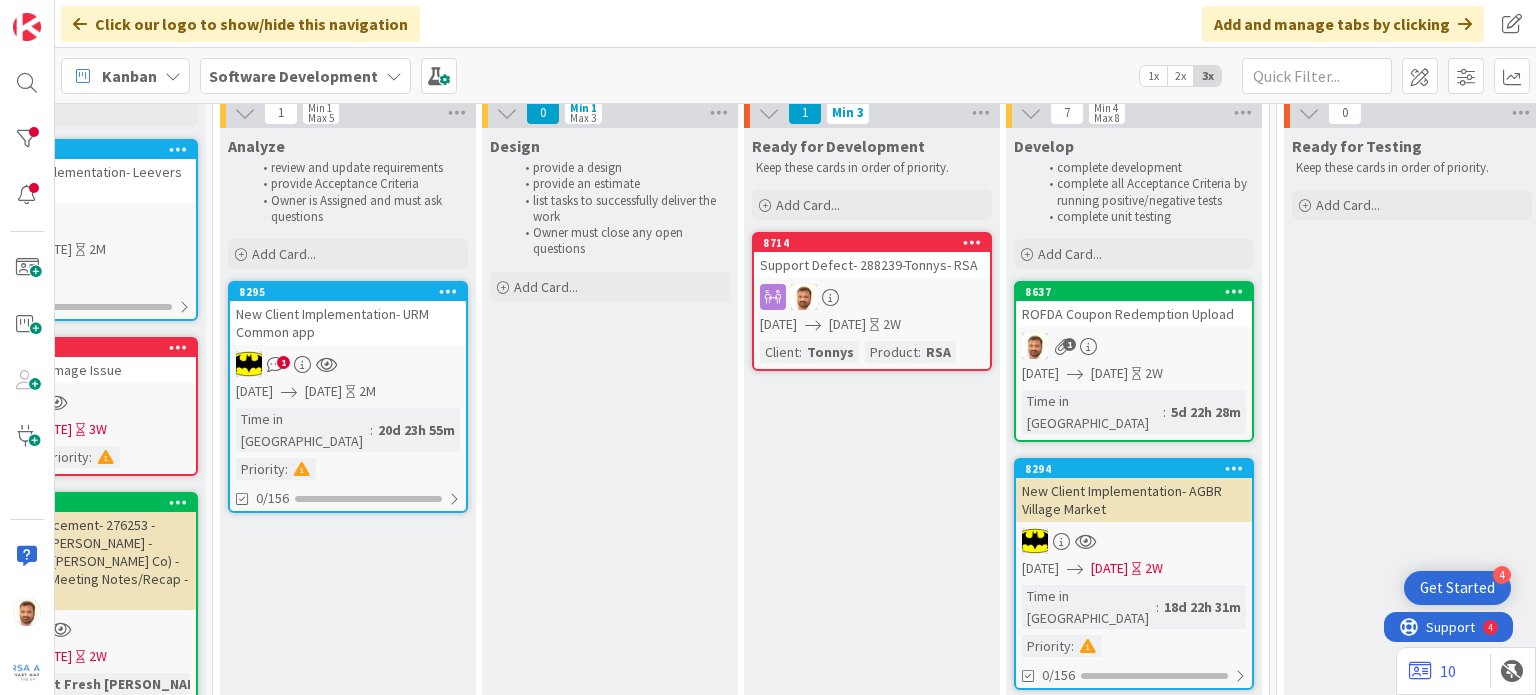 scroll, scrollTop: 79, scrollLeft: 906, axis: both 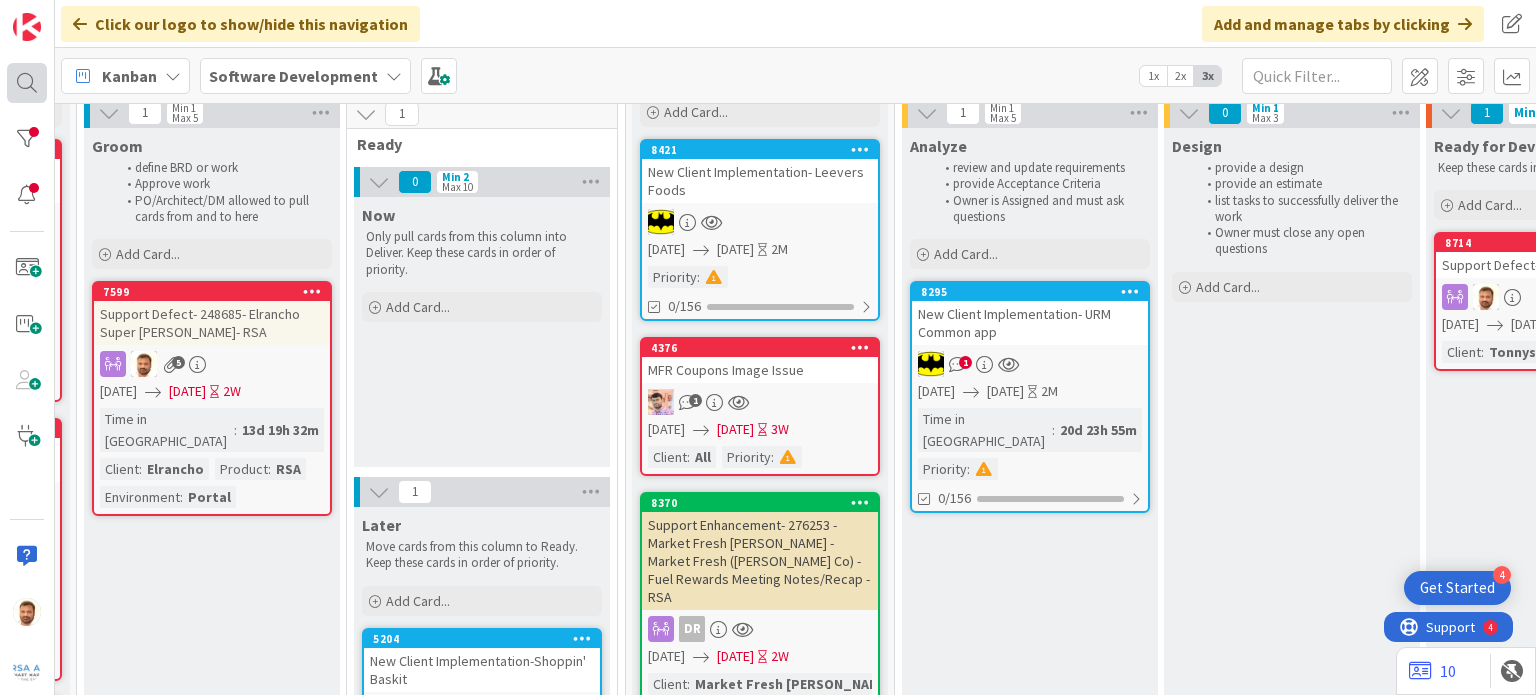 click at bounding box center [27, 83] 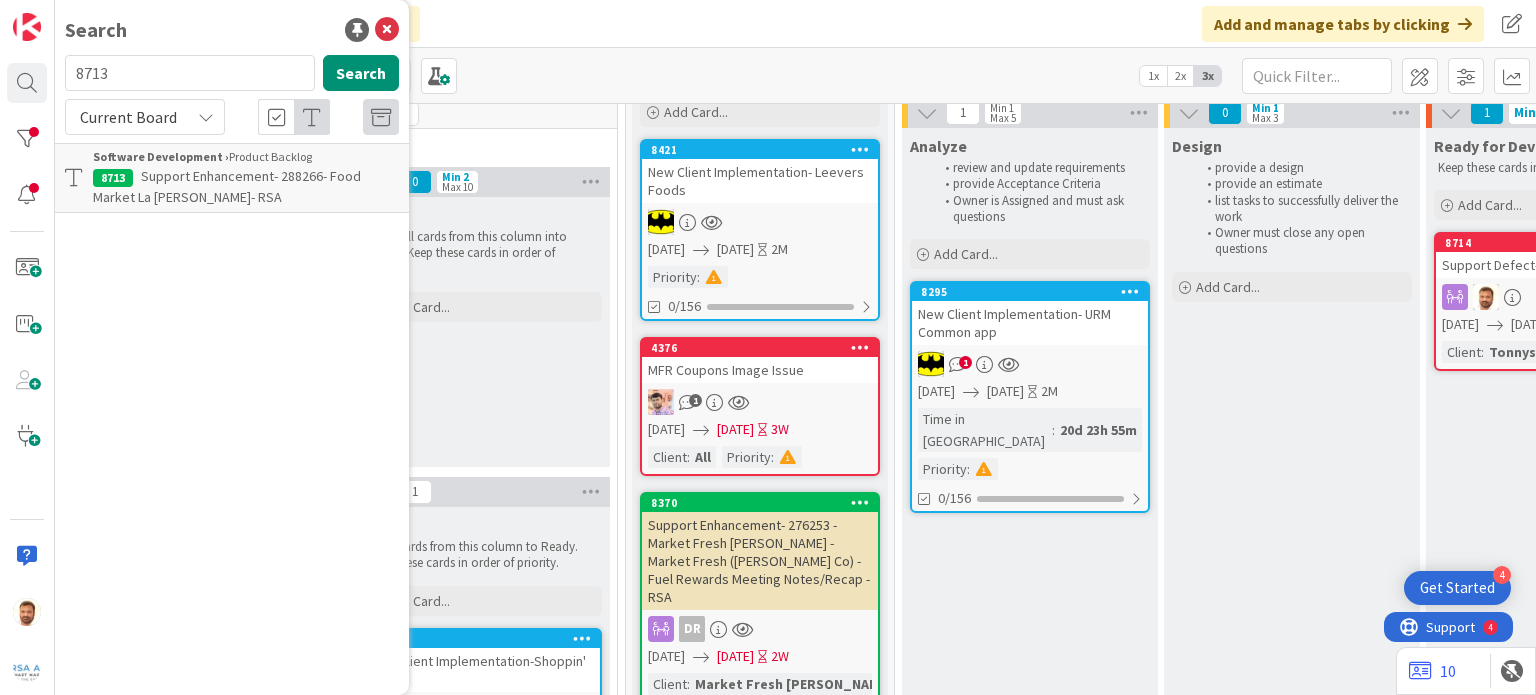 click on "8713" at bounding box center [190, 73] 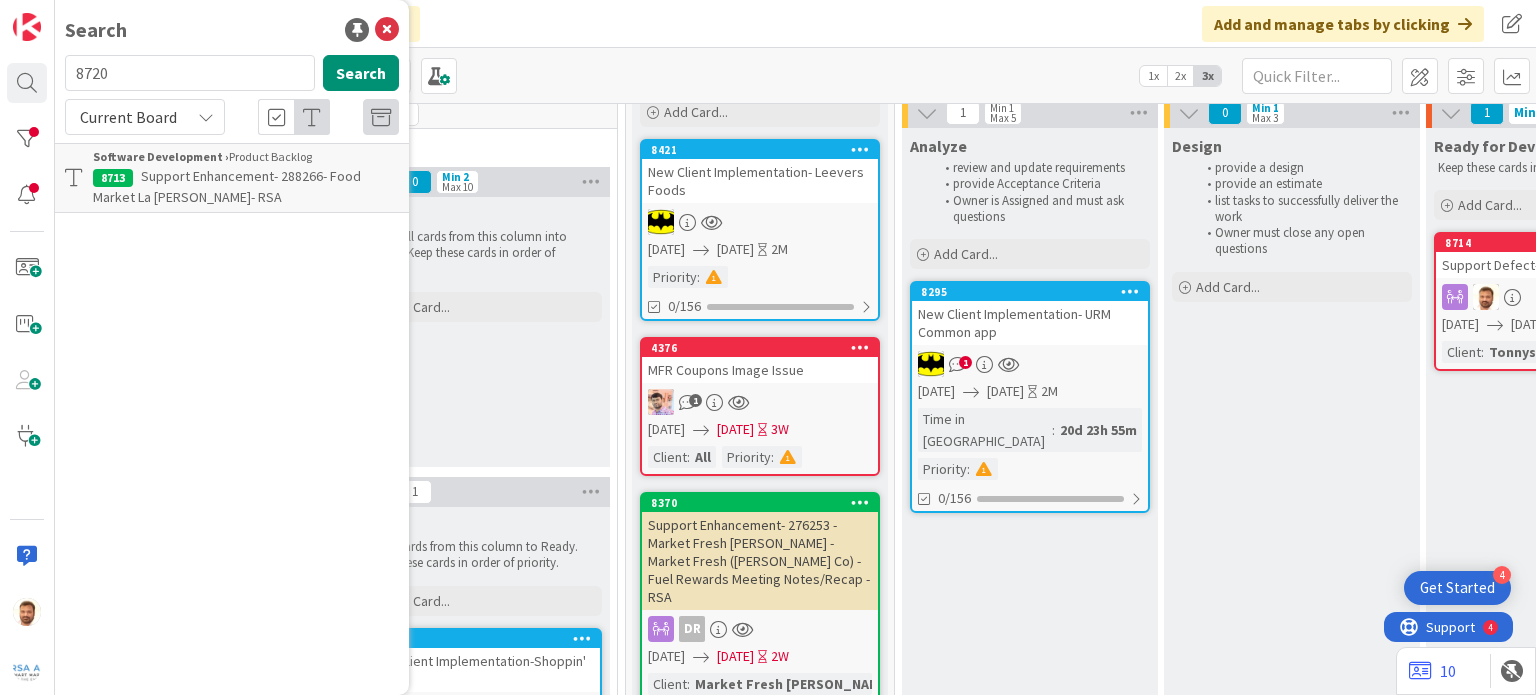 type on "8720" 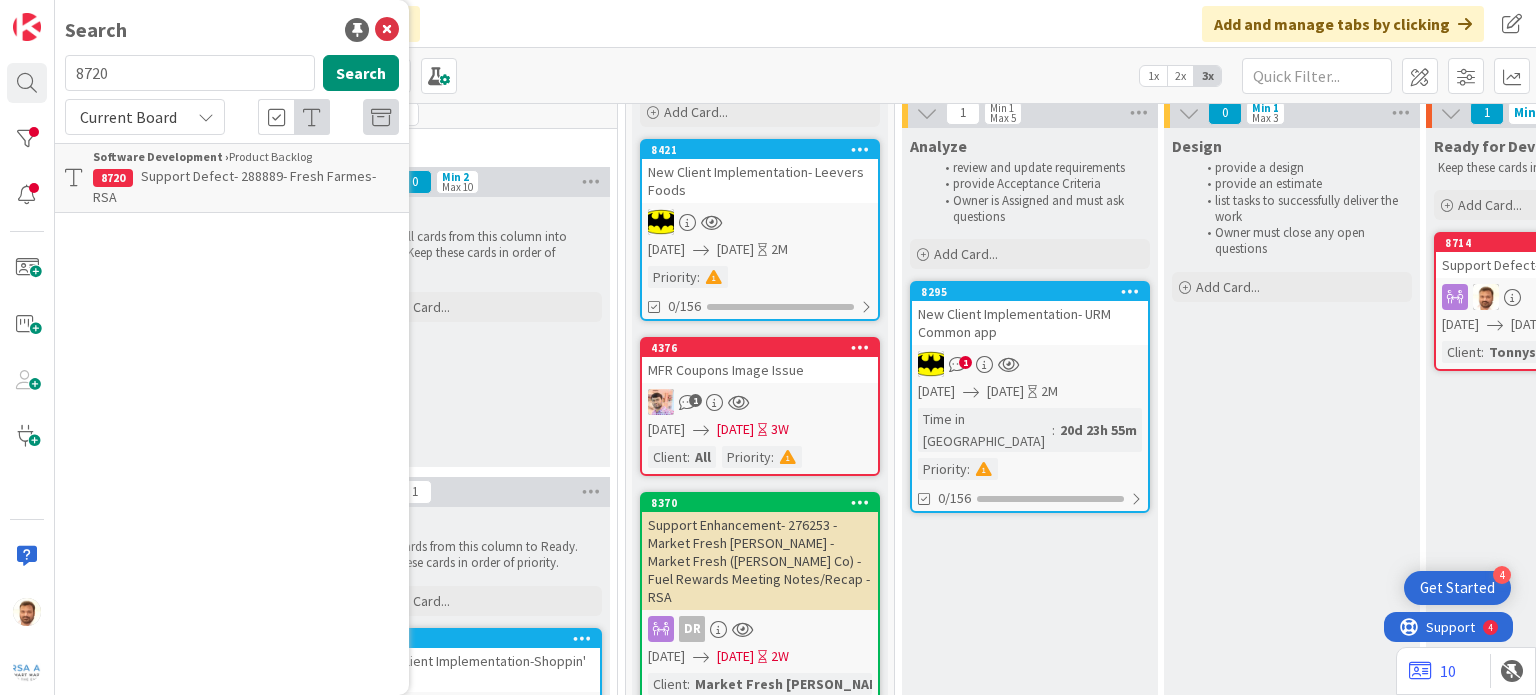 click on "Search 8720 Search Current Board Software Development ›  Product Backlog 8720 Support Defect- 288889- Fresh Farmes- RSA" at bounding box center [232, 347] 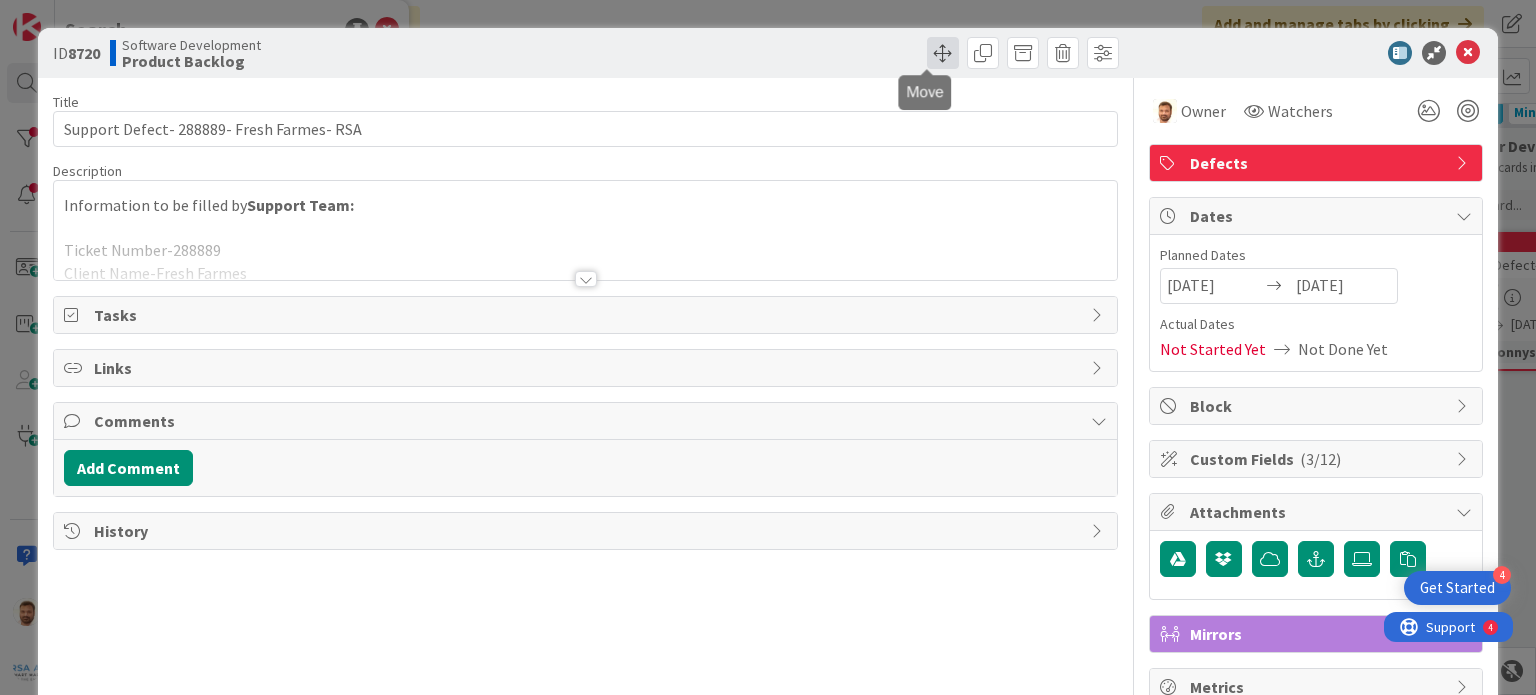 click at bounding box center [943, 53] 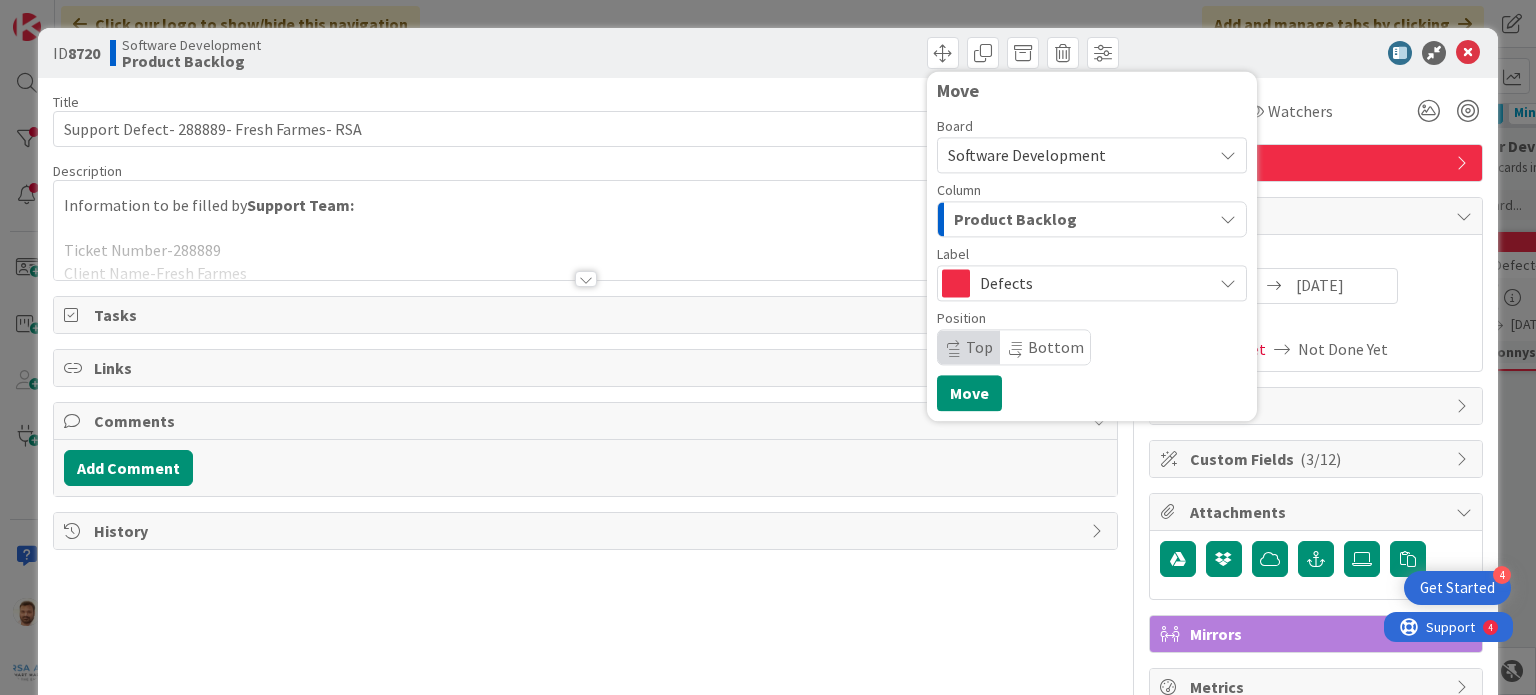 click on "Product Backlog" at bounding box center (1015, 219) 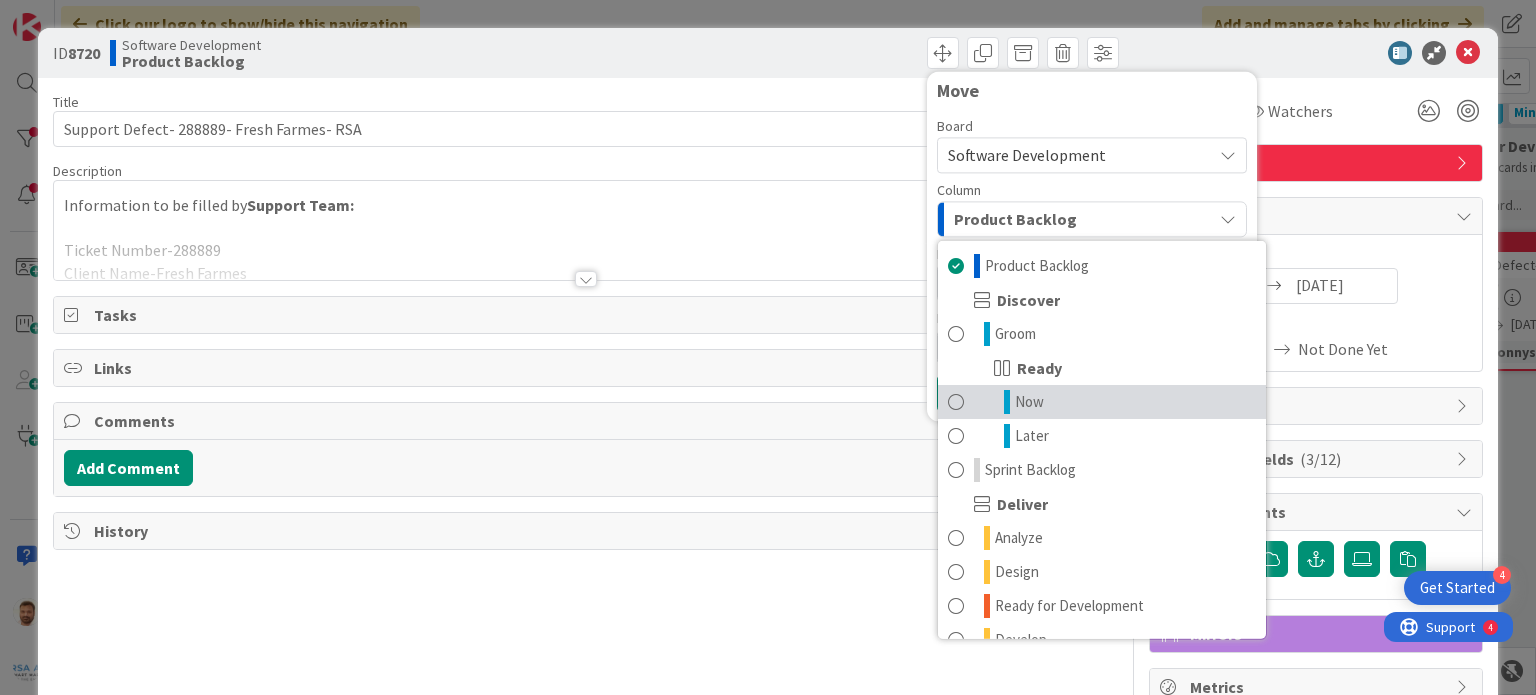 scroll, scrollTop: 140, scrollLeft: 0, axis: vertical 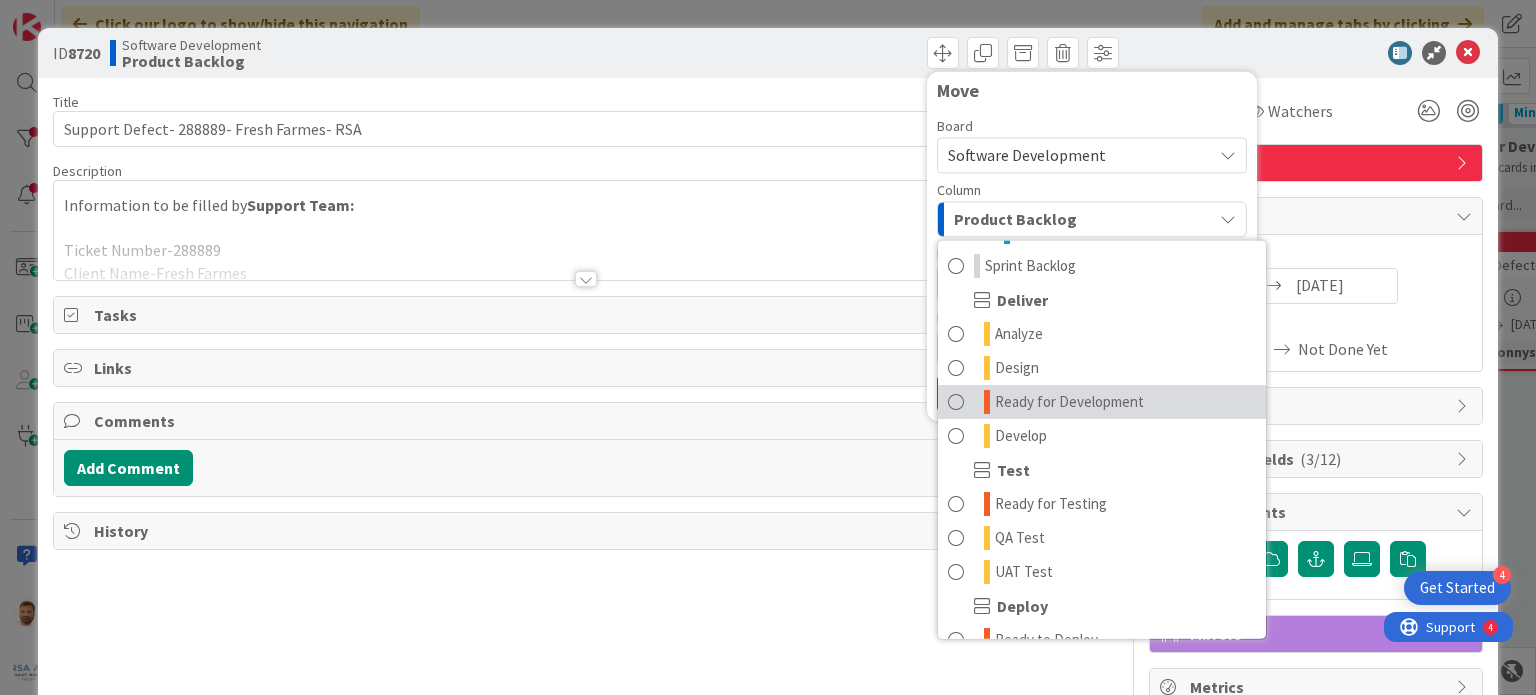 click on "Ready for Development" at bounding box center [1069, 402] 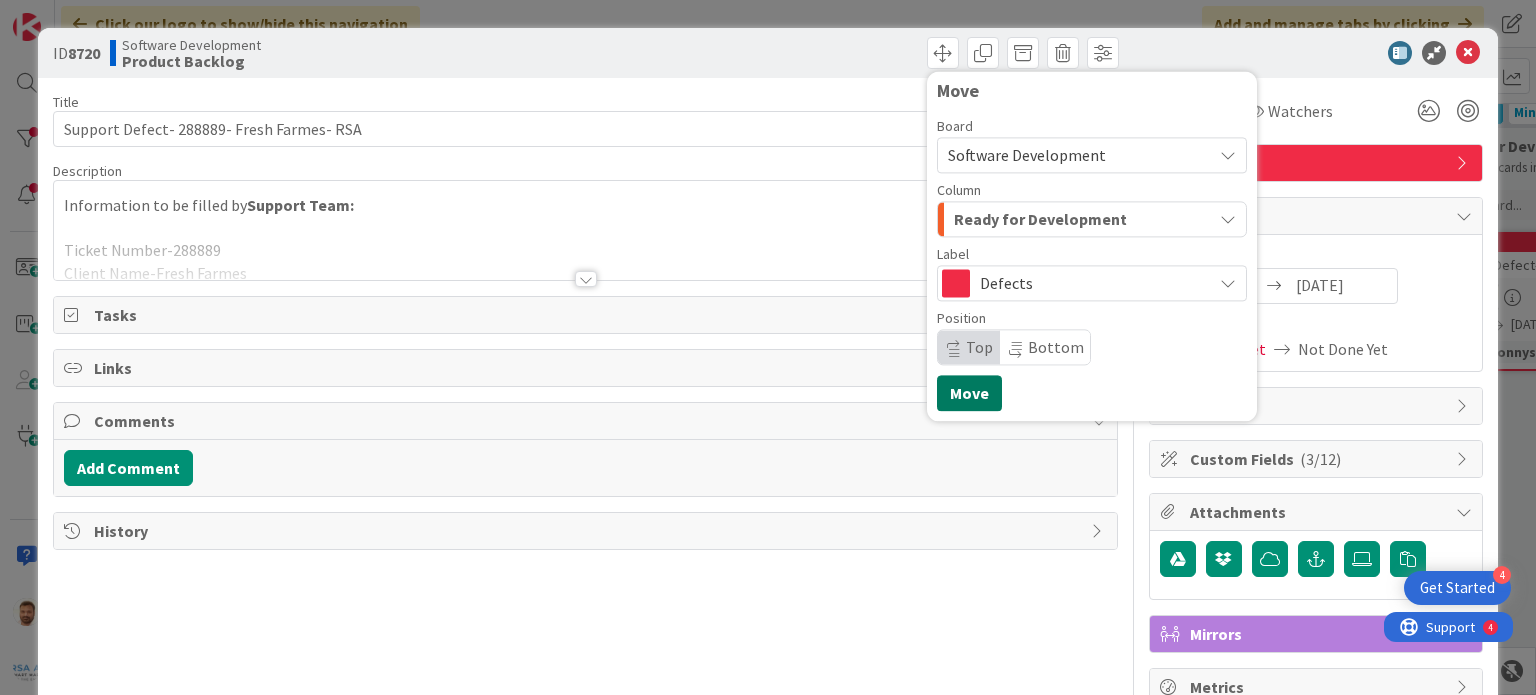 click on "Move" at bounding box center (969, 393) 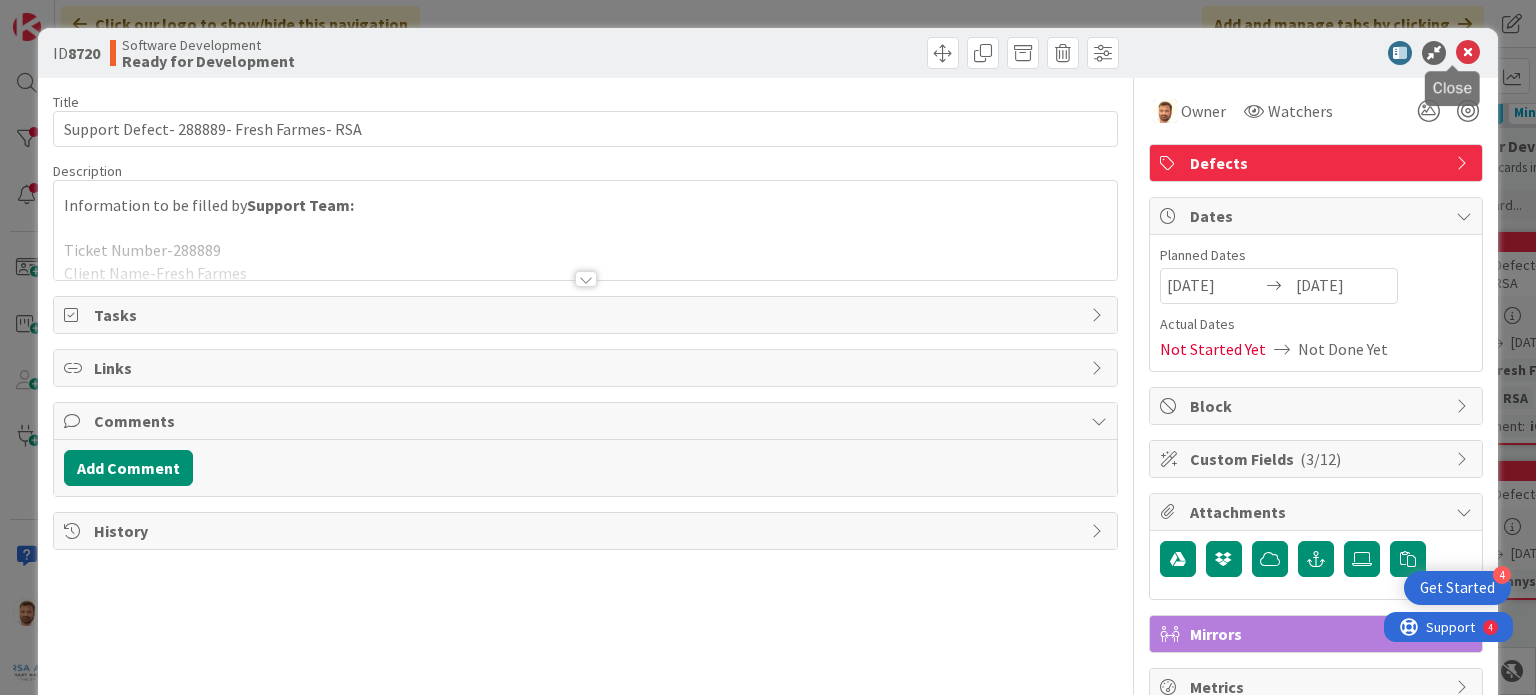 click at bounding box center (1468, 53) 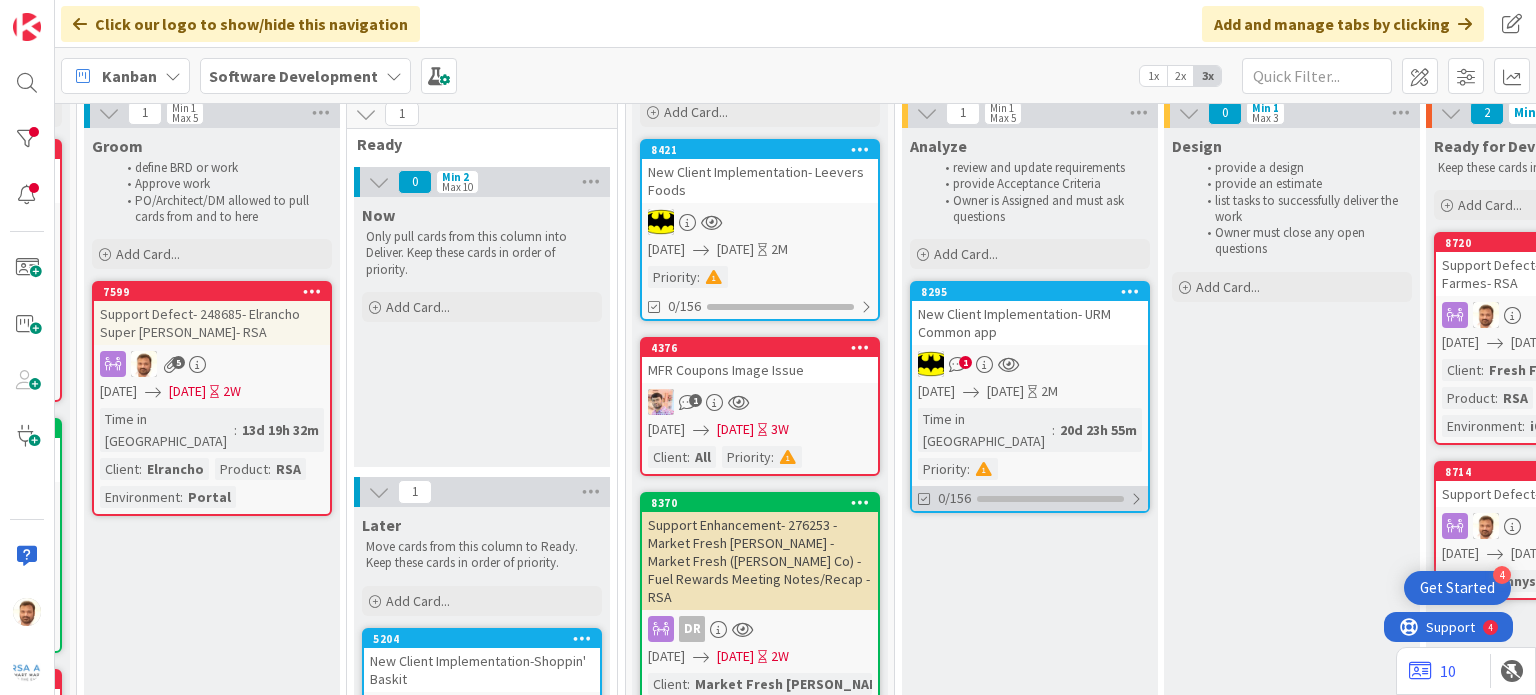 scroll, scrollTop: 0, scrollLeft: 0, axis: both 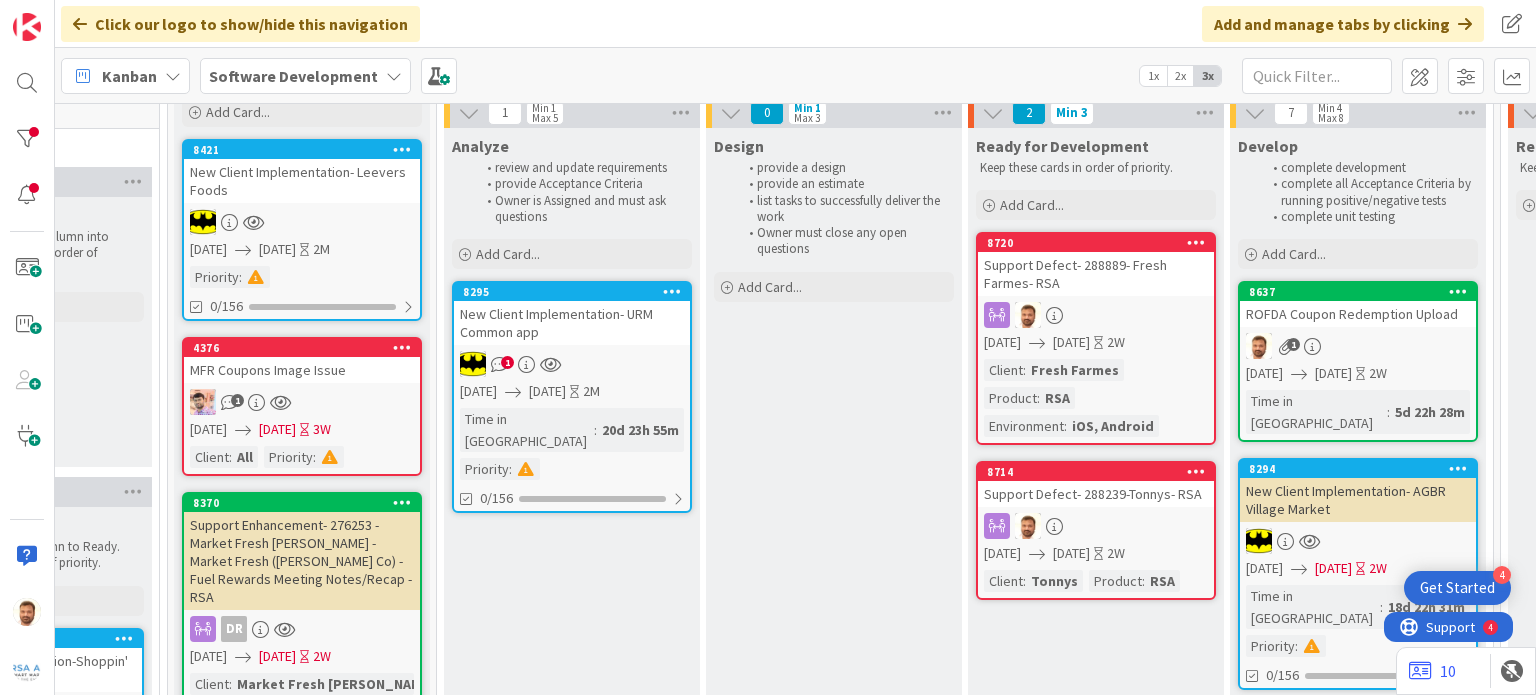 click on "Support Defect- 288889- Fresh Farmes- RSA" at bounding box center (1096, 274) 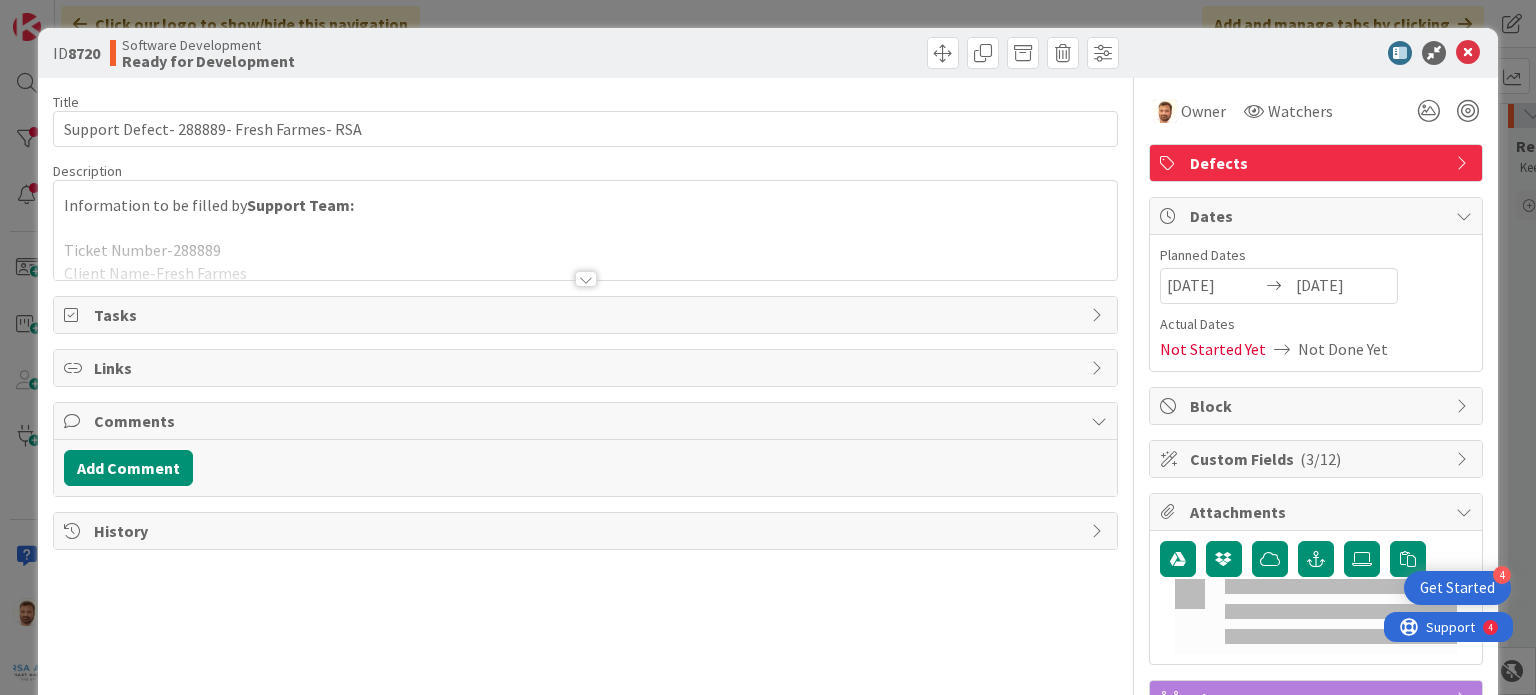 scroll, scrollTop: 0, scrollLeft: 0, axis: both 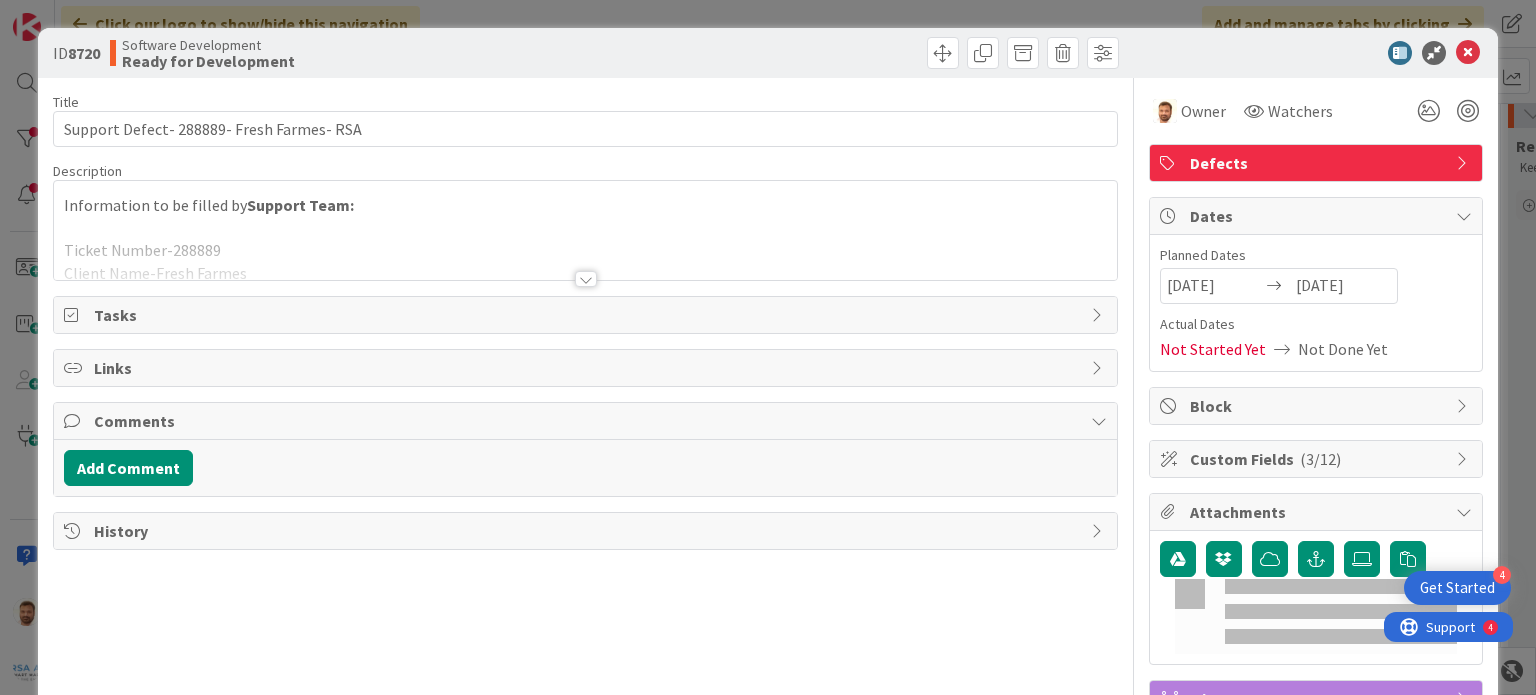 click on "Add Comment" at bounding box center [585, 468] 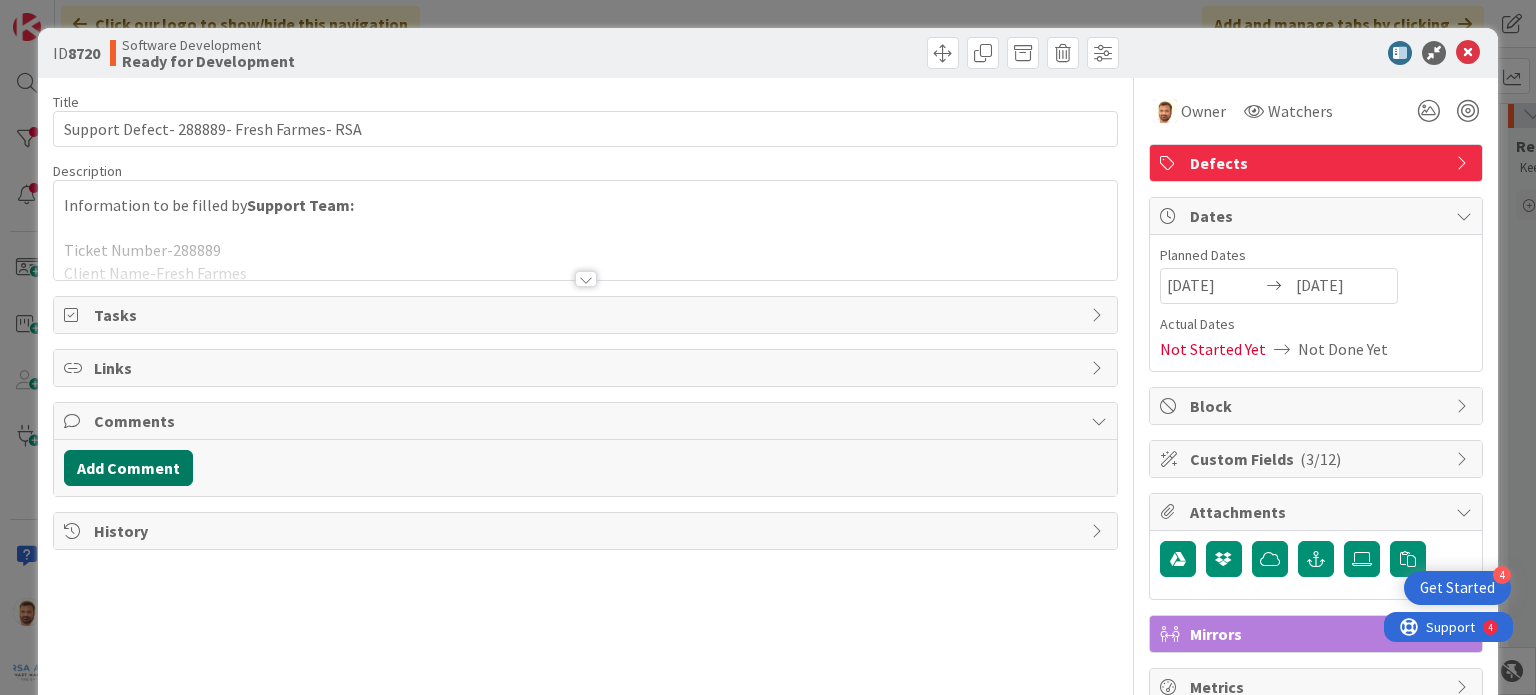 click on "Add Comment" at bounding box center (128, 468) 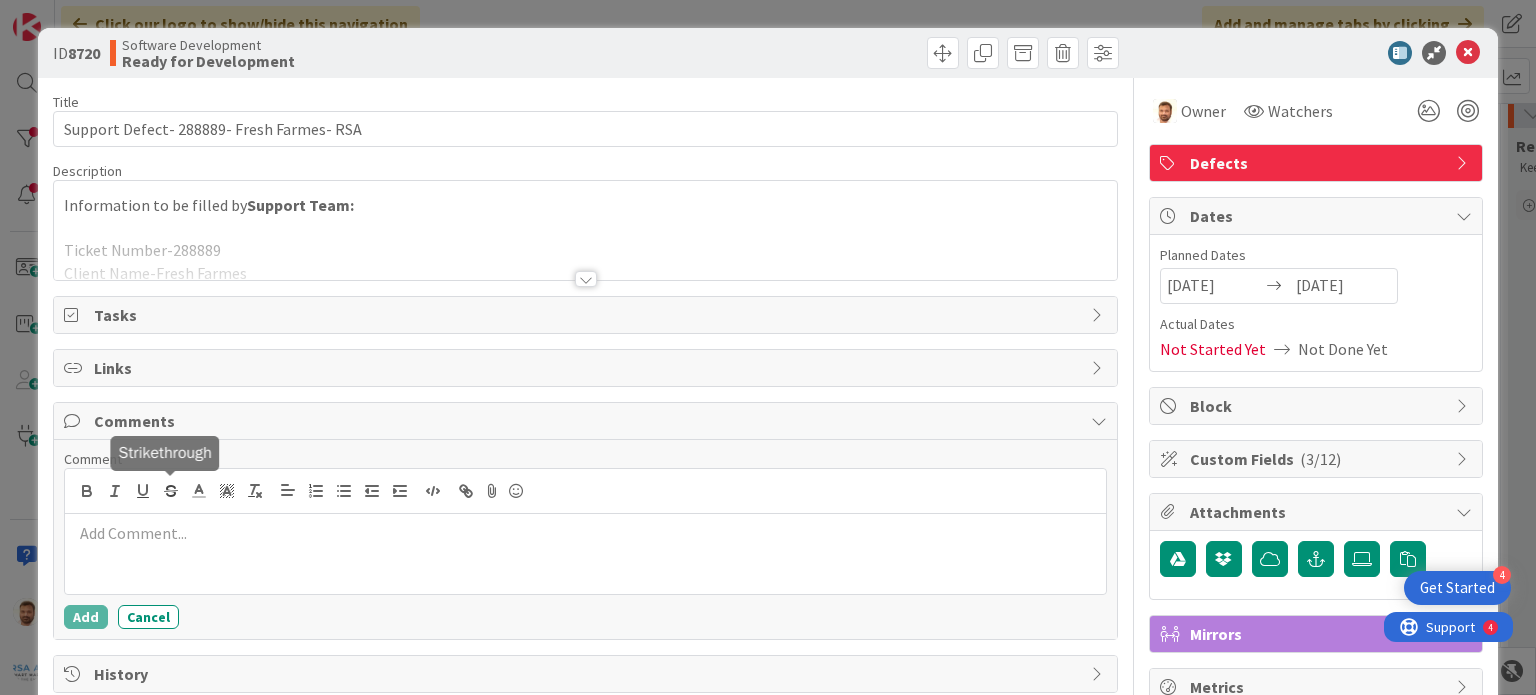 click at bounding box center (585, 554) 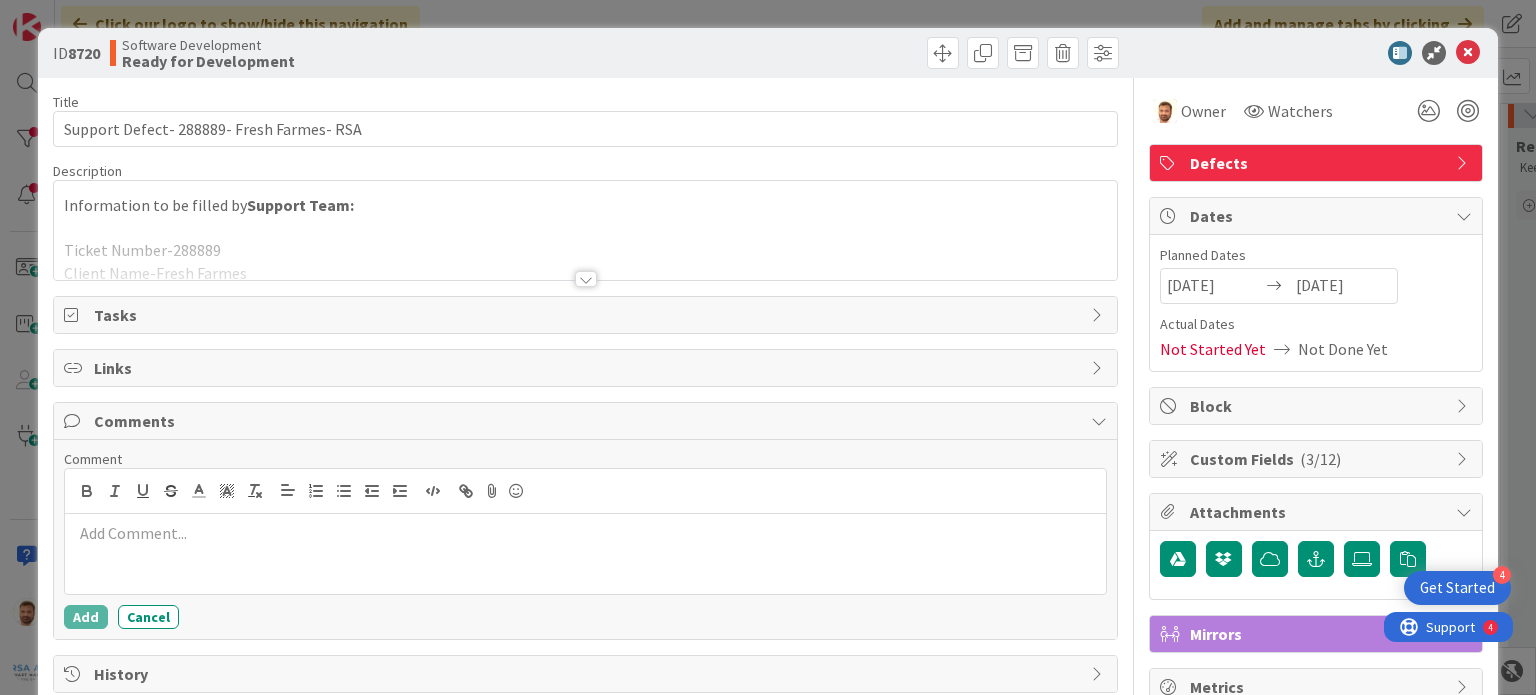 type 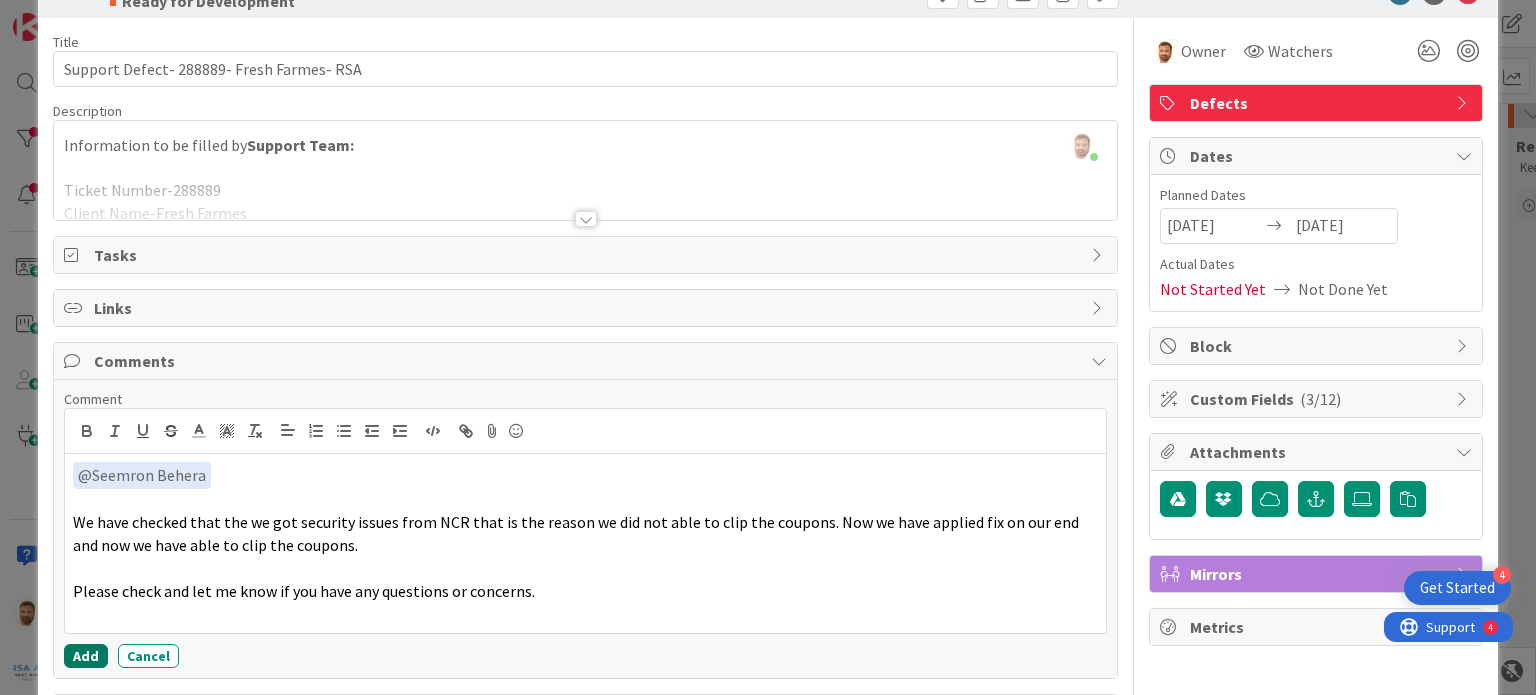 click on "Add" at bounding box center (86, 656) 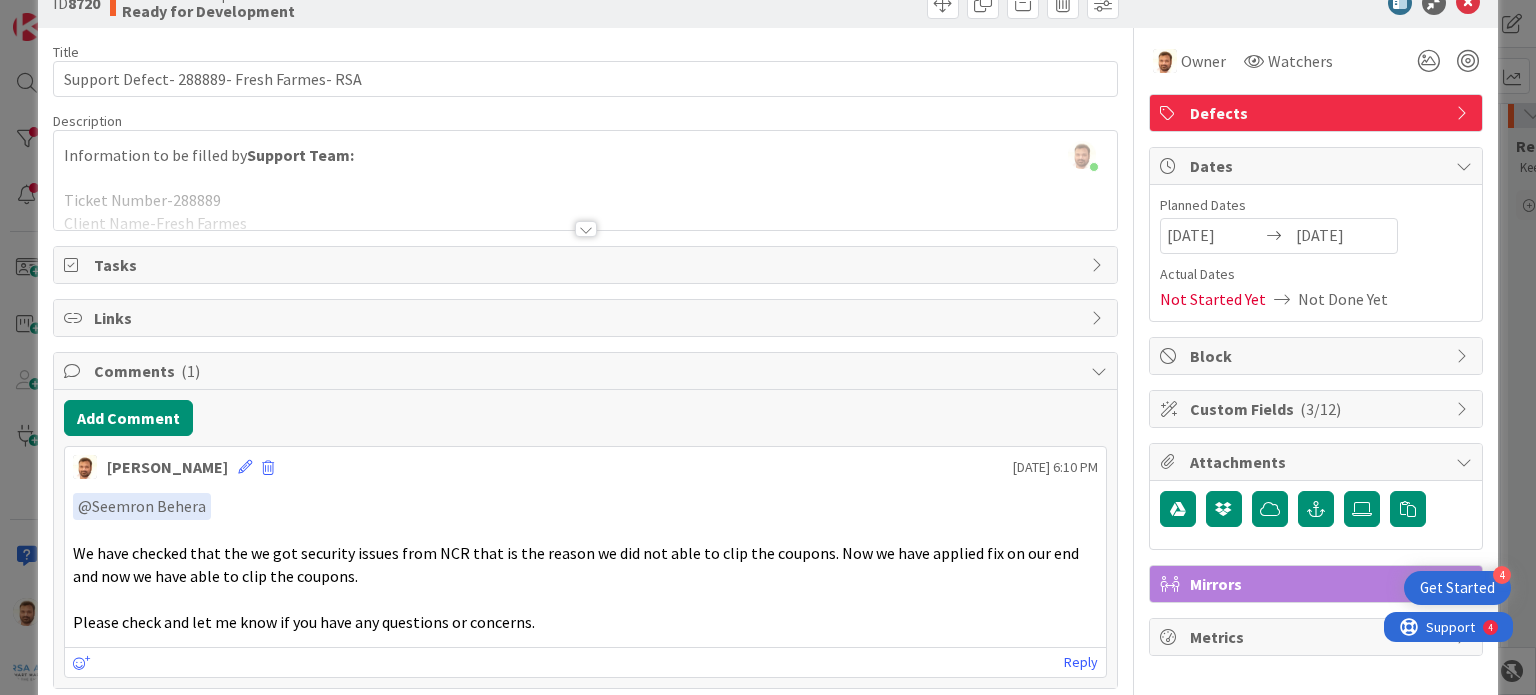 scroll, scrollTop: 0, scrollLeft: 0, axis: both 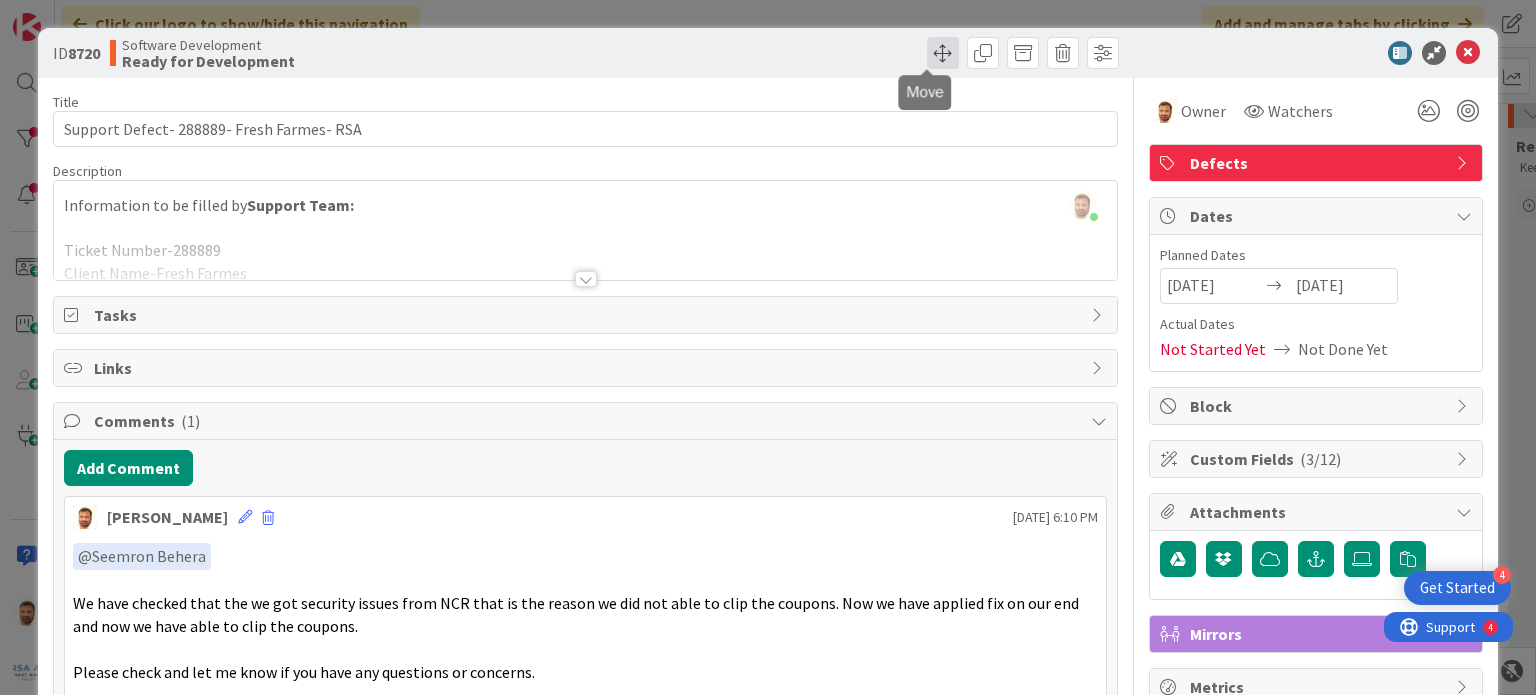 click at bounding box center (943, 53) 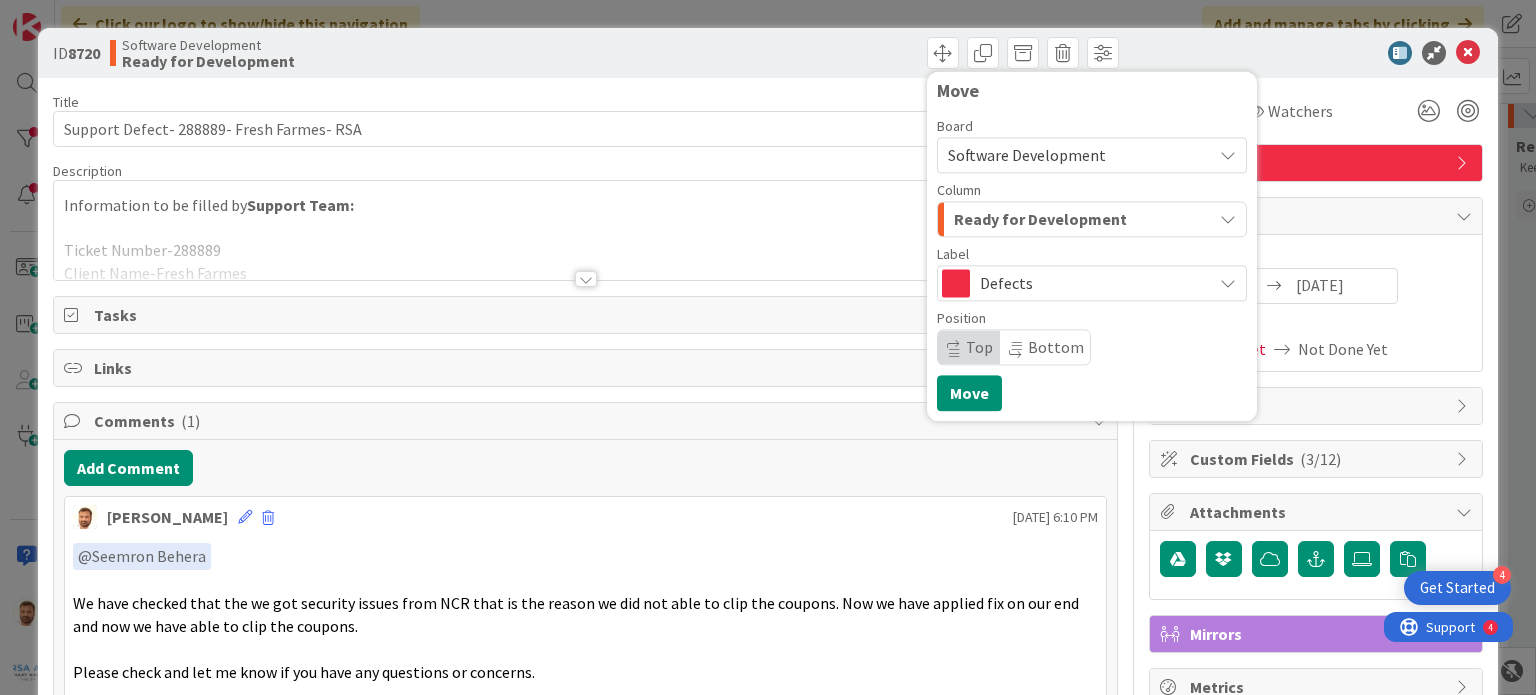 click on "Ready for Development" at bounding box center [1040, 219] 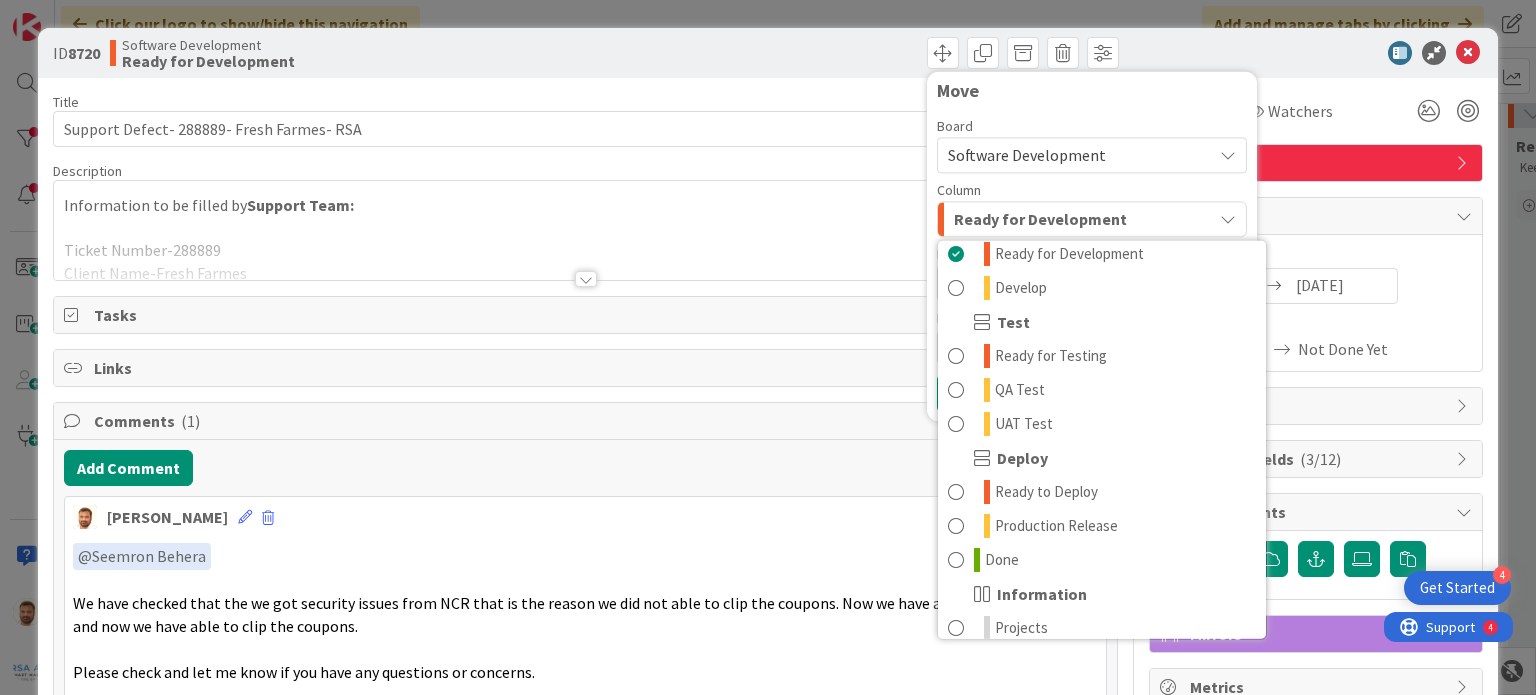 scroll, scrollTop: 399, scrollLeft: 0, axis: vertical 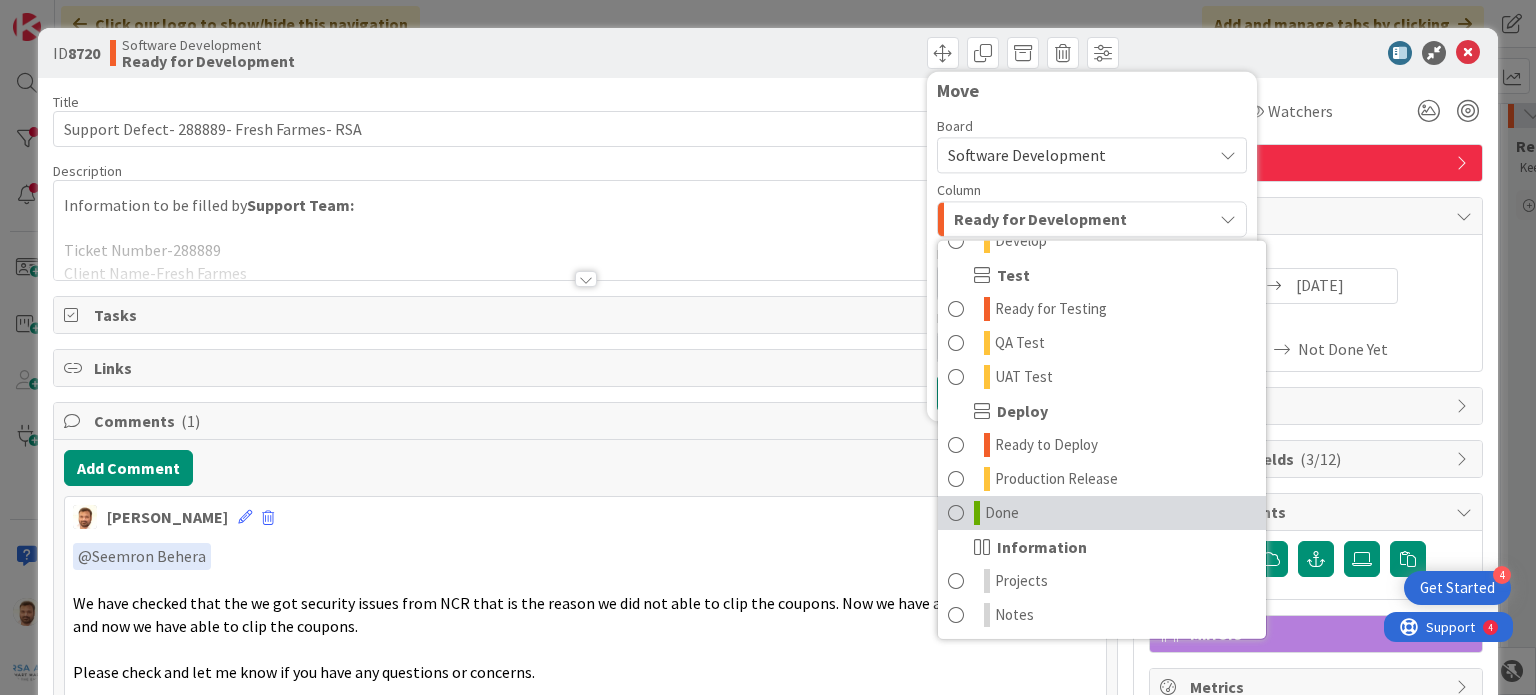 click on "Done" at bounding box center (1002, 513) 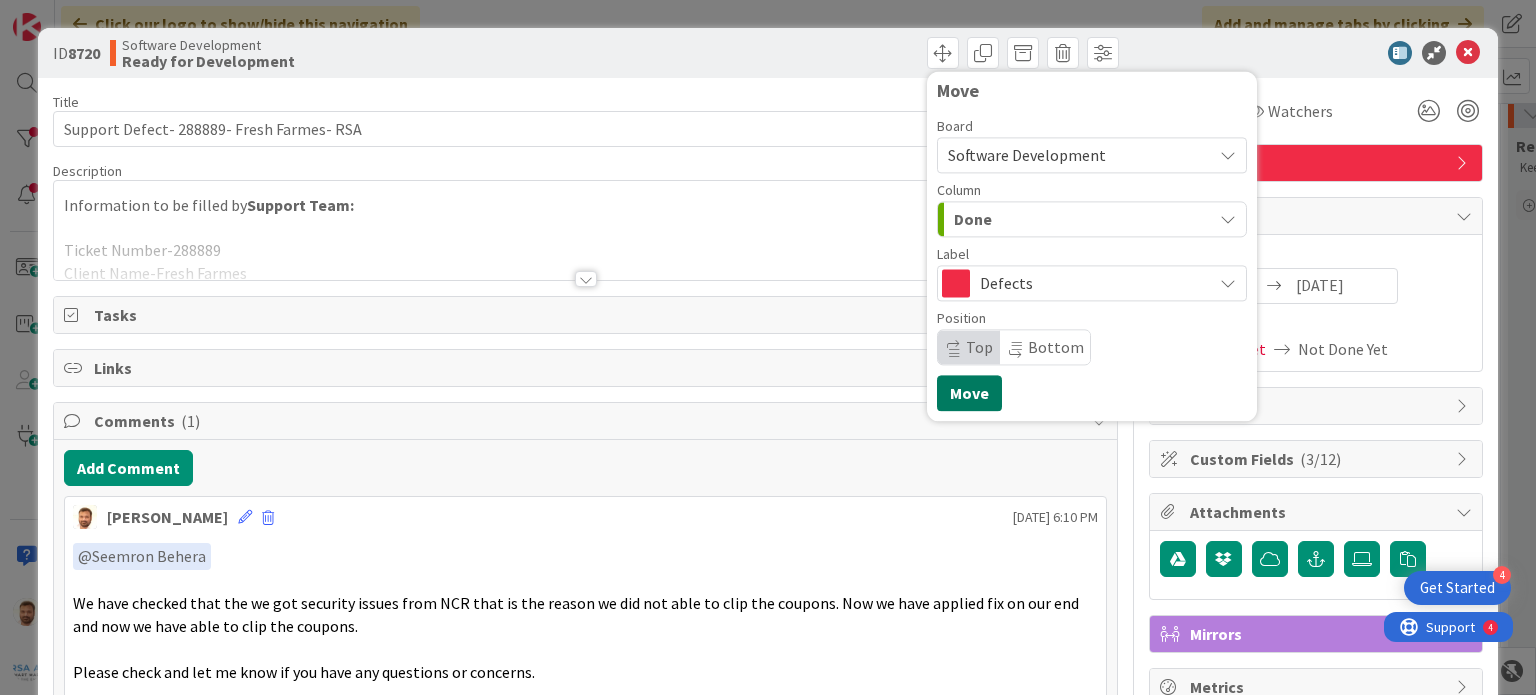 click on "Move" at bounding box center [969, 393] 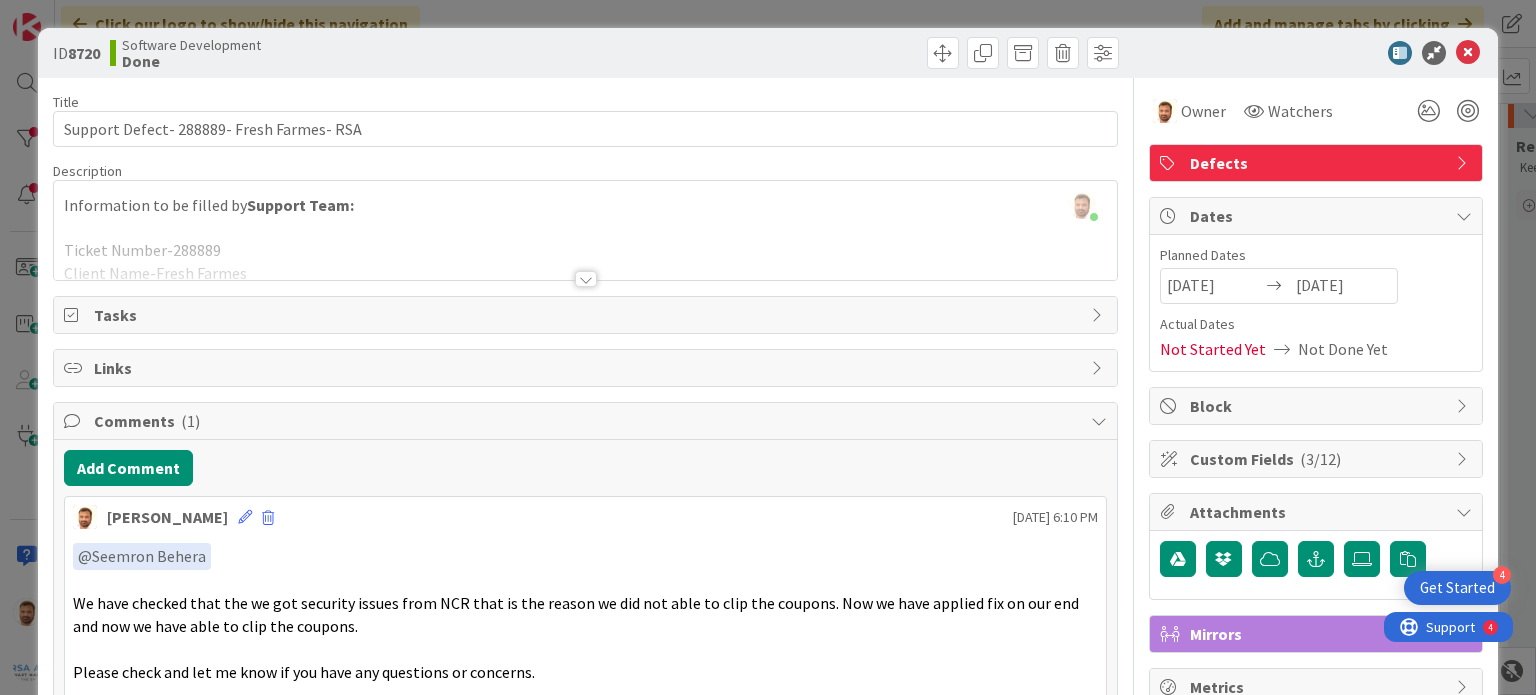 click at bounding box center [1468, 53] 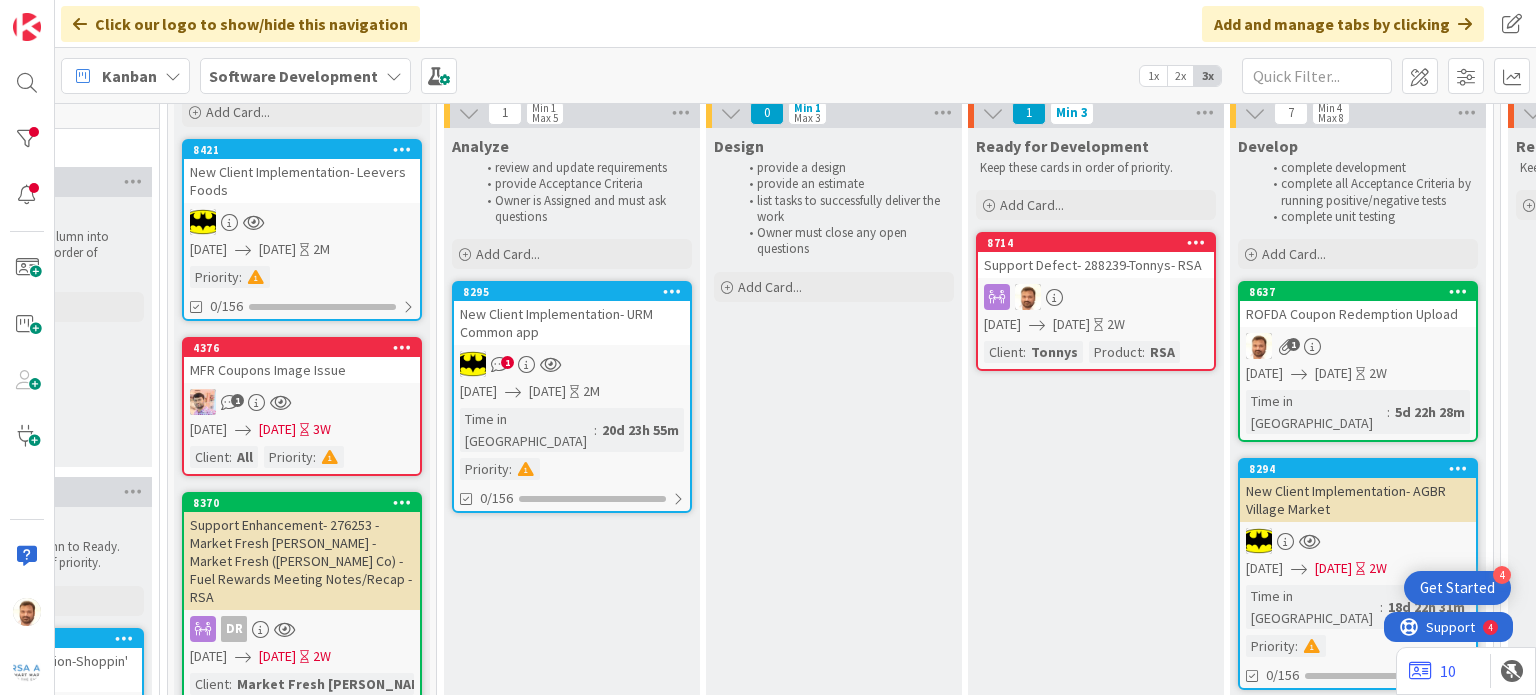 scroll, scrollTop: 0, scrollLeft: 0, axis: both 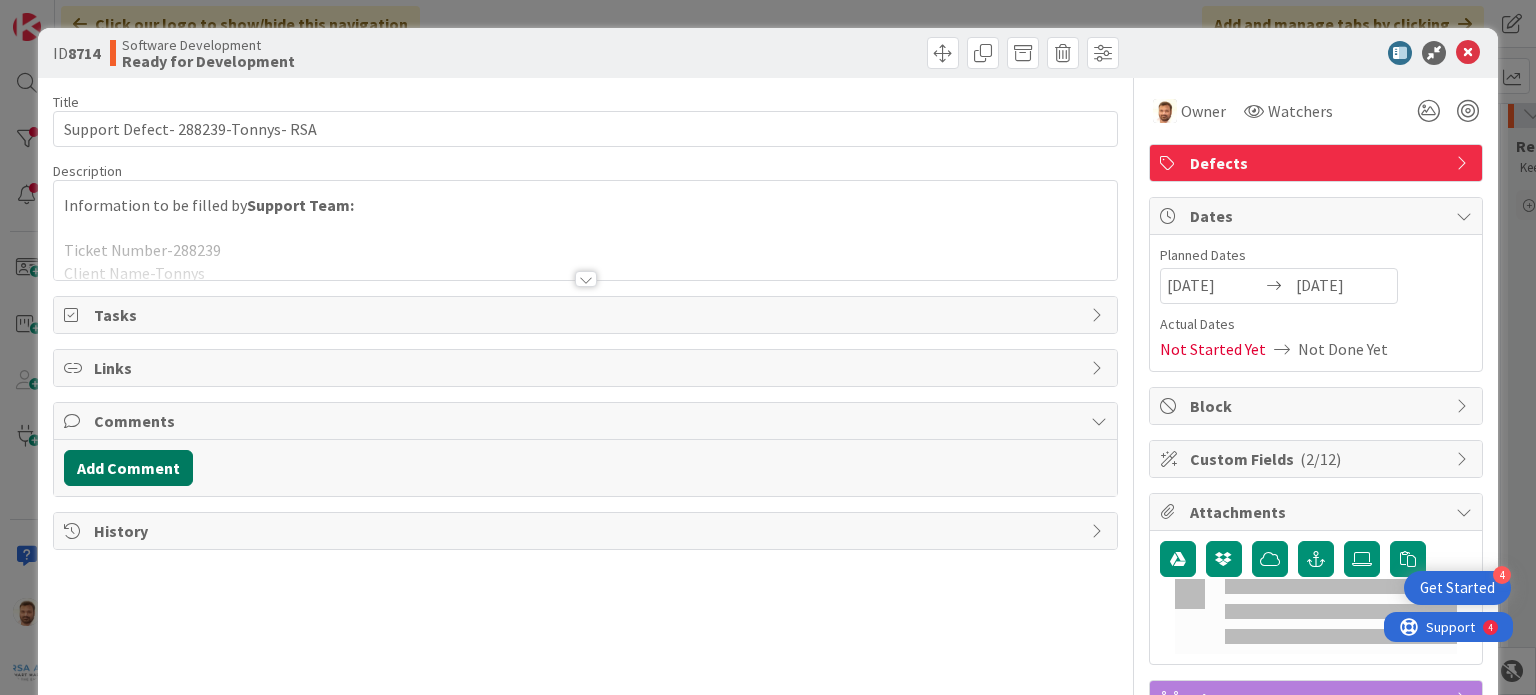click on "Add Comment" at bounding box center [128, 468] 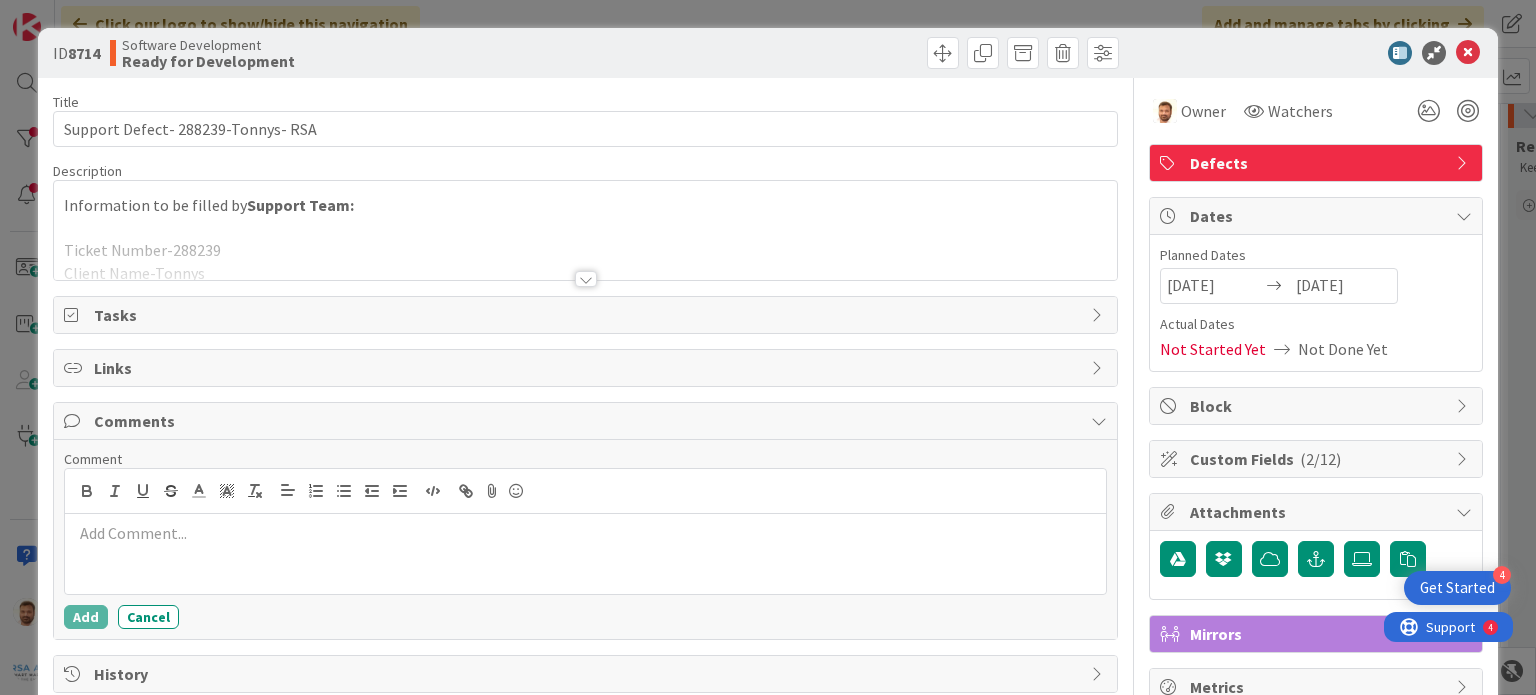 click at bounding box center (585, 554) 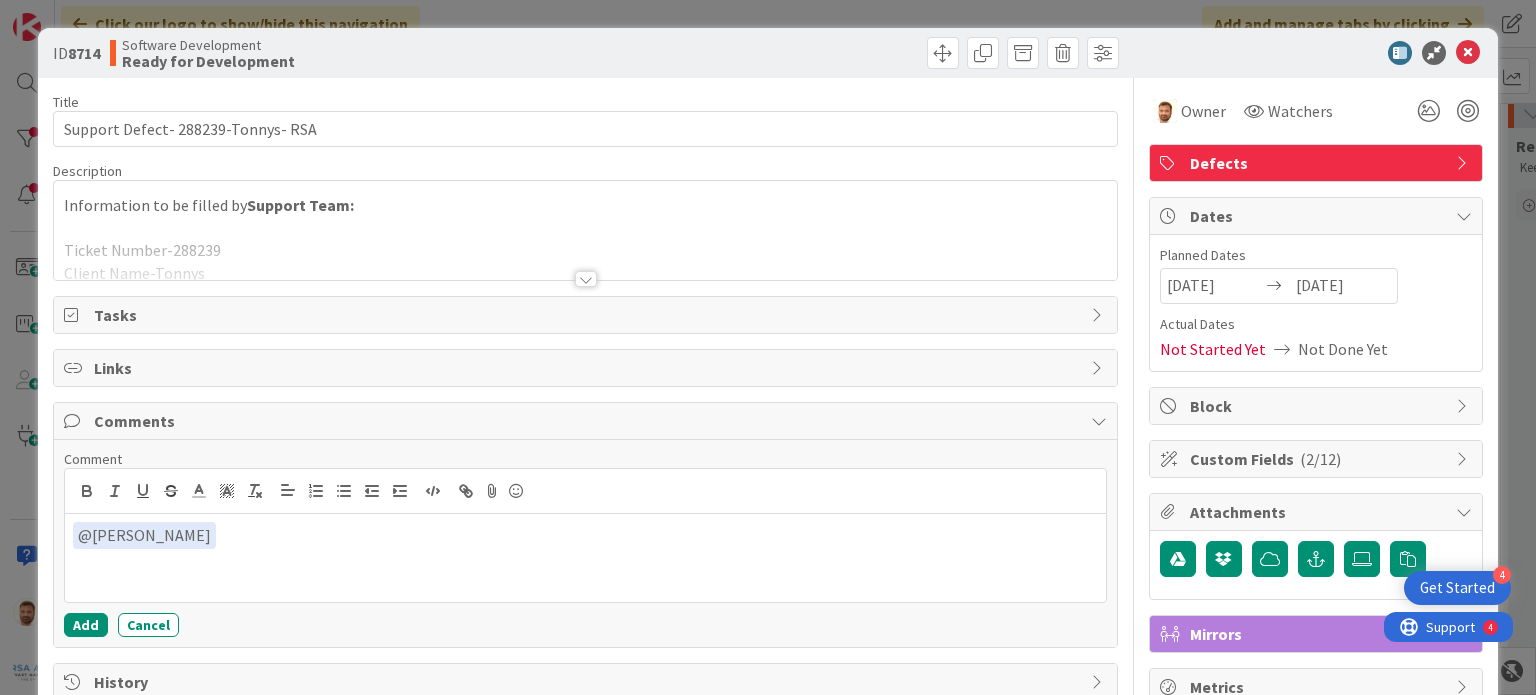 scroll, scrollTop: 76, scrollLeft: 0, axis: vertical 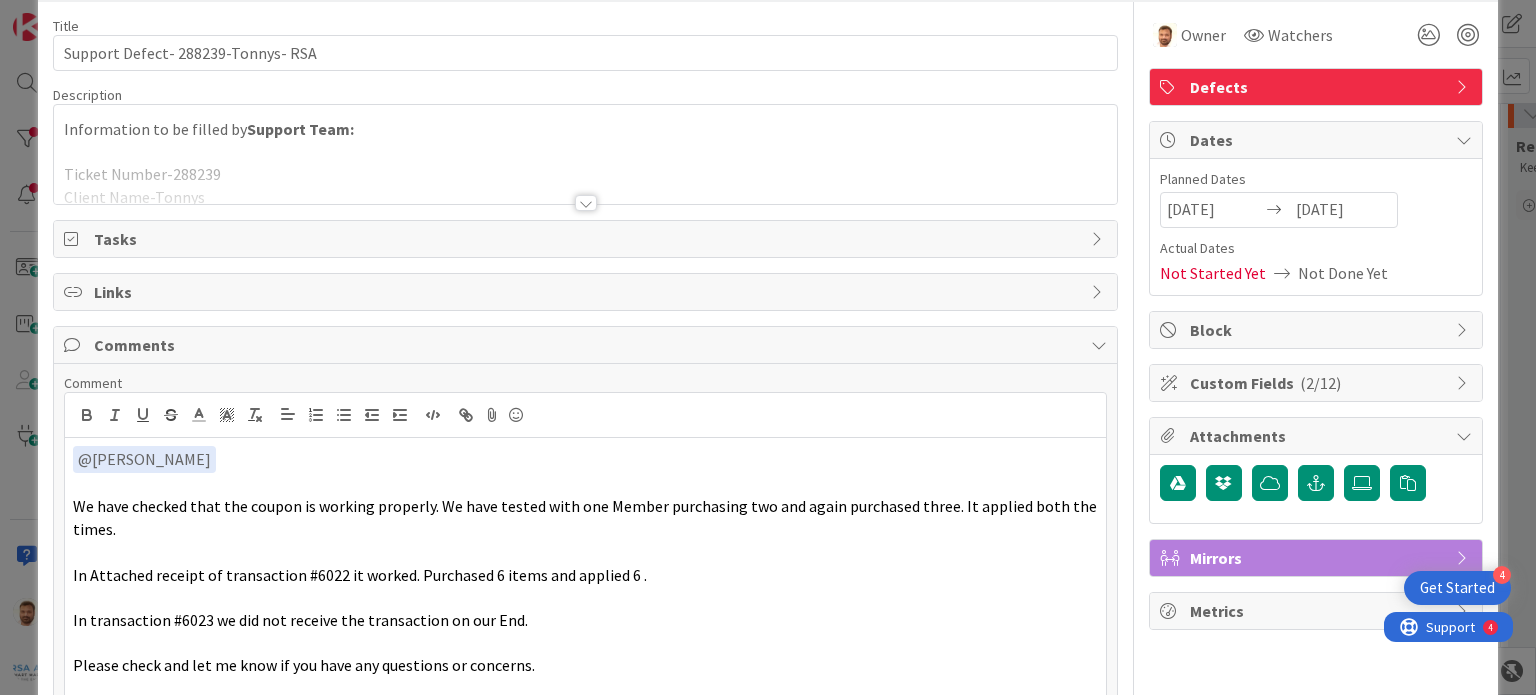 click on "﻿ @ [PERSON_NAME] ﻿" at bounding box center (585, 459) 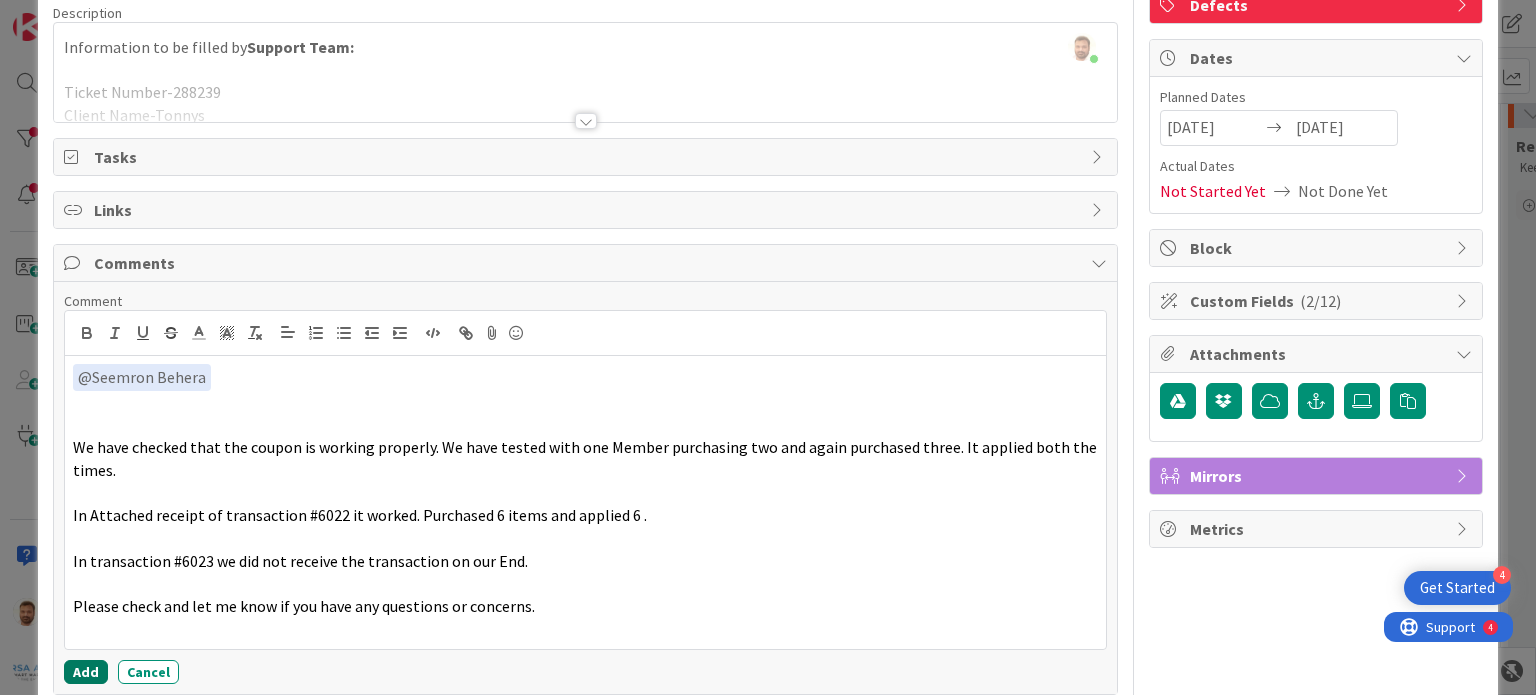 click on "Add" at bounding box center [86, 672] 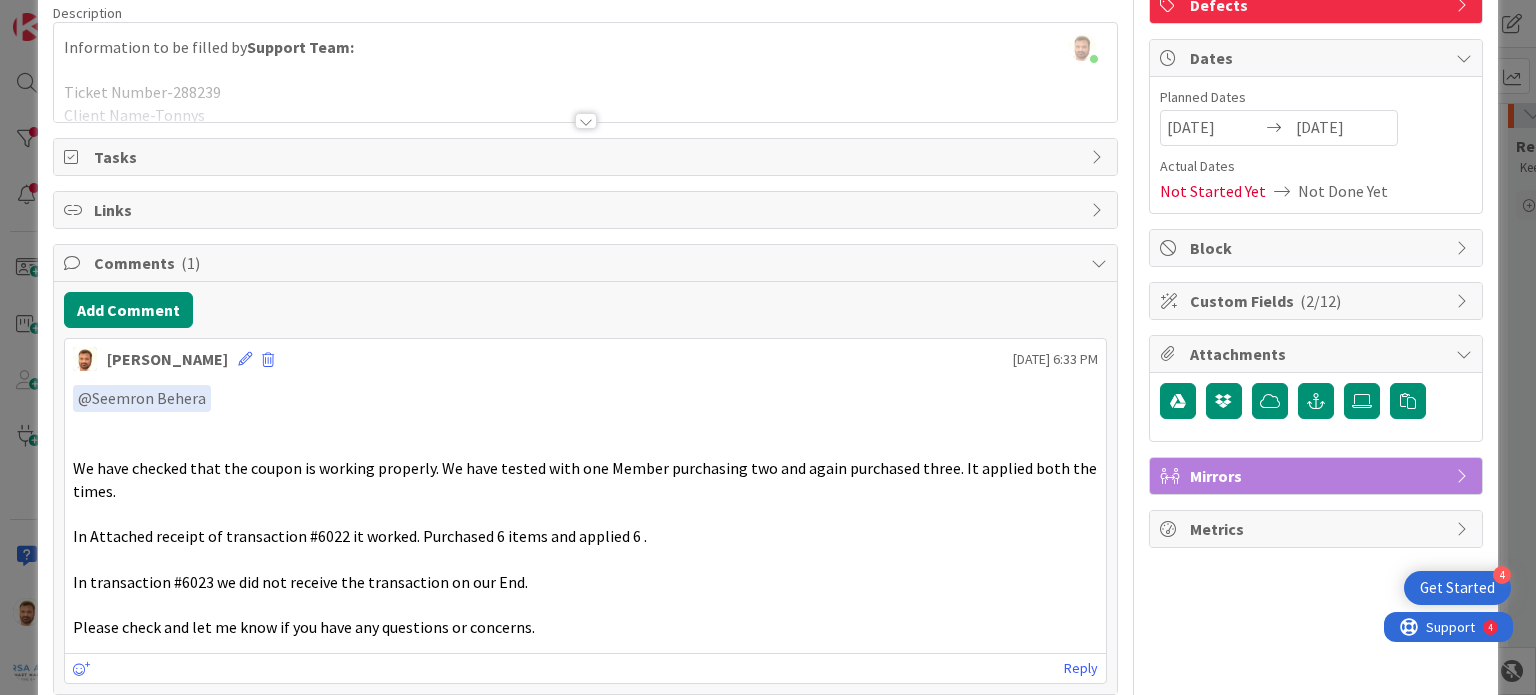 scroll, scrollTop: 0, scrollLeft: 0, axis: both 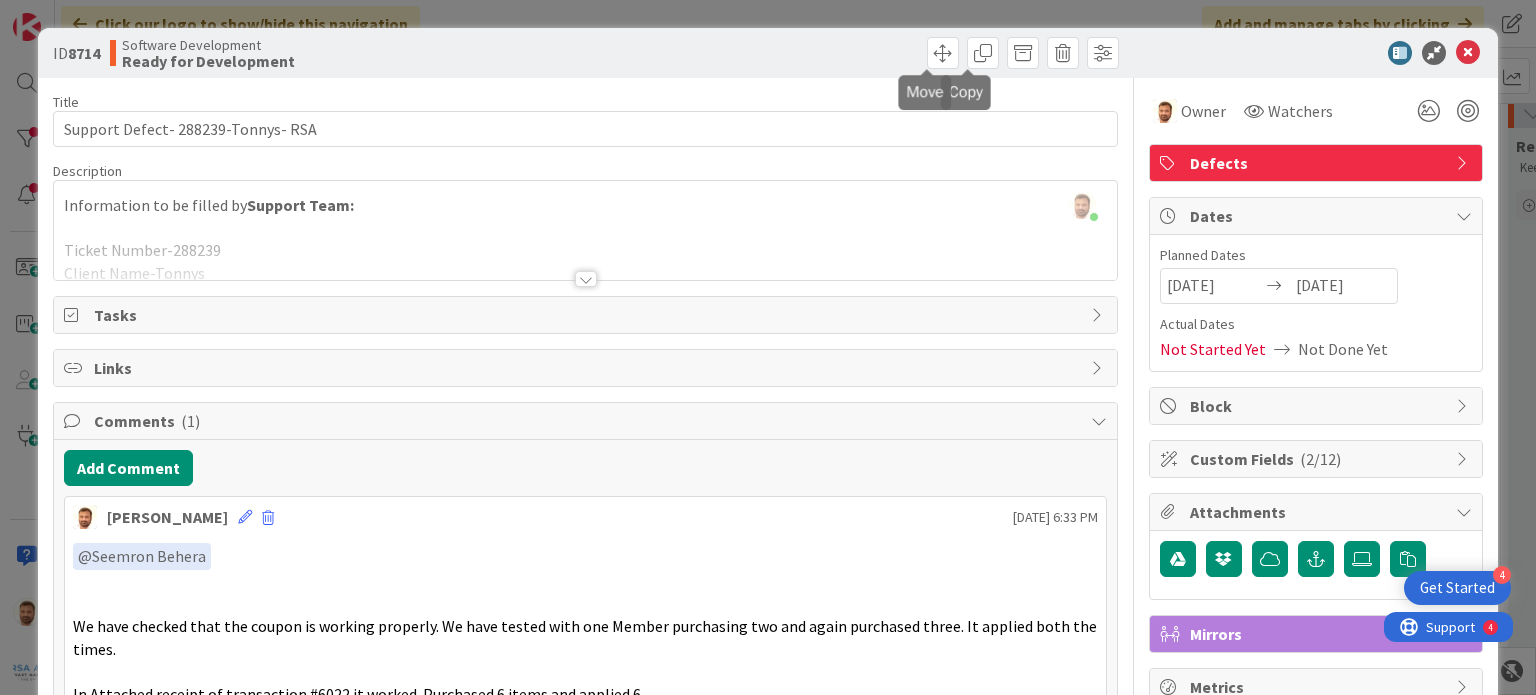 click at bounding box center [855, 53] 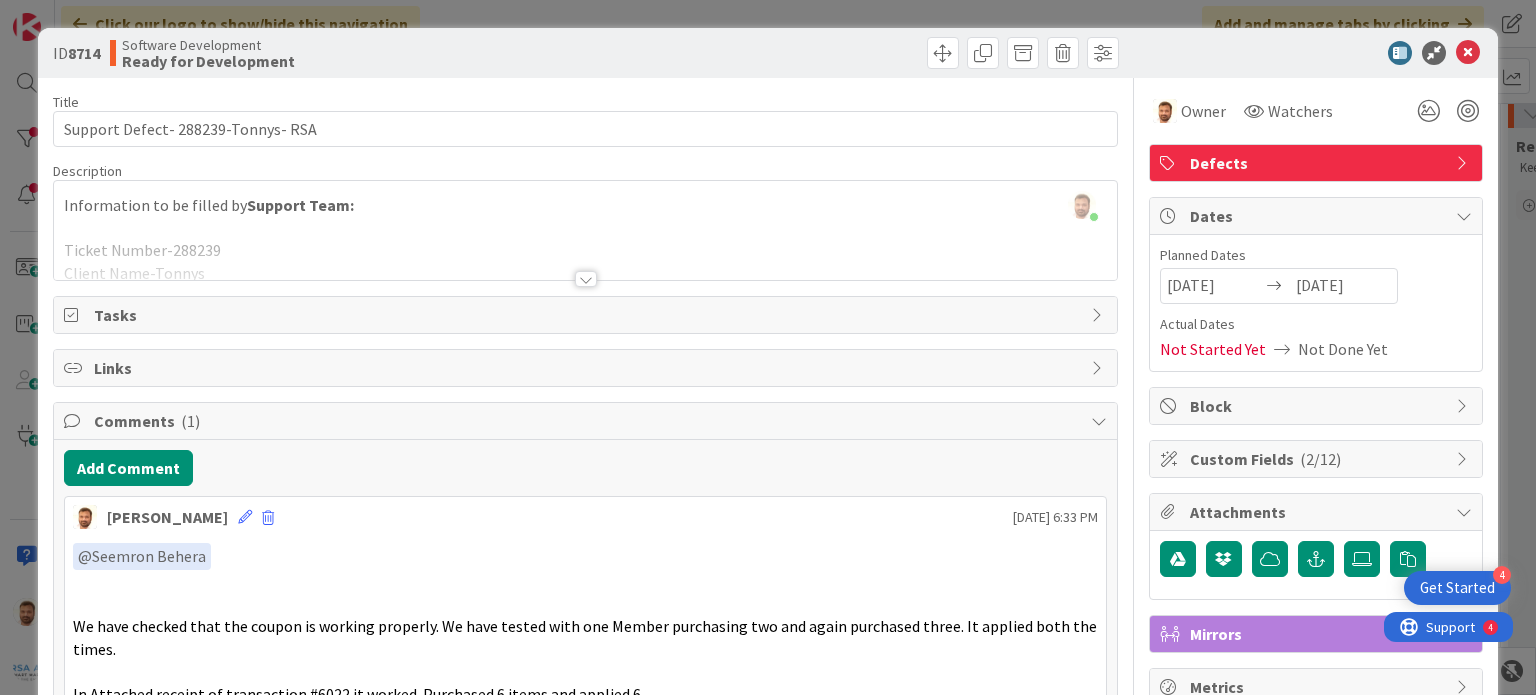 click on "ID  8714 Software Development Ready for Development" at bounding box center [767, 53] 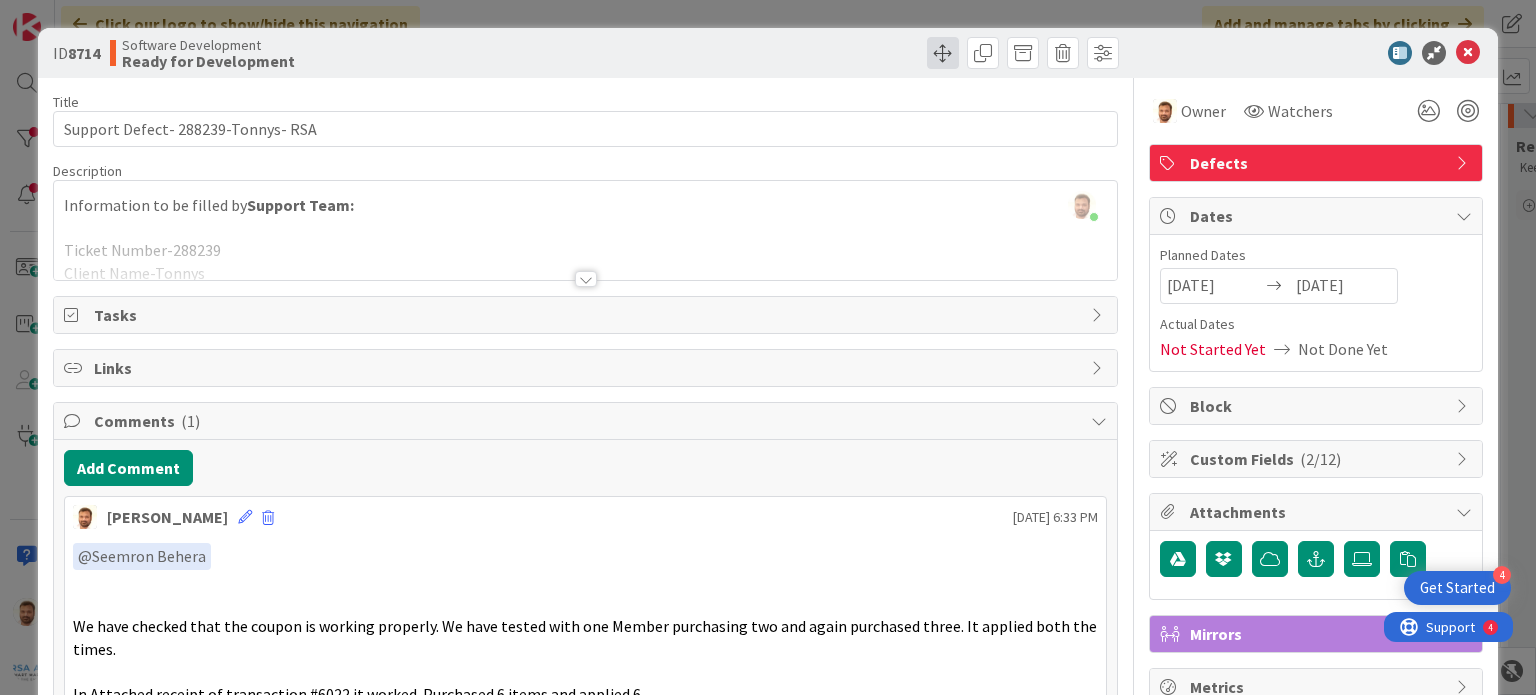 click at bounding box center [943, 53] 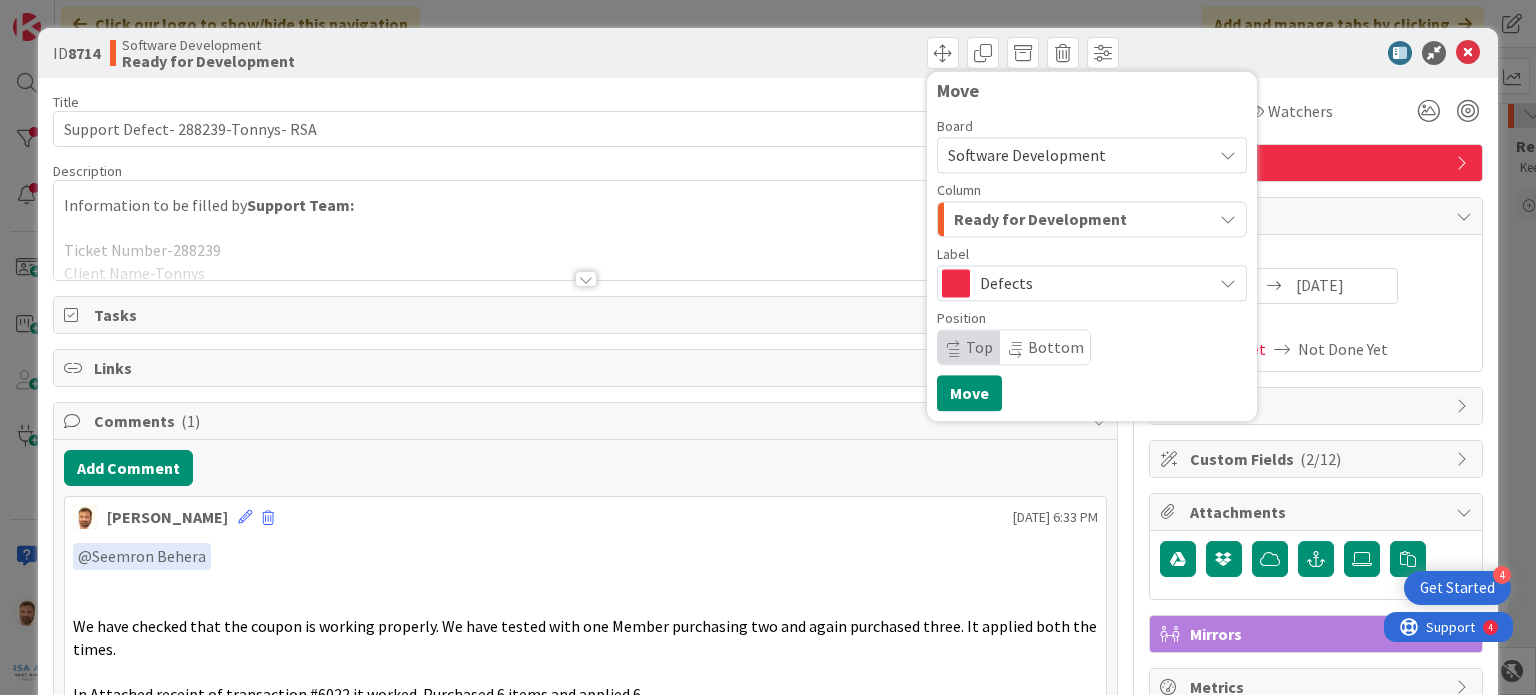 click on "Board Software Development Column Ready for Development Label Defects Position Top Bottom" at bounding box center (1092, 242) 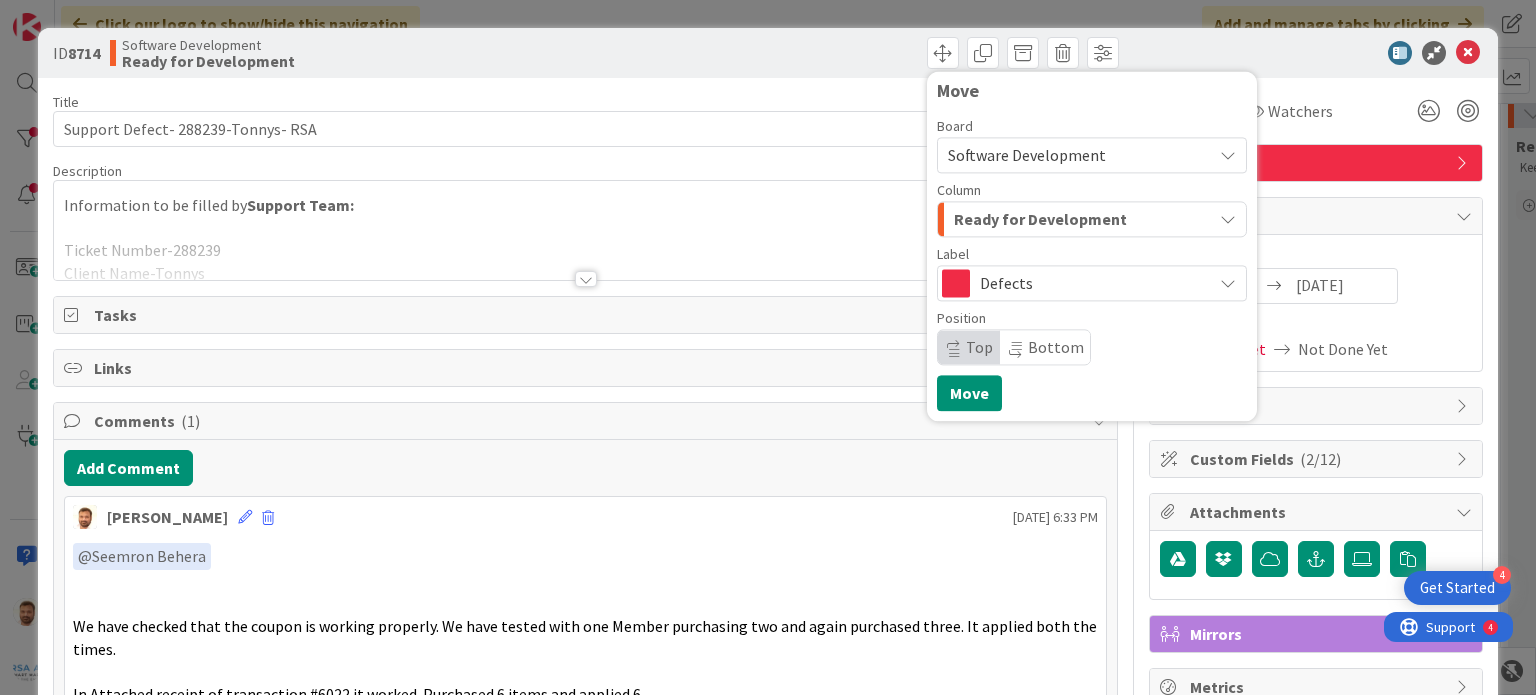 click on "Ready for Development" at bounding box center [1040, 219] 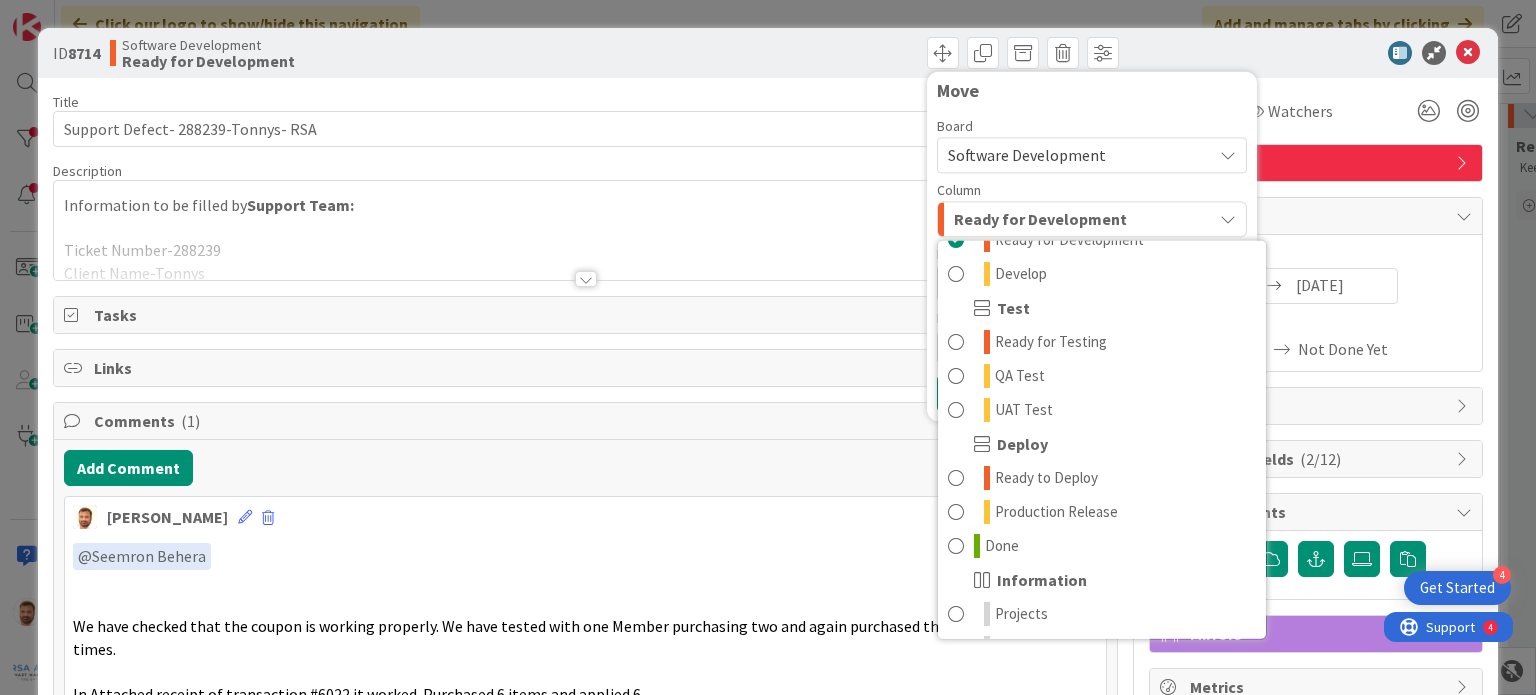 scroll, scrollTop: 370, scrollLeft: 0, axis: vertical 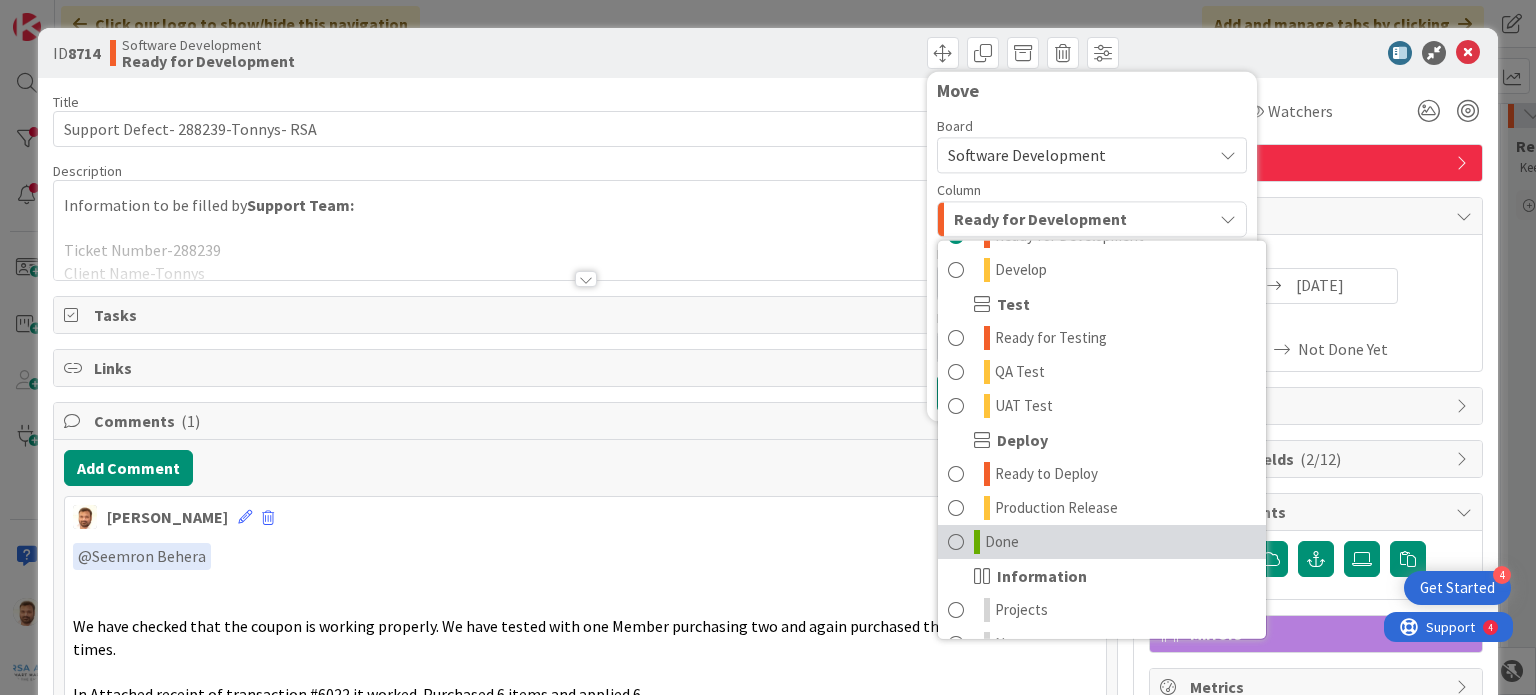 click on "Done" at bounding box center [1102, 542] 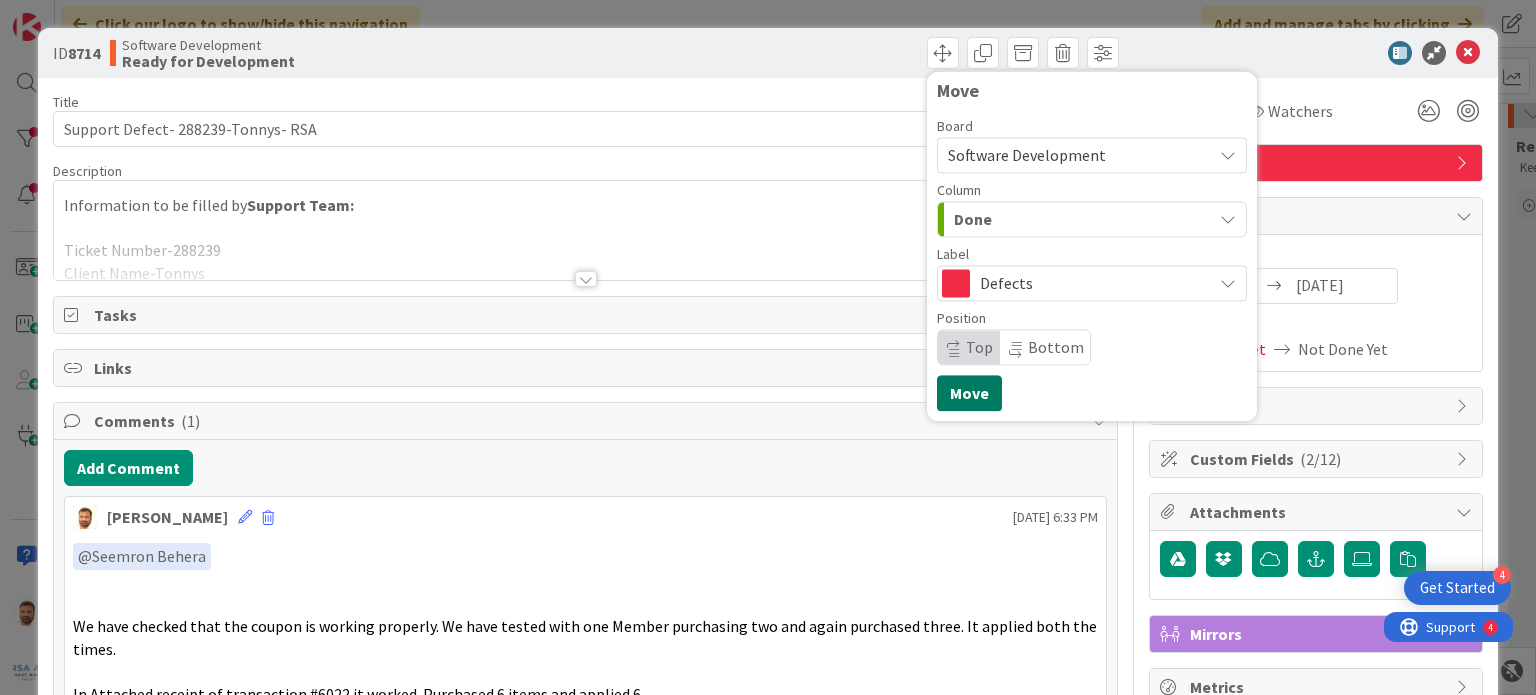 click on "Move" at bounding box center [969, 393] 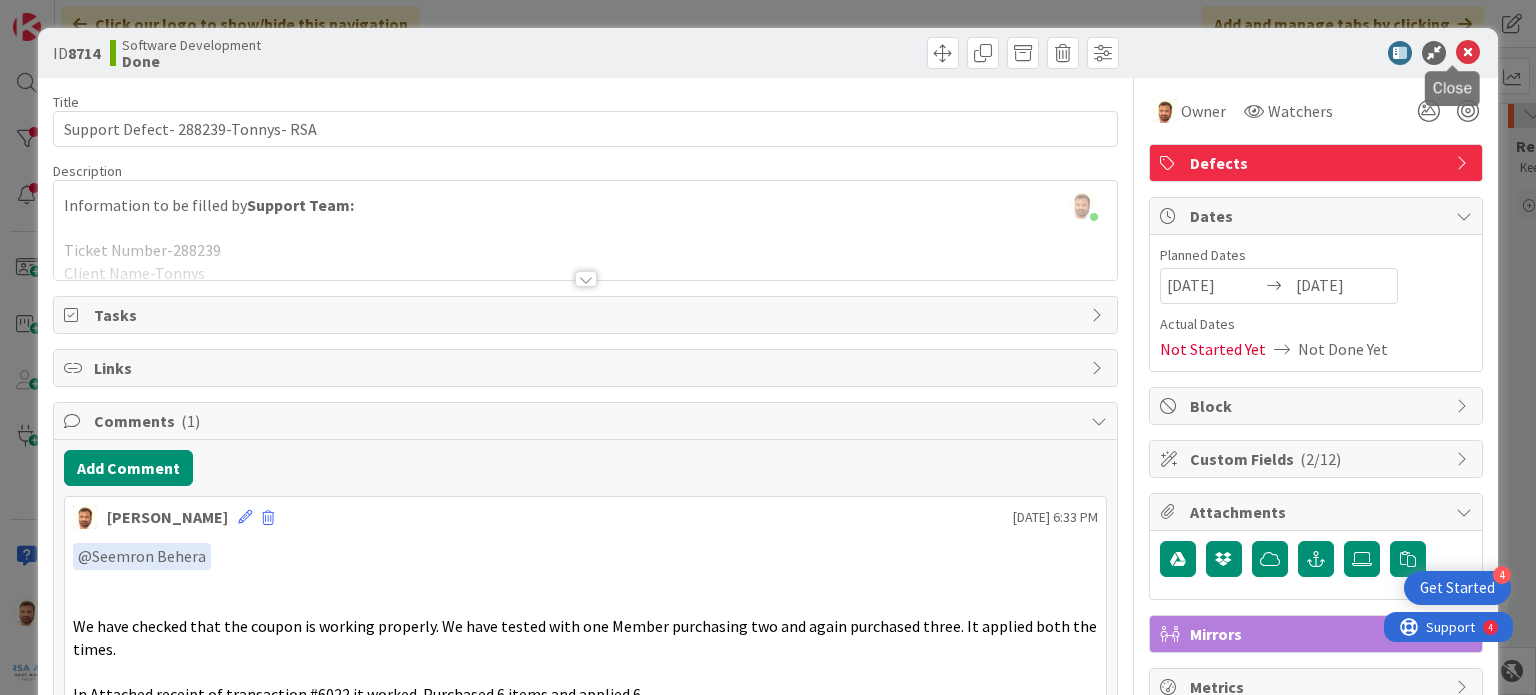 click at bounding box center (1468, 53) 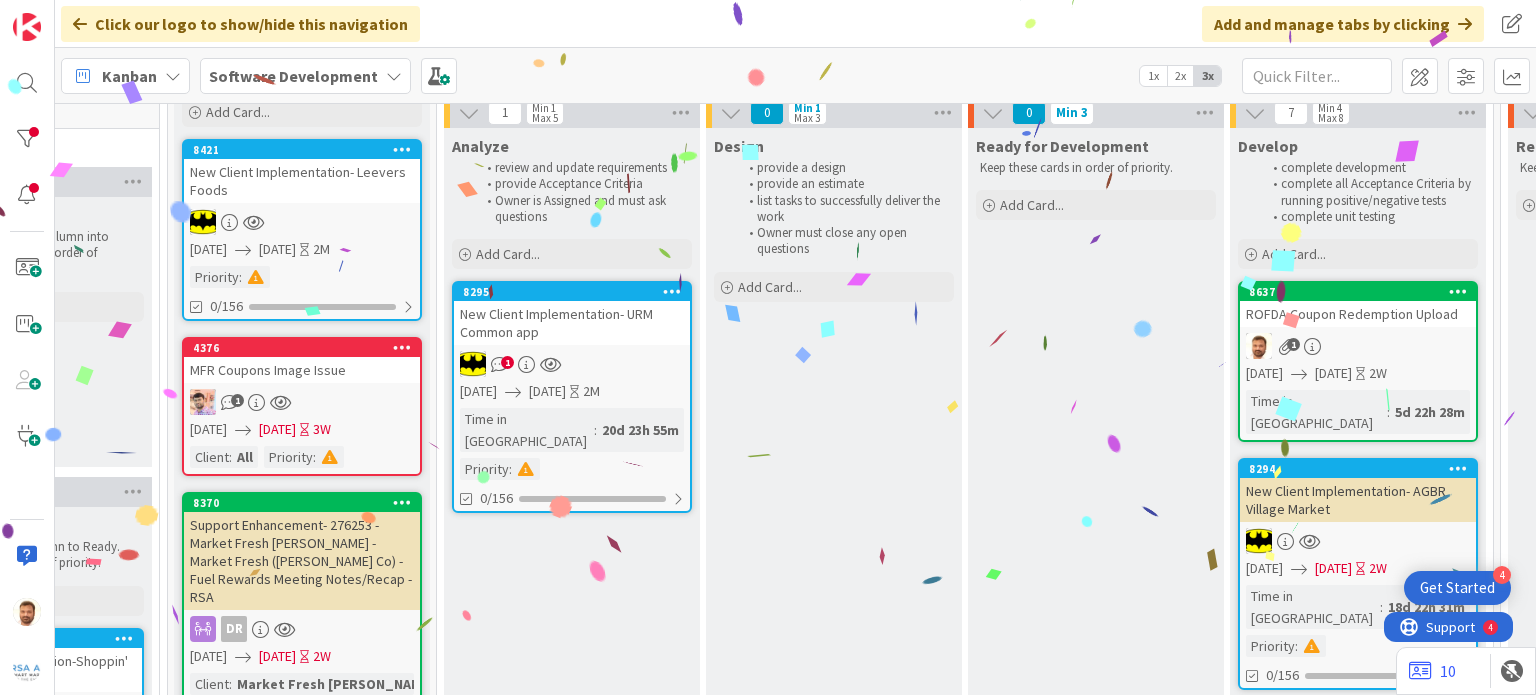 scroll, scrollTop: 0, scrollLeft: 0, axis: both 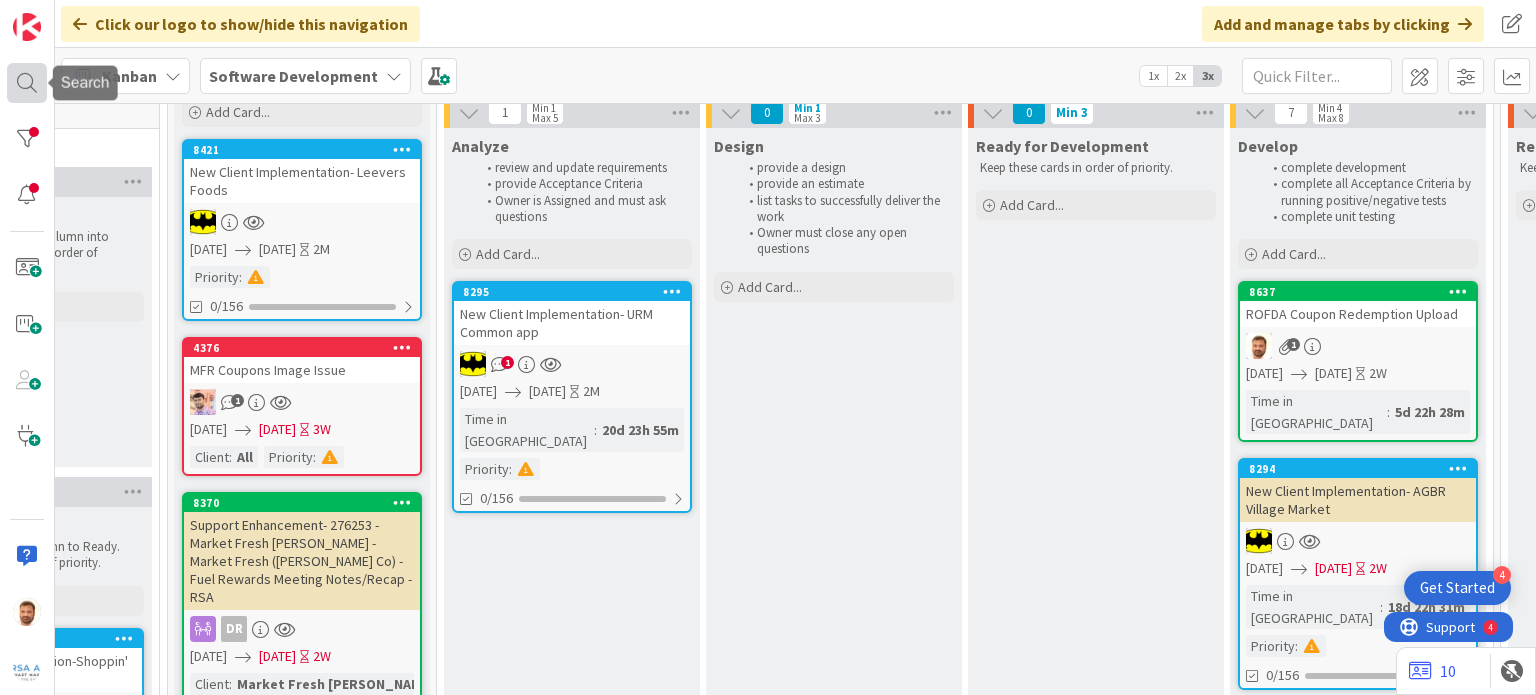click at bounding box center (27, 83) 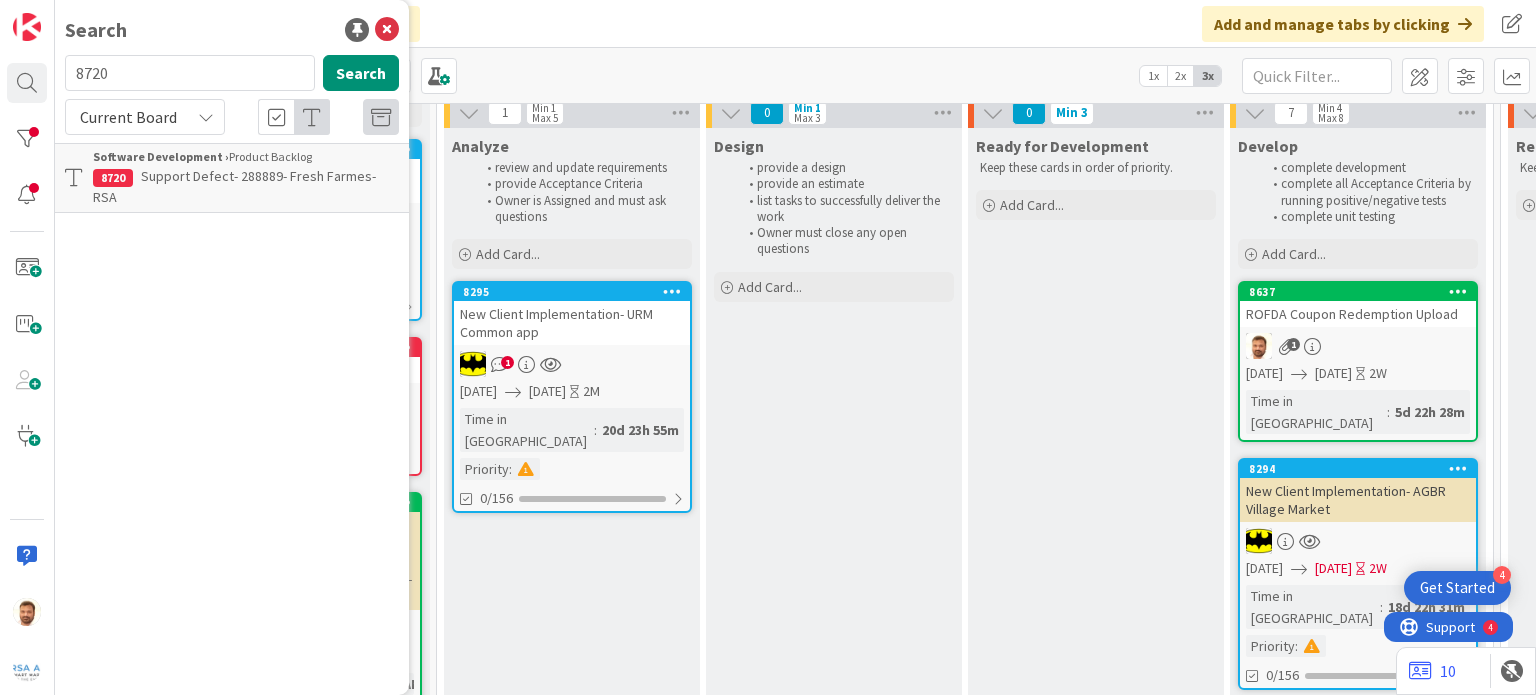 click on "8720" at bounding box center (190, 73) 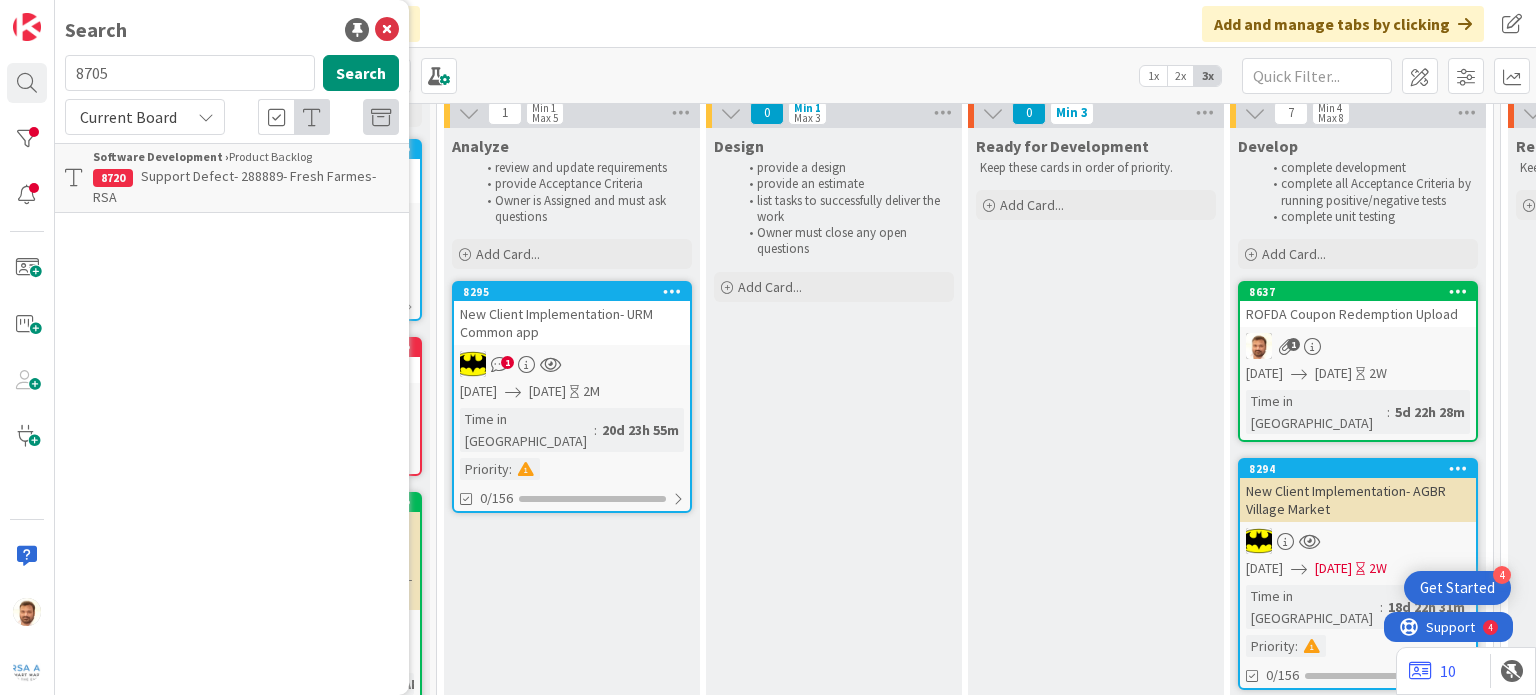 type on "8705" 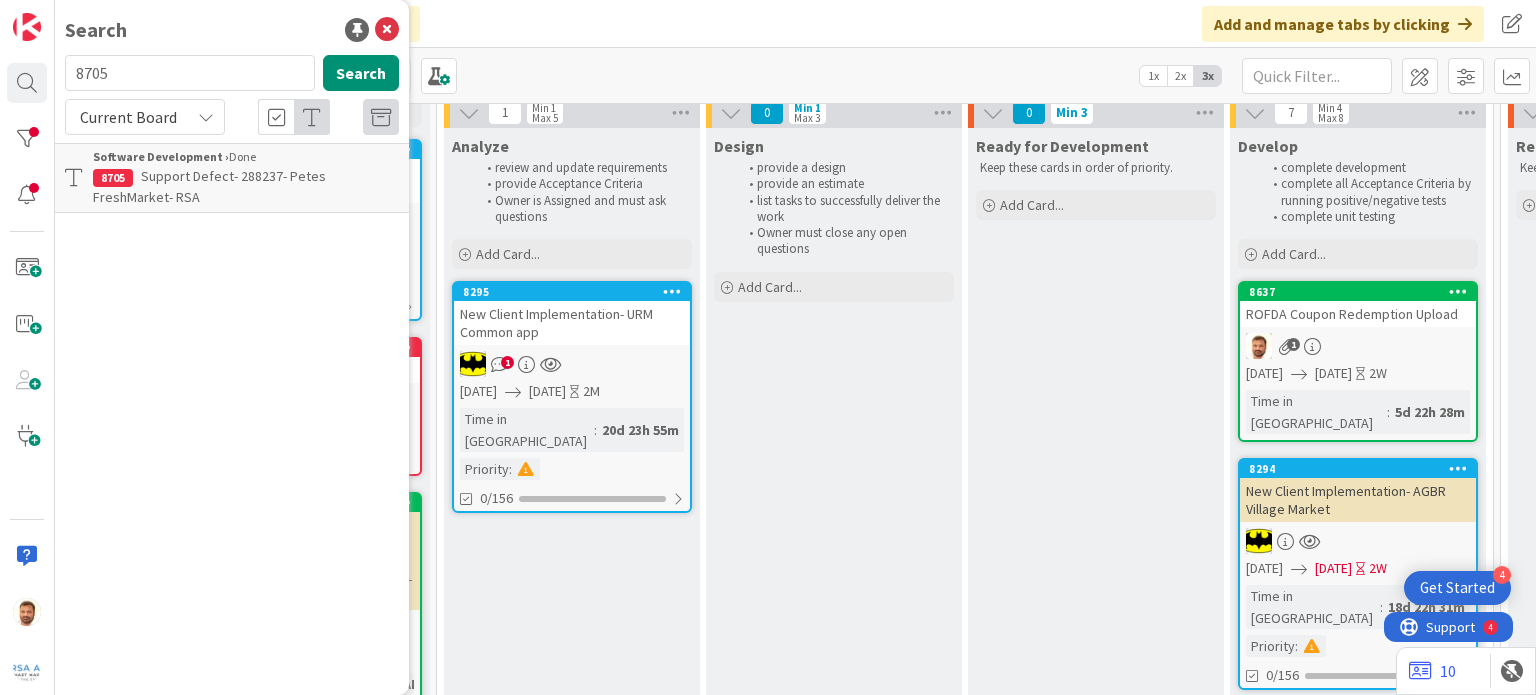 click on "Support Defect- 288237- Petes FreshMarket- RSA" at bounding box center [246, 187] 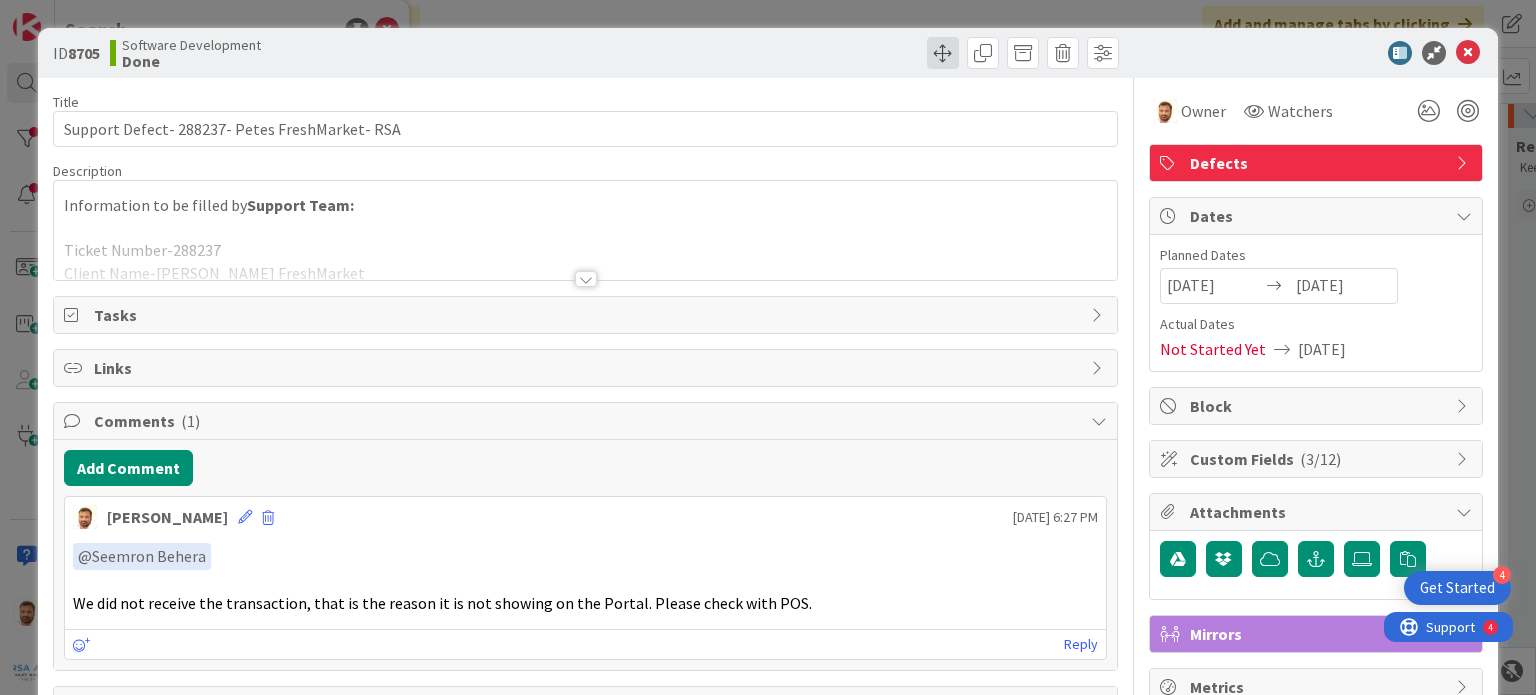 scroll, scrollTop: 0, scrollLeft: 0, axis: both 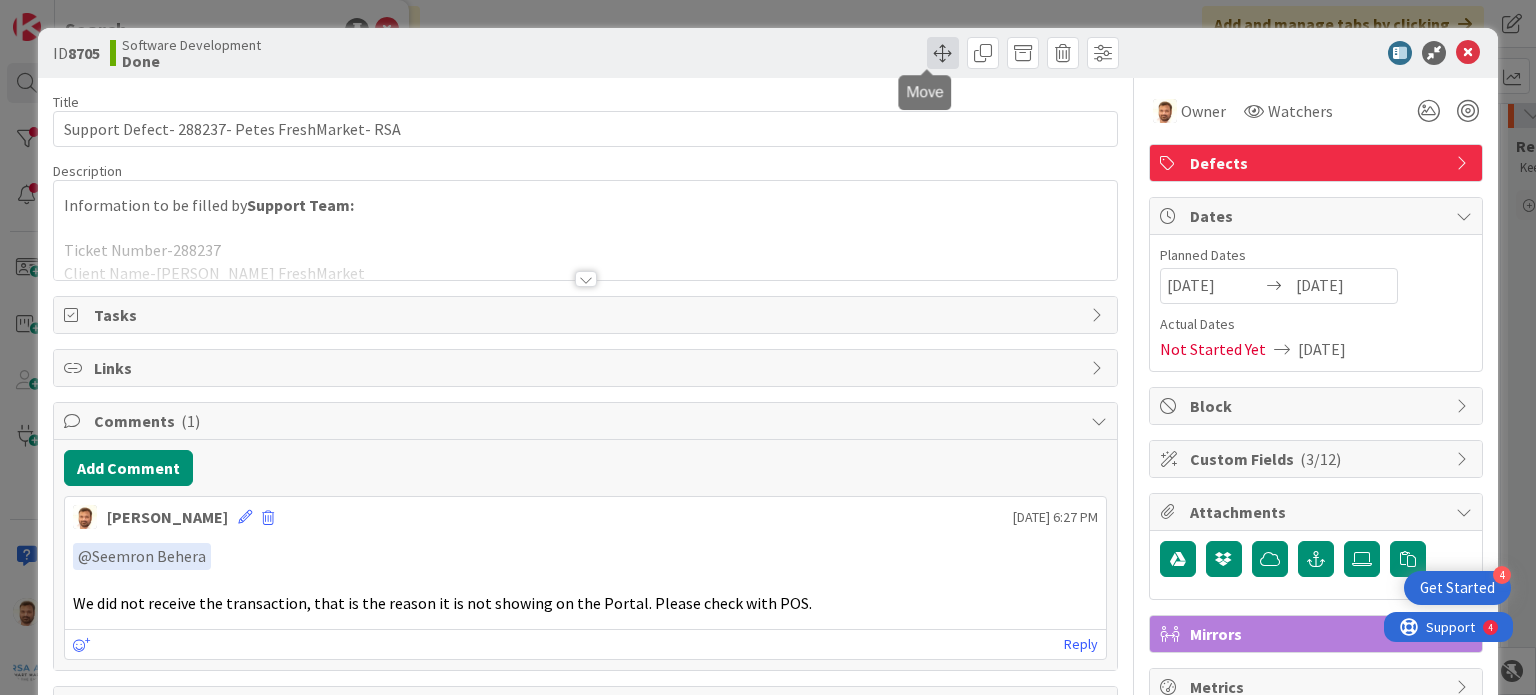 click at bounding box center (943, 53) 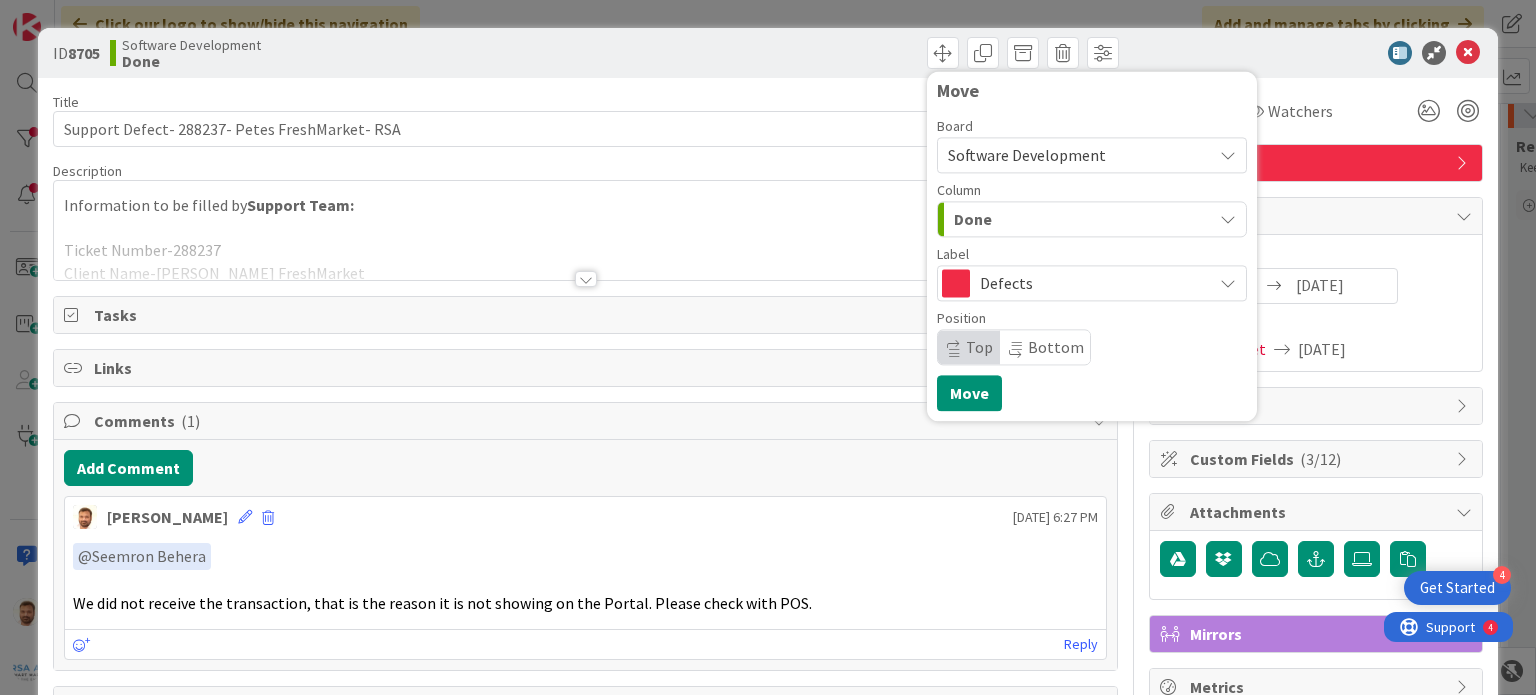 click on "Done" at bounding box center (1080, 219) 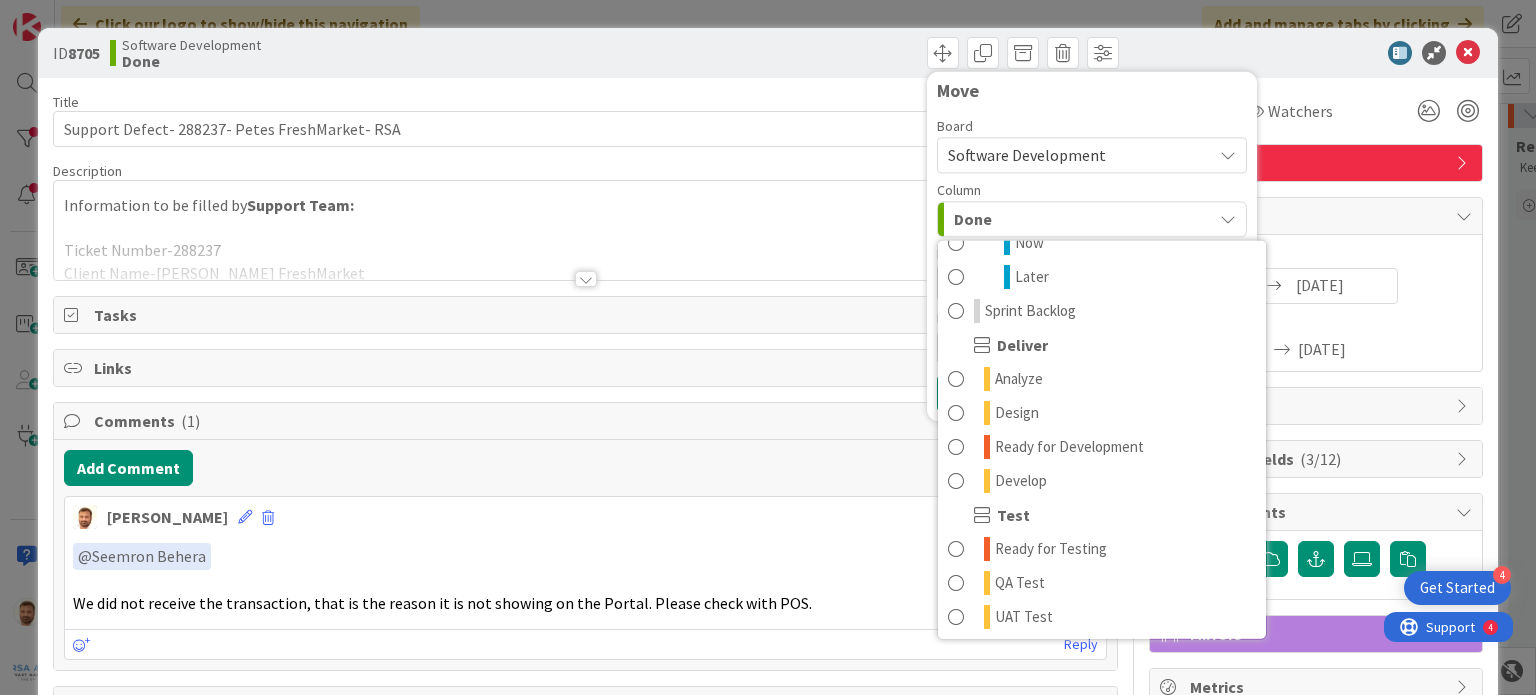 scroll, scrollTop: 156, scrollLeft: 0, axis: vertical 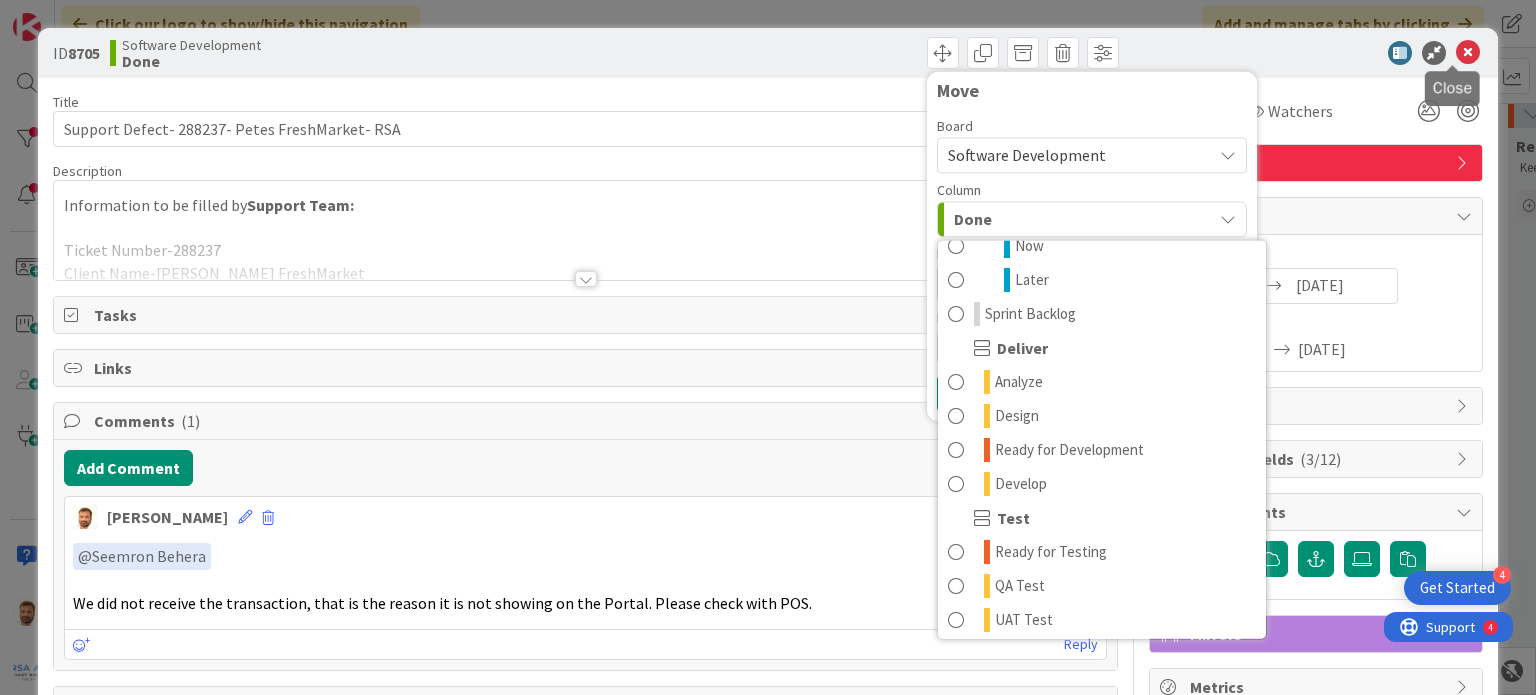 click at bounding box center [1468, 53] 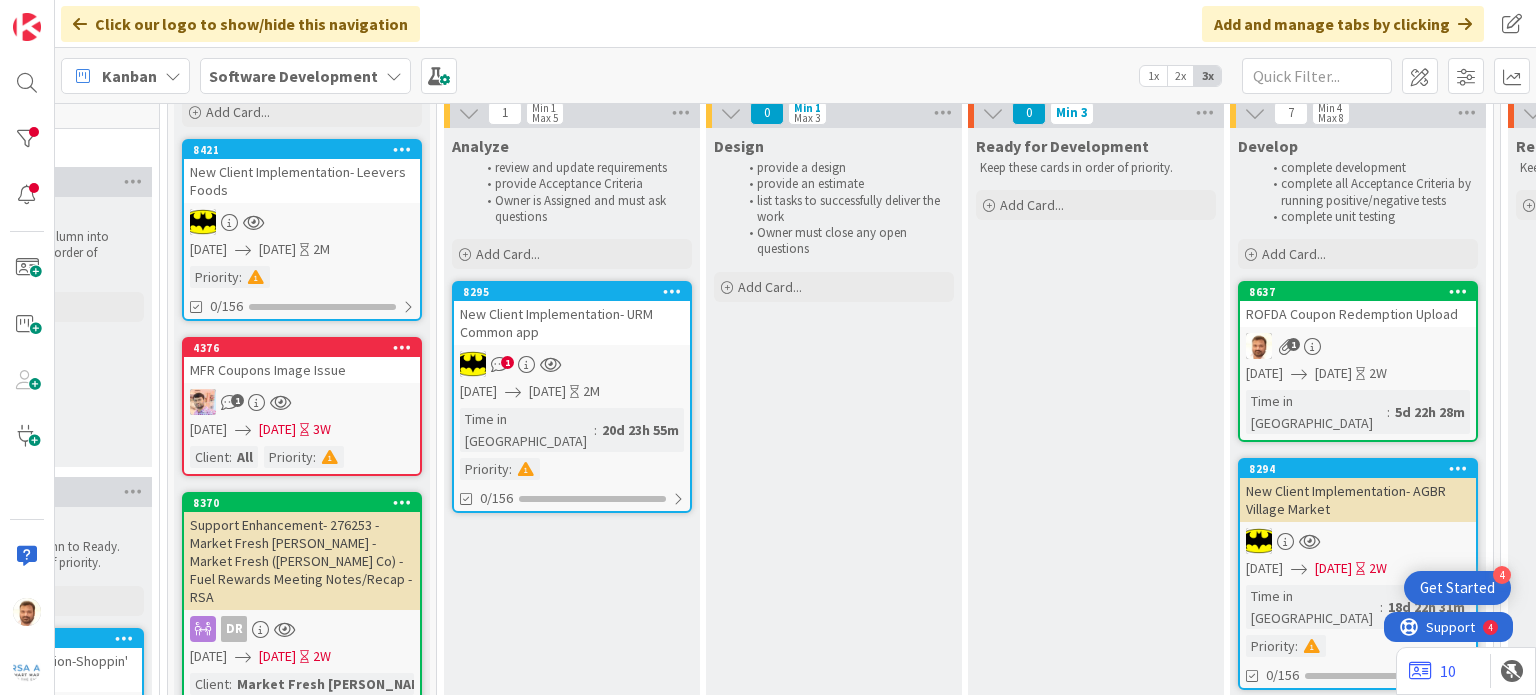 scroll, scrollTop: 0, scrollLeft: 0, axis: both 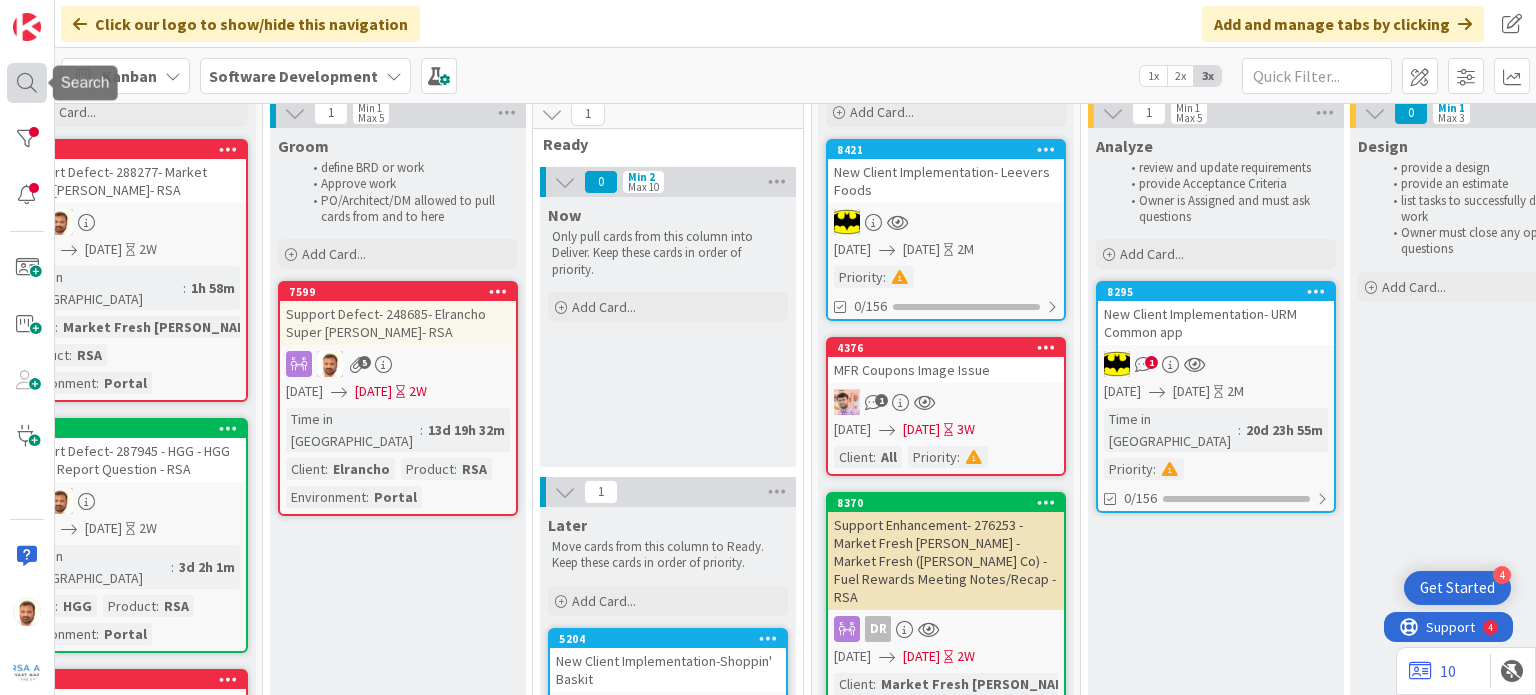 click at bounding box center [27, 83] 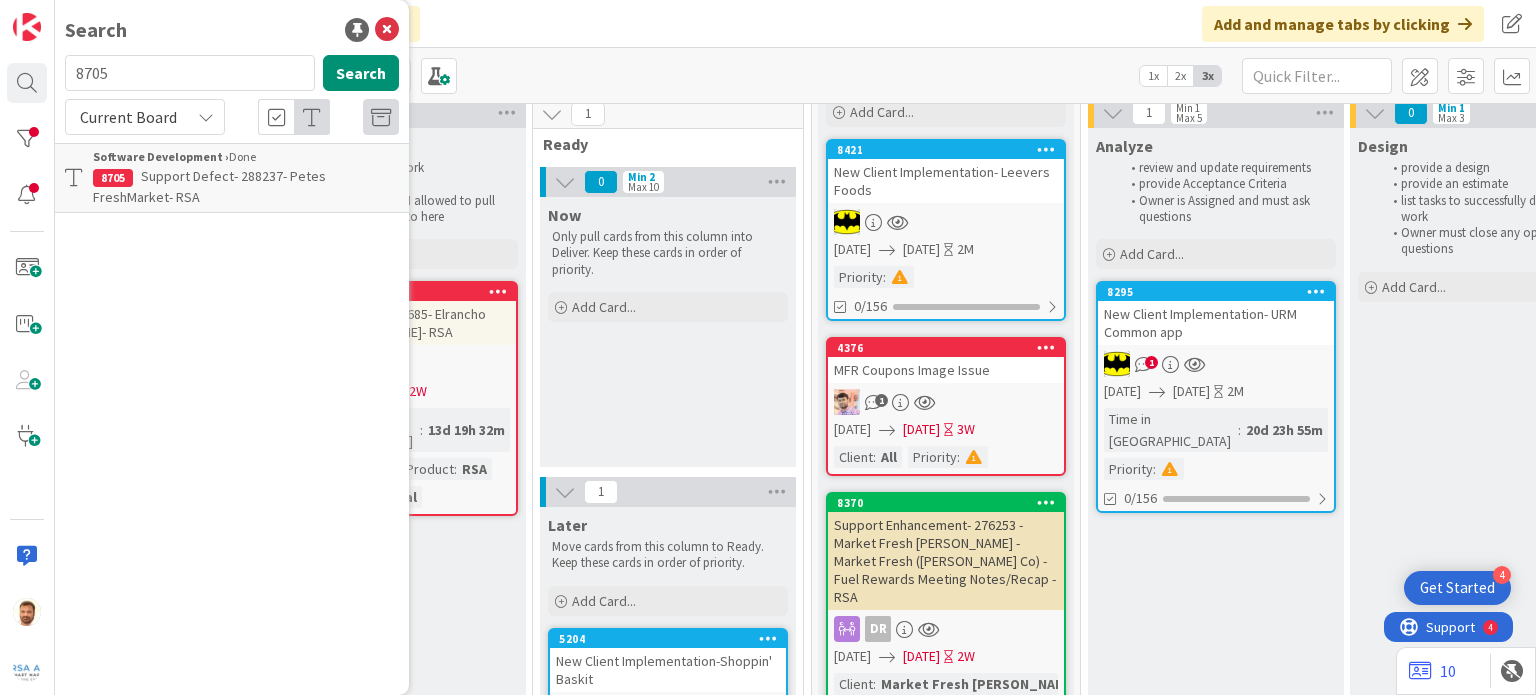 click on "8705" at bounding box center [190, 73] 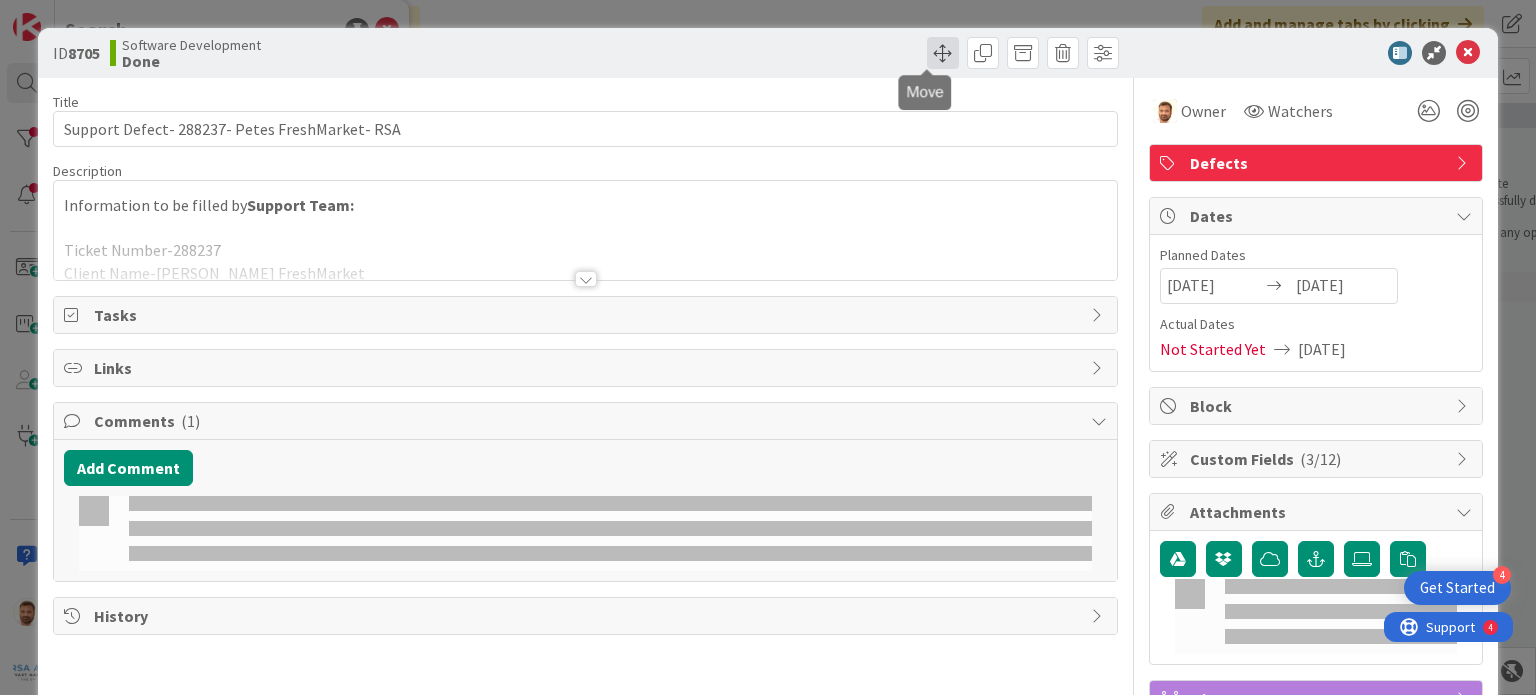click at bounding box center [943, 53] 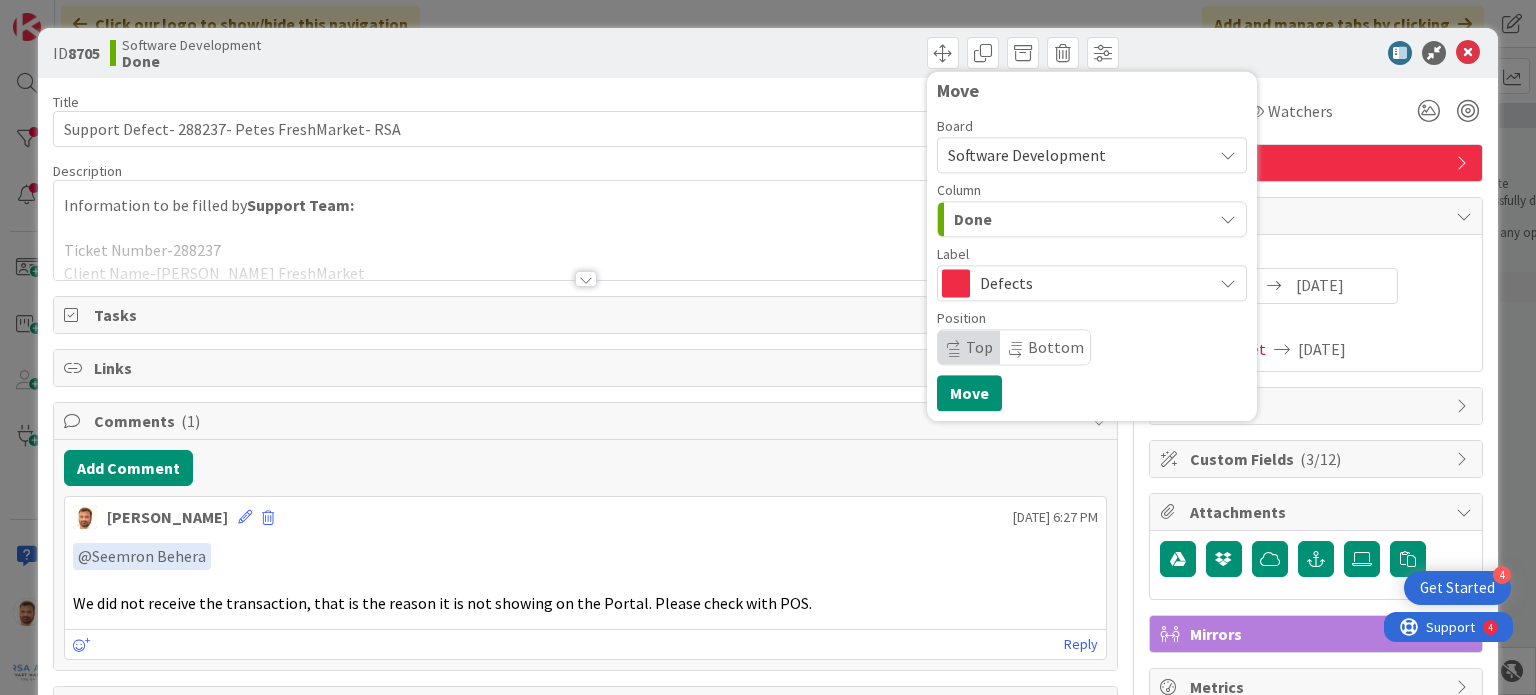 scroll, scrollTop: 0, scrollLeft: 0, axis: both 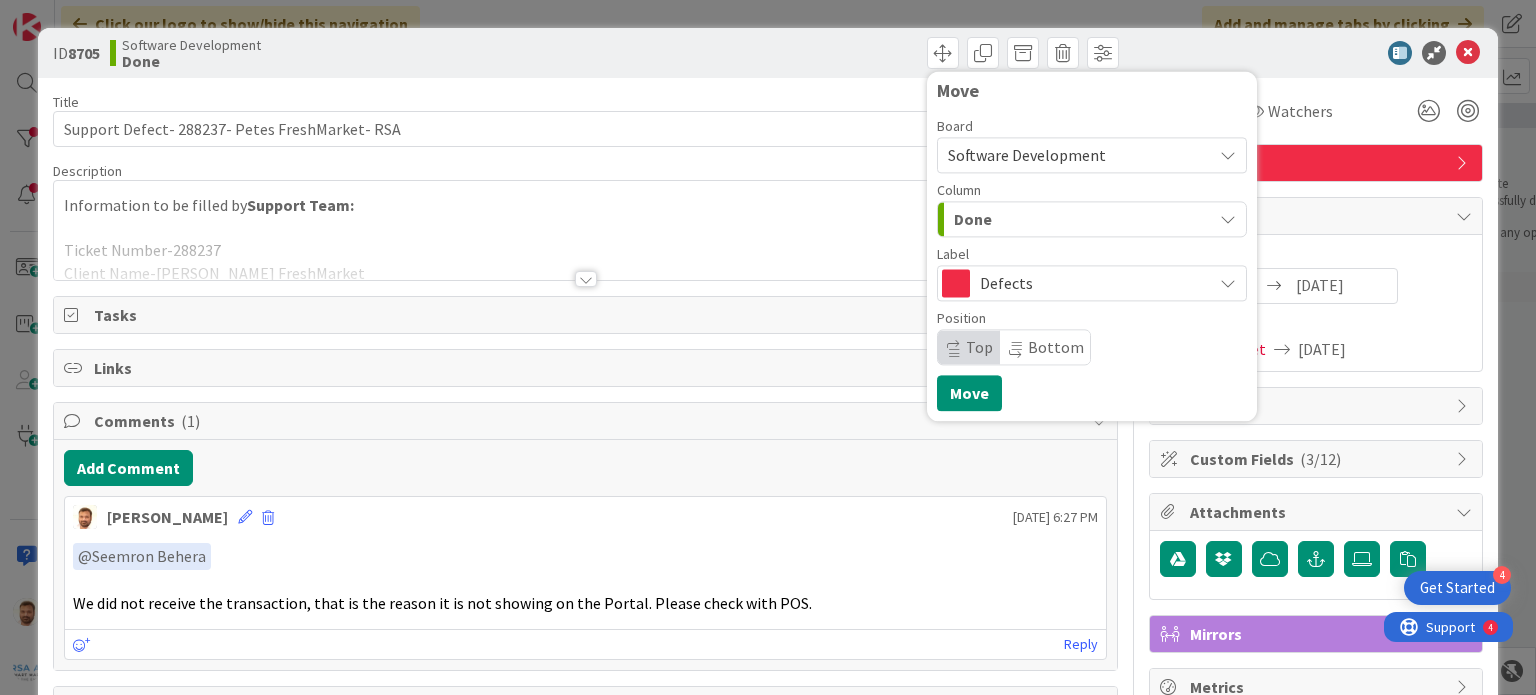 click on "Done" at bounding box center [1080, 219] 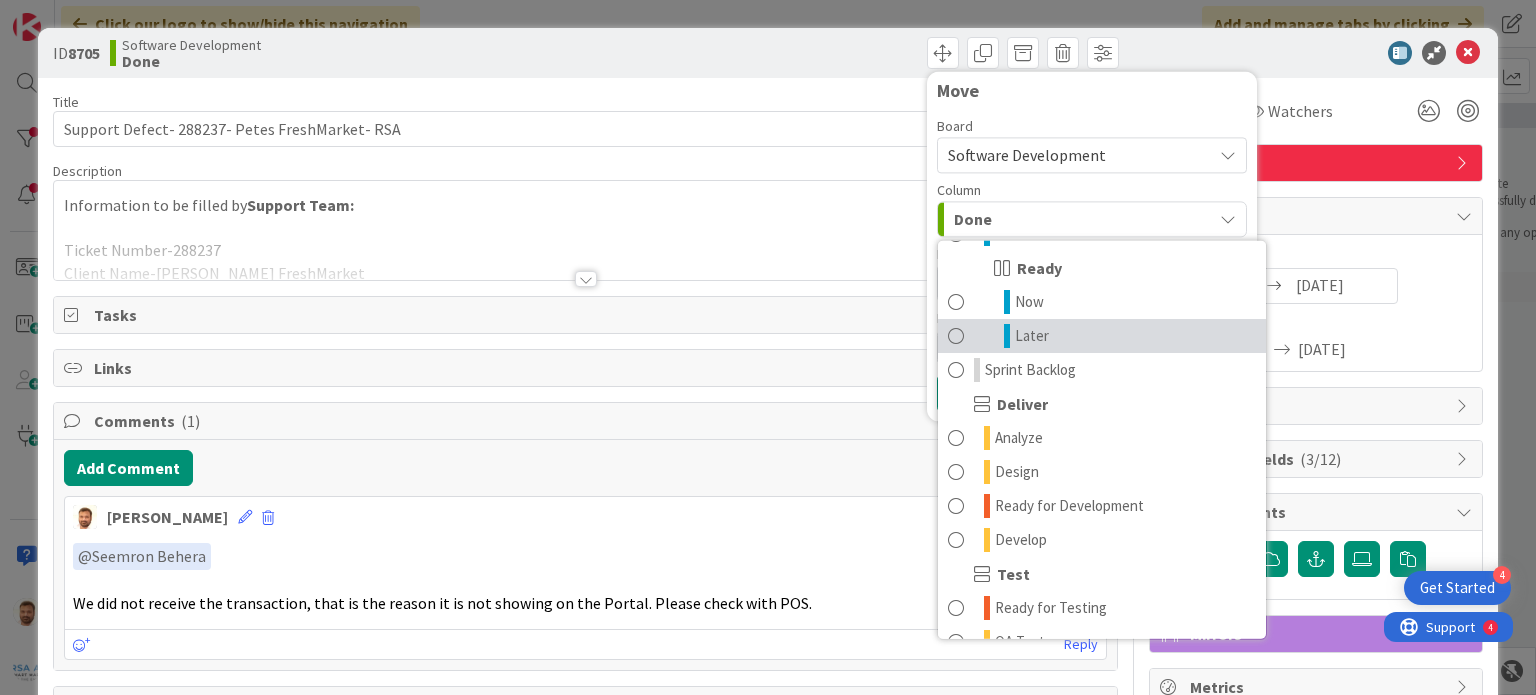 scroll, scrollTop: 106, scrollLeft: 0, axis: vertical 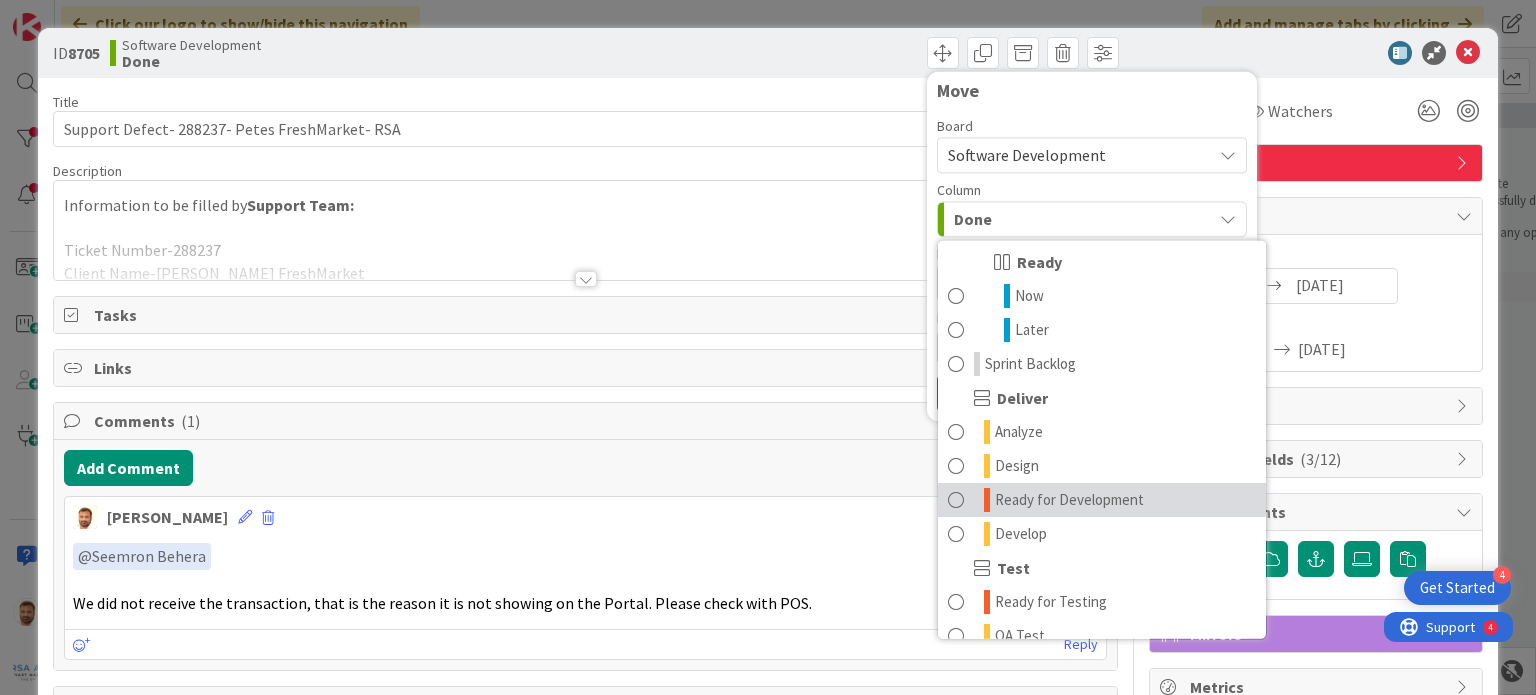 click on "Ready for Development" at bounding box center (1069, 500) 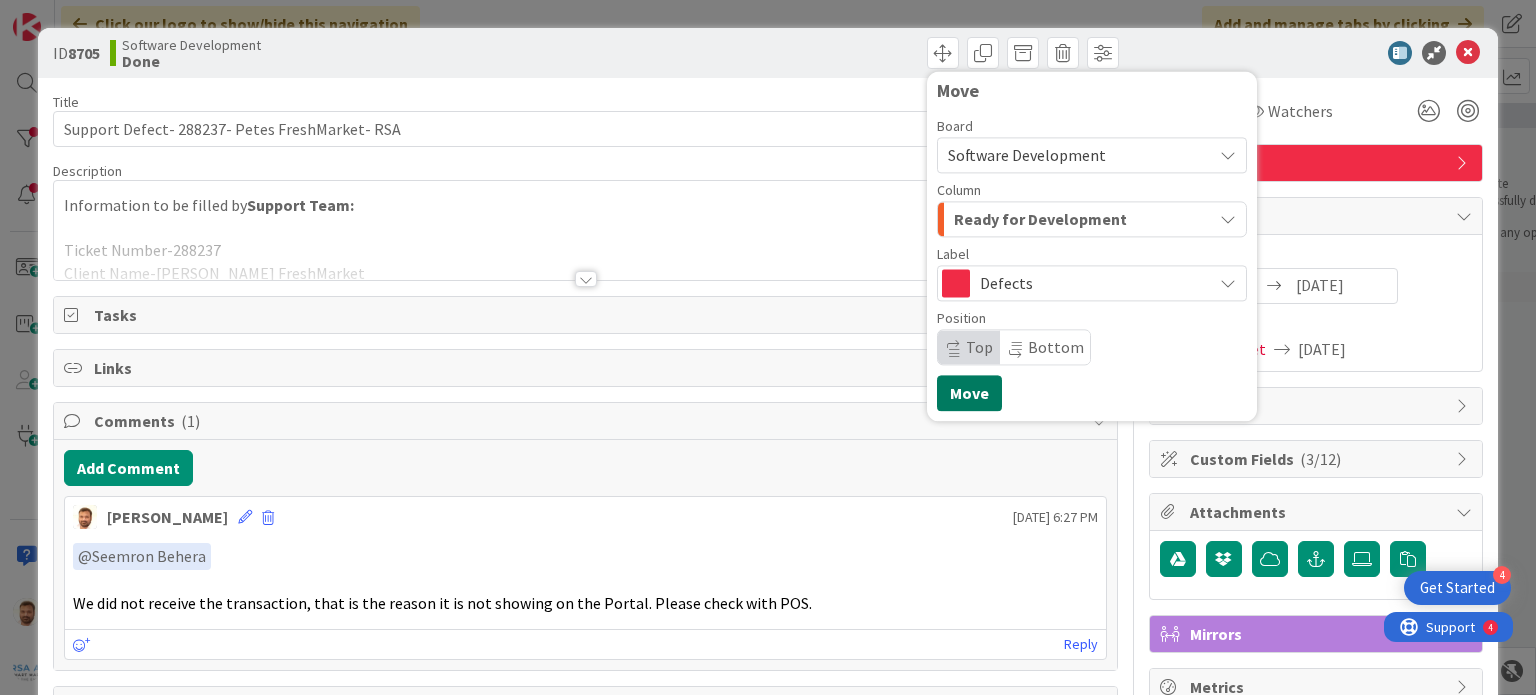 click on "Move" at bounding box center [969, 393] 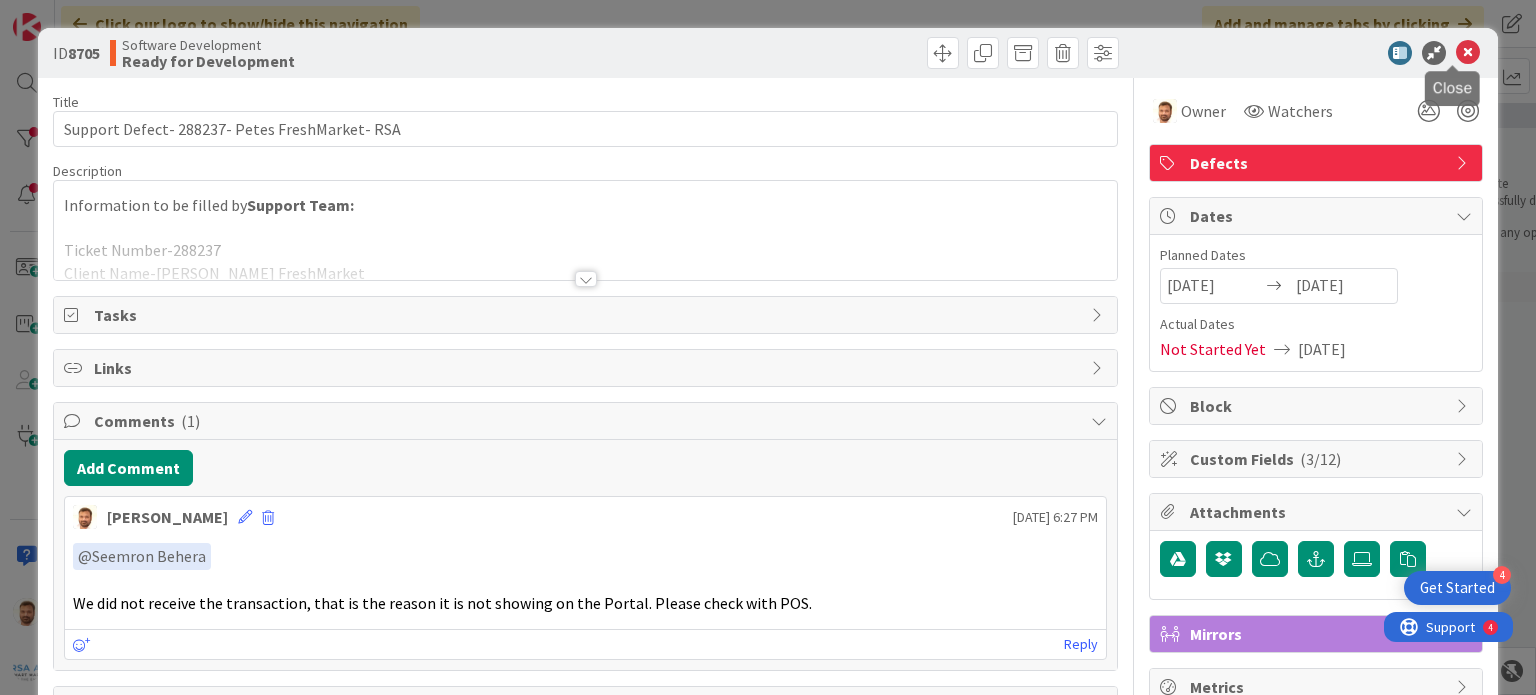 click at bounding box center [1468, 53] 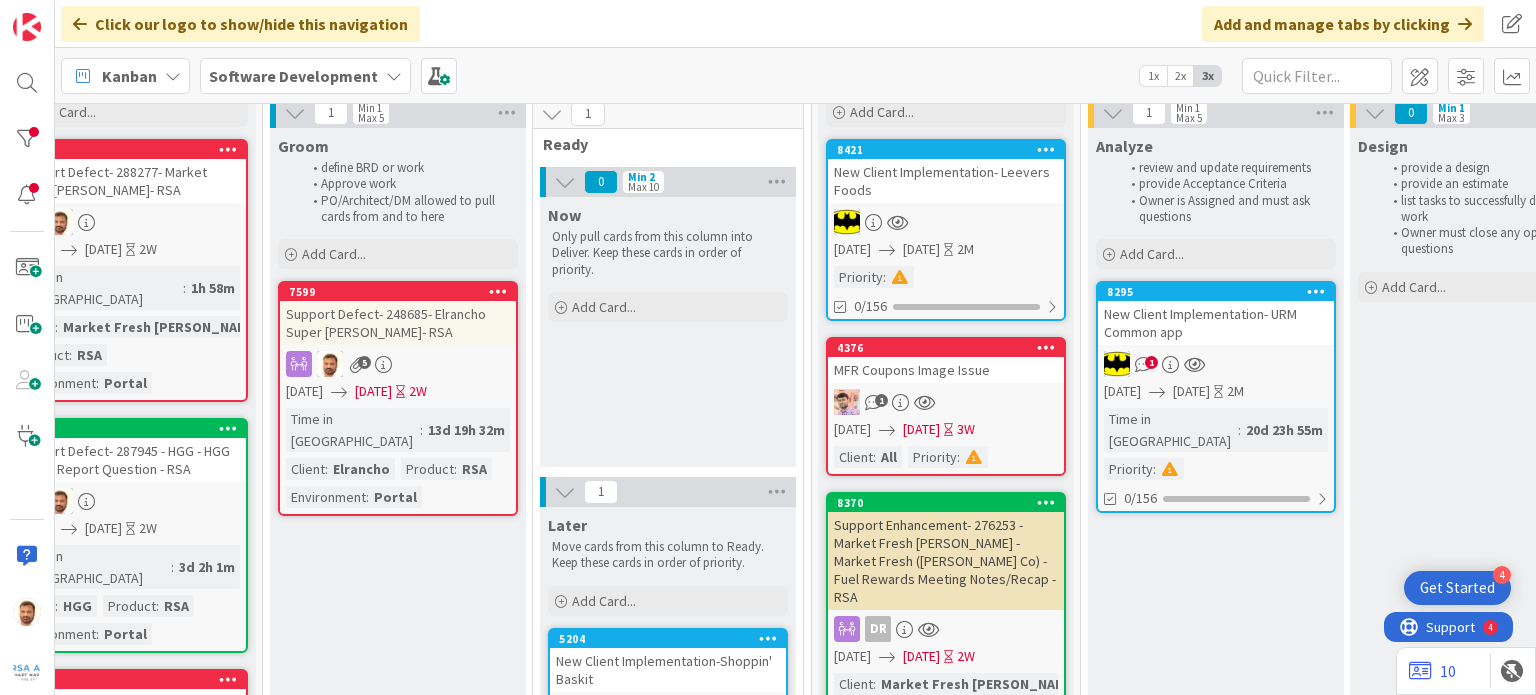 scroll, scrollTop: 0, scrollLeft: 62, axis: horizontal 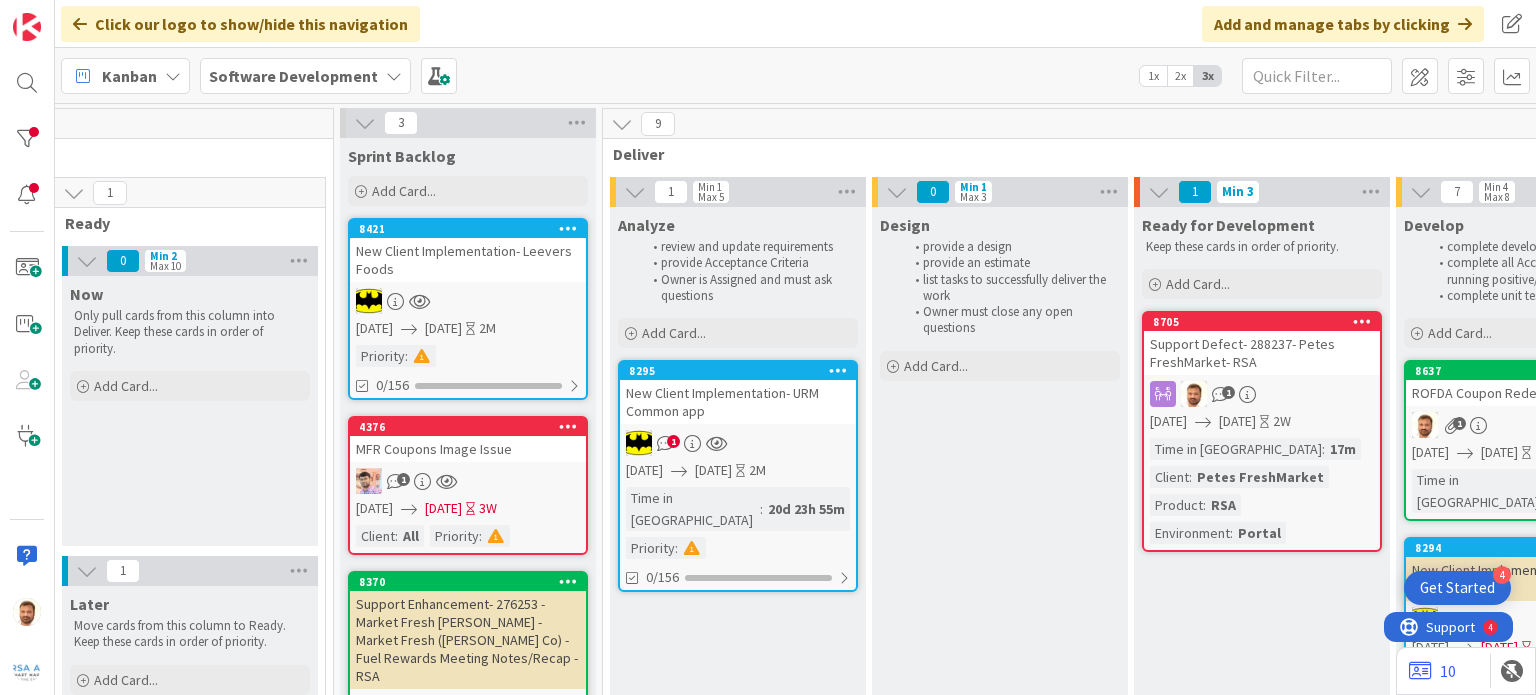 click on "Support Defect- 288237- Petes FreshMarket- RSA" at bounding box center (1262, 353) 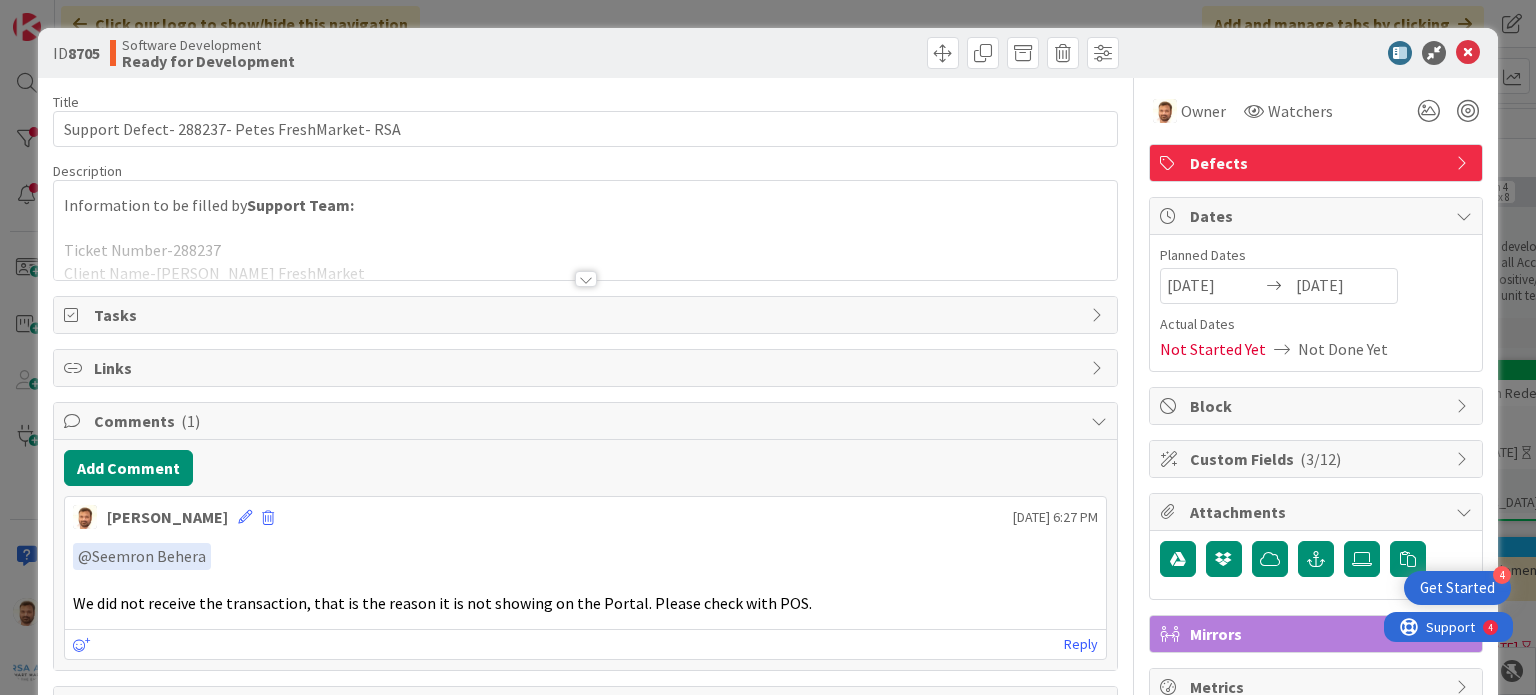 scroll, scrollTop: 0, scrollLeft: 0, axis: both 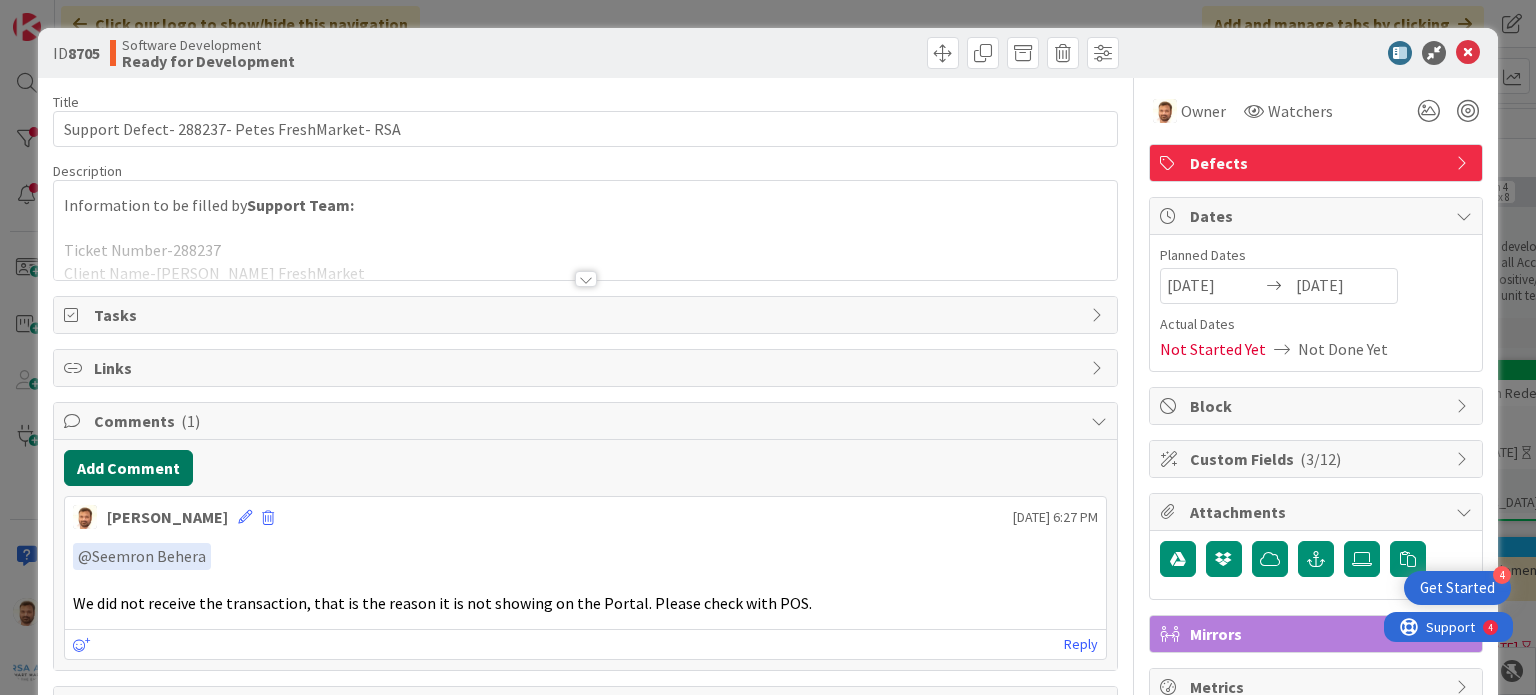 click on "Add Comment" at bounding box center (128, 468) 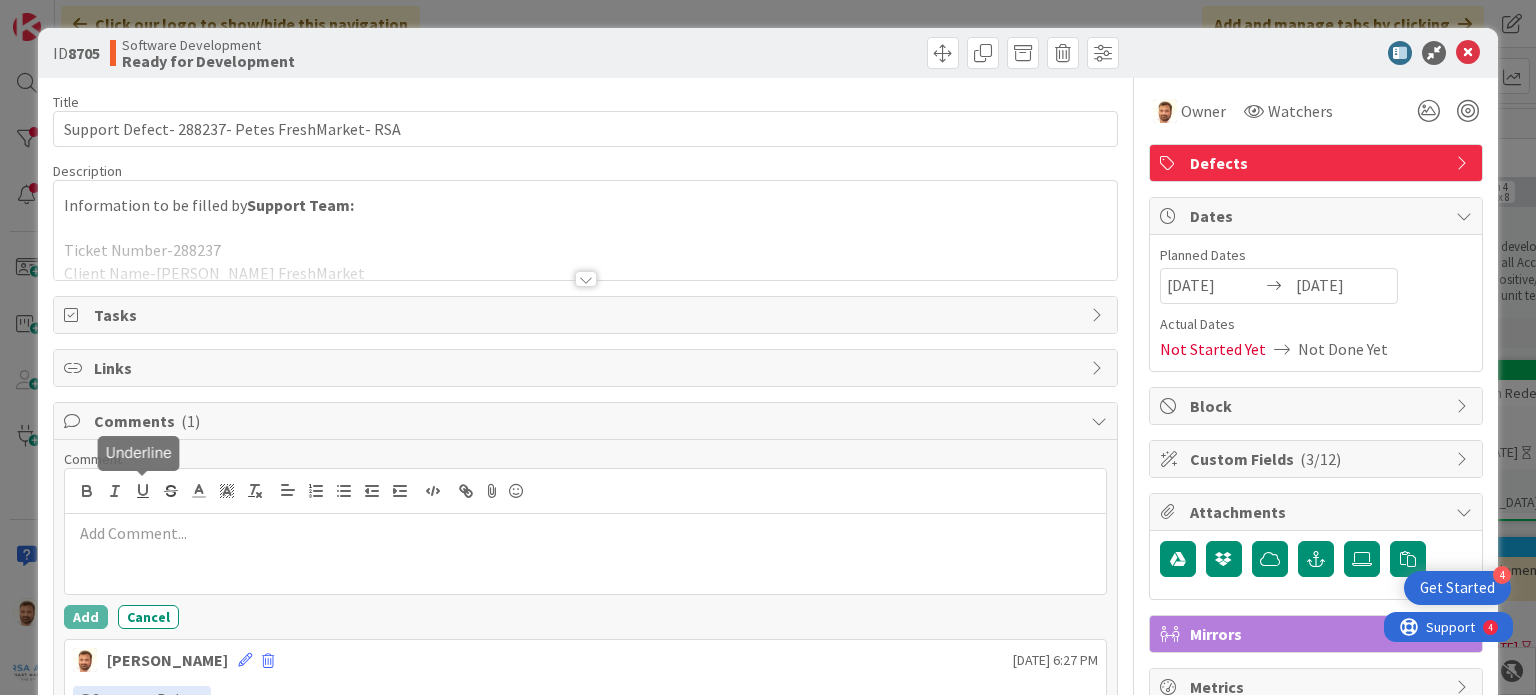 click at bounding box center [585, 533] 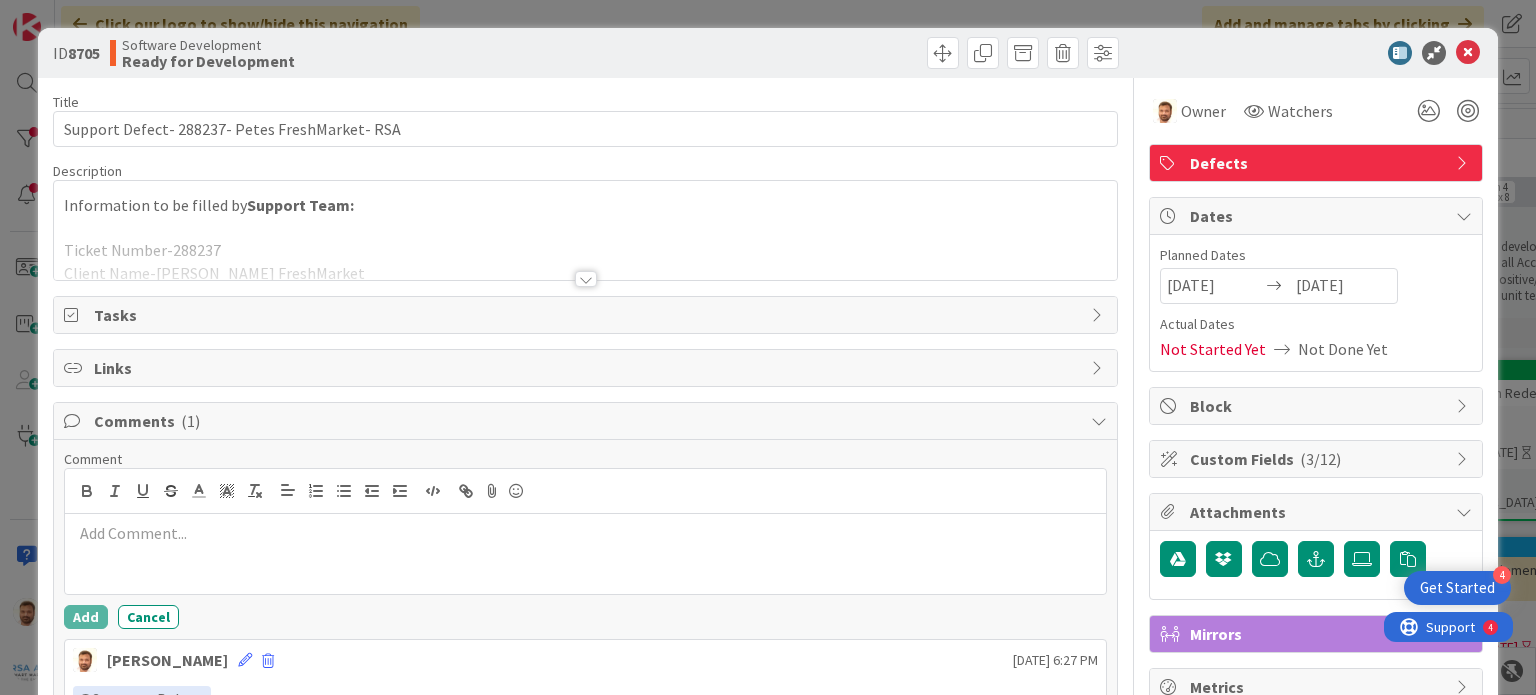 type 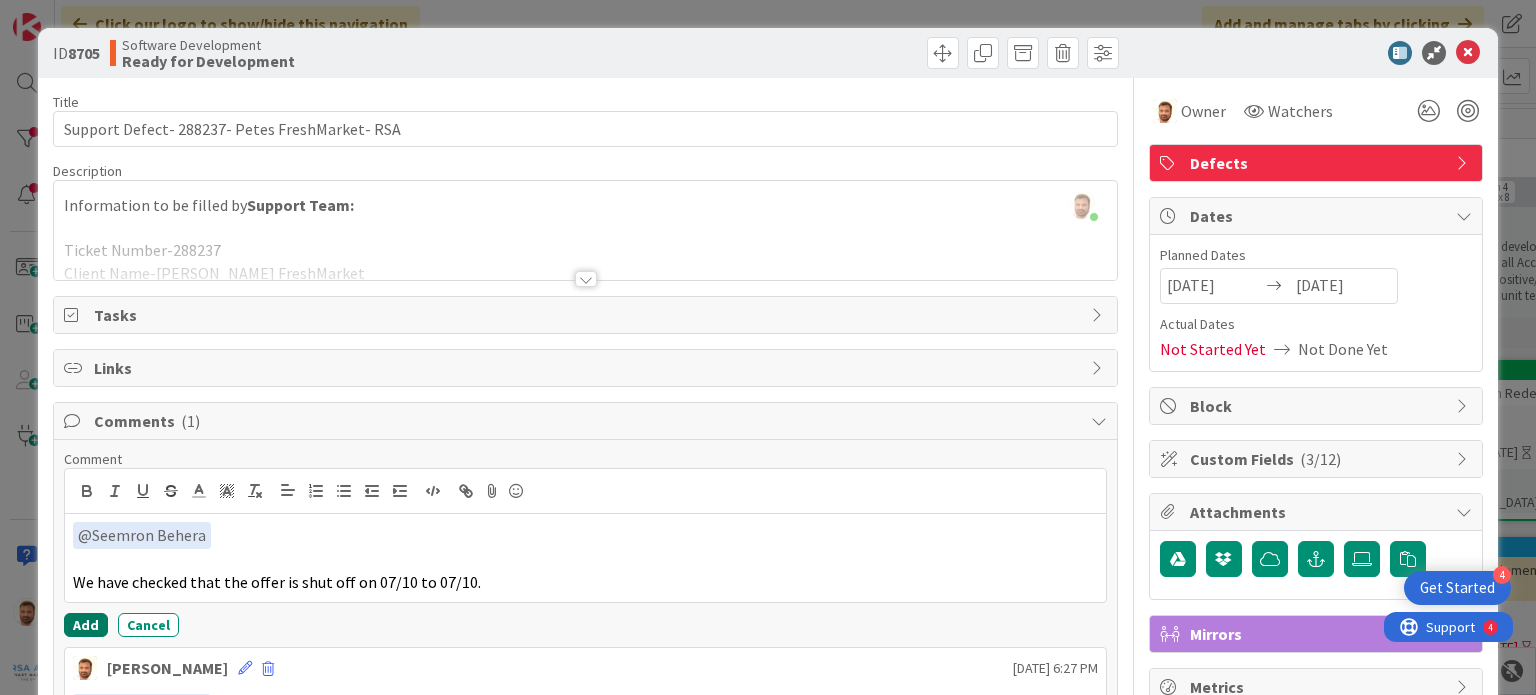 click on "Add" at bounding box center (86, 625) 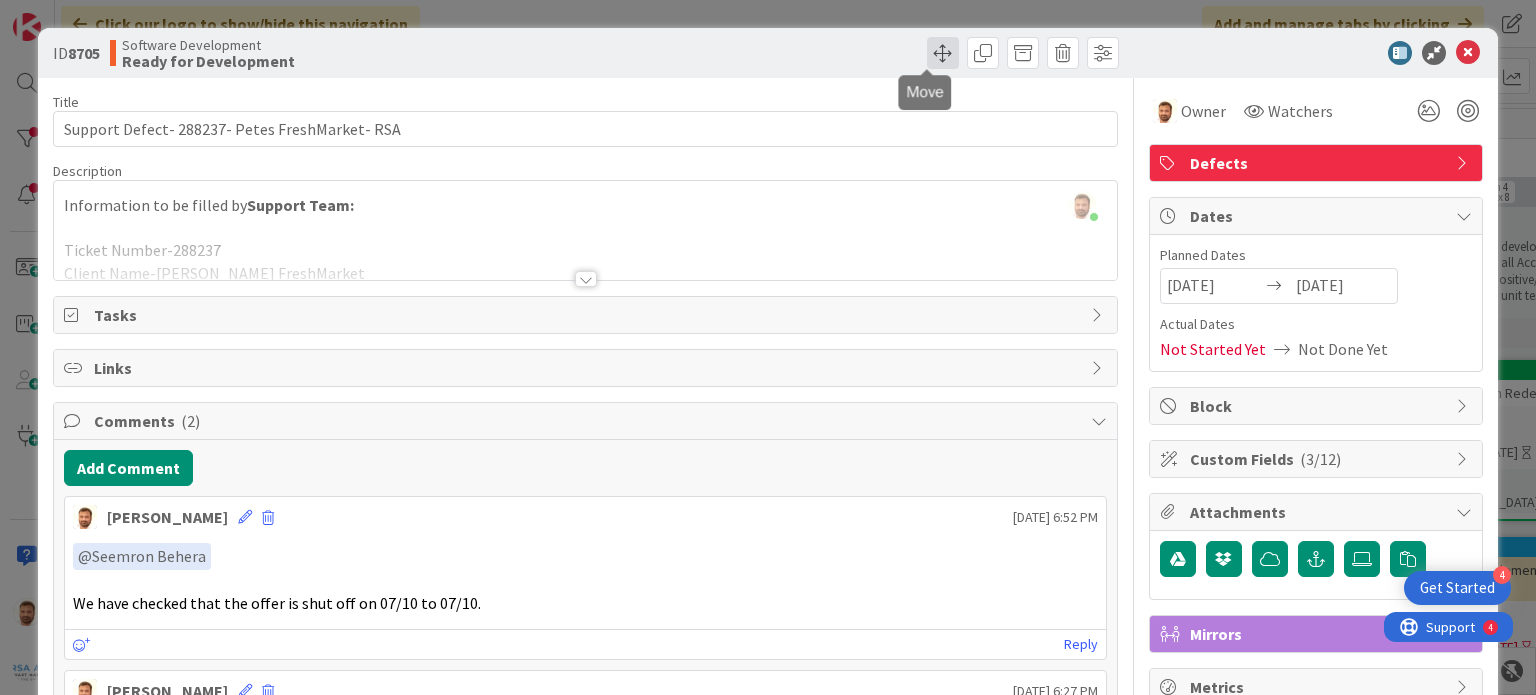 click at bounding box center (943, 53) 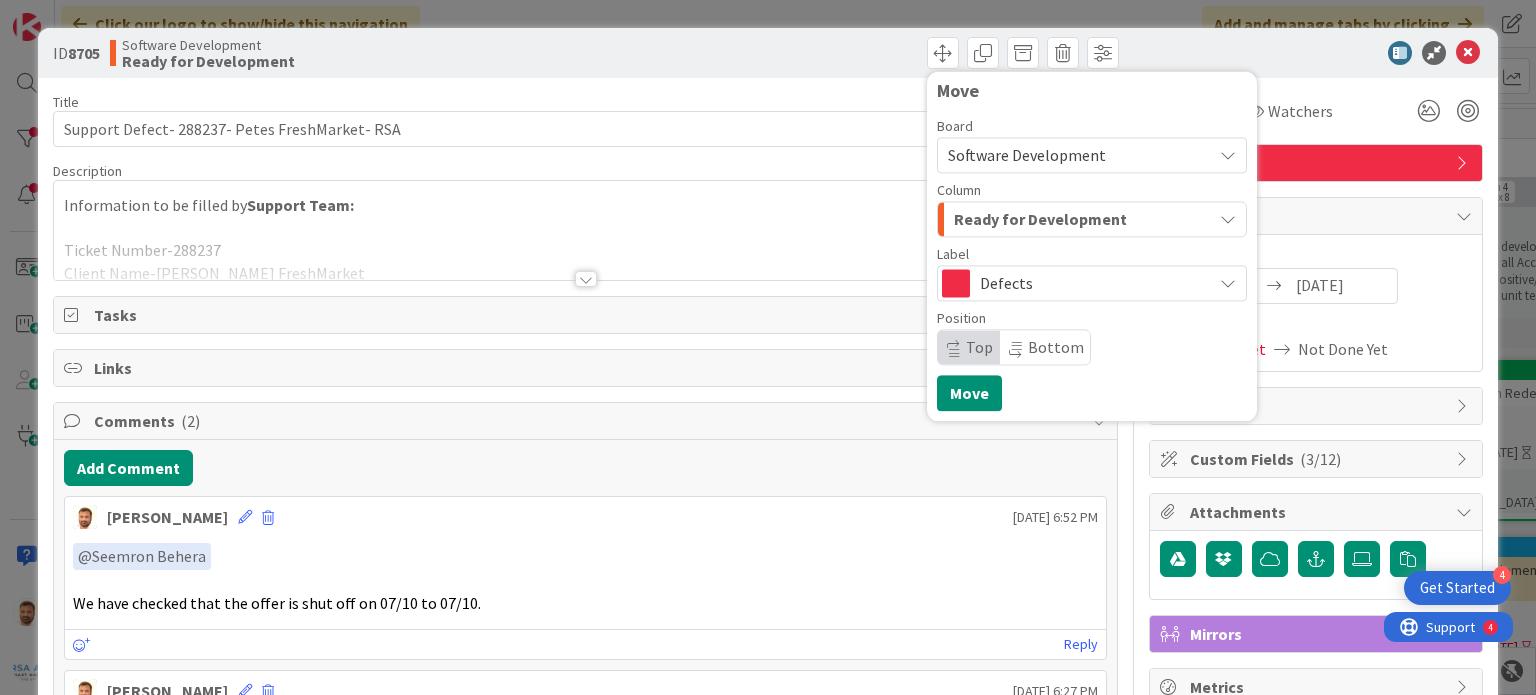 click on "Ready for Development" at bounding box center (1040, 219) 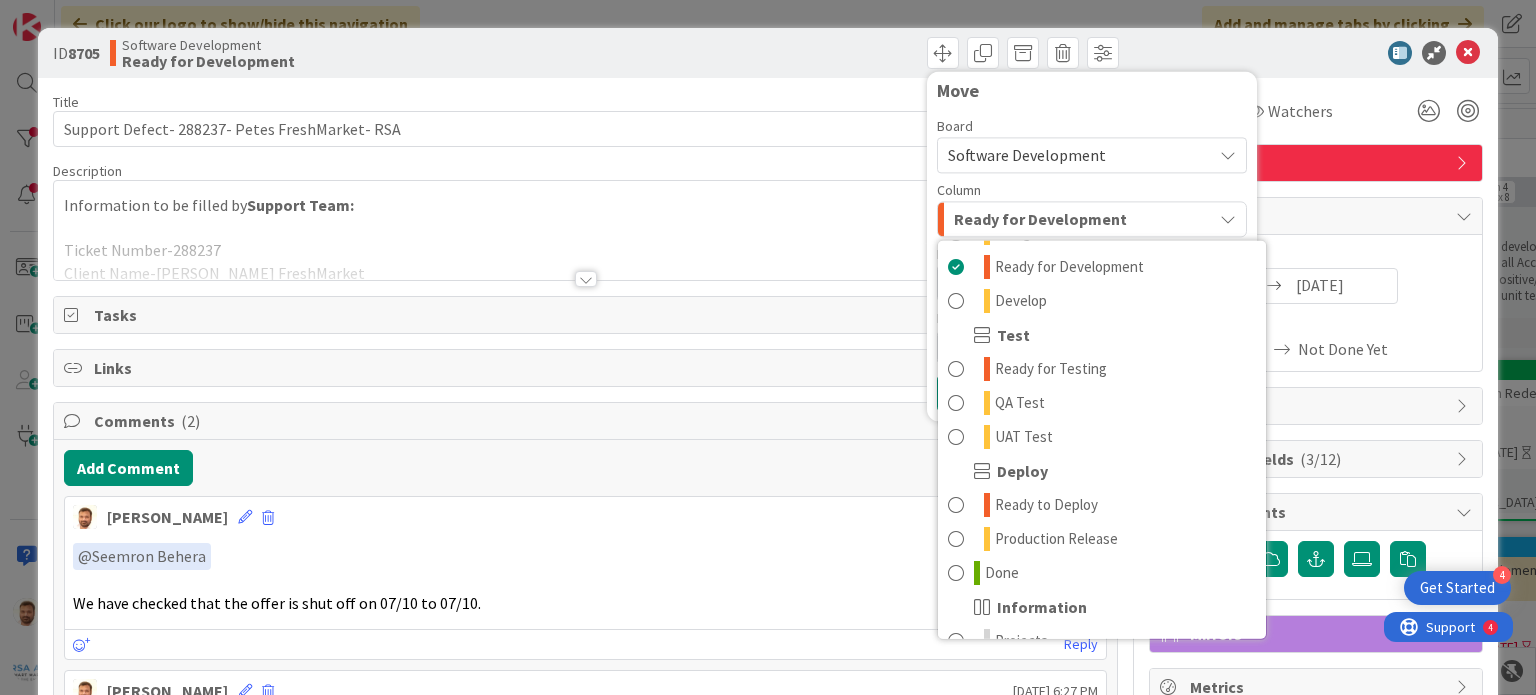 scroll, scrollTop: 340, scrollLeft: 0, axis: vertical 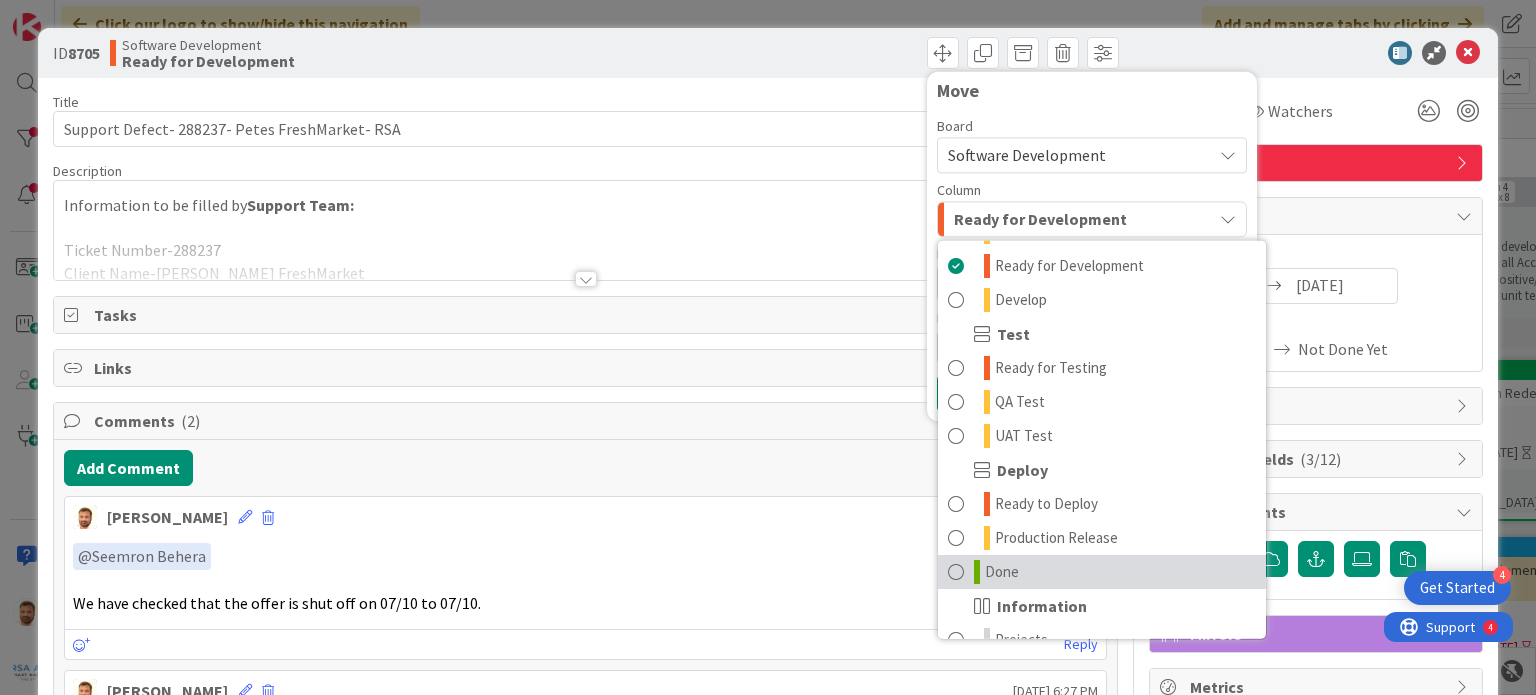 click on "Done" at bounding box center (1102, 572) 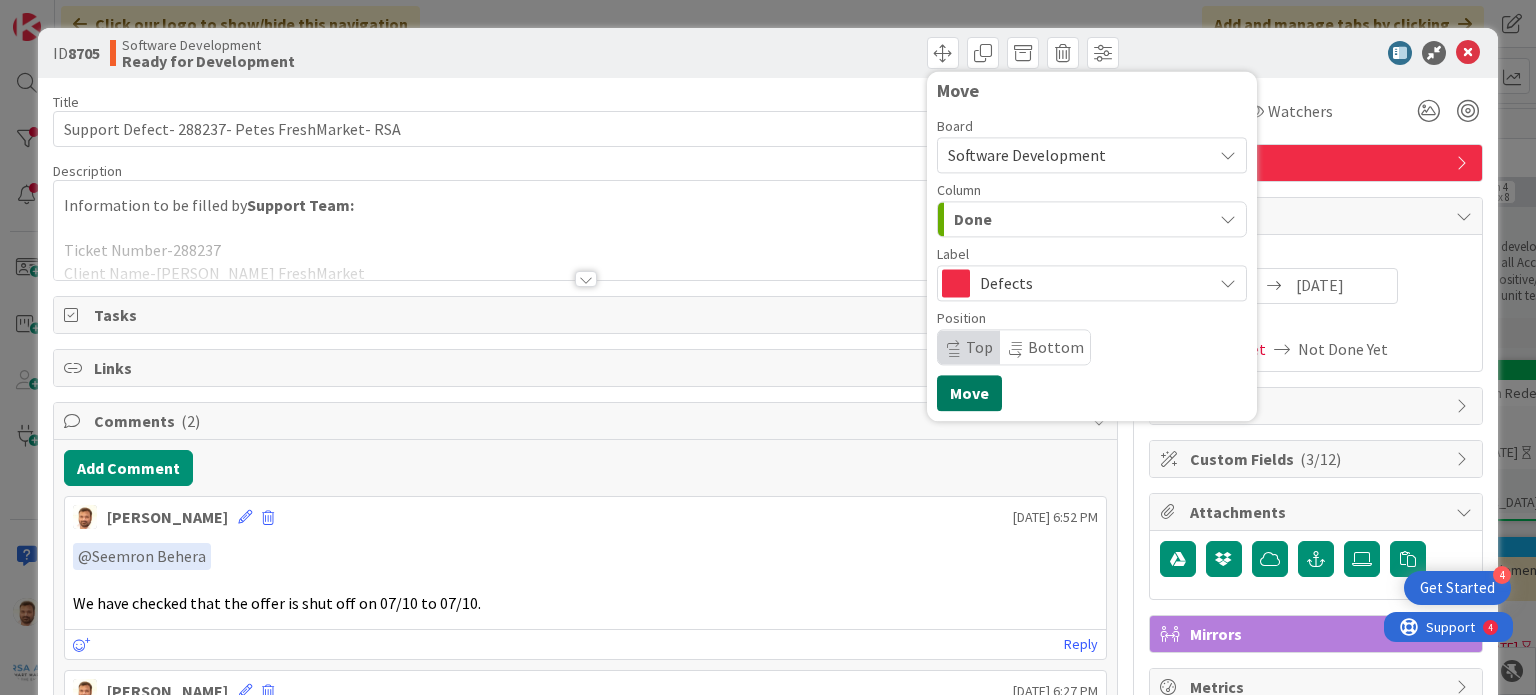 click on "Move" at bounding box center [969, 393] 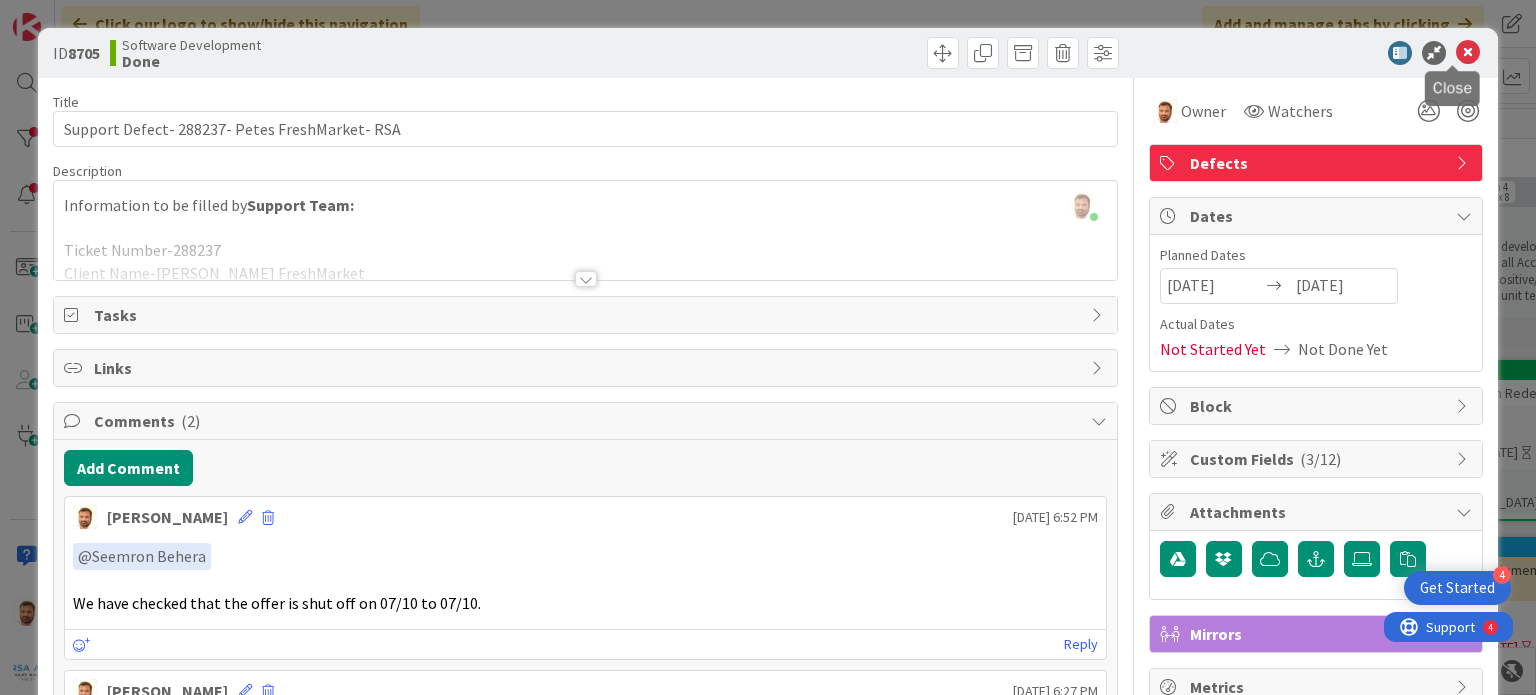 click at bounding box center [1468, 53] 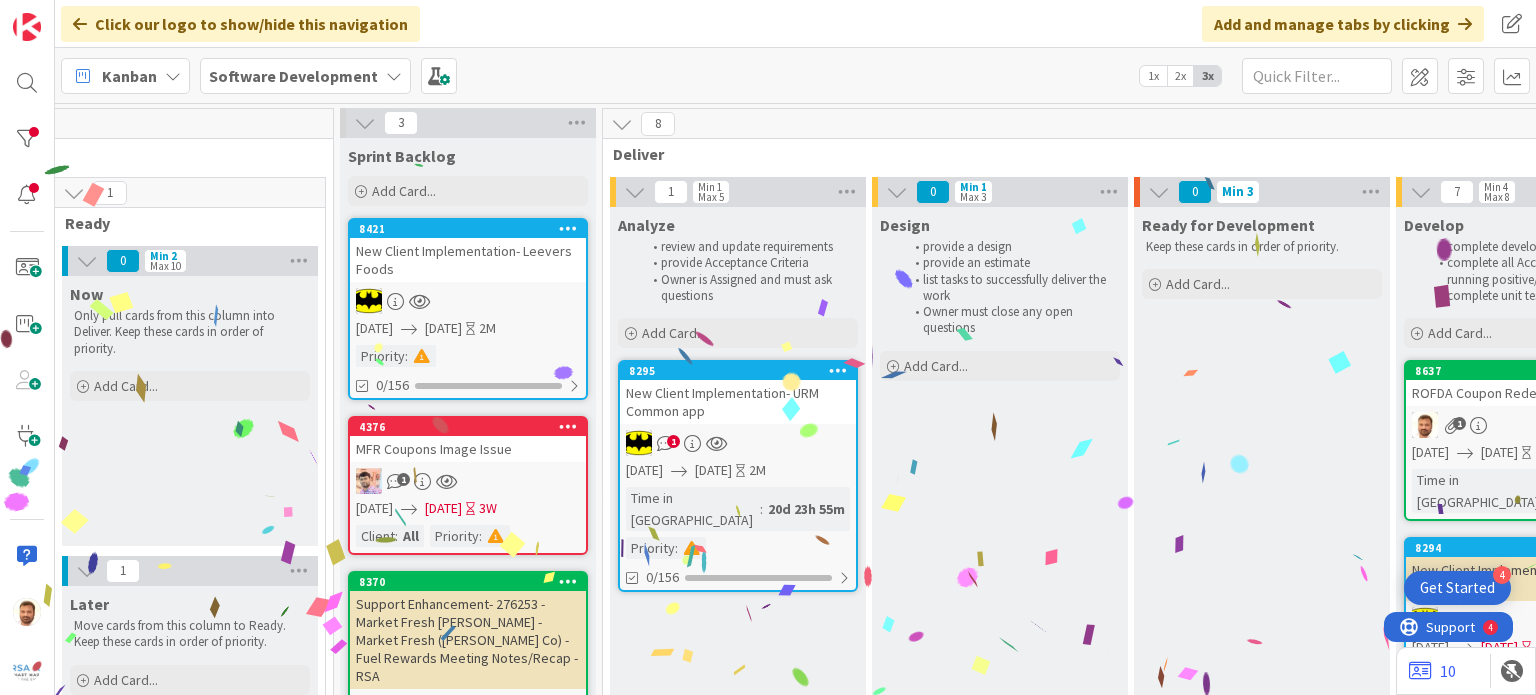 scroll, scrollTop: 0, scrollLeft: 0, axis: both 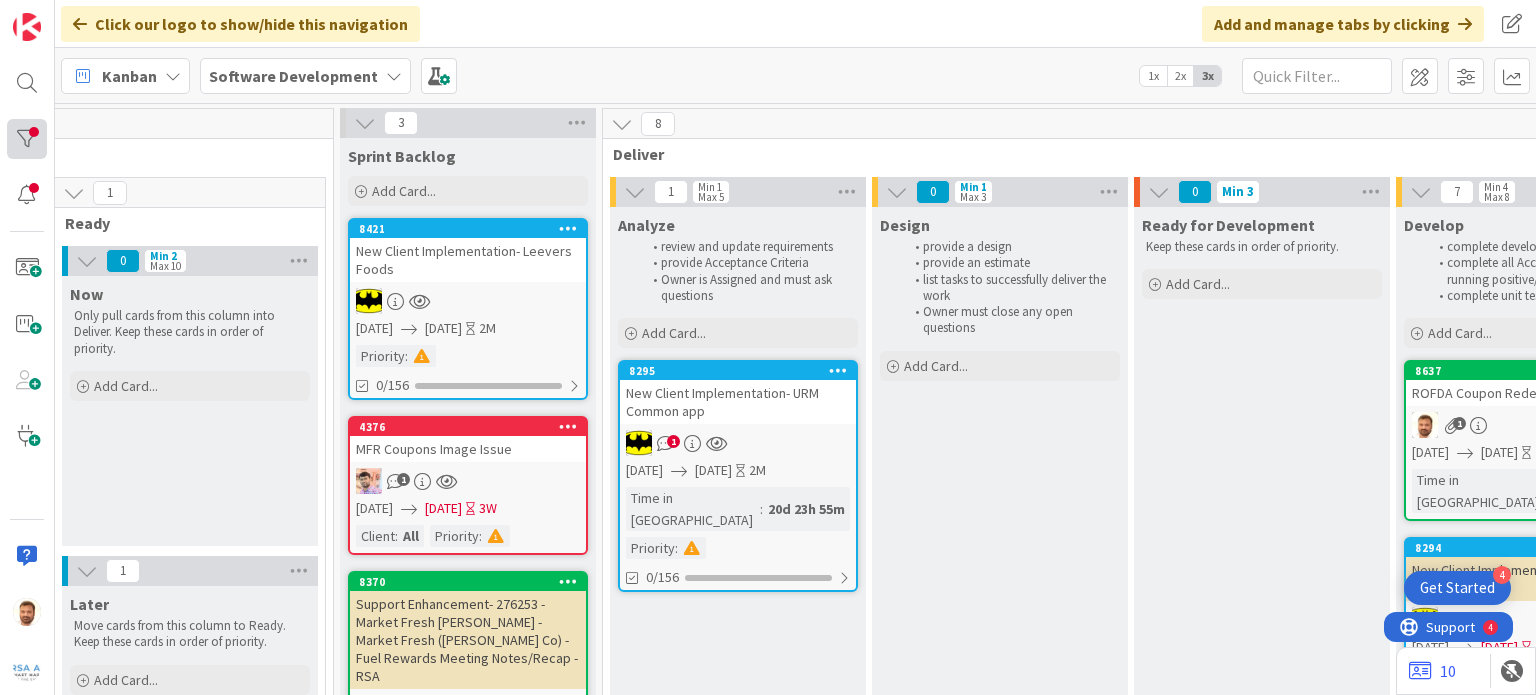 click at bounding box center [27, 139] 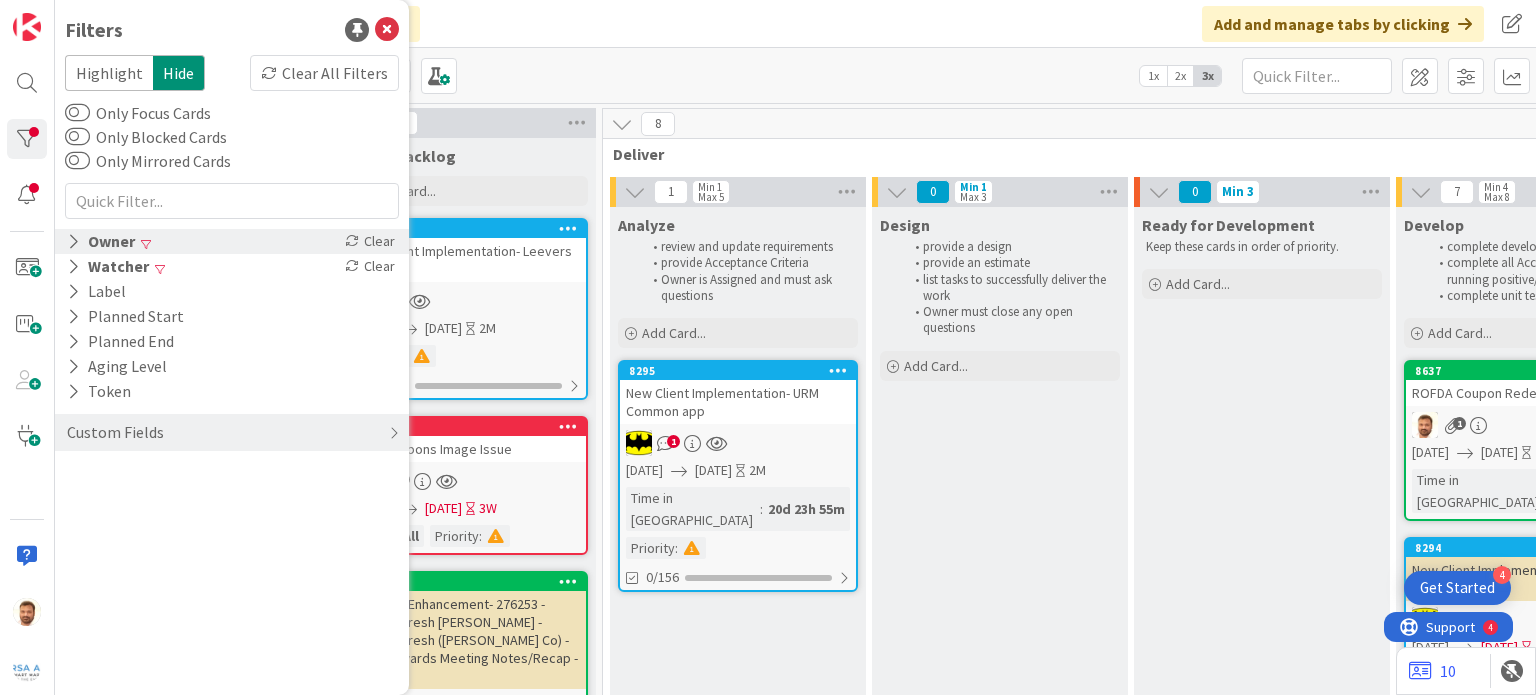 click on "Owner Clear" at bounding box center [232, 241] 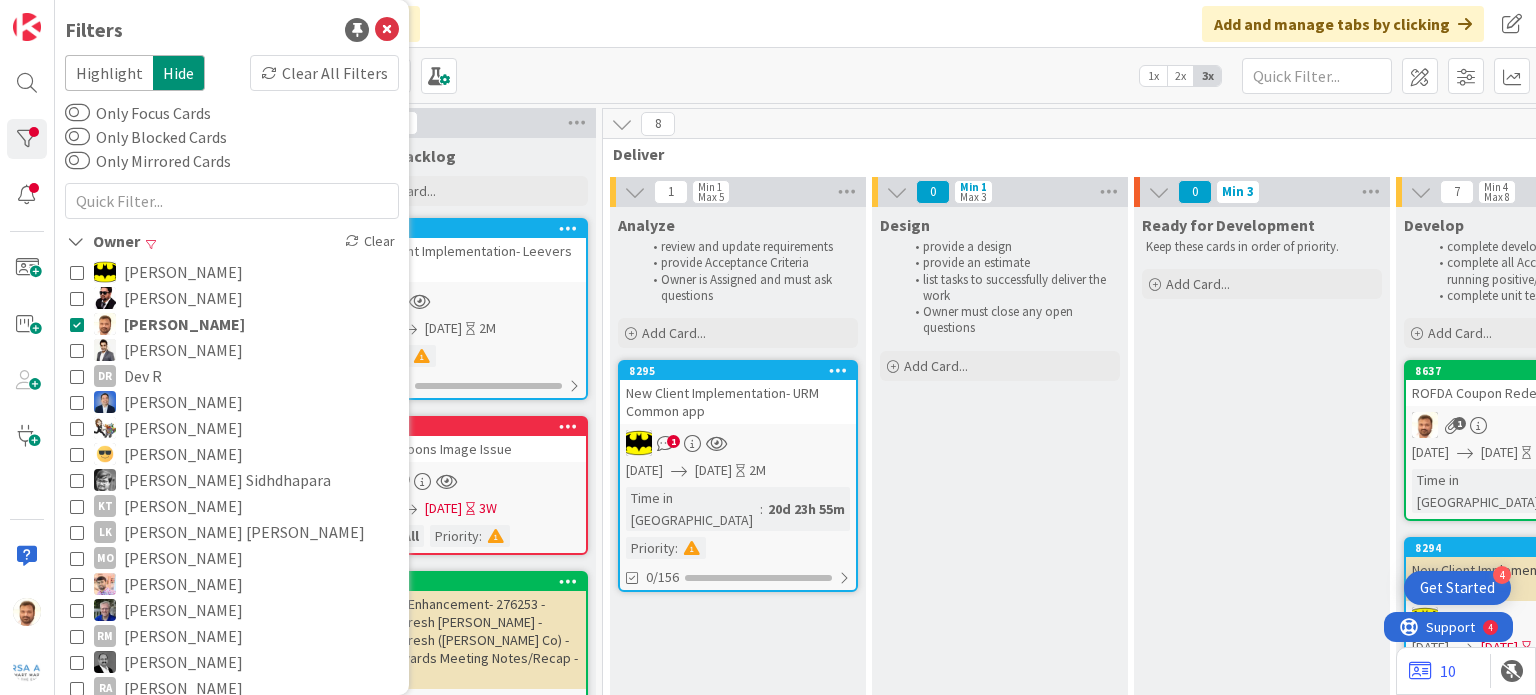 scroll, scrollTop: 44, scrollLeft: 0, axis: vertical 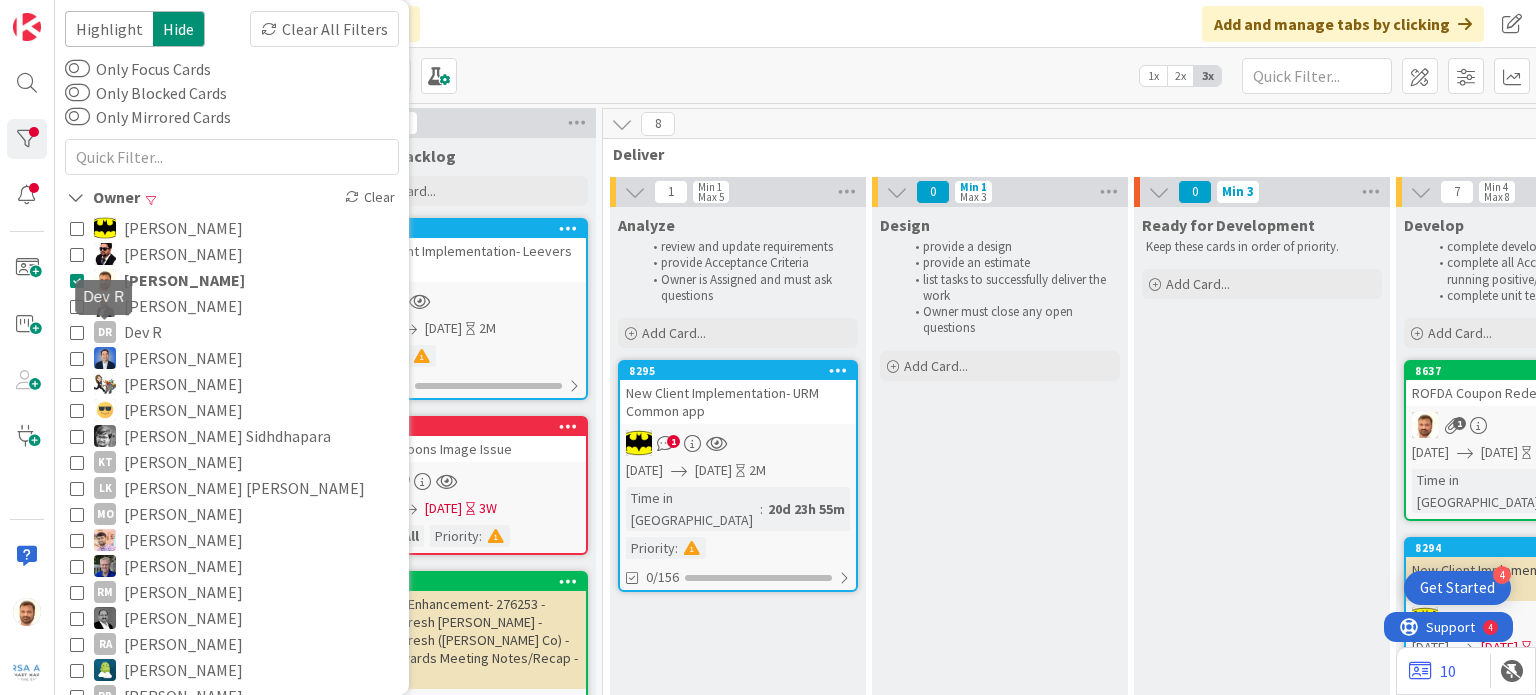 click at bounding box center (77, 332) 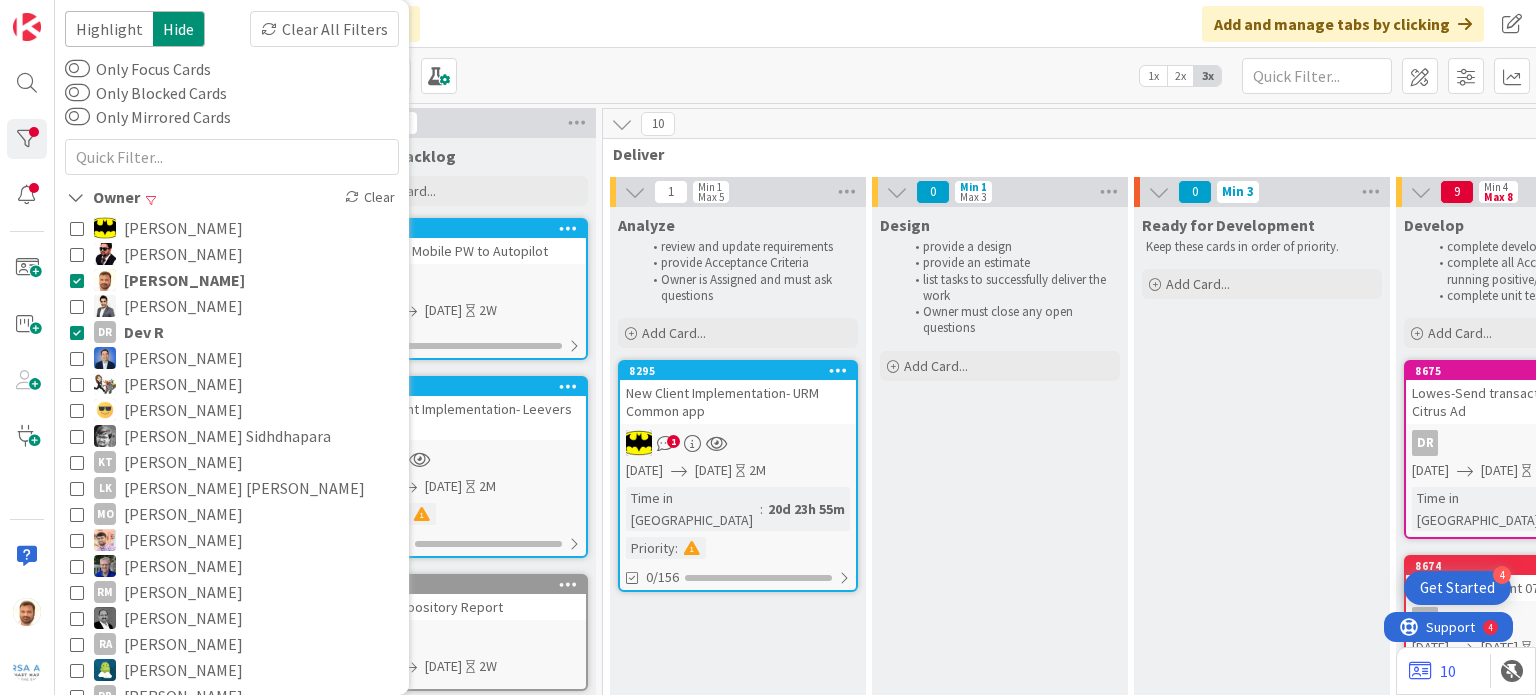 scroll, scrollTop: 0, scrollLeft: 0, axis: both 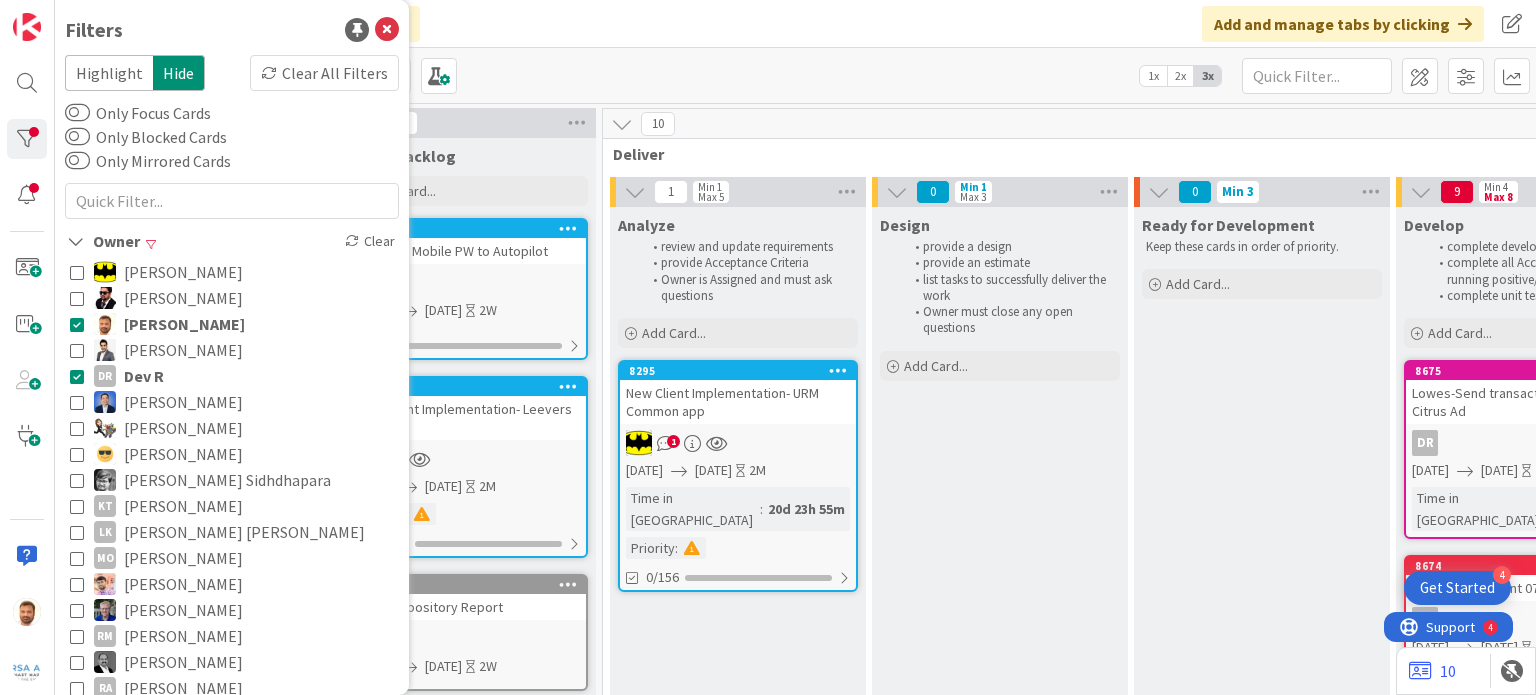 click on "review and update requirements" at bounding box center (748, 247) 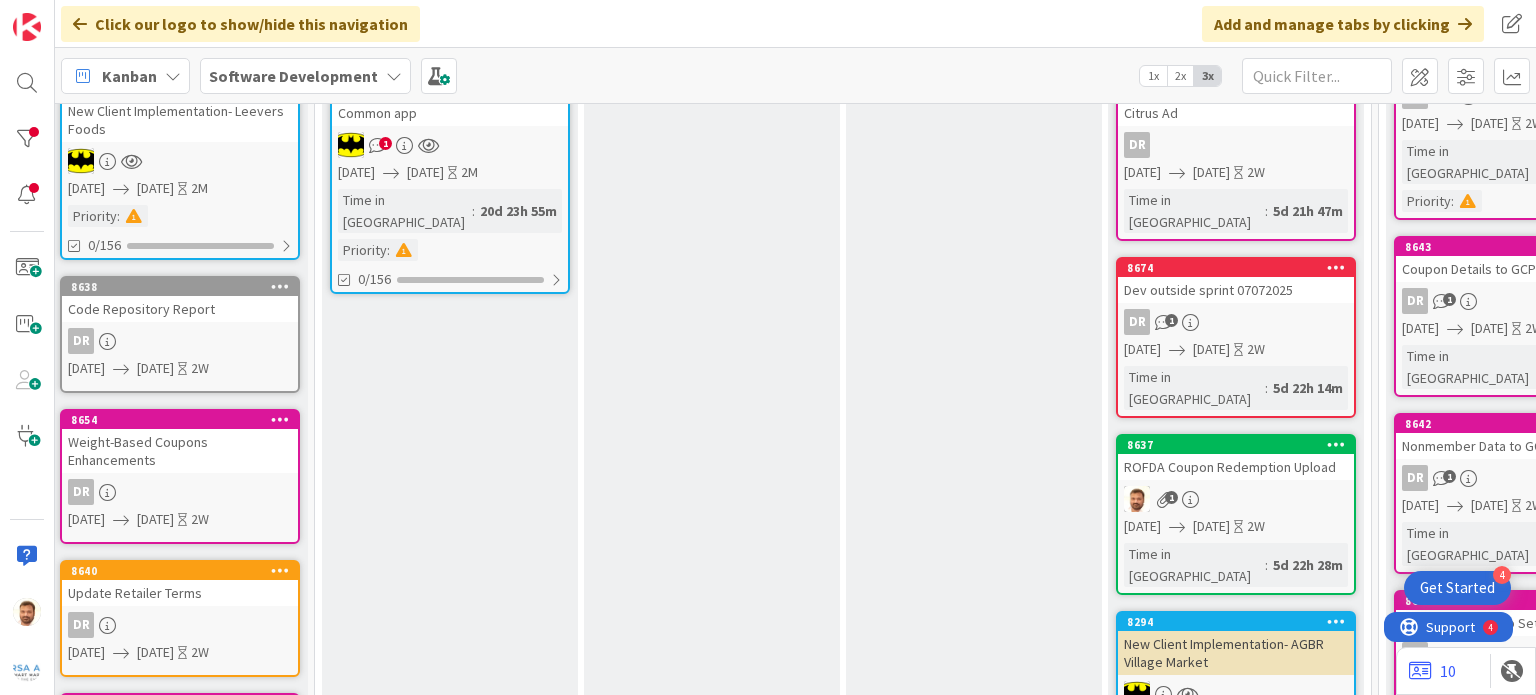 scroll, scrollTop: 302, scrollLeft: 828, axis: both 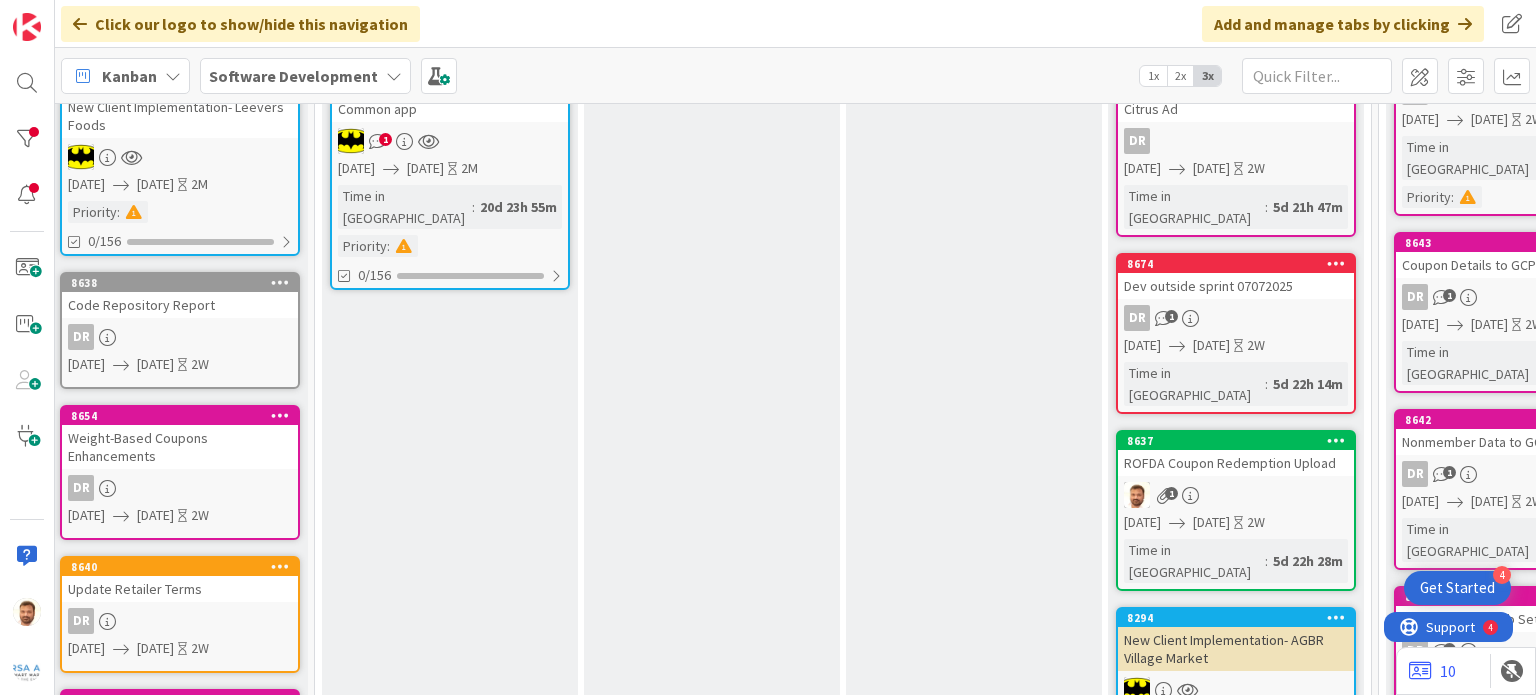 click on "ROFDA Coupon Redemption Upload" at bounding box center [1236, 463] 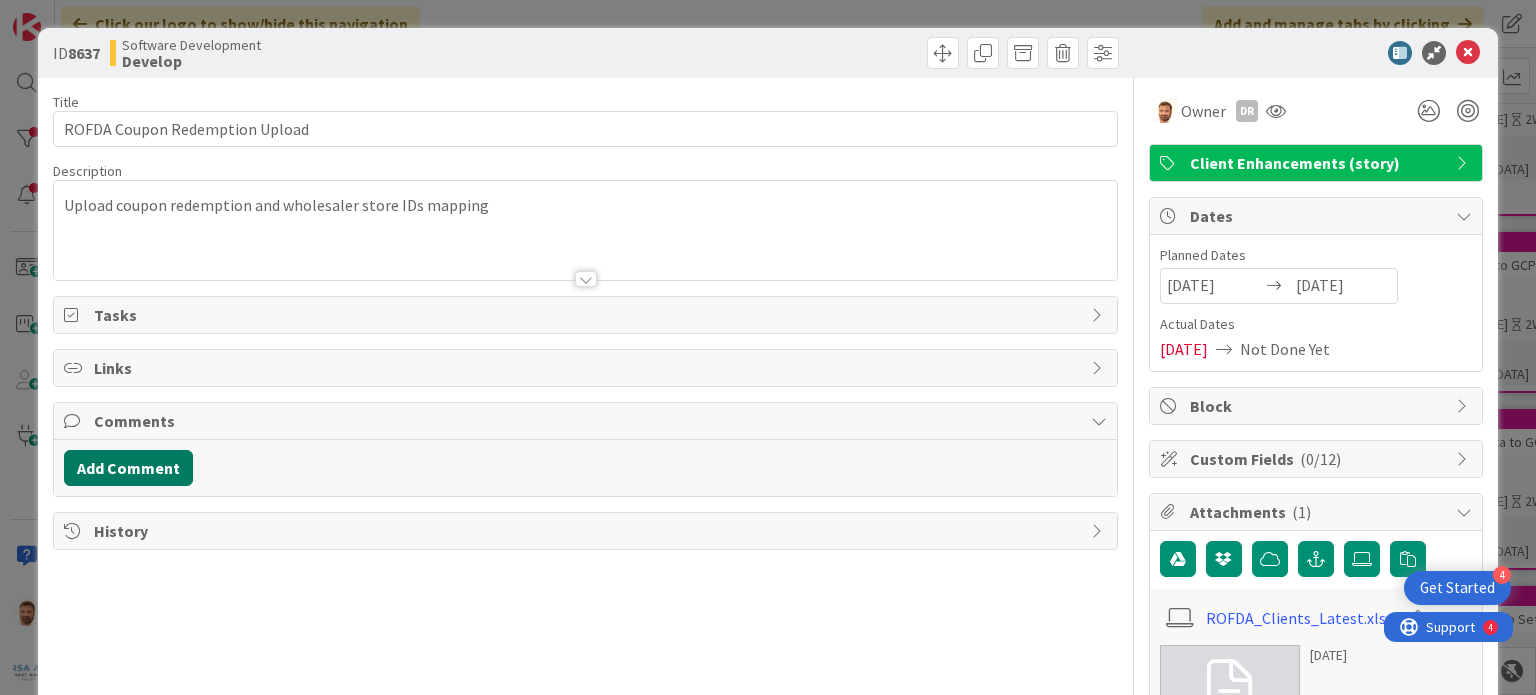 scroll, scrollTop: 0, scrollLeft: 0, axis: both 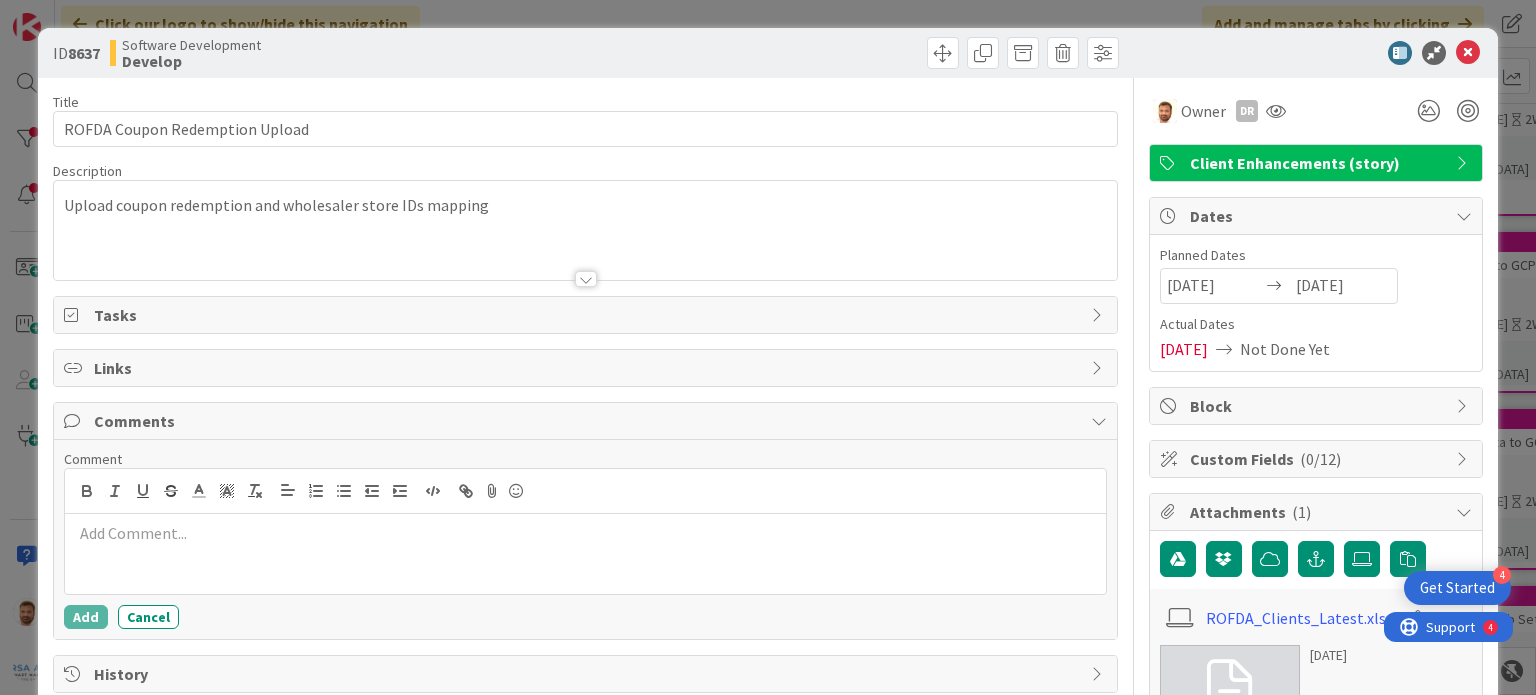 type 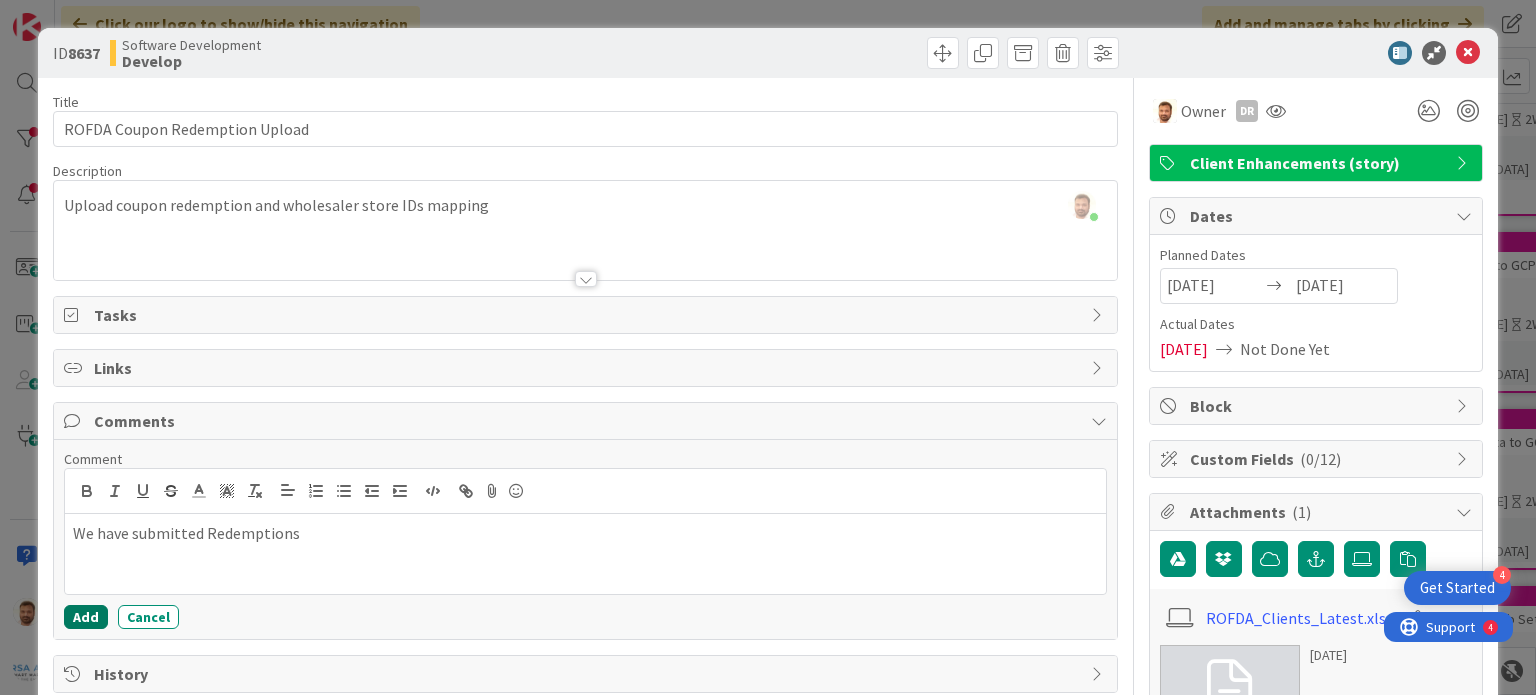 click on "Add" at bounding box center (86, 617) 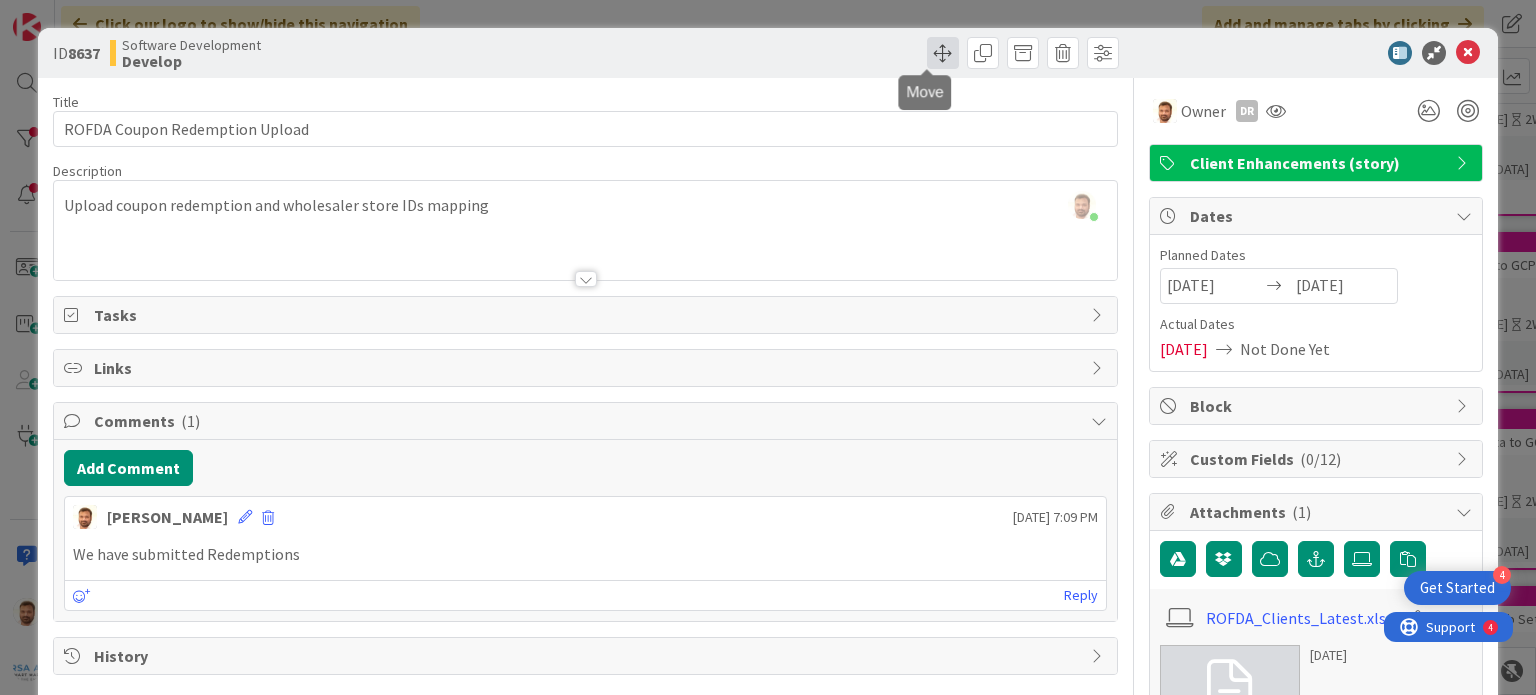 click at bounding box center [943, 53] 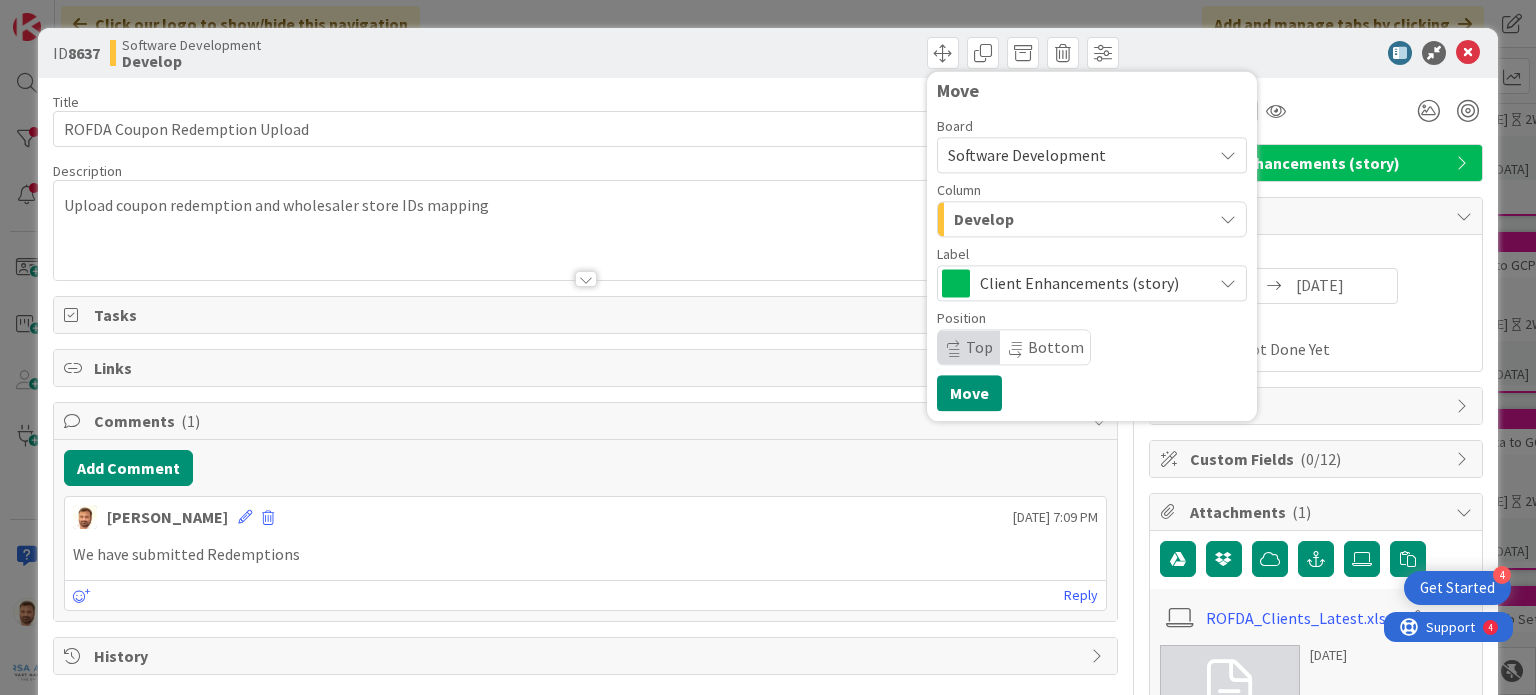 click on "Develop" at bounding box center [984, 219] 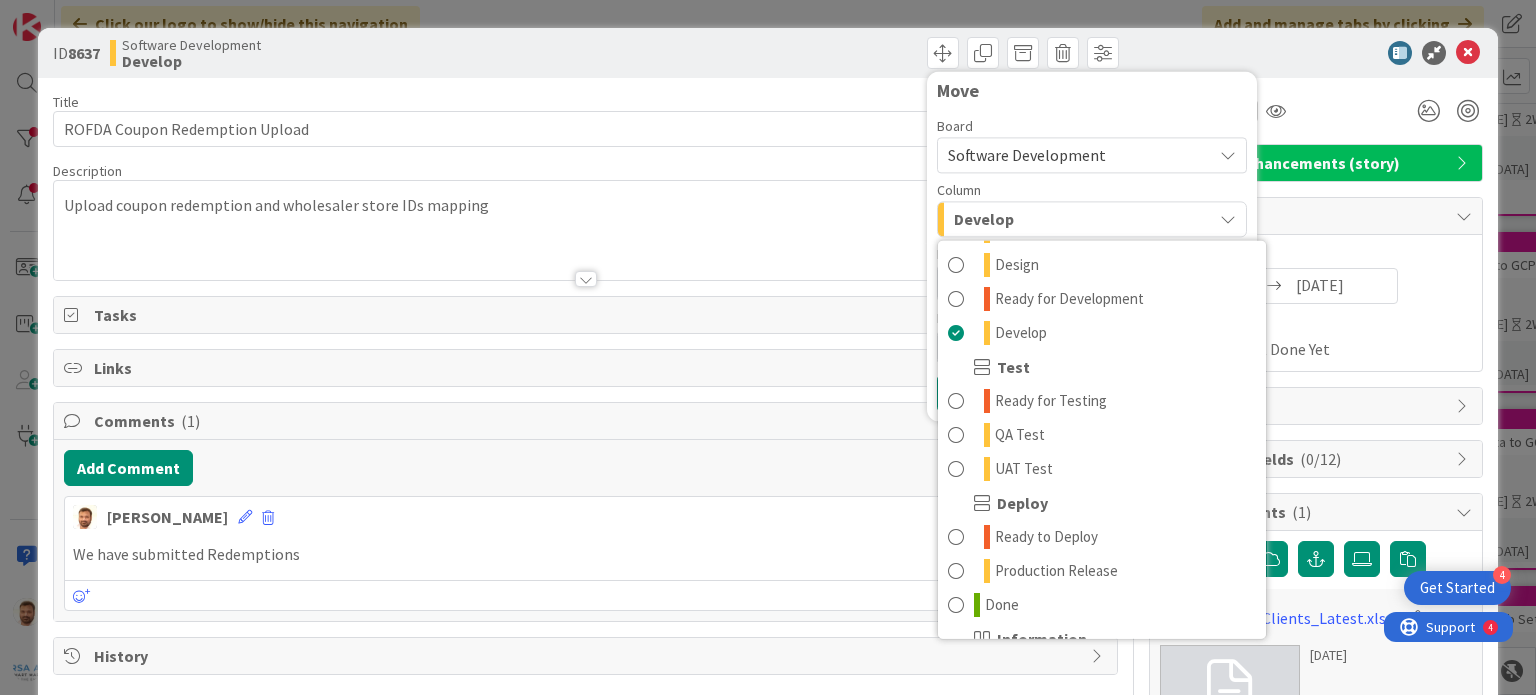 scroll, scrollTop: 399, scrollLeft: 0, axis: vertical 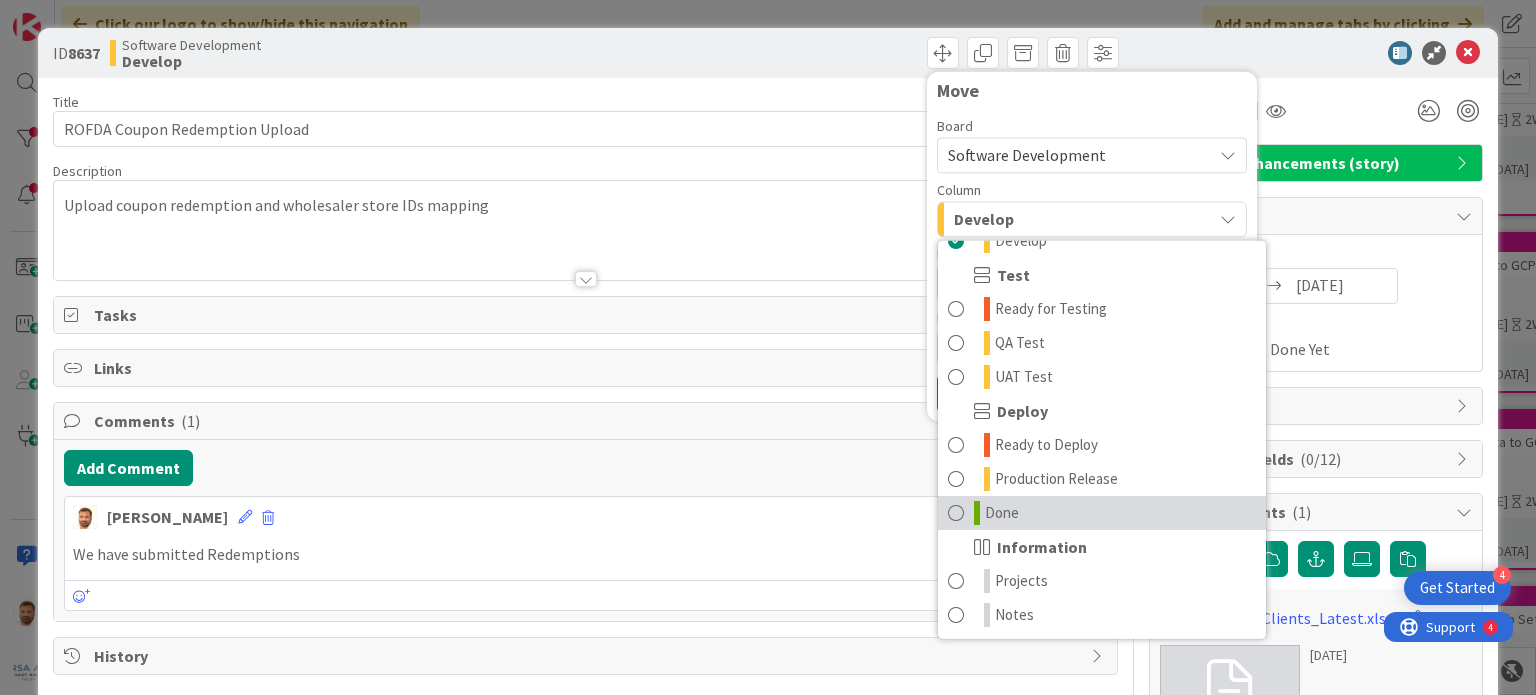click on "Done" at bounding box center (1102, 513) 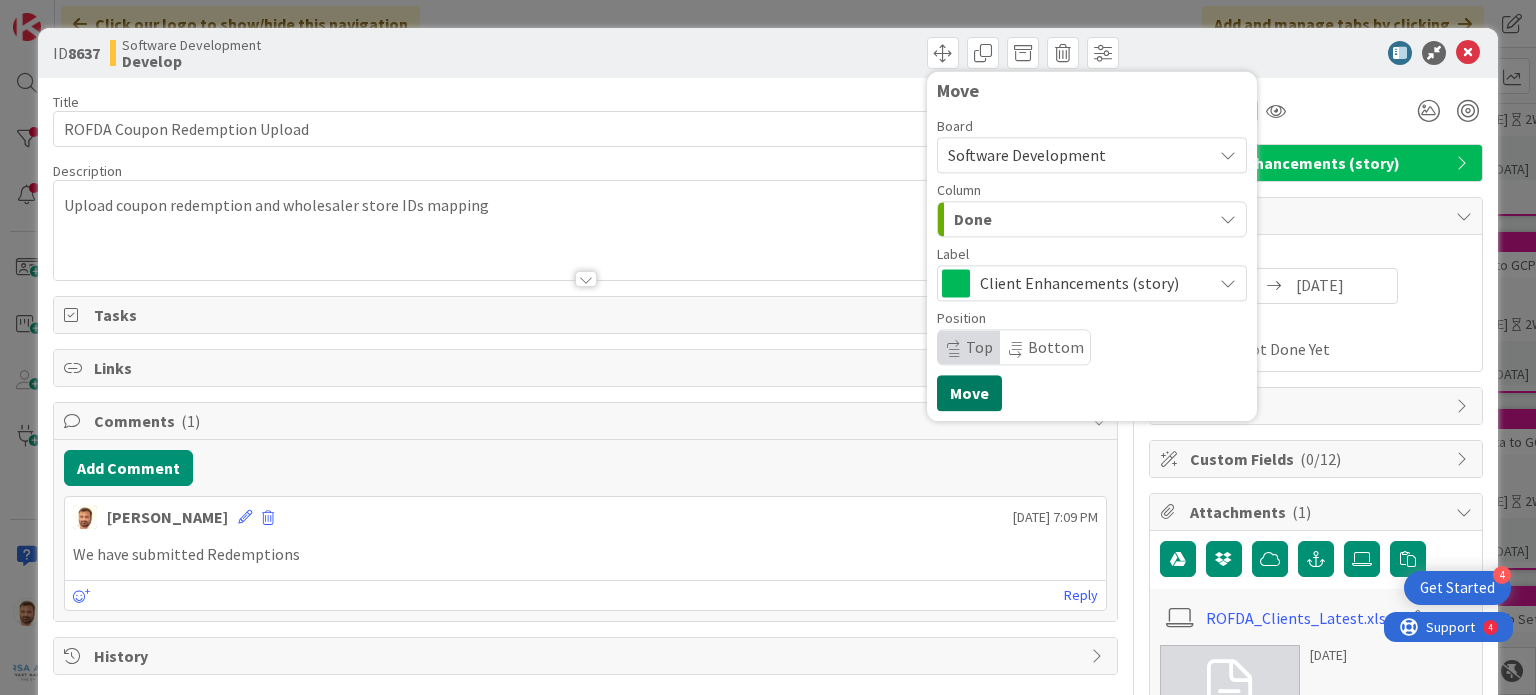 click on "Move" at bounding box center [969, 393] 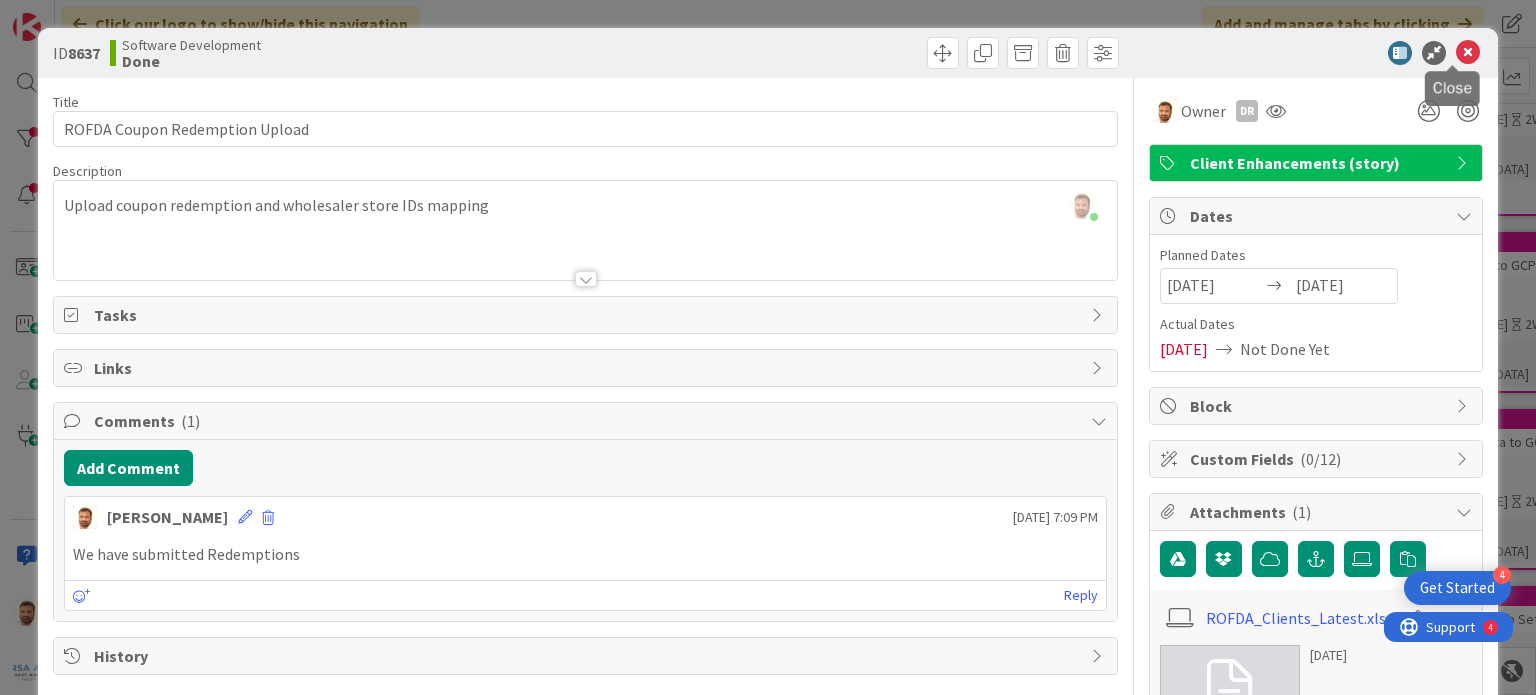 click at bounding box center (1468, 53) 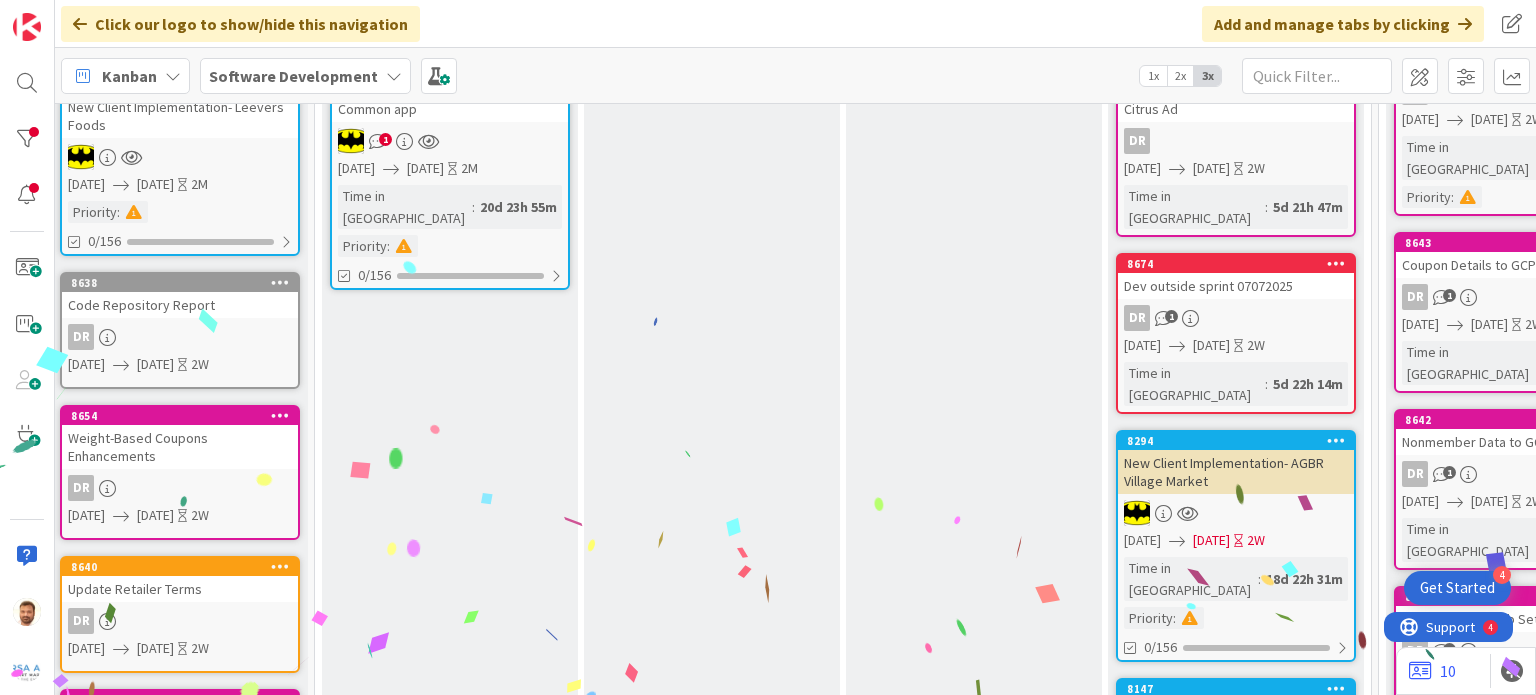 scroll, scrollTop: 0, scrollLeft: 0, axis: both 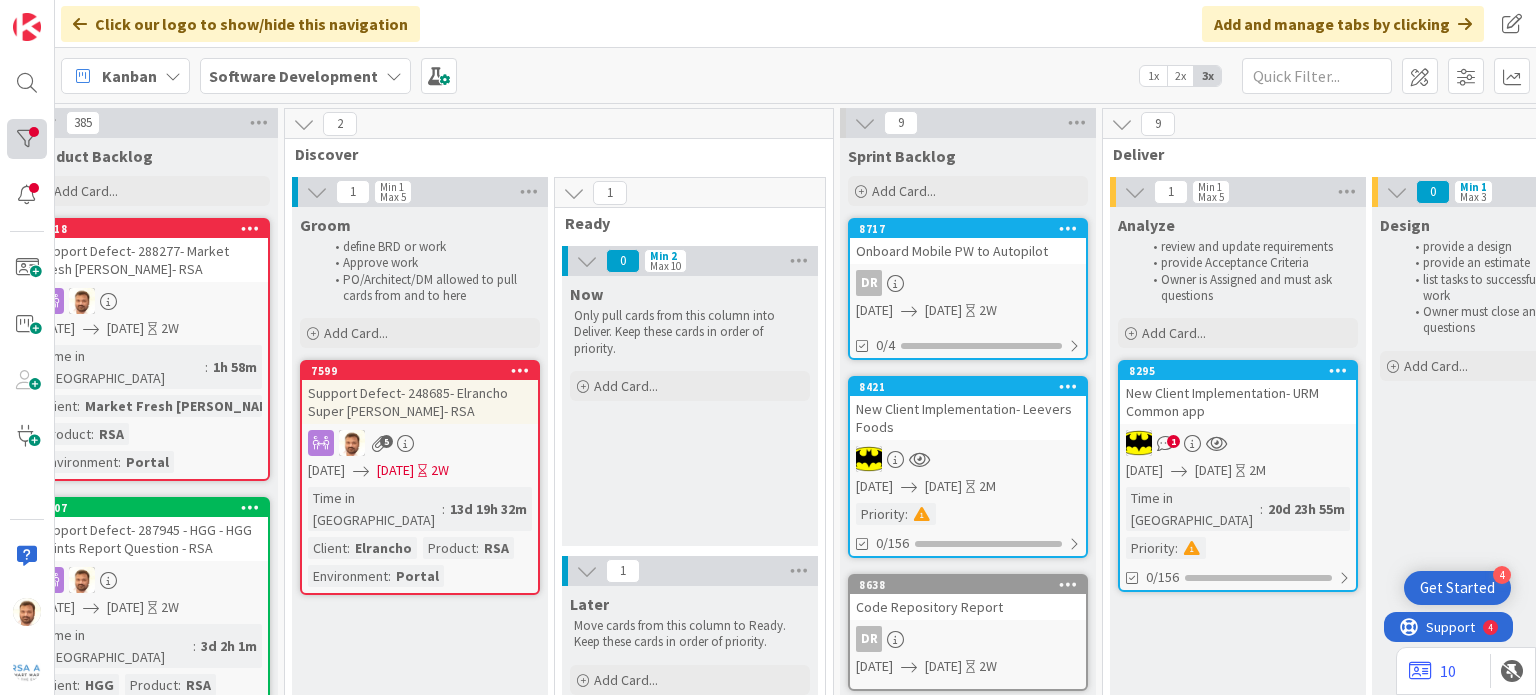 click at bounding box center [27, 139] 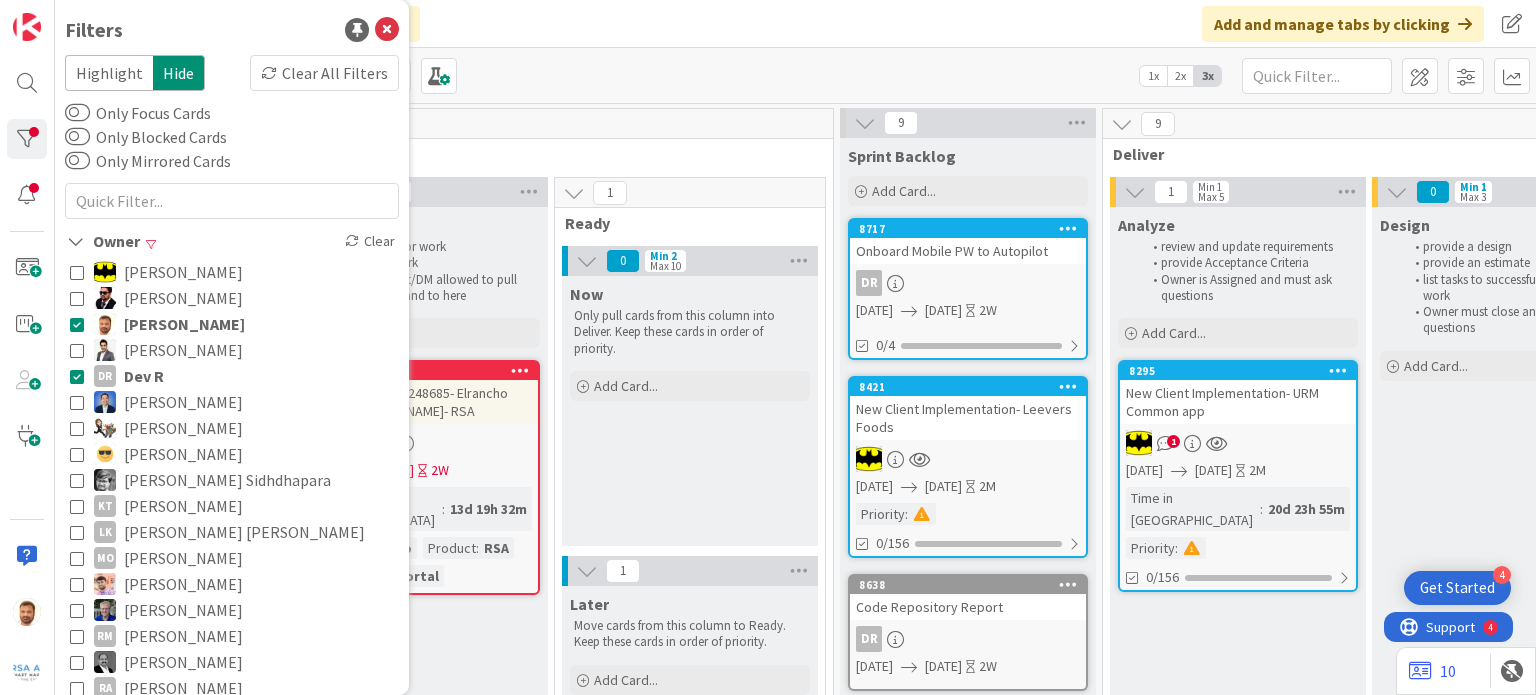 click at bounding box center (77, 376) 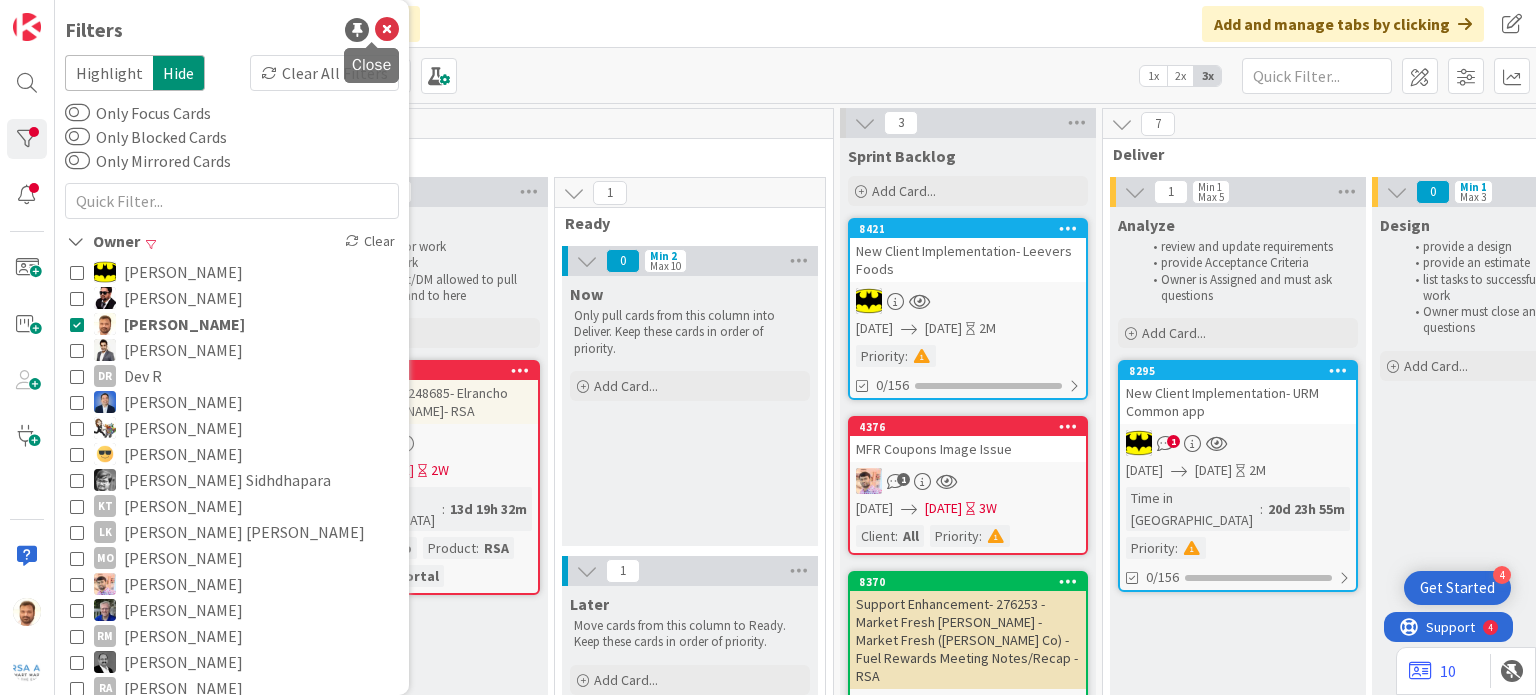 click at bounding box center (387, 30) 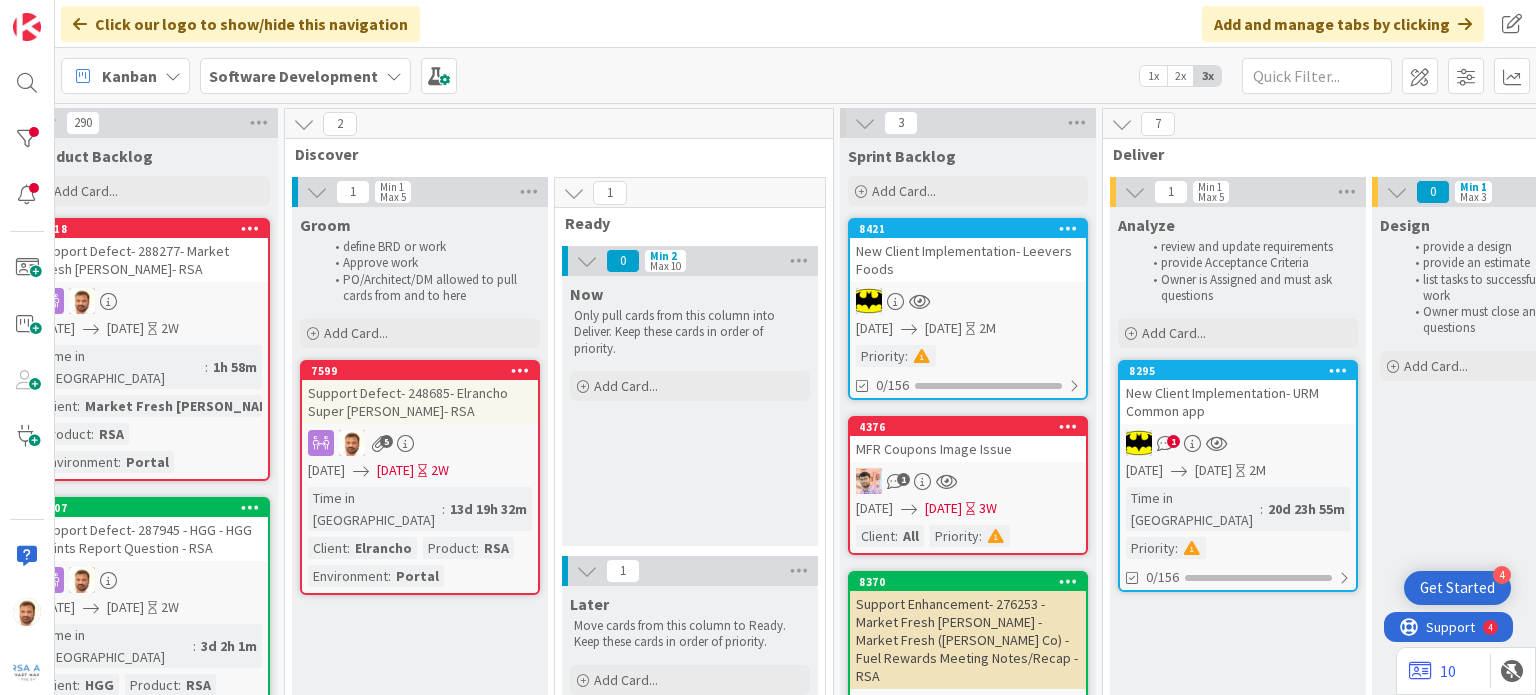 scroll, scrollTop: 0, scrollLeft: 0, axis: both 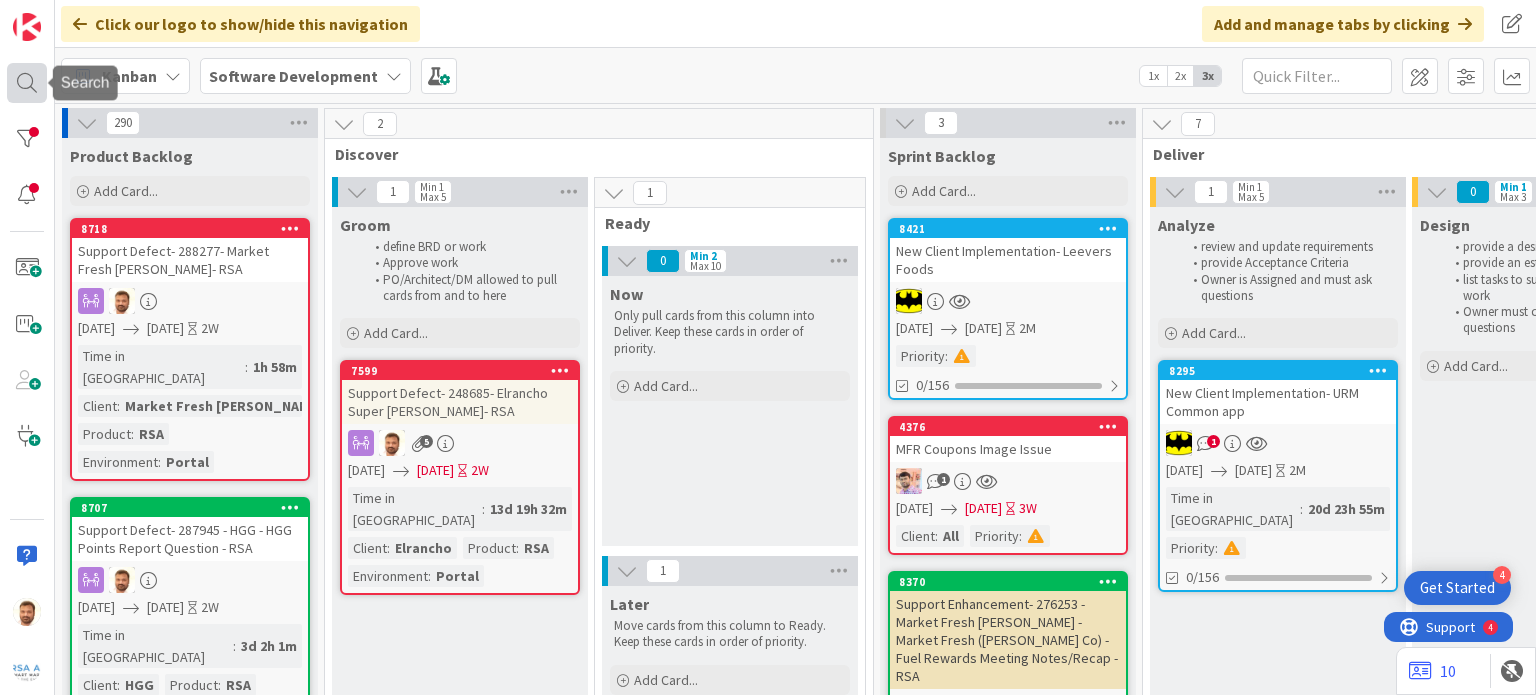 click at bounding box center (27, 83) 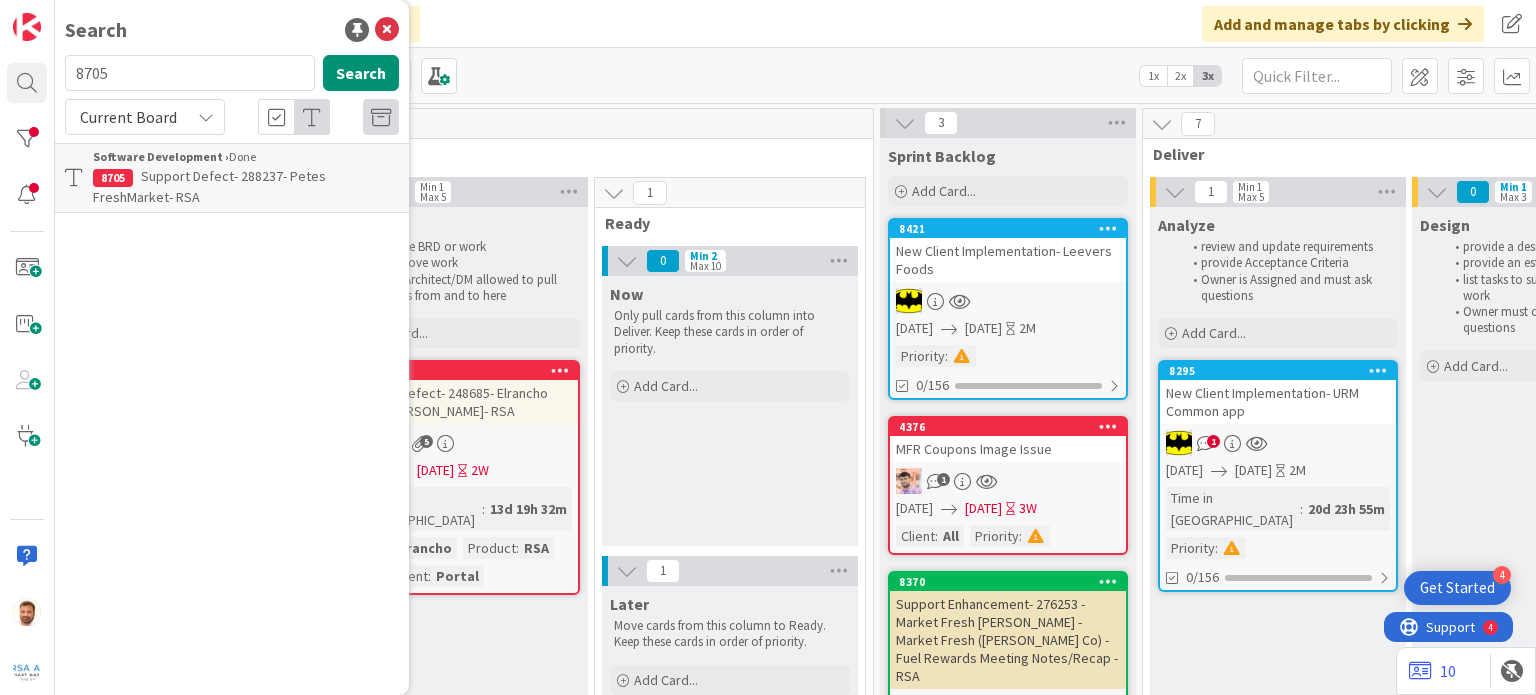 click on "8705" at bounding box center [190, 73] 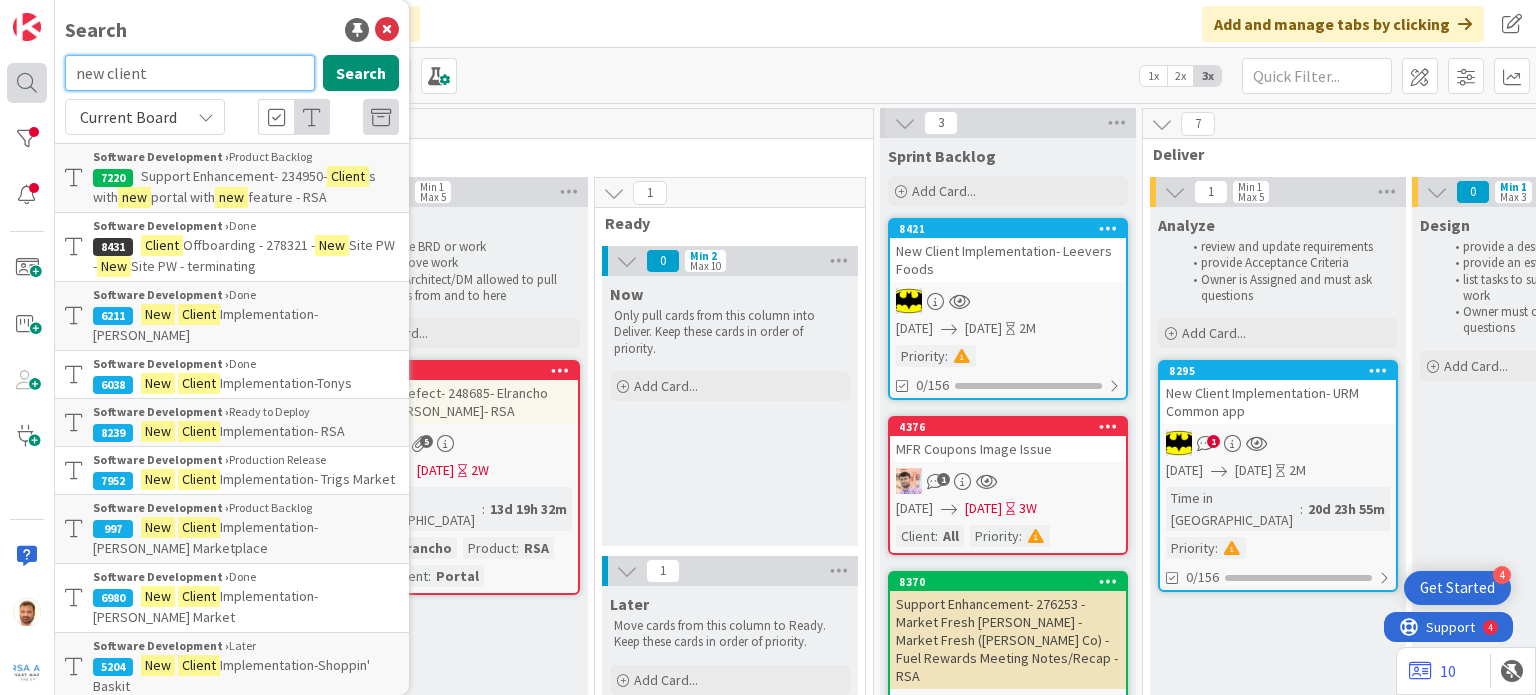 drag, startPoint x: 165, startPoint y: 76, endPoint x: 44, endPoint y: 71, distance: 121.103264 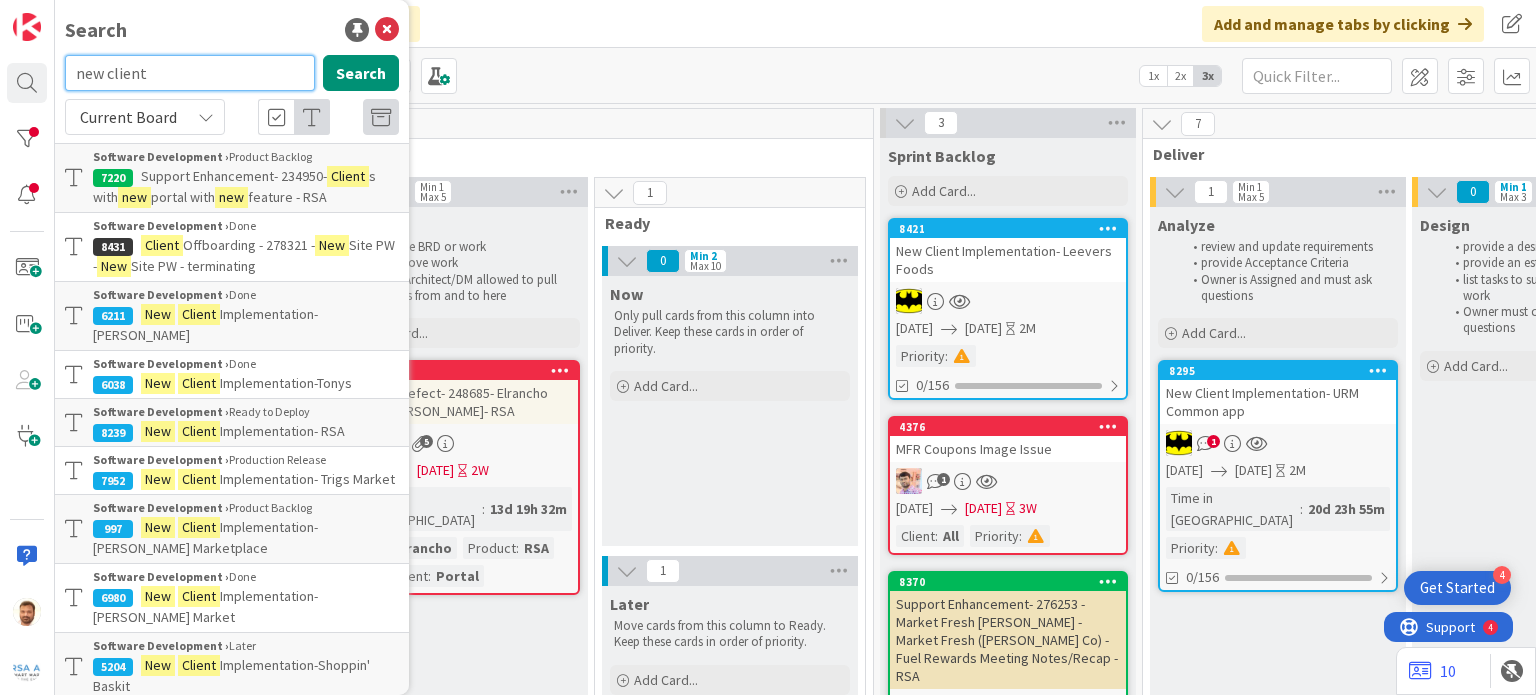 click on "new client" at bounding box center [190, 73] 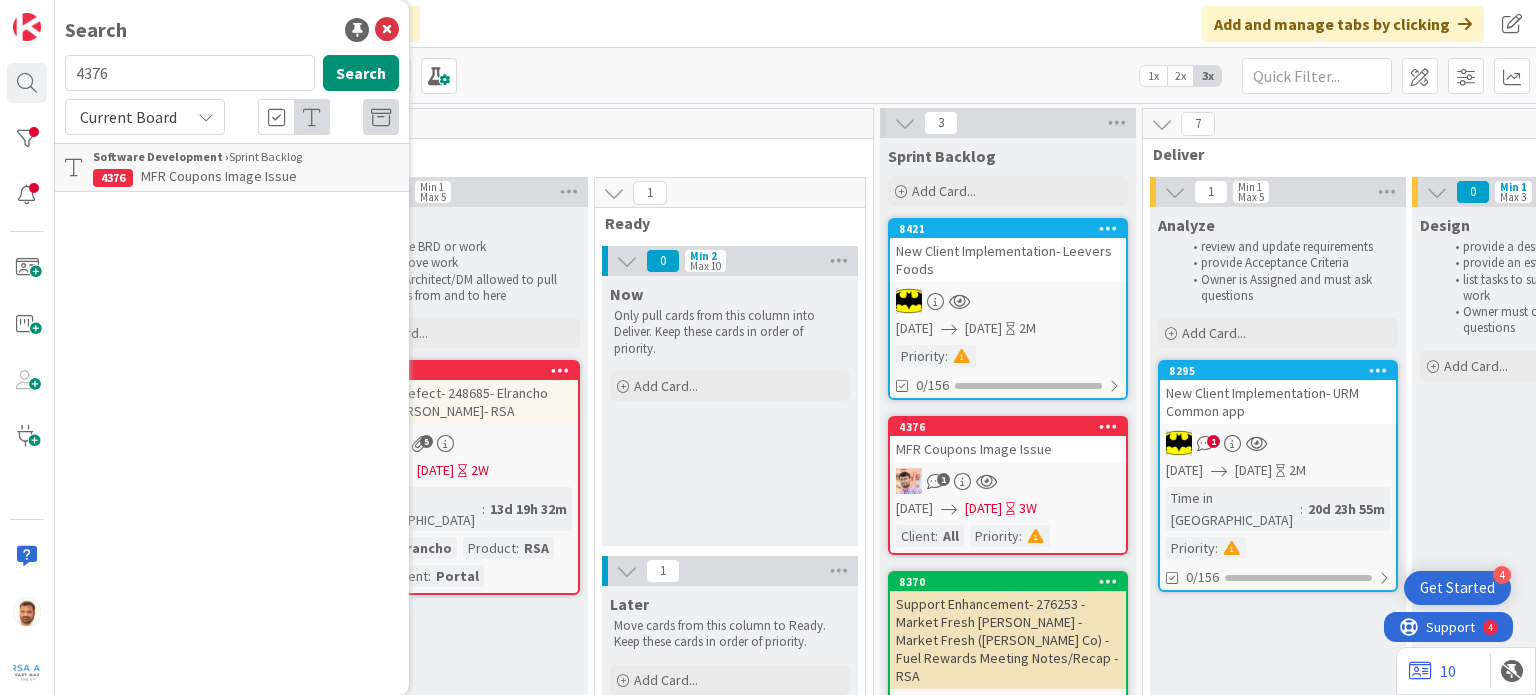 click on "Search 4376 Search Current Board Software Development ›  Sprint Backlog 4376 MFR Coupons Image Issue" at bounding box center [232, 347] 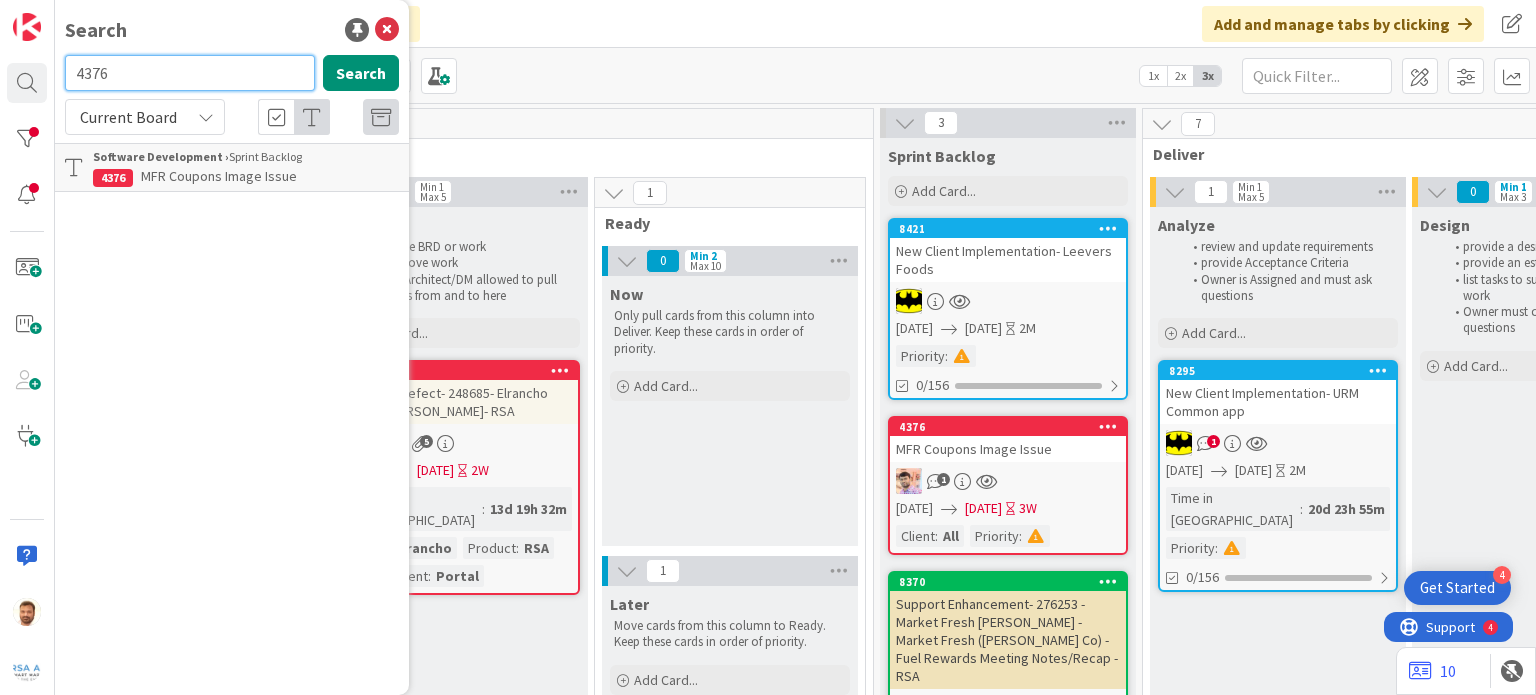 click on "4376" at bounding box center [190, 73] 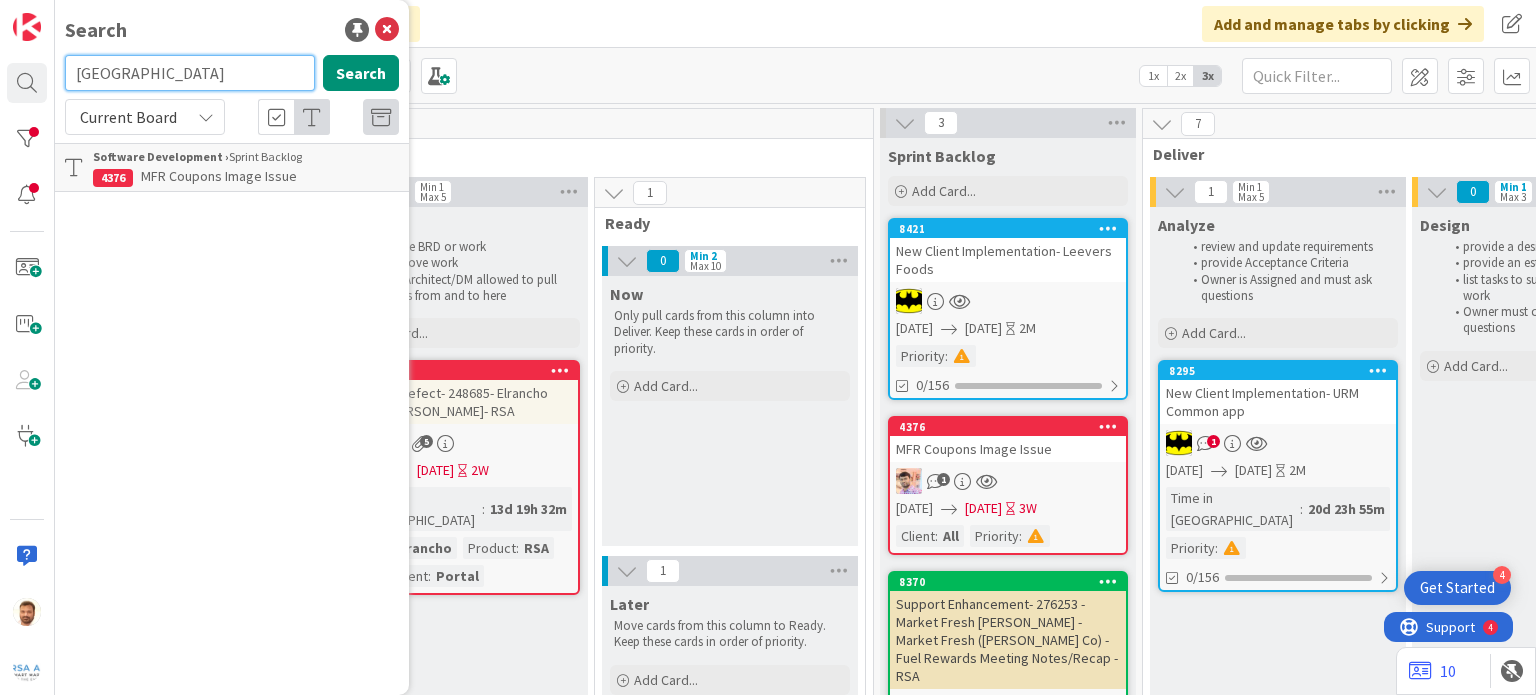 type on "[GEOGRAPHIC_DATA]" 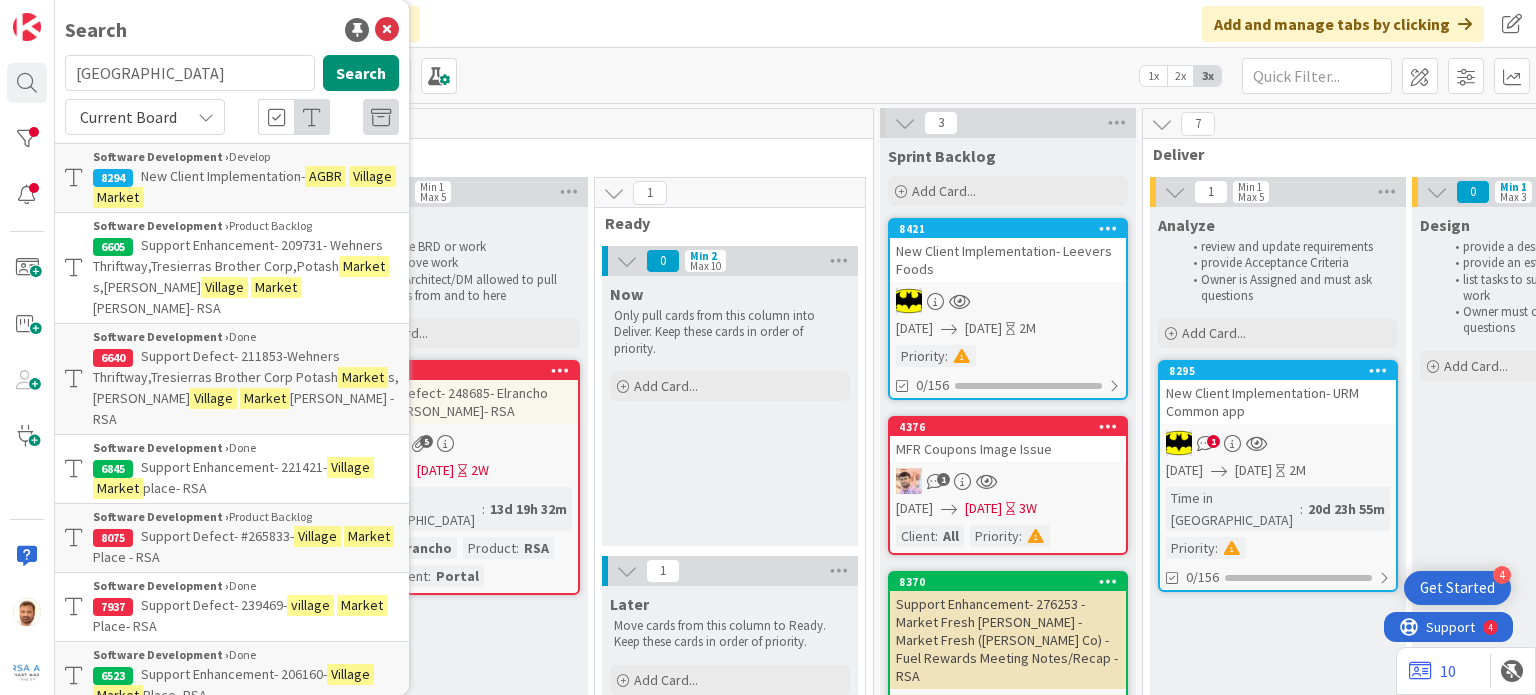 click on "New Client Implementation-  AGBR   Village   Market" at bounding box center (246, 187) 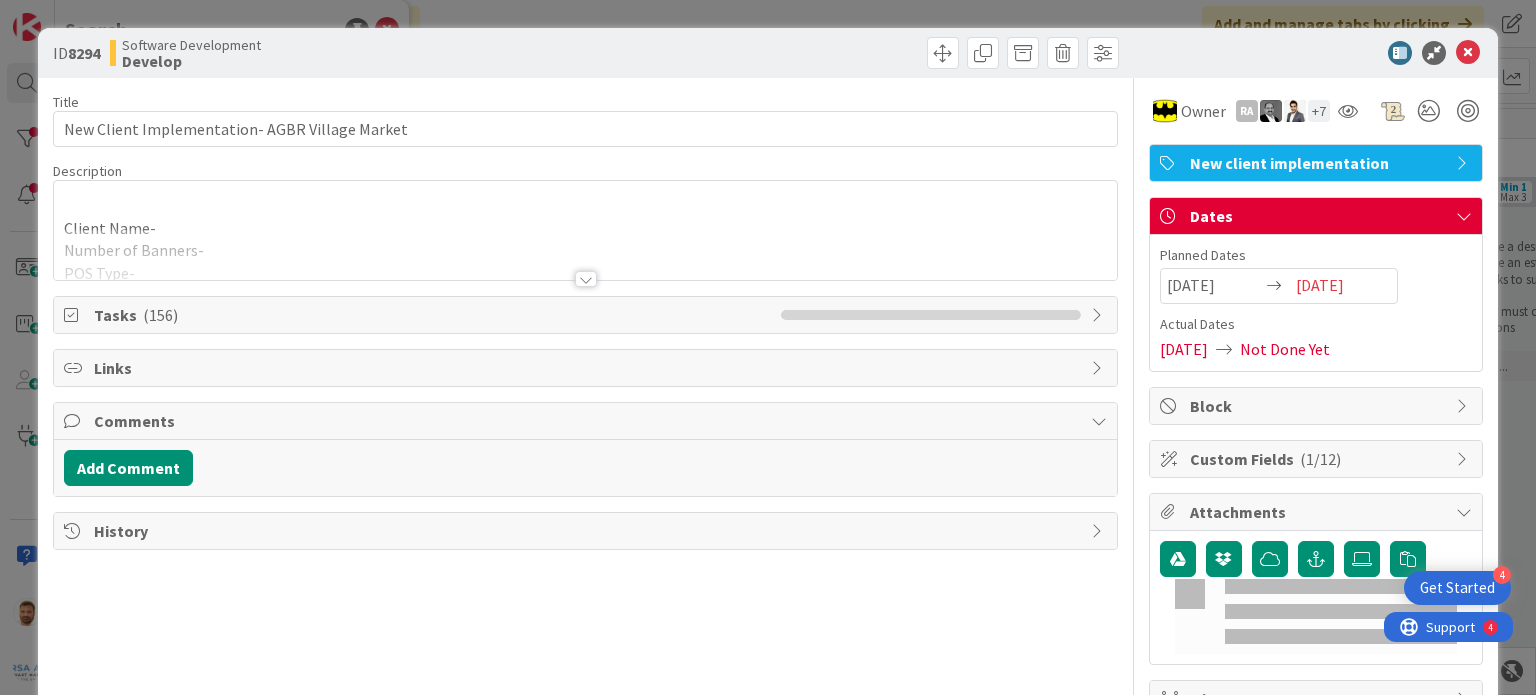 scroll, scrollTop: 0, scrollLeft: 0, axis: both 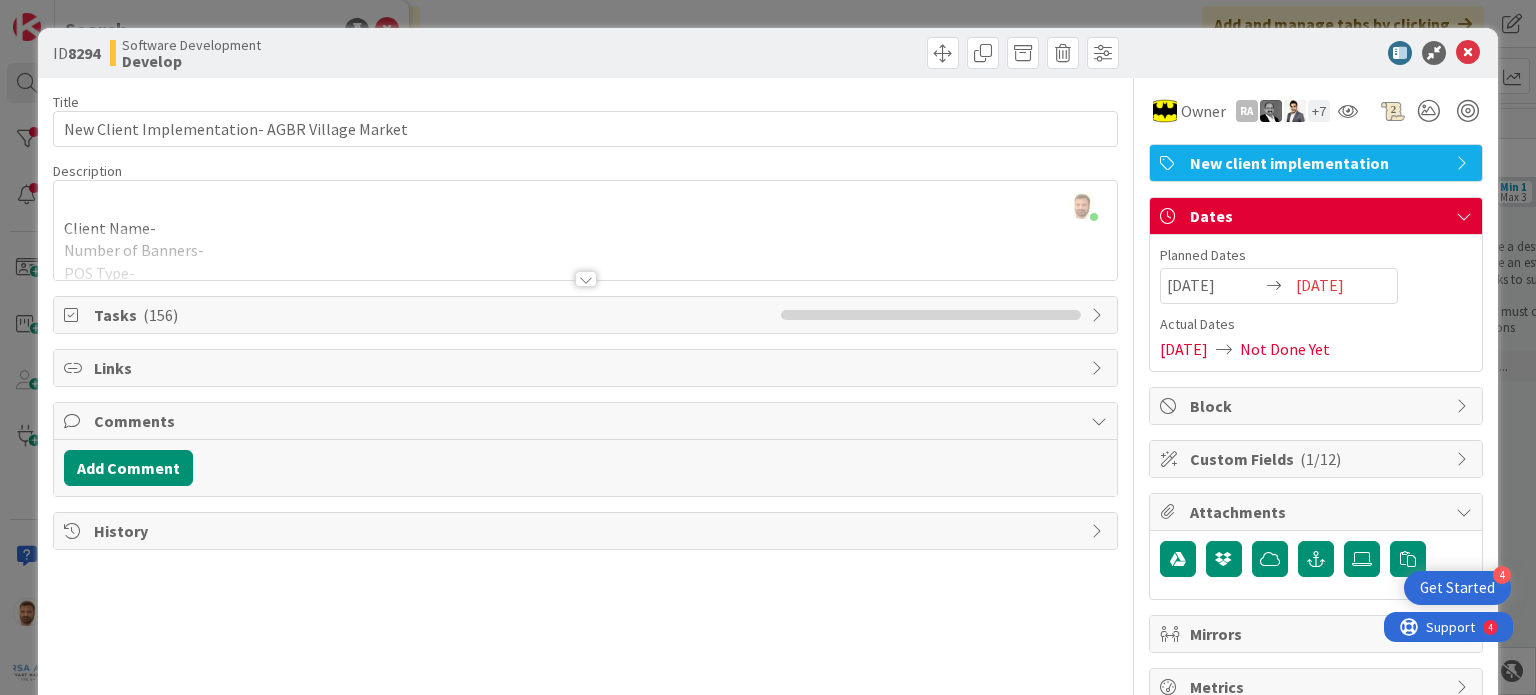 click at bounding box center (586, 279) 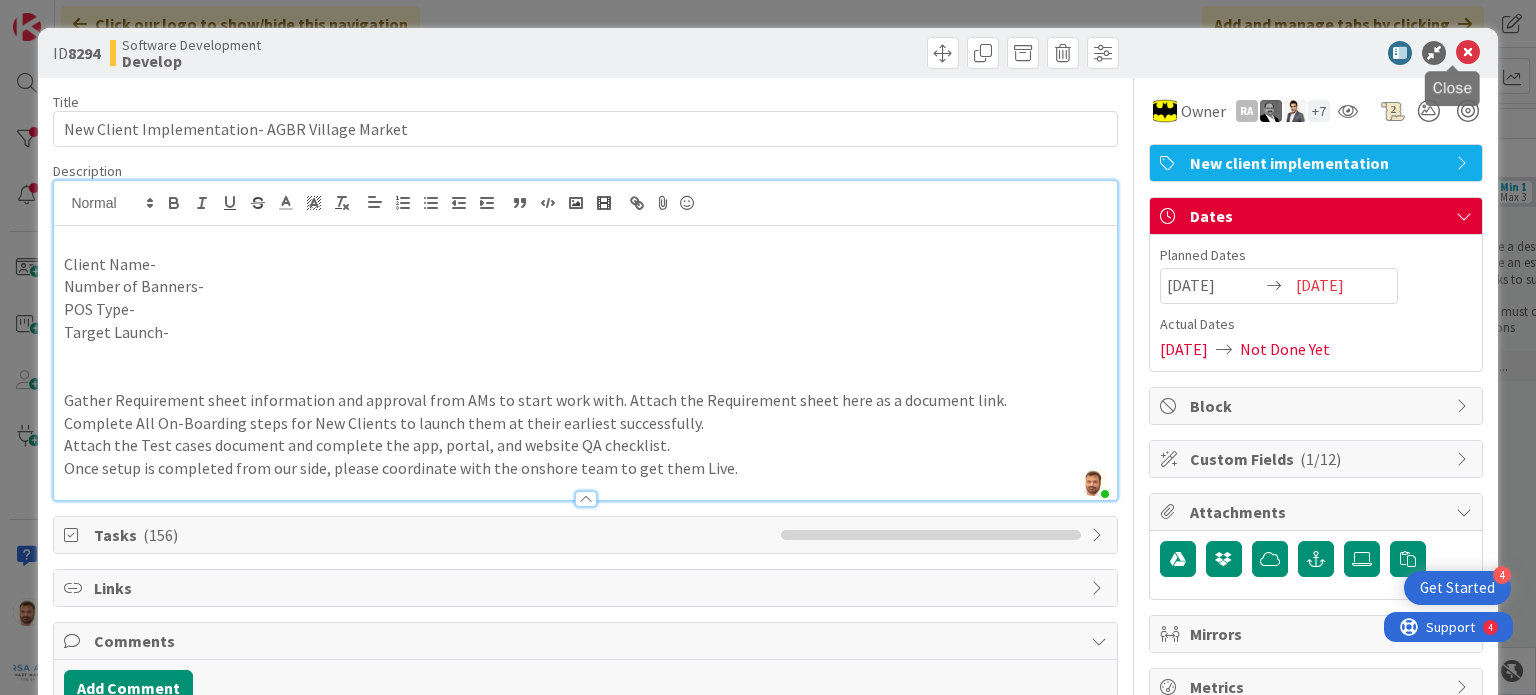 click at bounding box center [1468, 53] 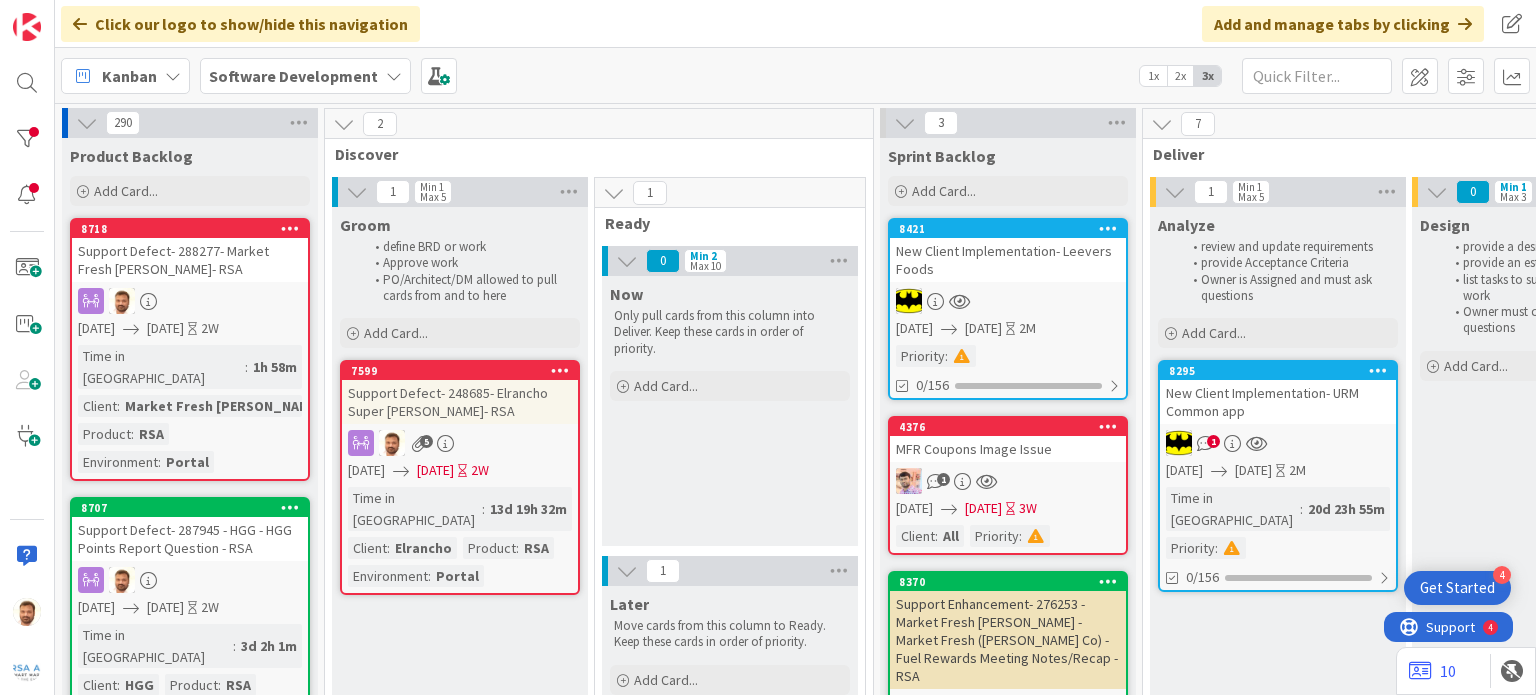 scroll, scrollTop: 0, scrollLeft: 0, axis: both 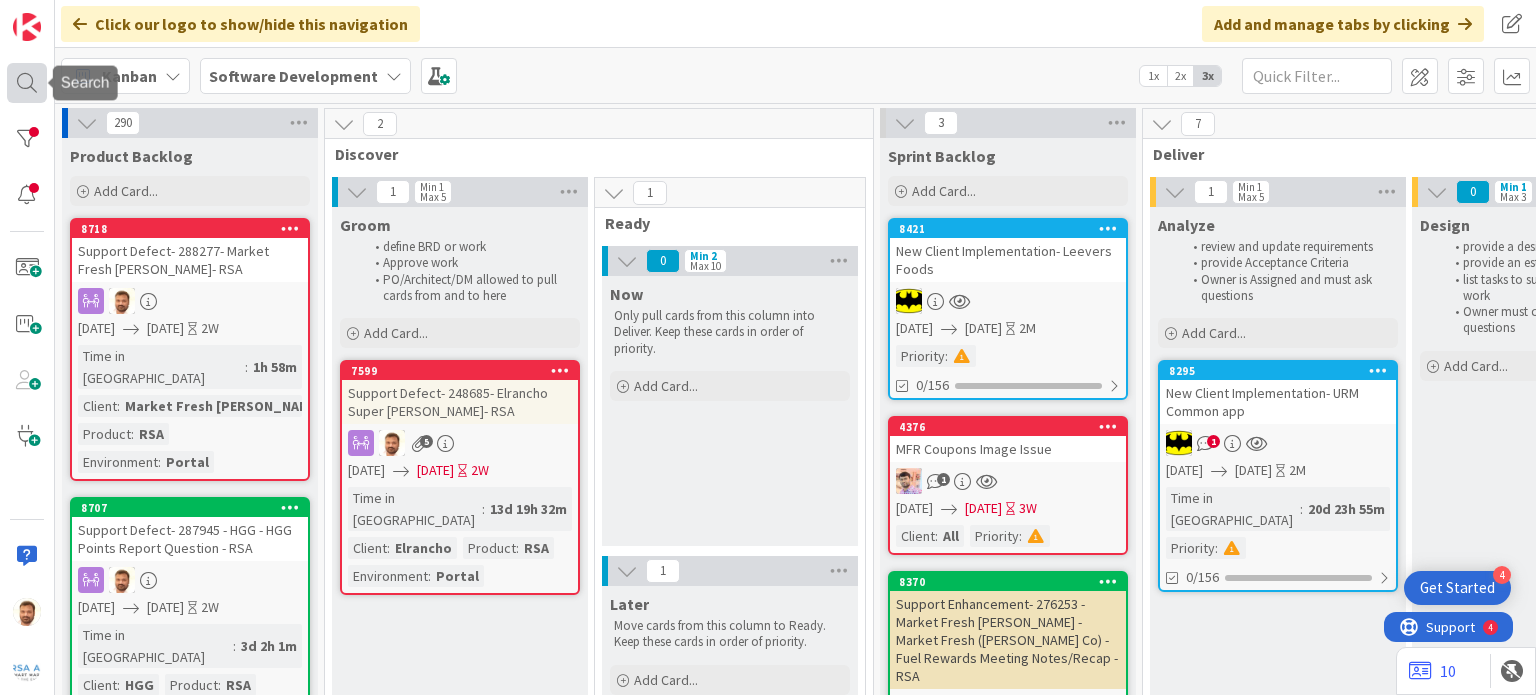 click at bounding box center [27, 83] 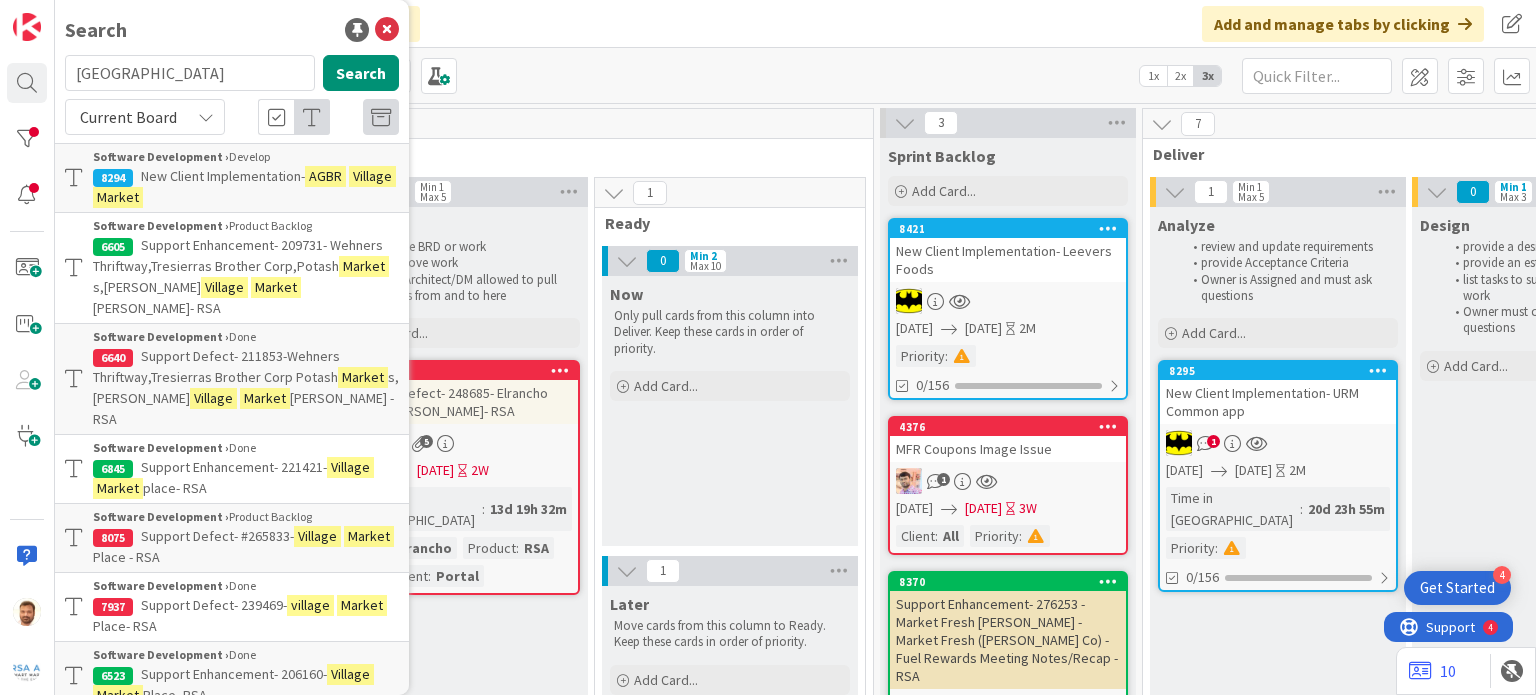 click on "[GEOGRAPHIC_DATA]" at bounding box center [190, 73] 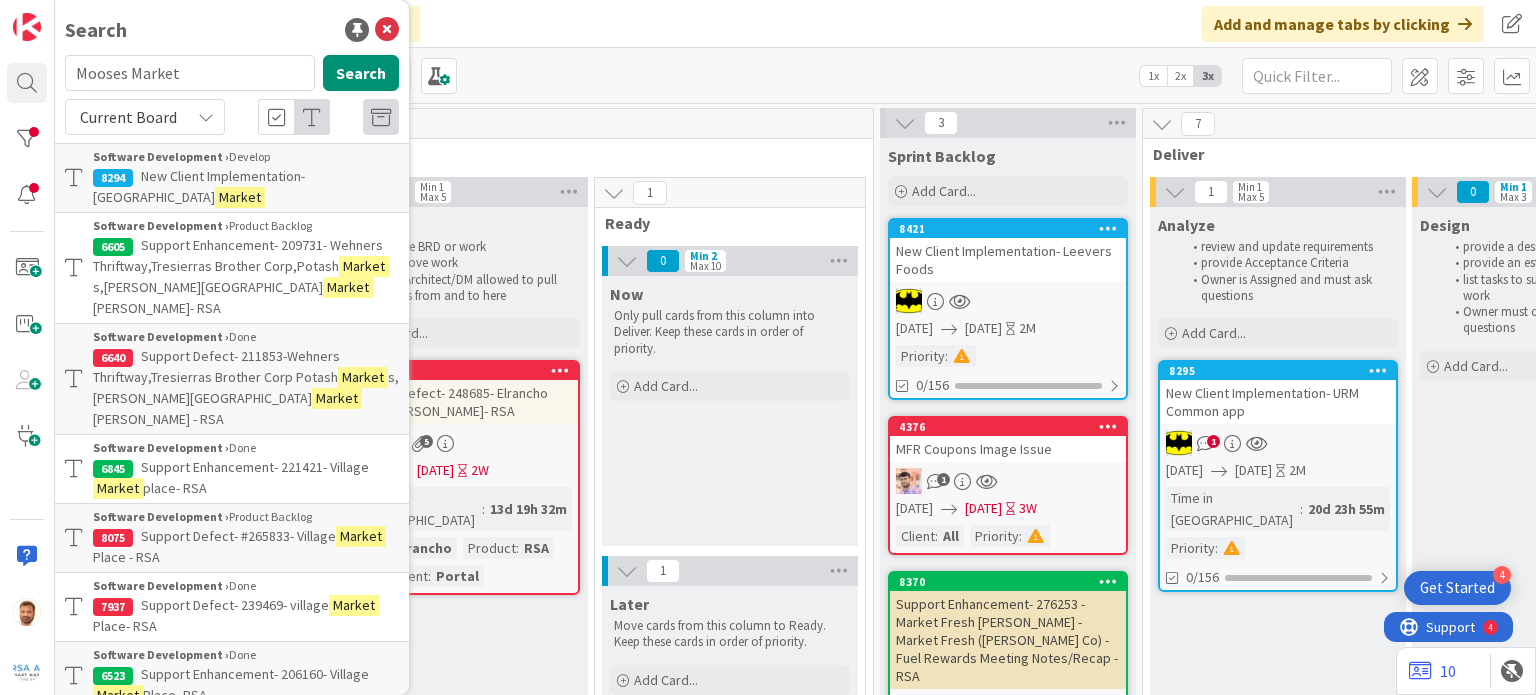 type on "Mooses Market" 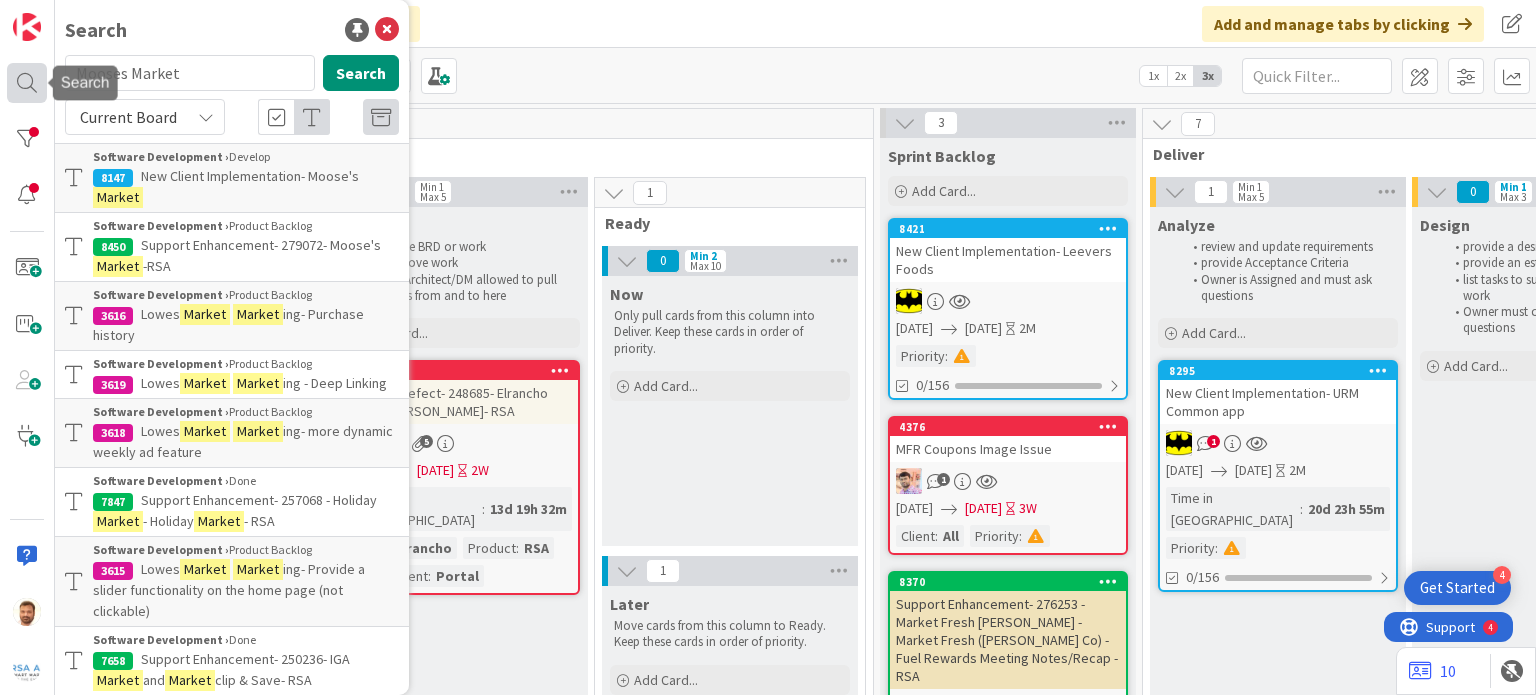 click at bounding box center [27, 83] 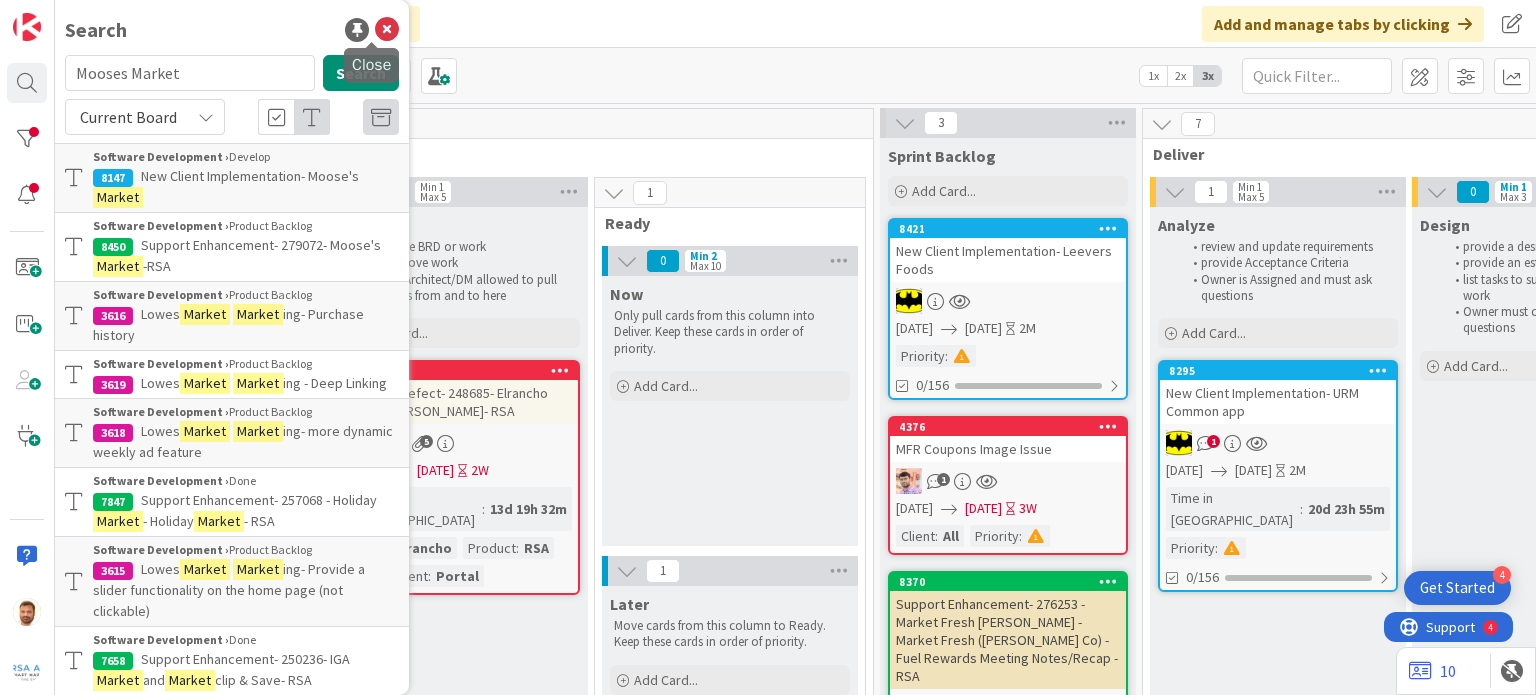 click at bounding box center (387, 30) 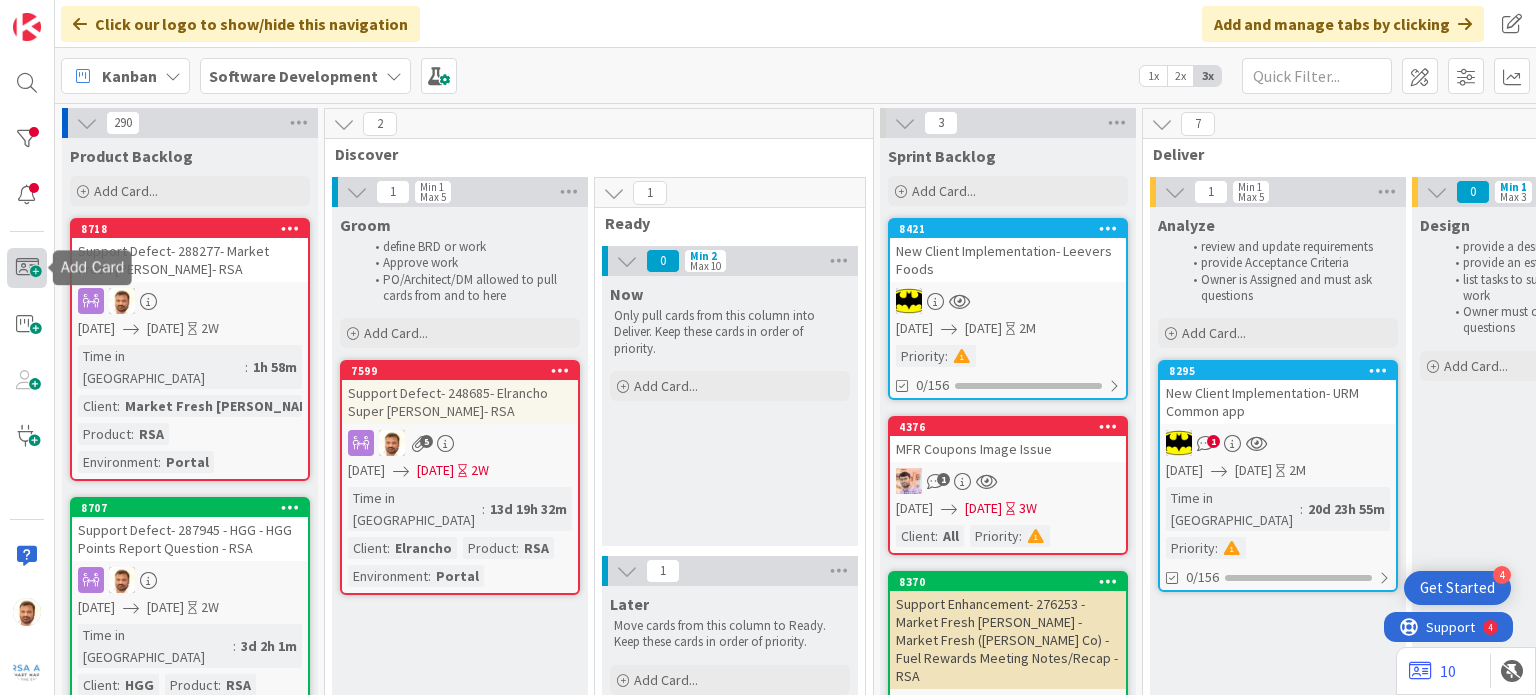 click at bounding box center [27, 268] 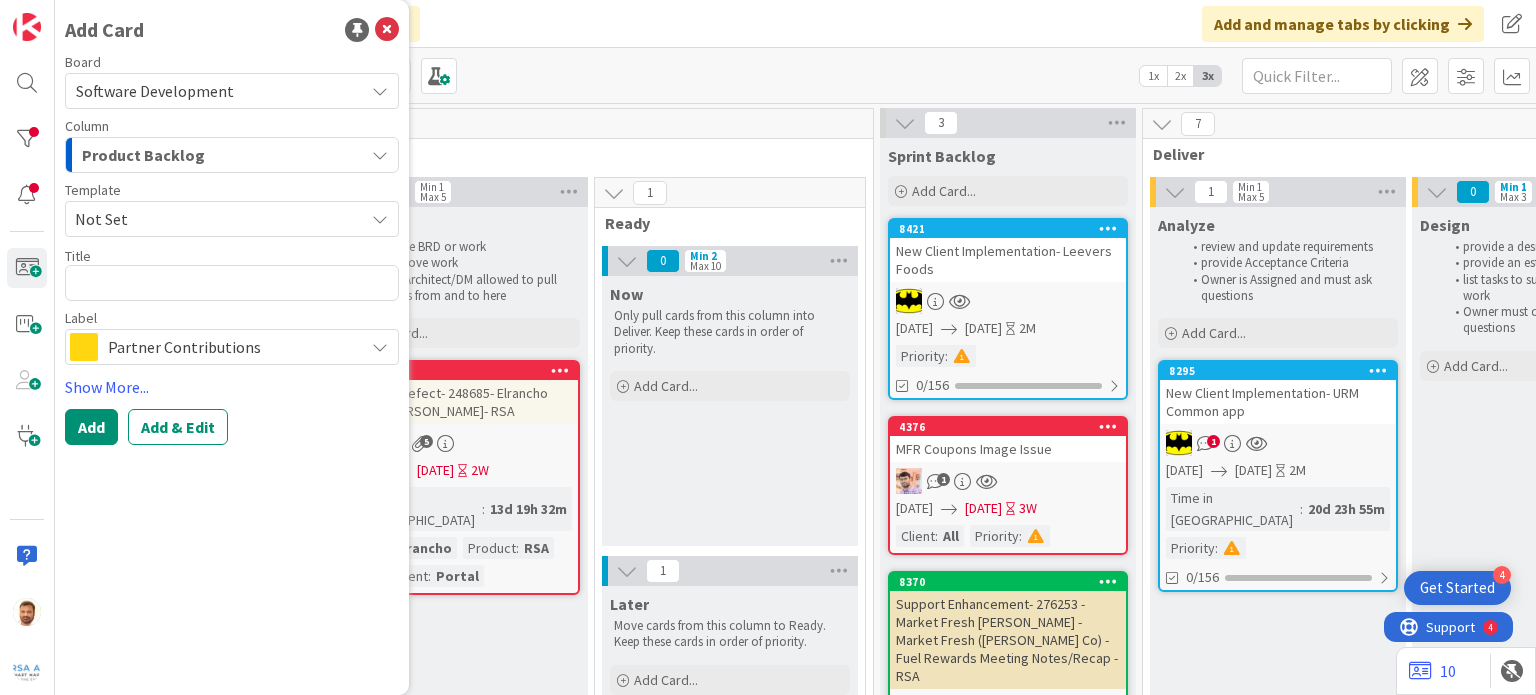 click on "Product Backlog" at bounding box center [143, 155] 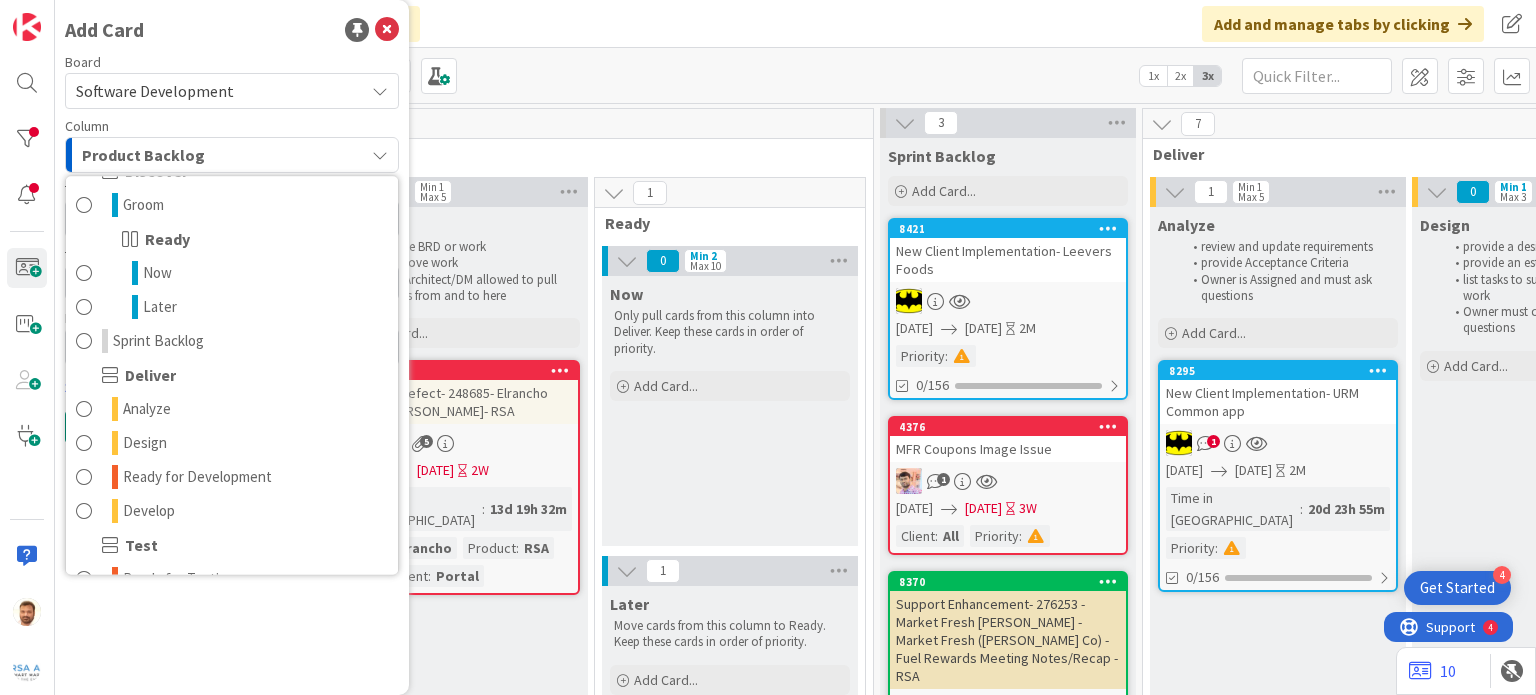 scroll, scrollTop: 106, scrollLeft: 0, axis: vertical 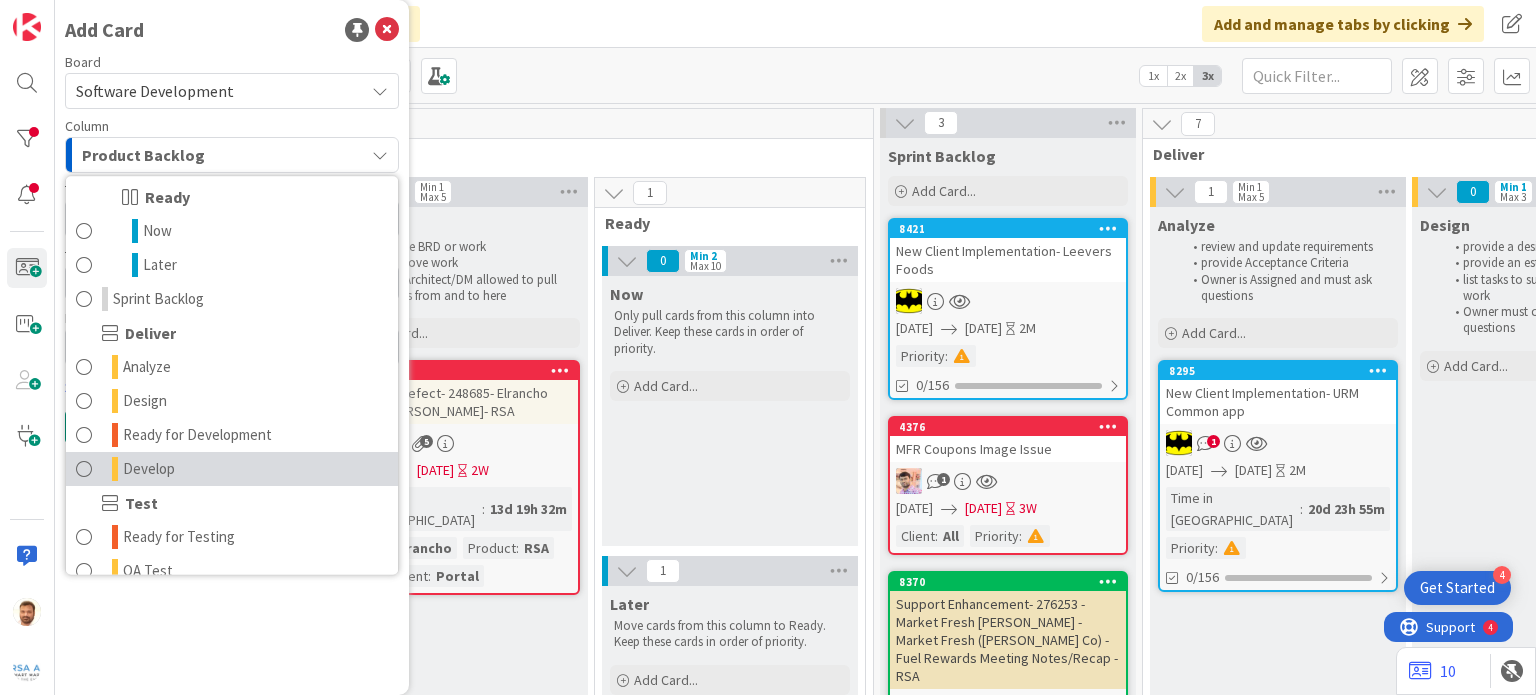 click on "Develop" at bounding box center [232, 469] 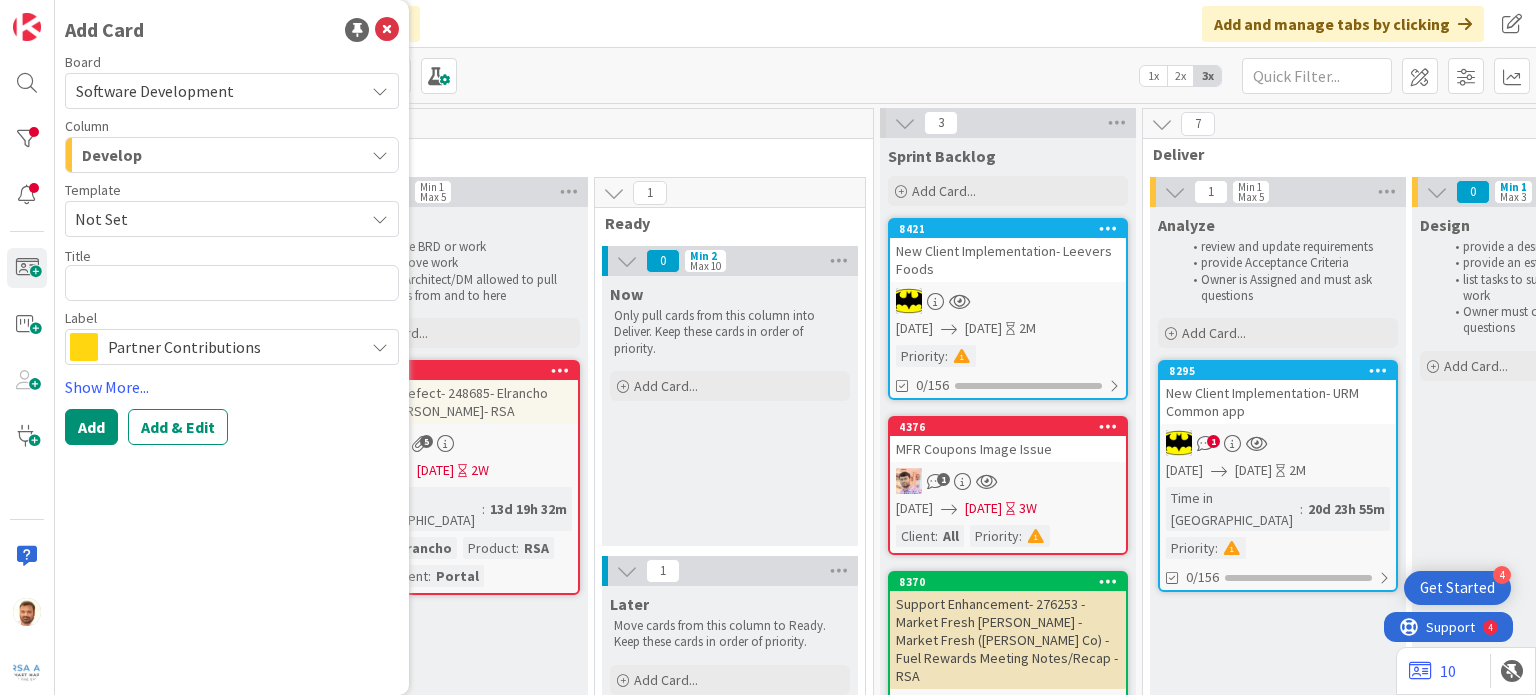click on "Not Set" at bounding box center (212, 219) 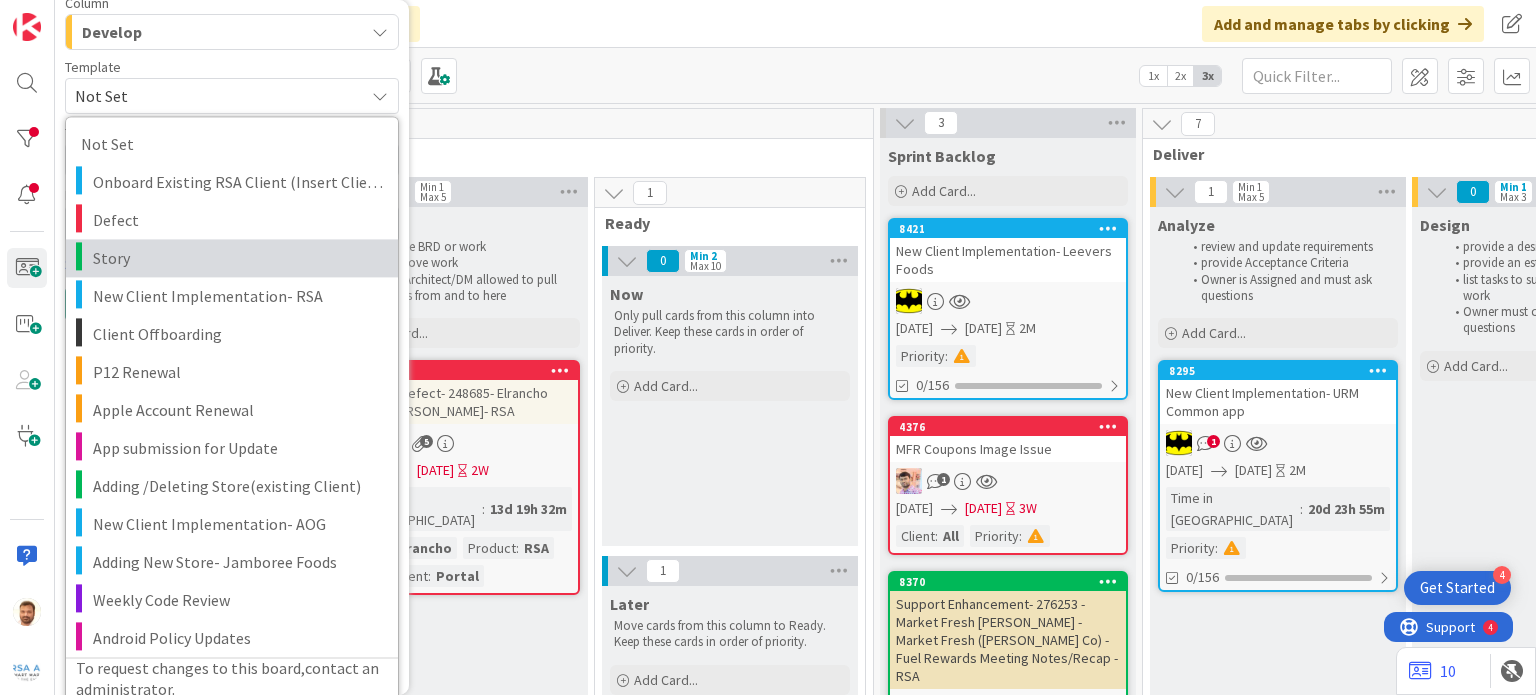 scroll, scrollTop: 136, scrollLeft: 0, axis: vertical 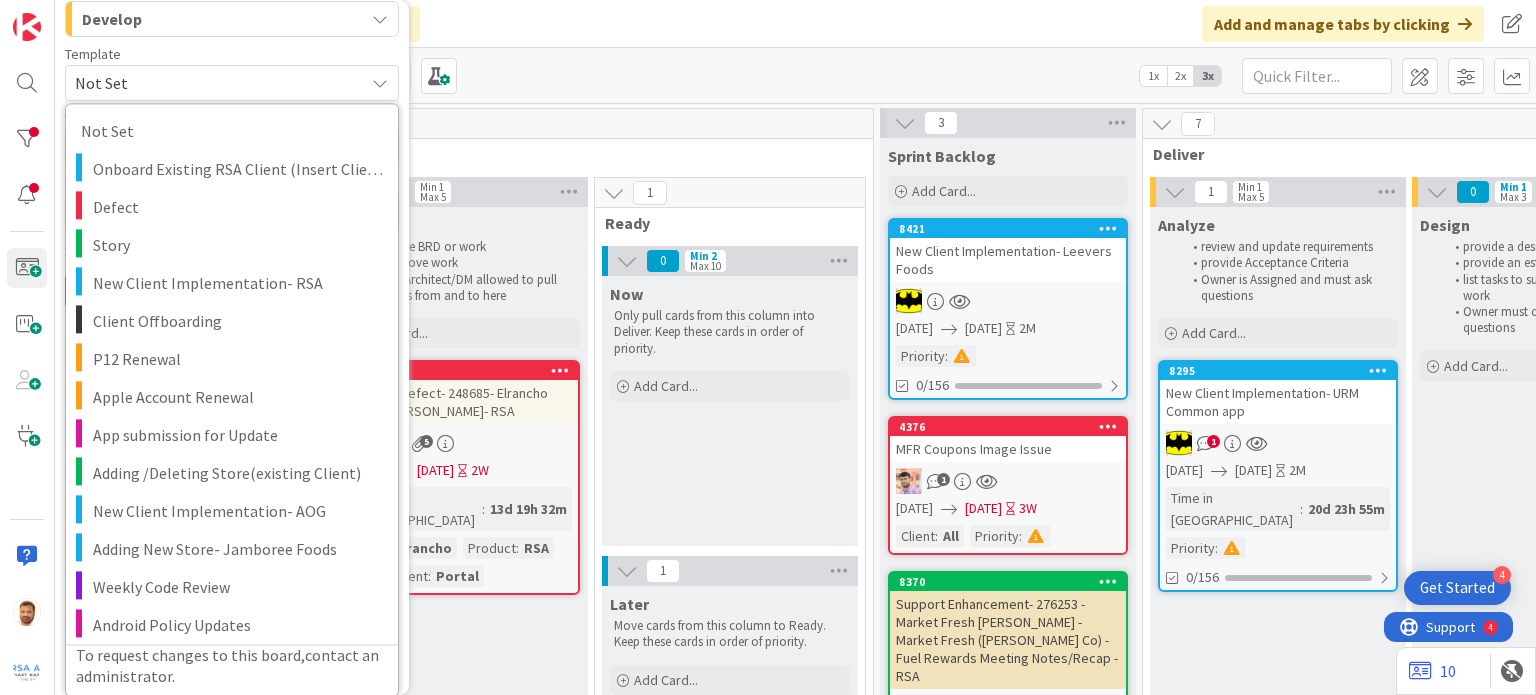click on "Kanban Software Development 1x 2x 3x" at bounding box center (795, 75) 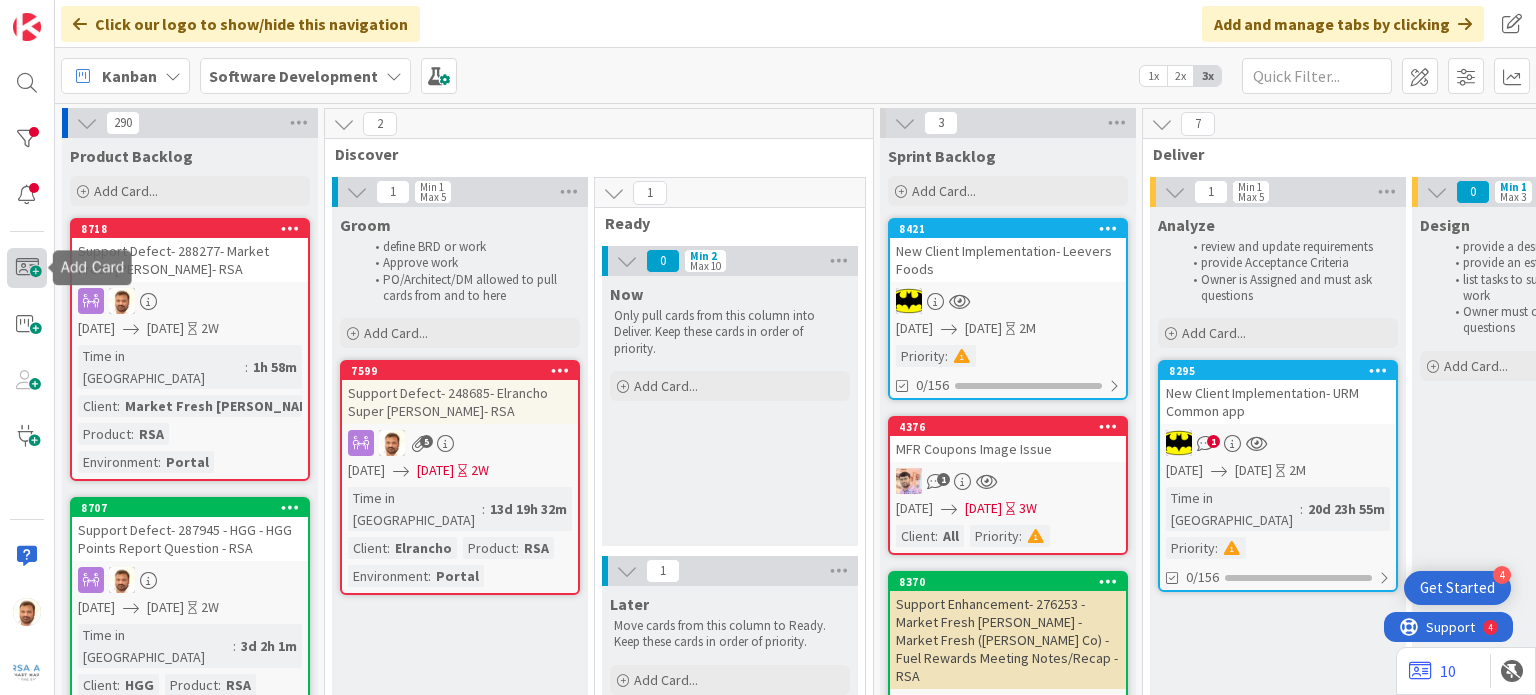 click at bounding box center (27, 268) 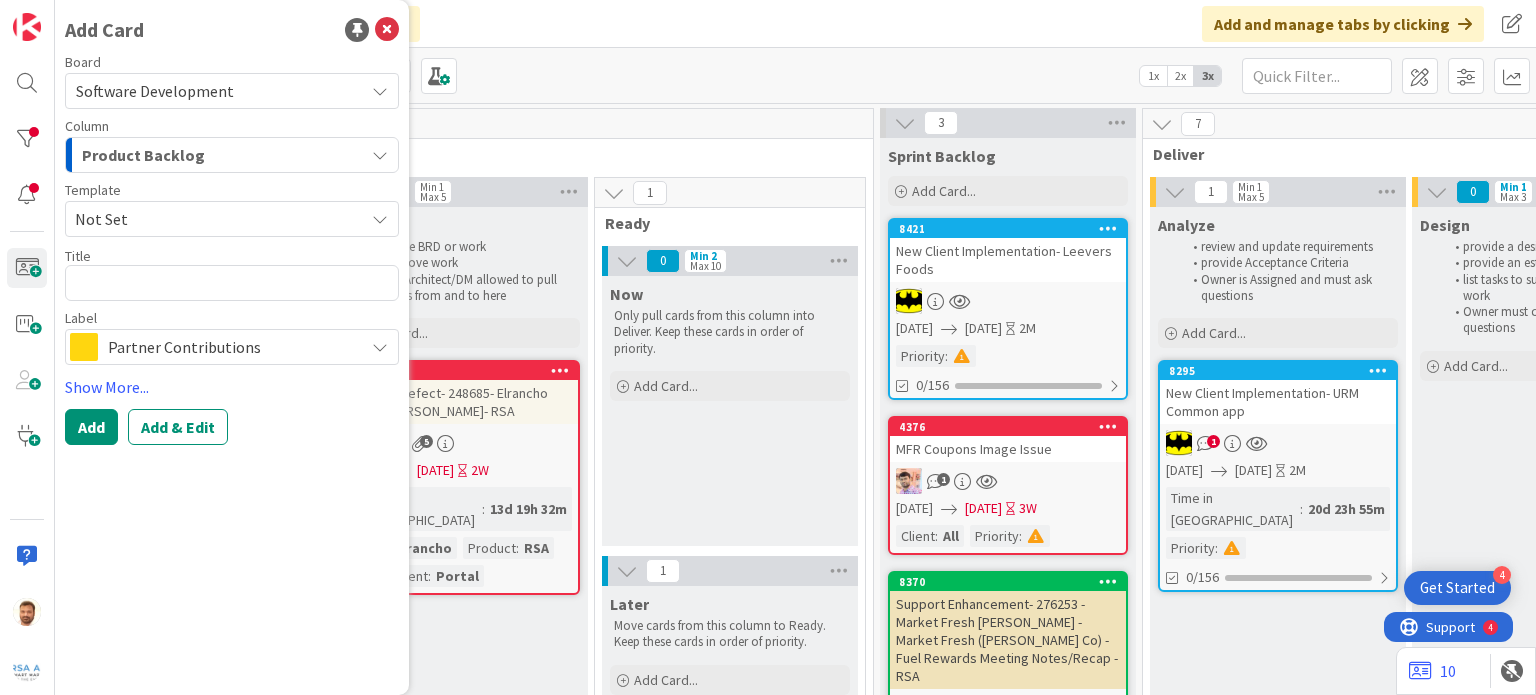 click on "Software Development" at bounding box center [155, 91] 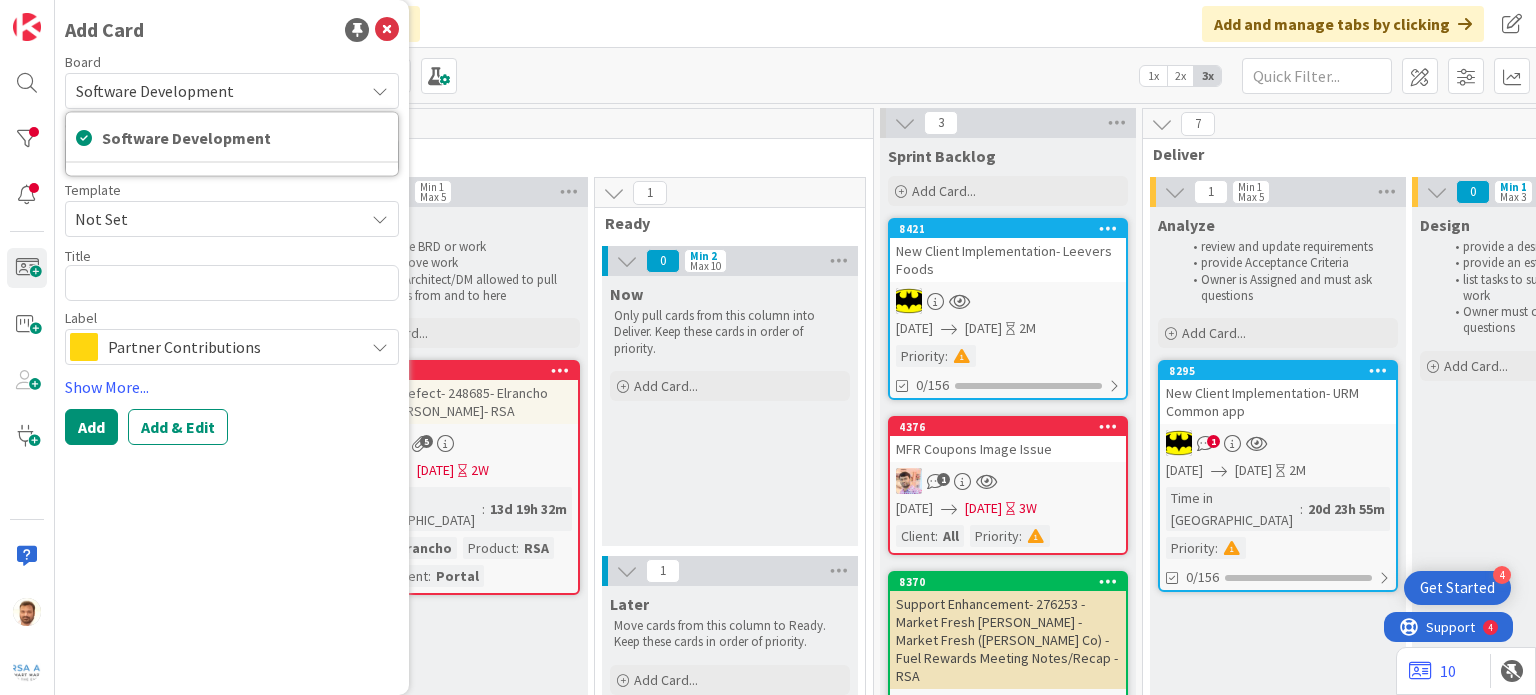 click on "Software Development" at bounding box center (155, 91) 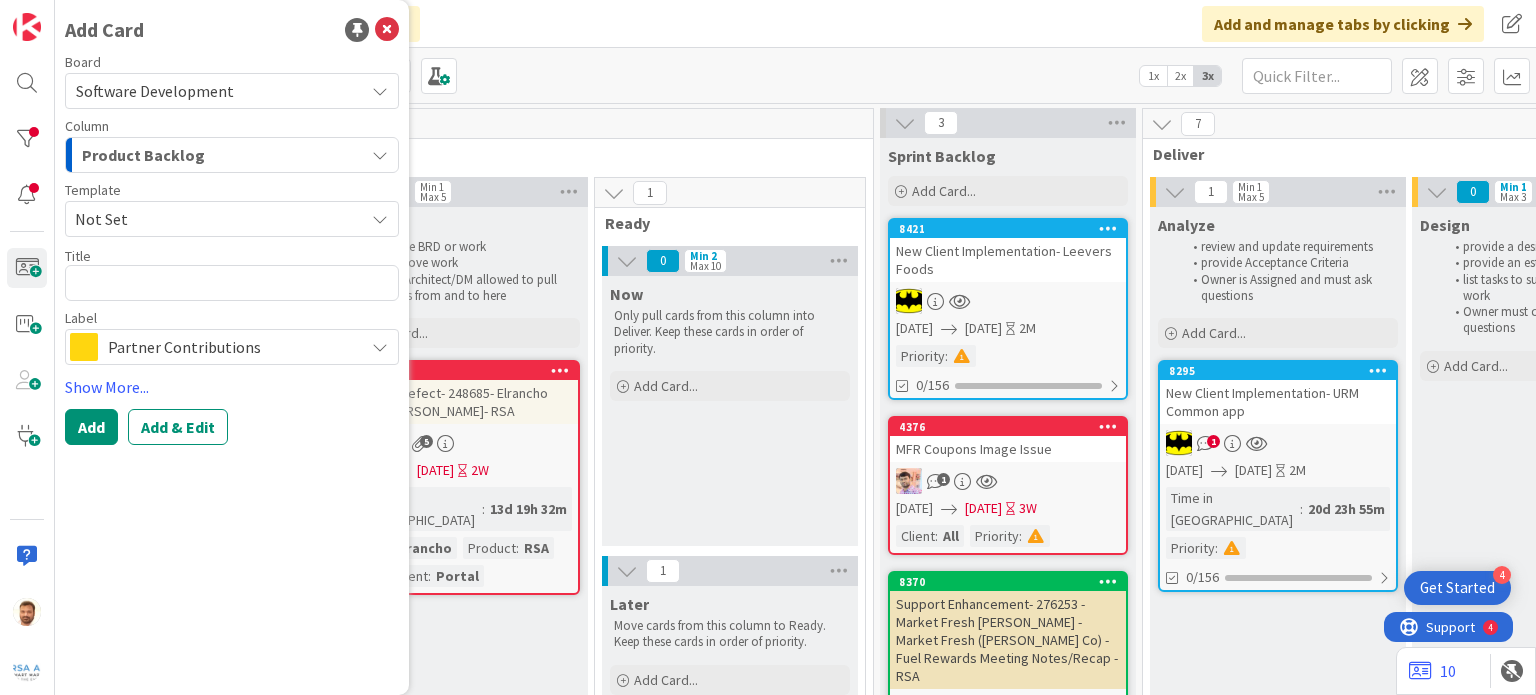 click on "Product Backlog" at bounding box center [220, 155] 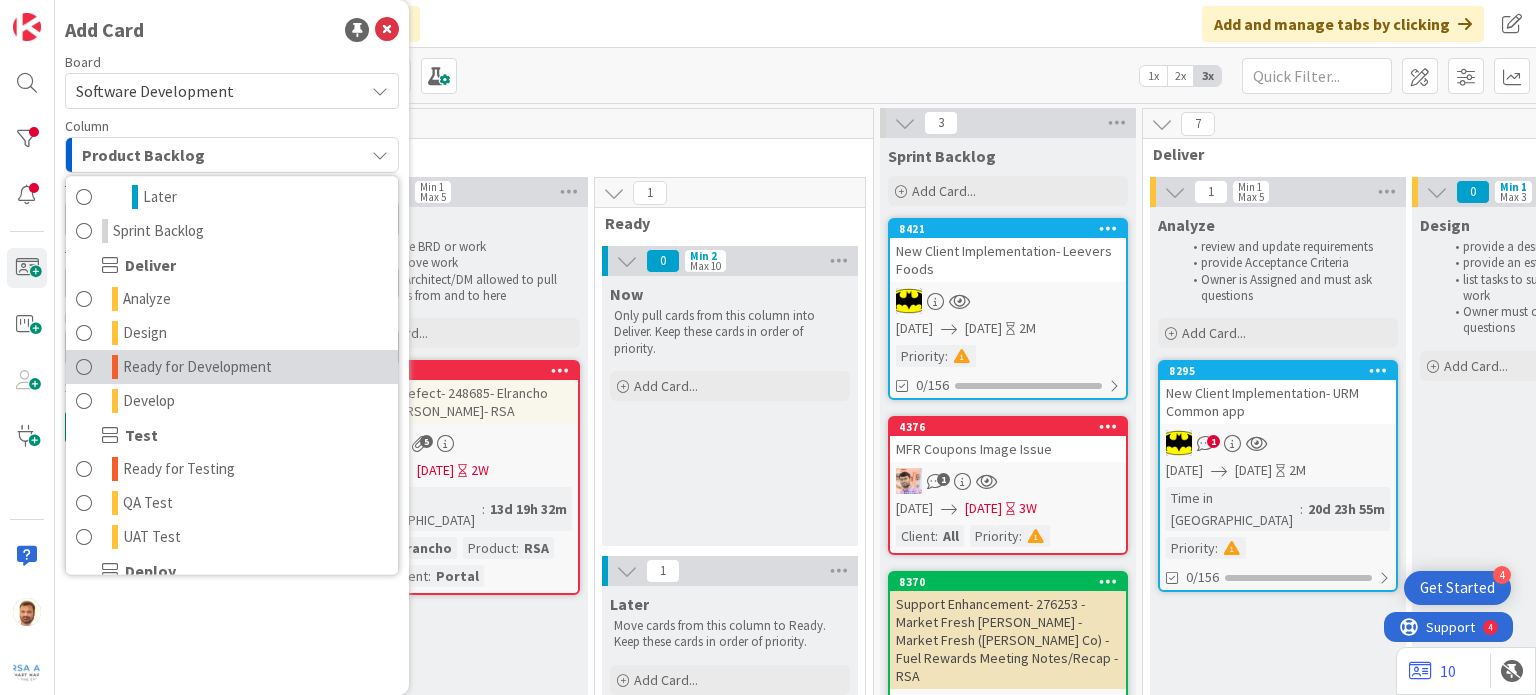 scroll, scrollTop: 175, scrollLeft: 0, axis: vertical 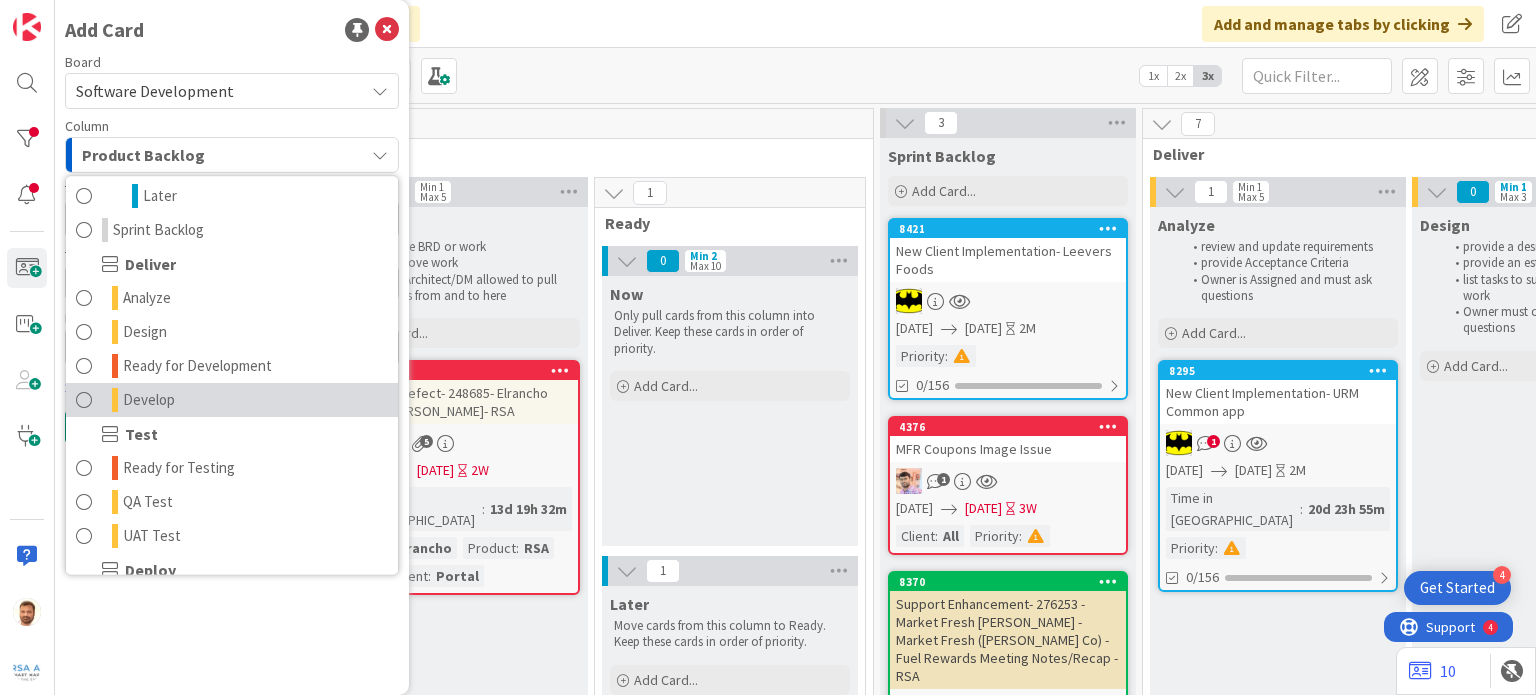 click on "Develop" at bounding box center (232, 400) 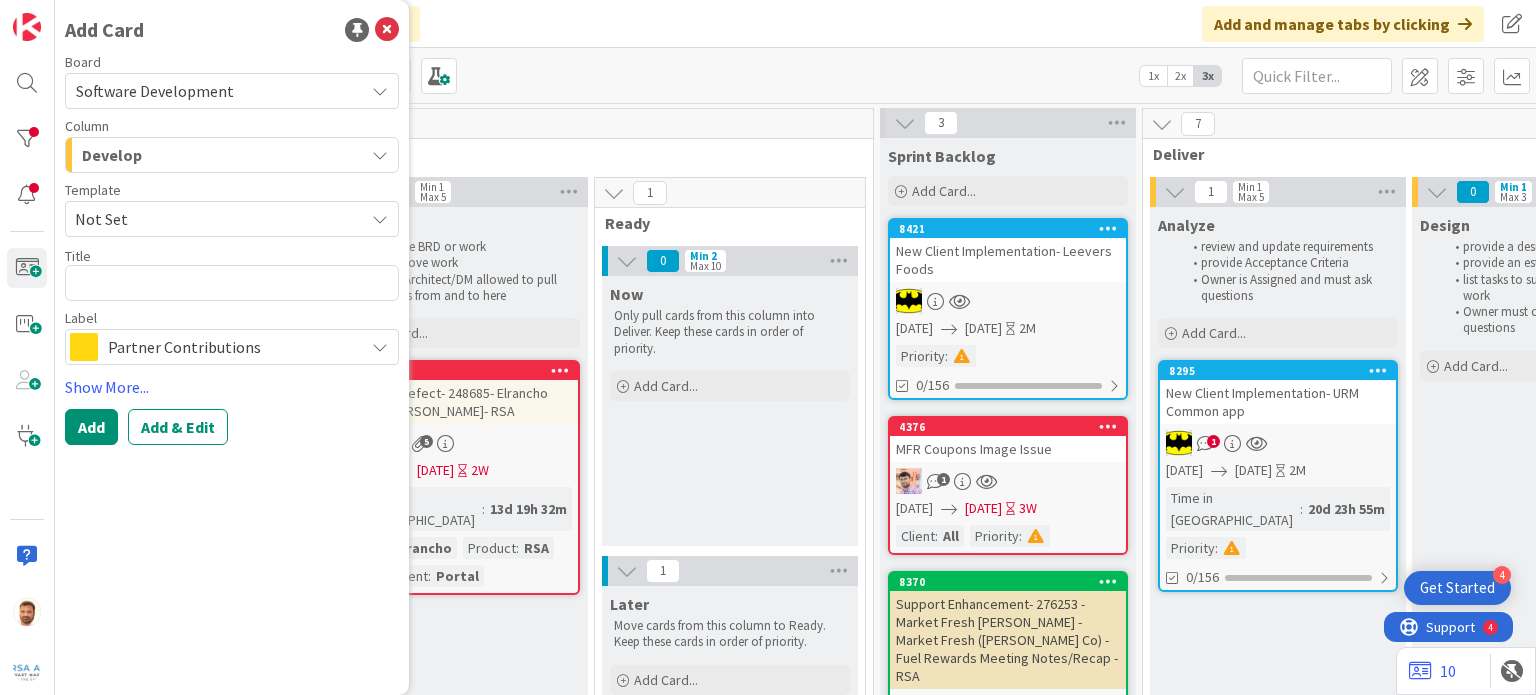 click on "Title 0 / 128" at bounding box center (232, 256) 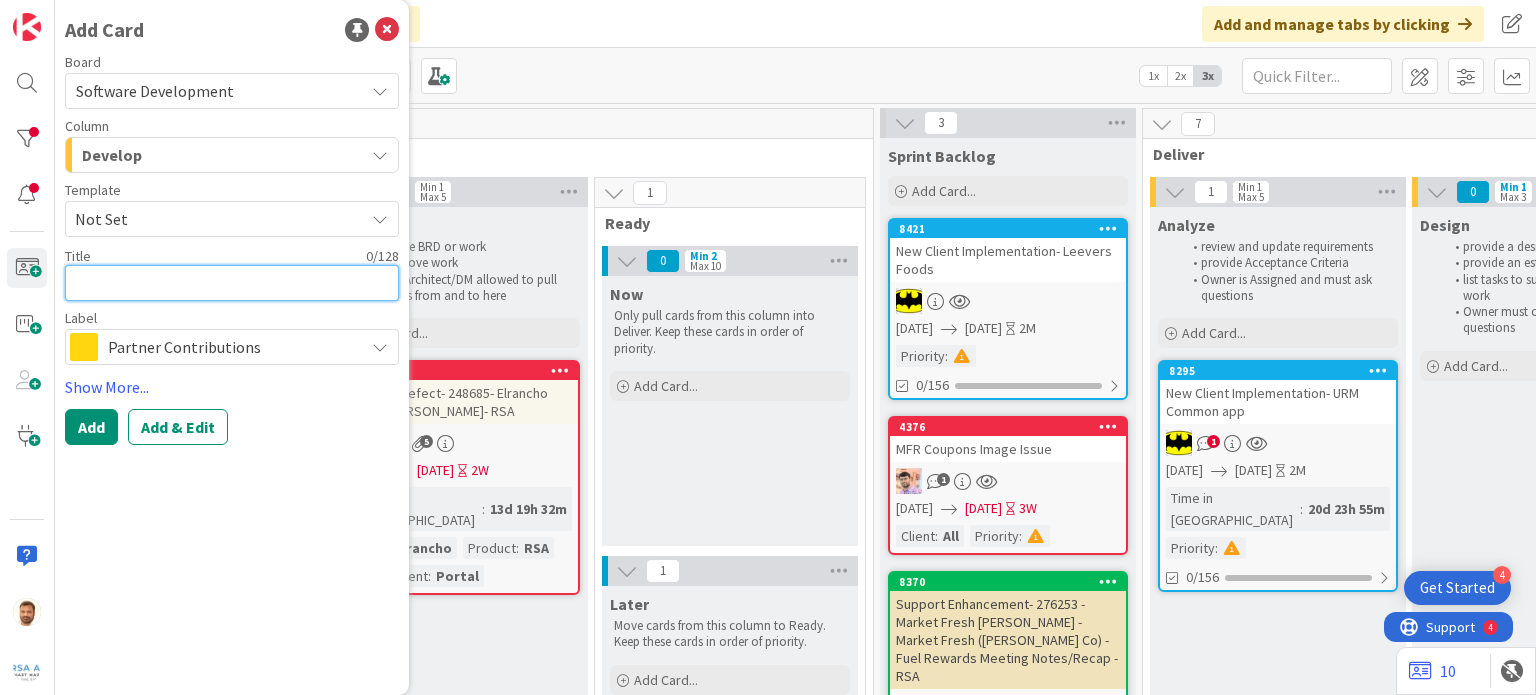 click at bounding box center [232, 283] 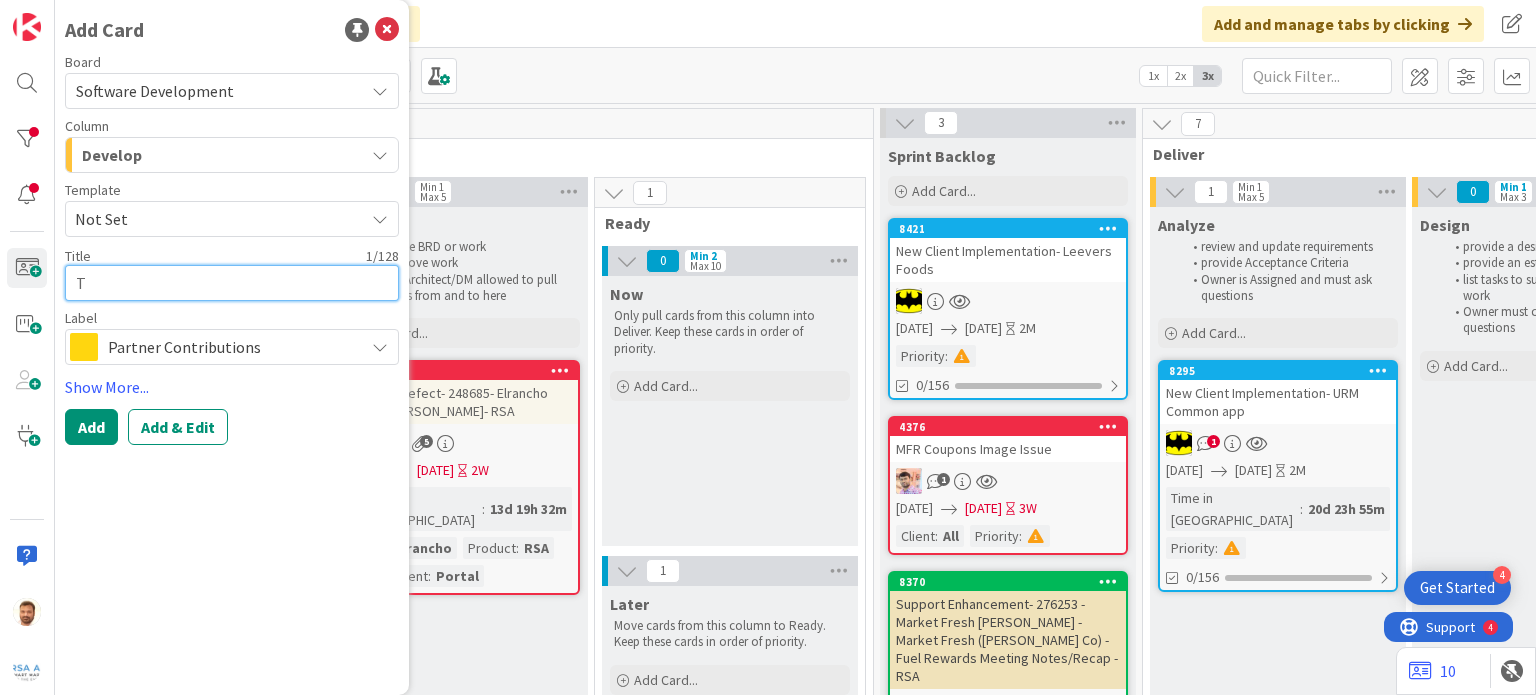 type on "x" 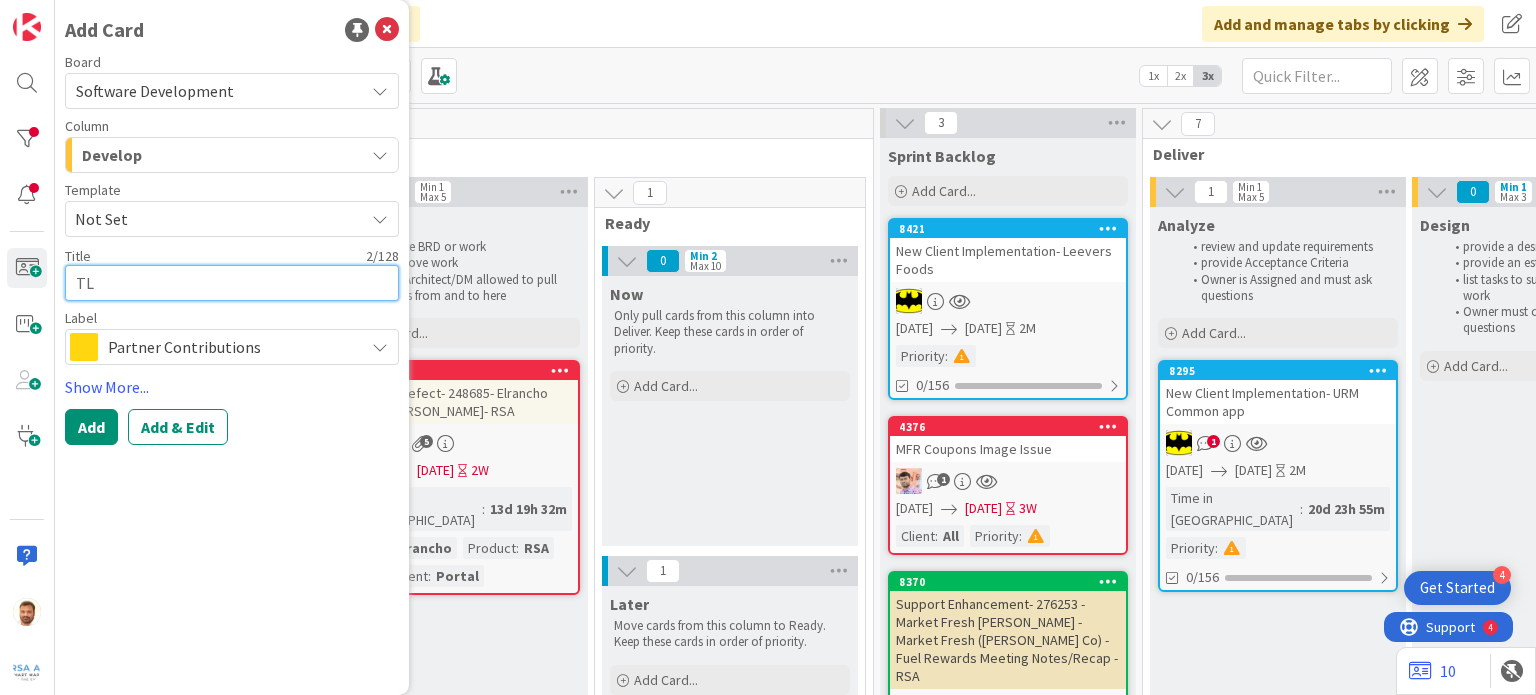 type on "x" 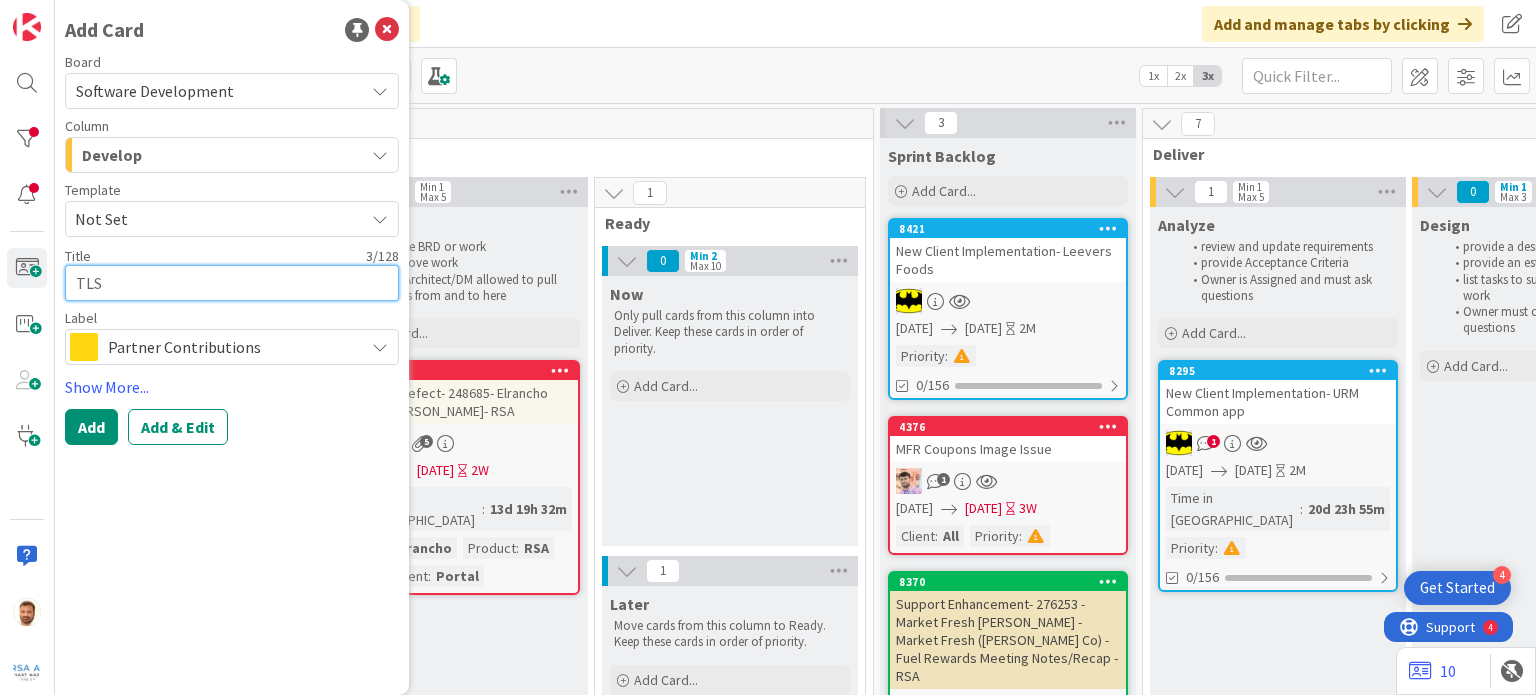 type on "x" 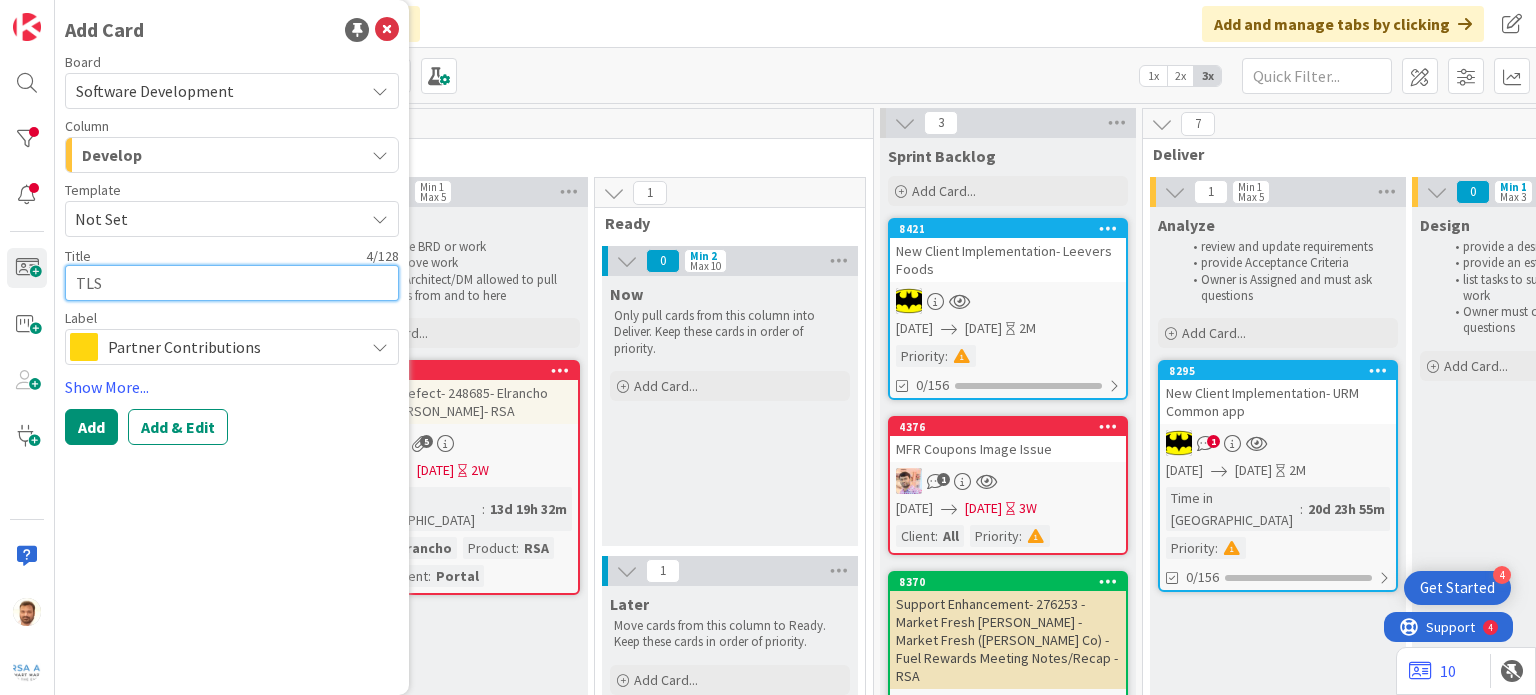 type on "x" 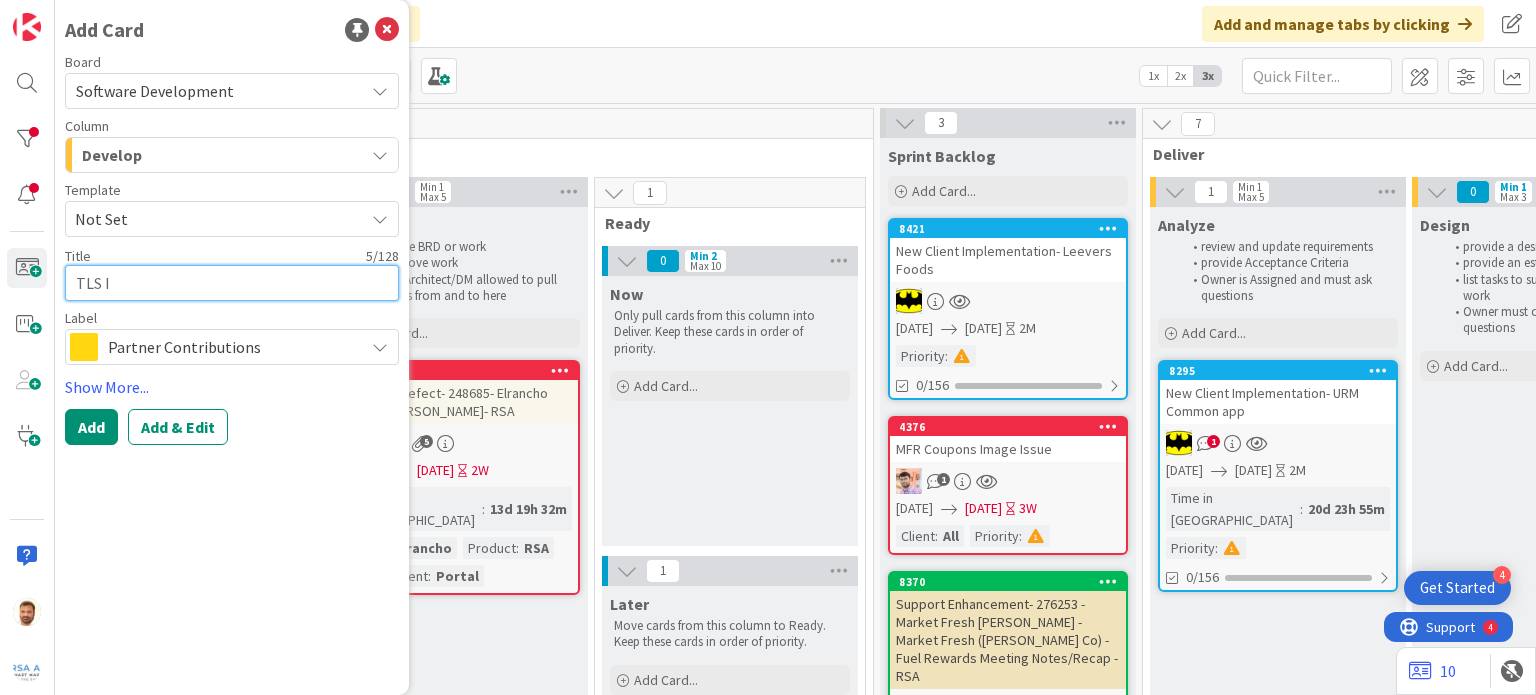 type on "x" 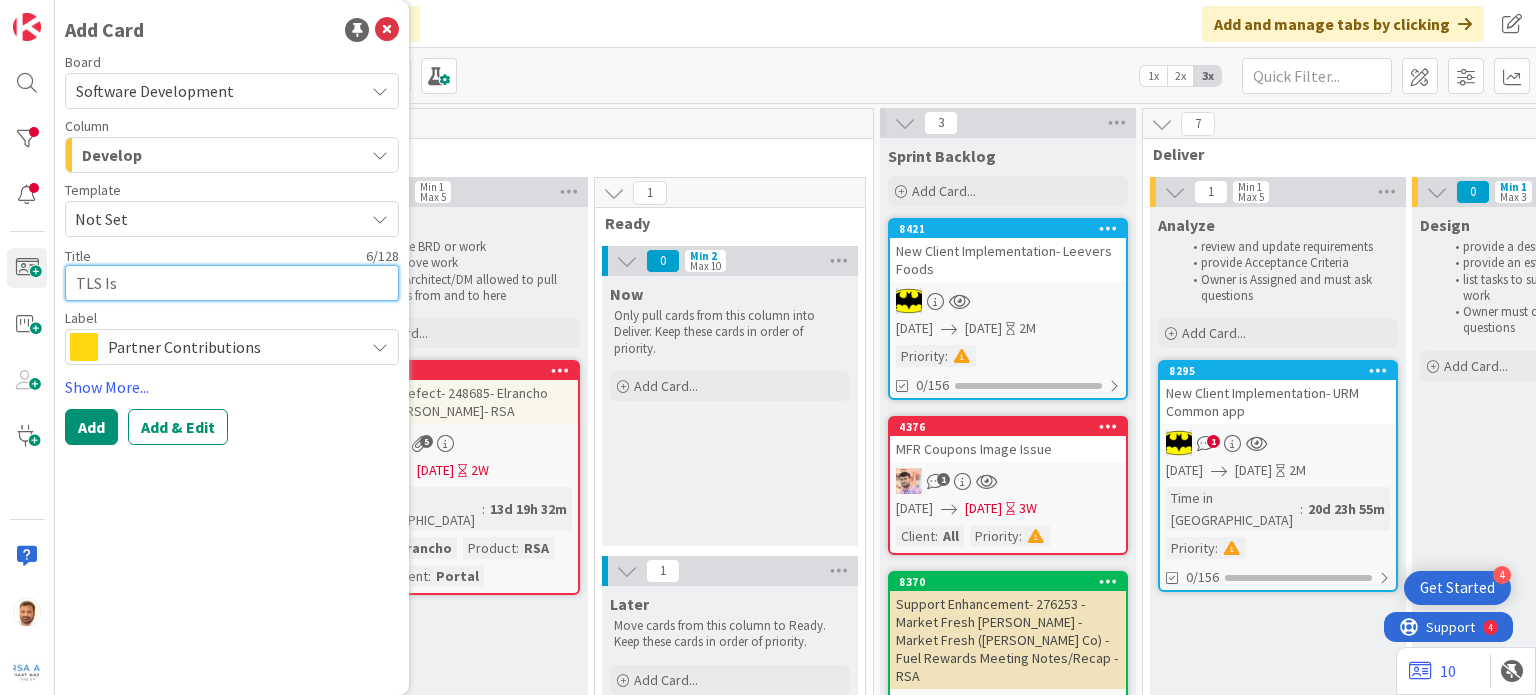 type on "x" 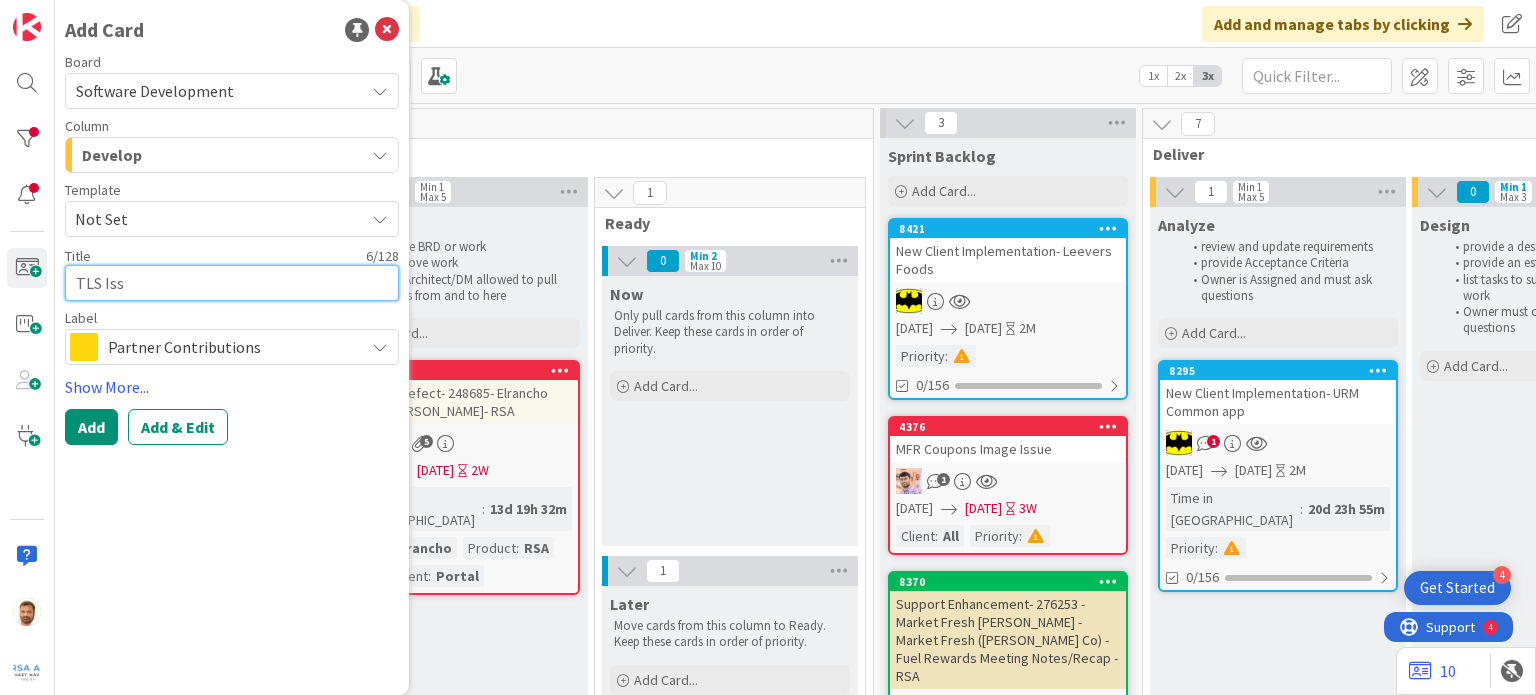 type on "x" 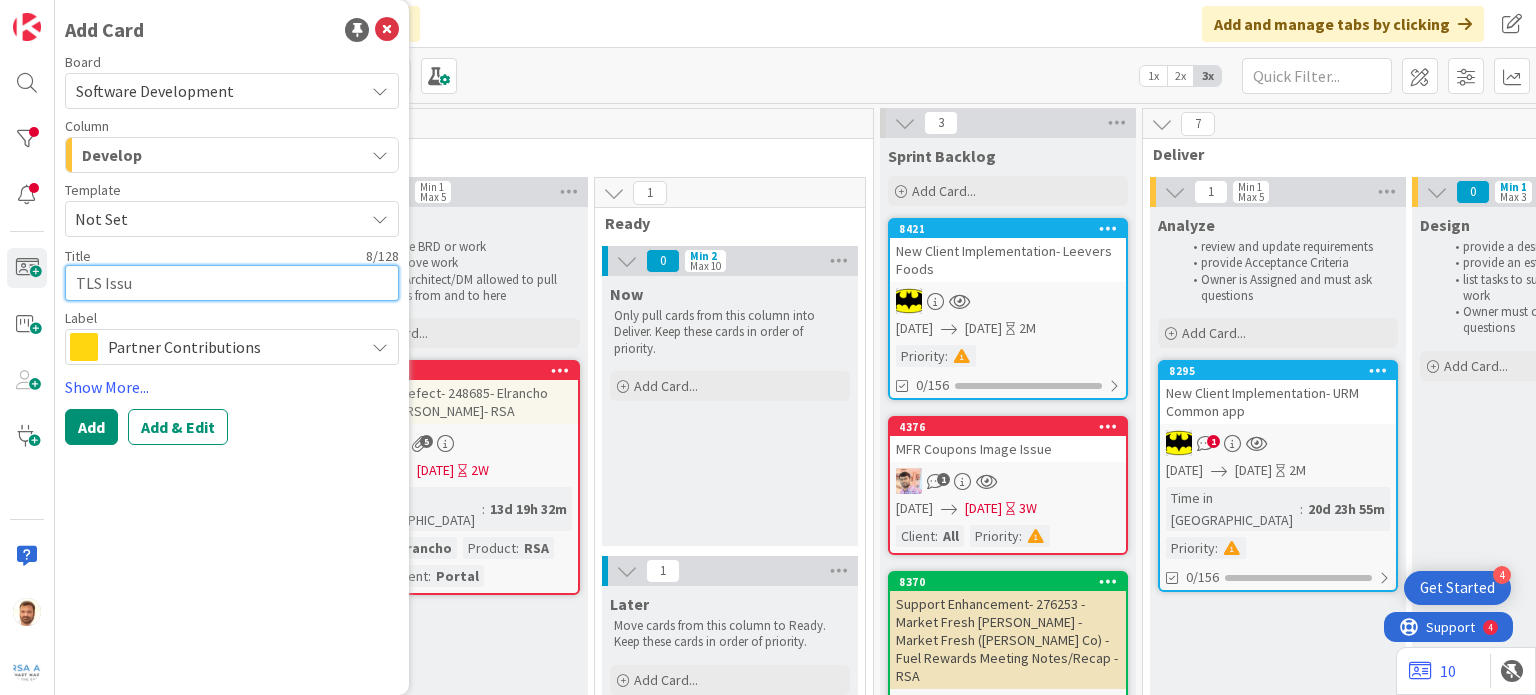 type on "x" 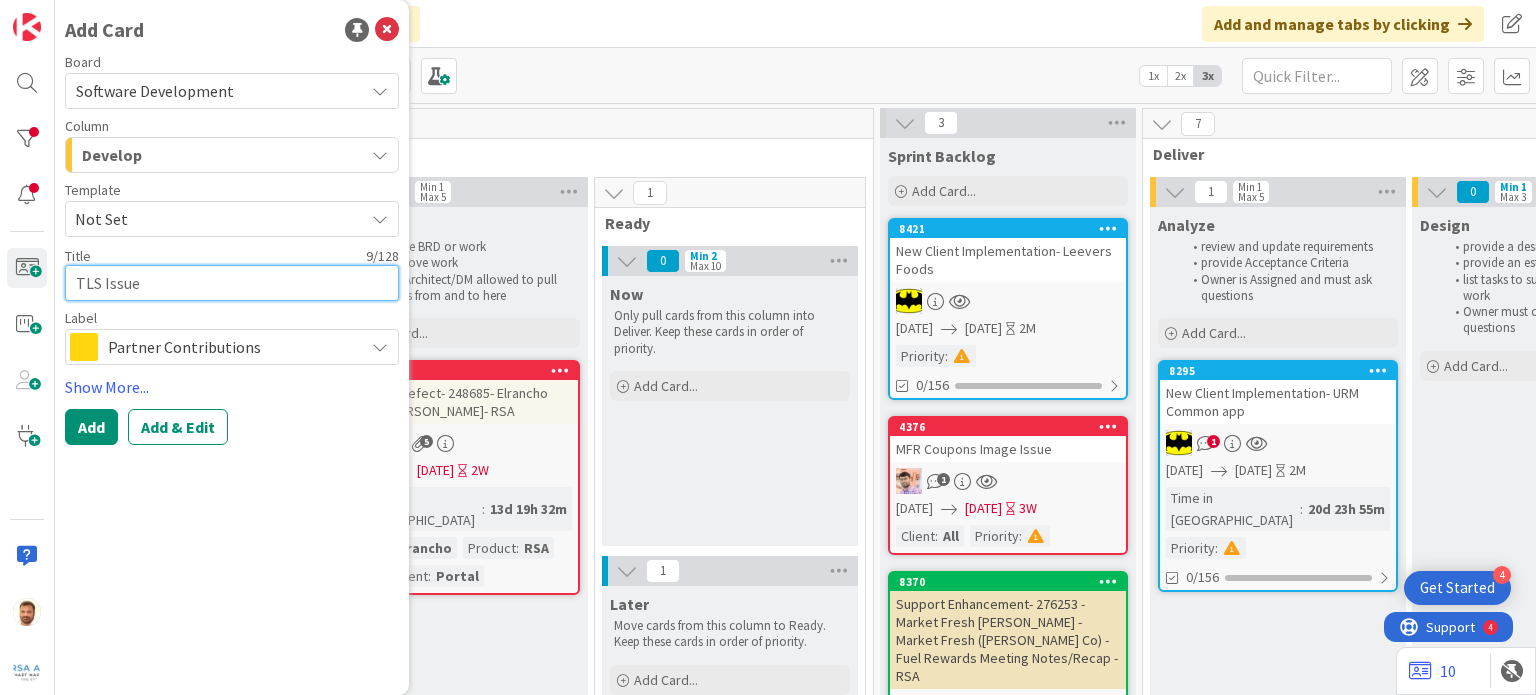 type on "x" 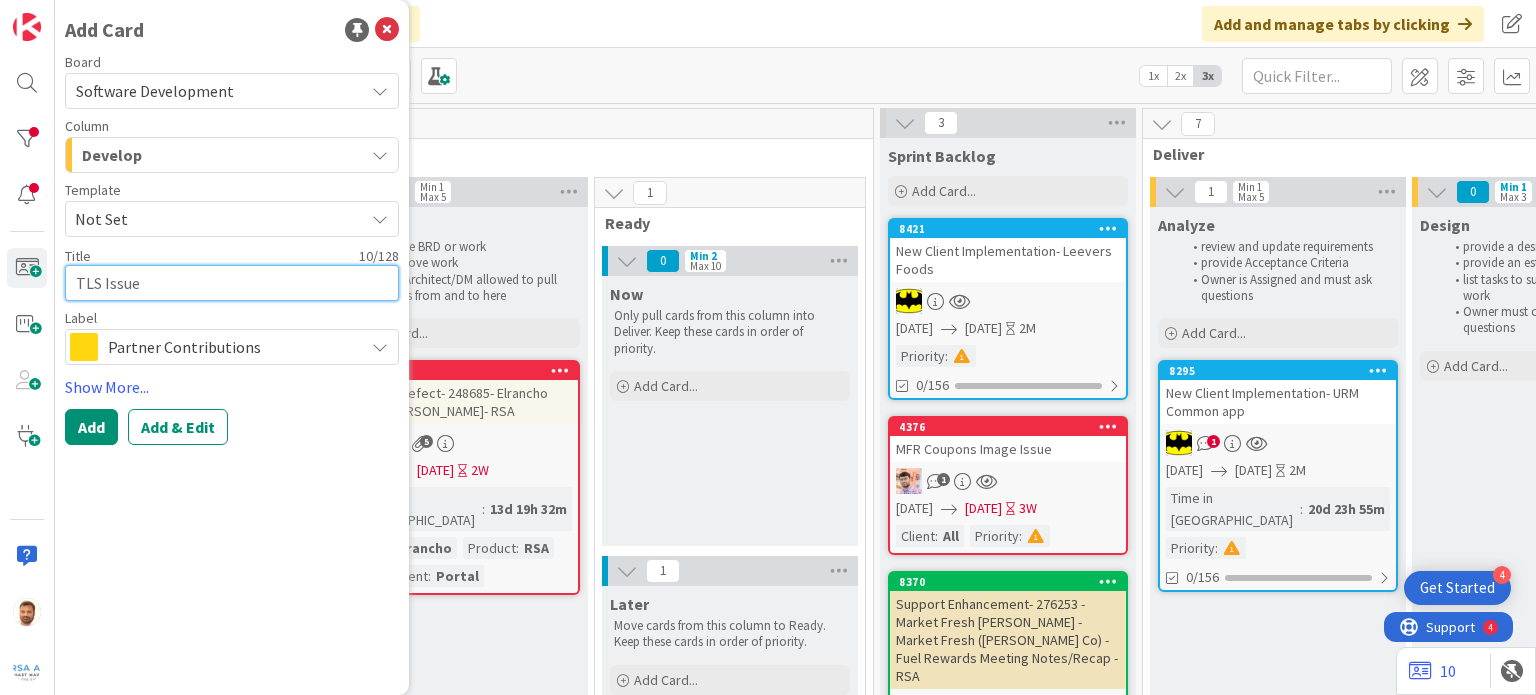 type on "x" 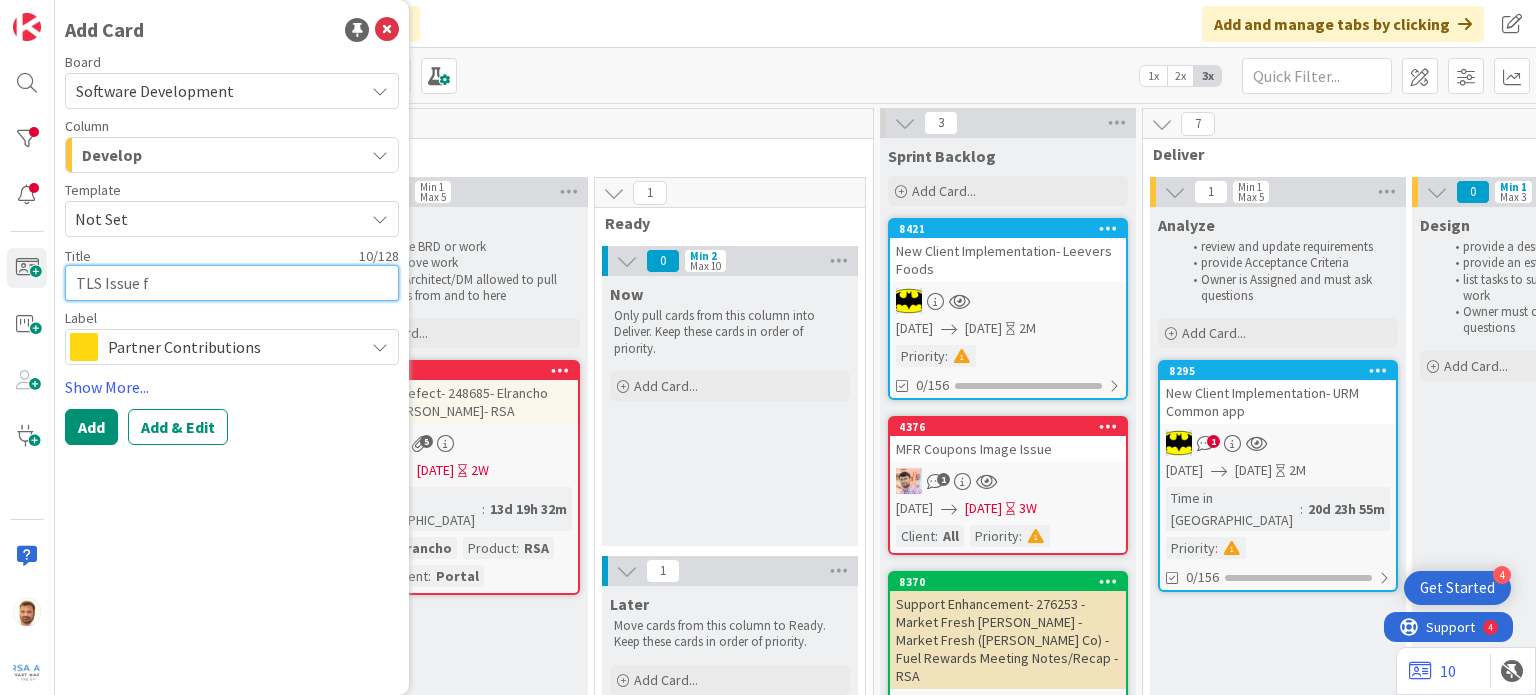 type on "x" 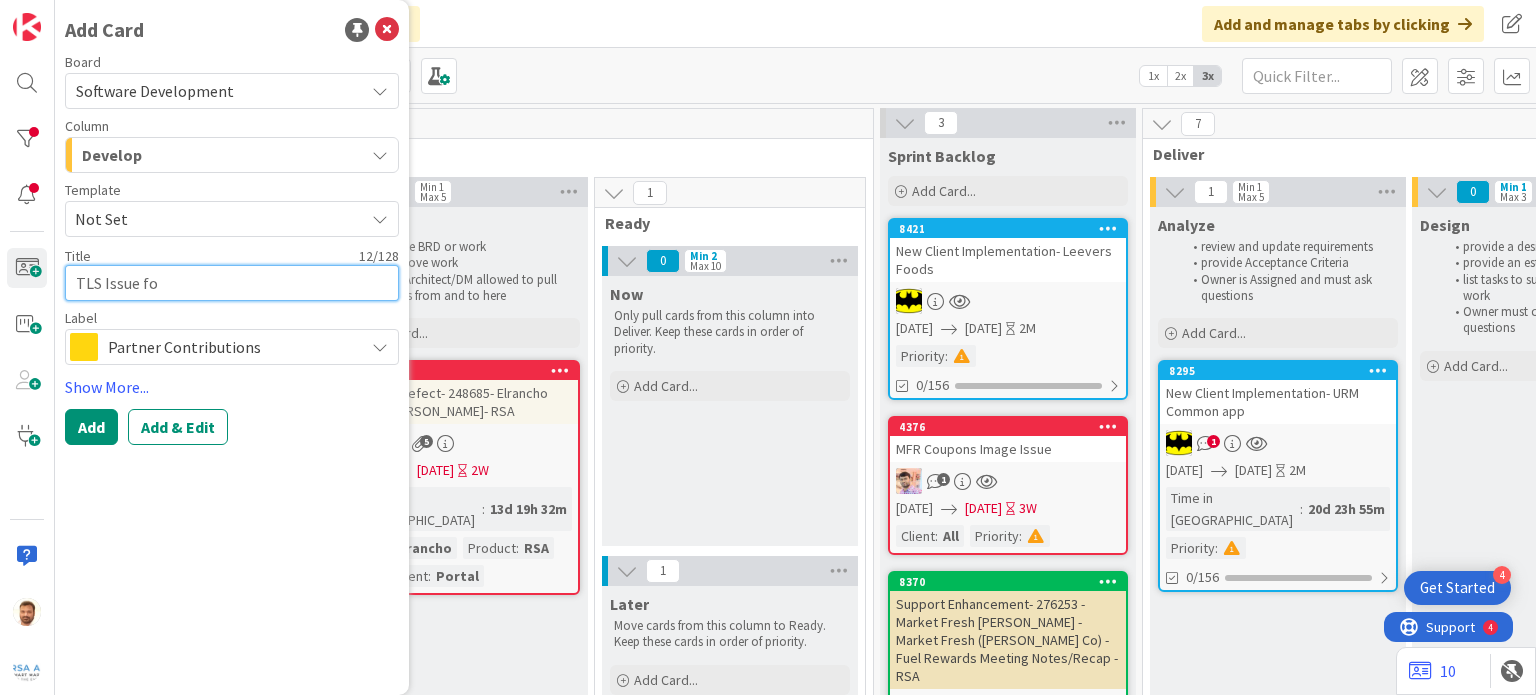 type on "x" 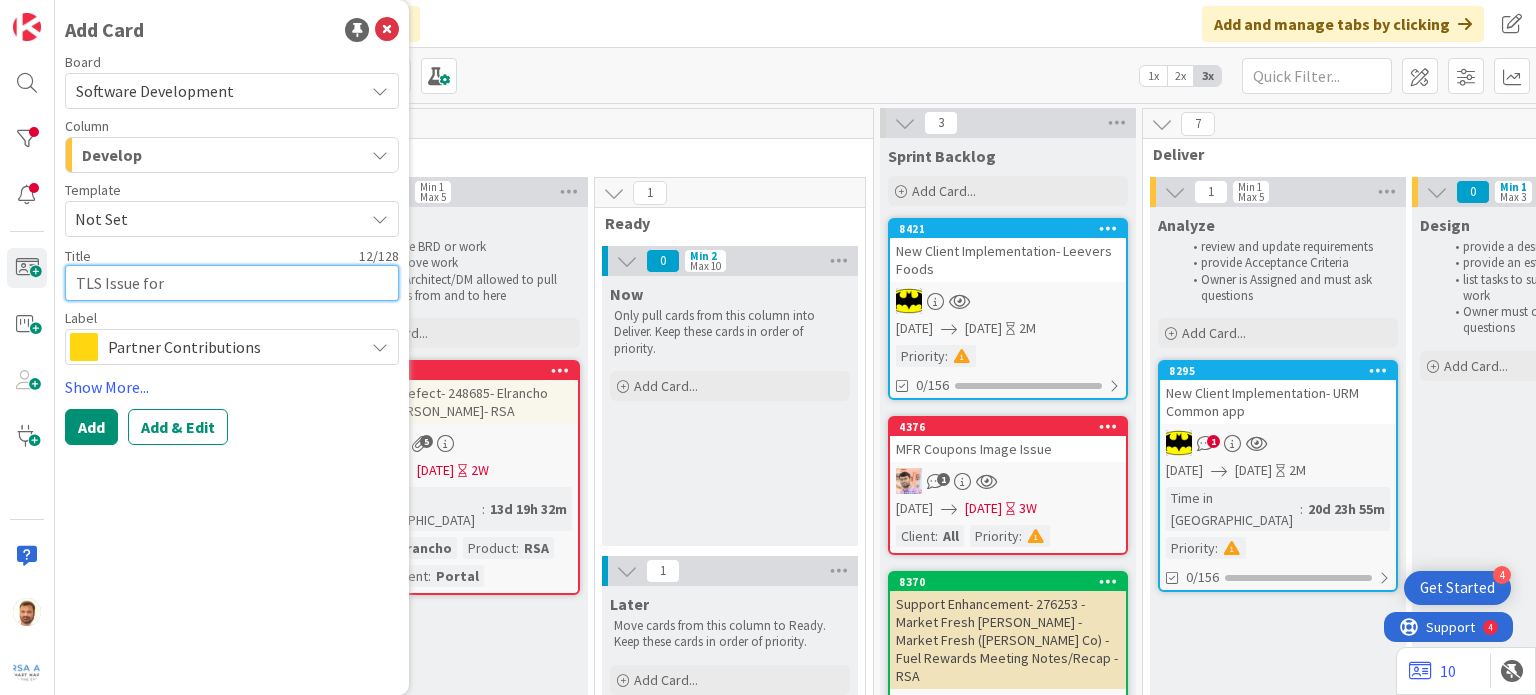 type on "x" 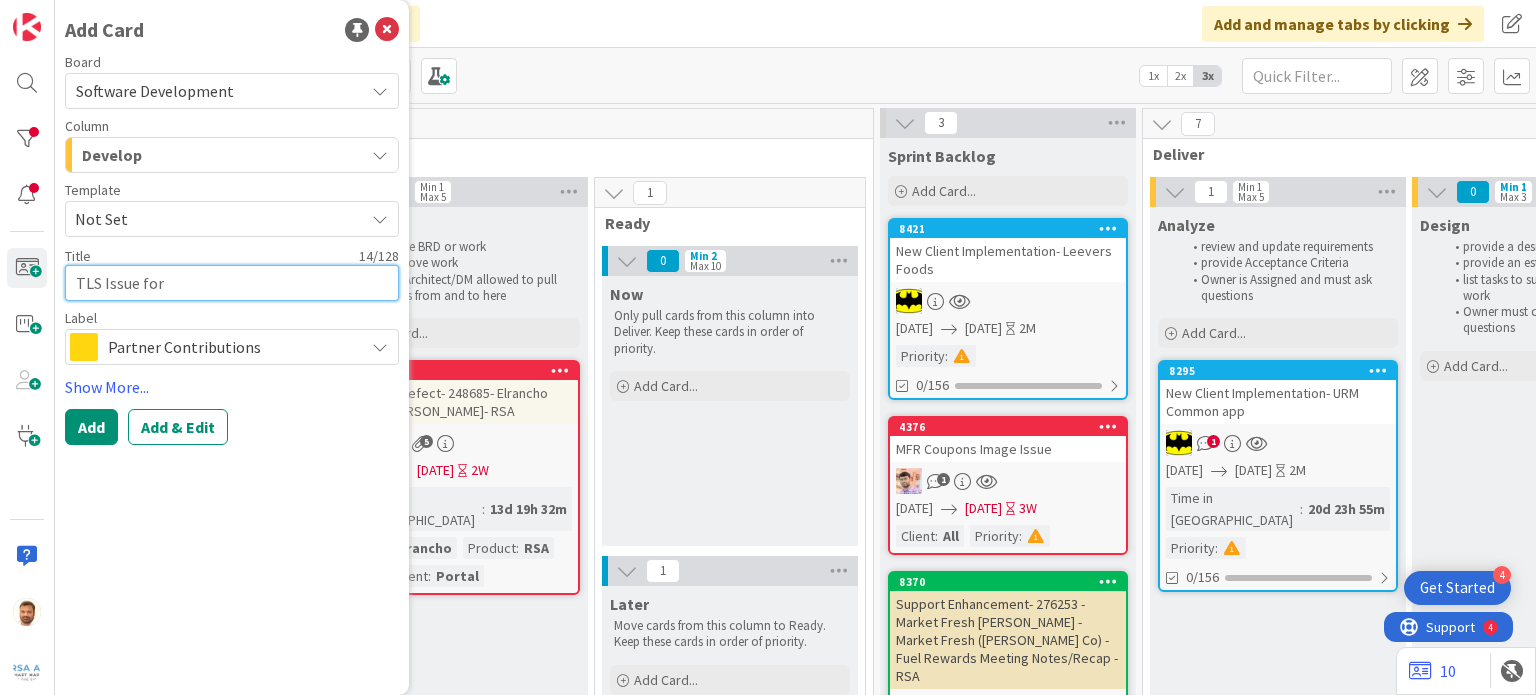 type on "x" 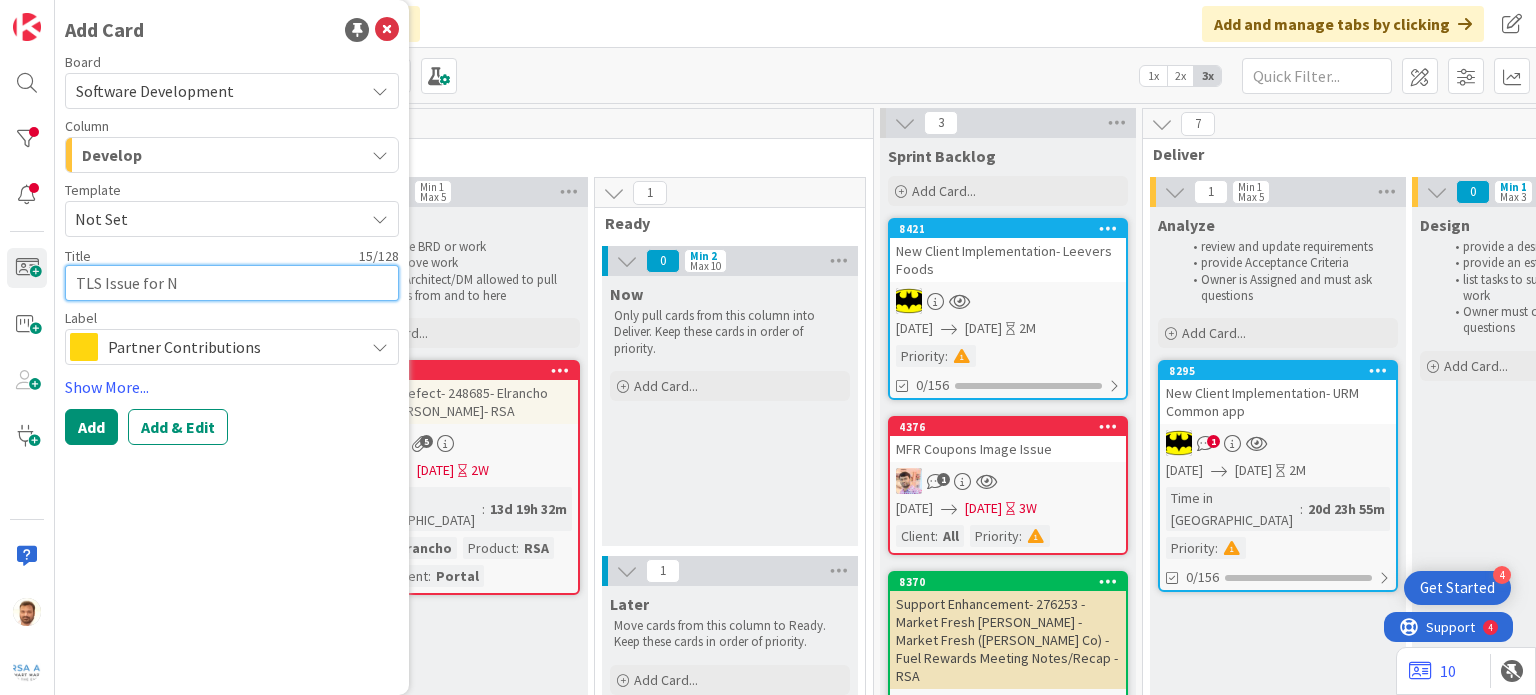 type on "x" 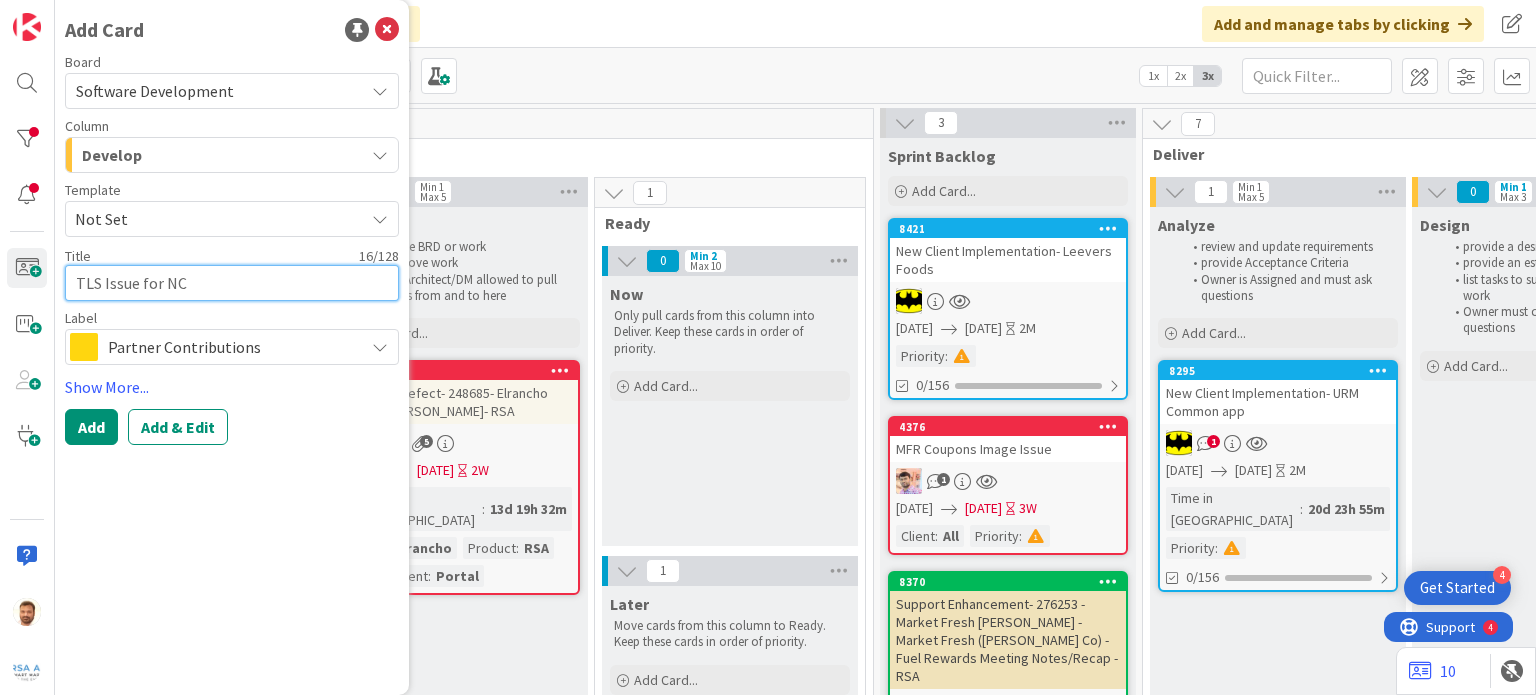 type on "x" 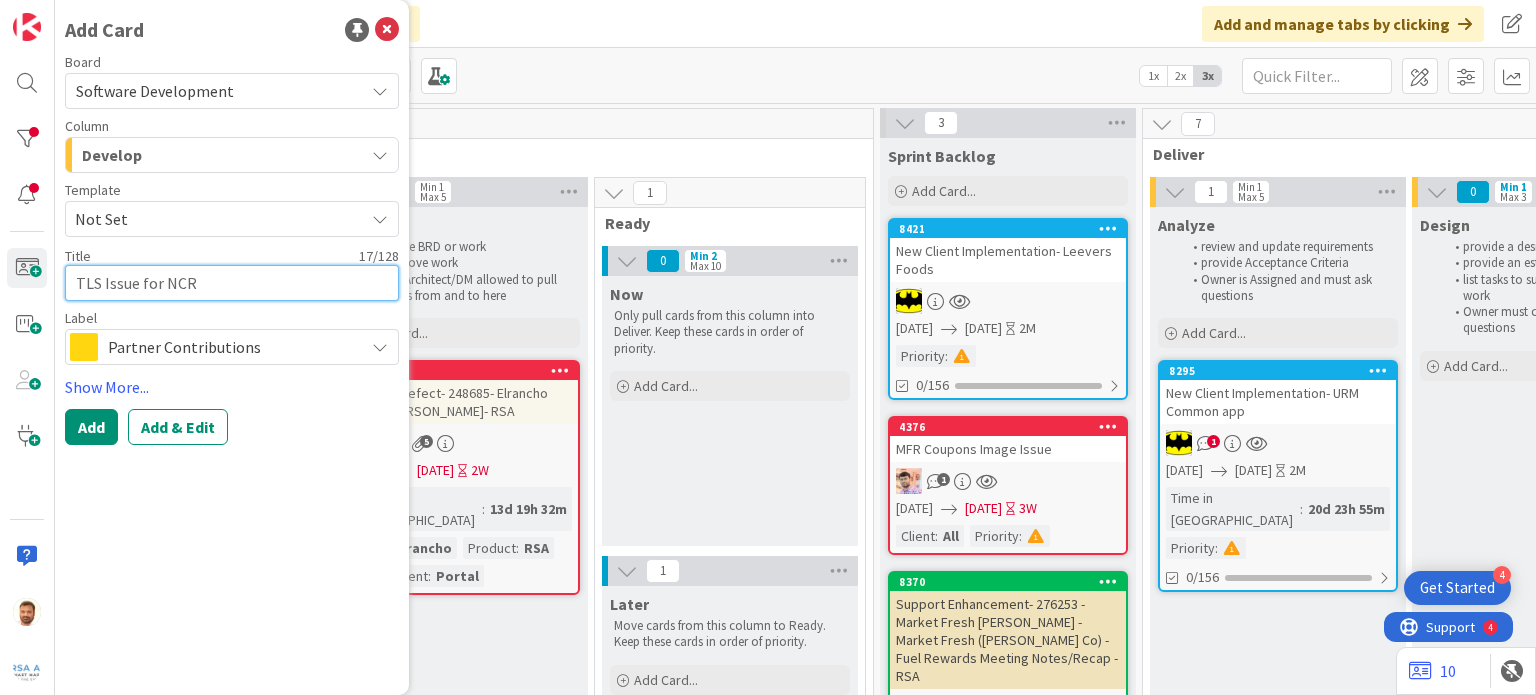 type on "x" 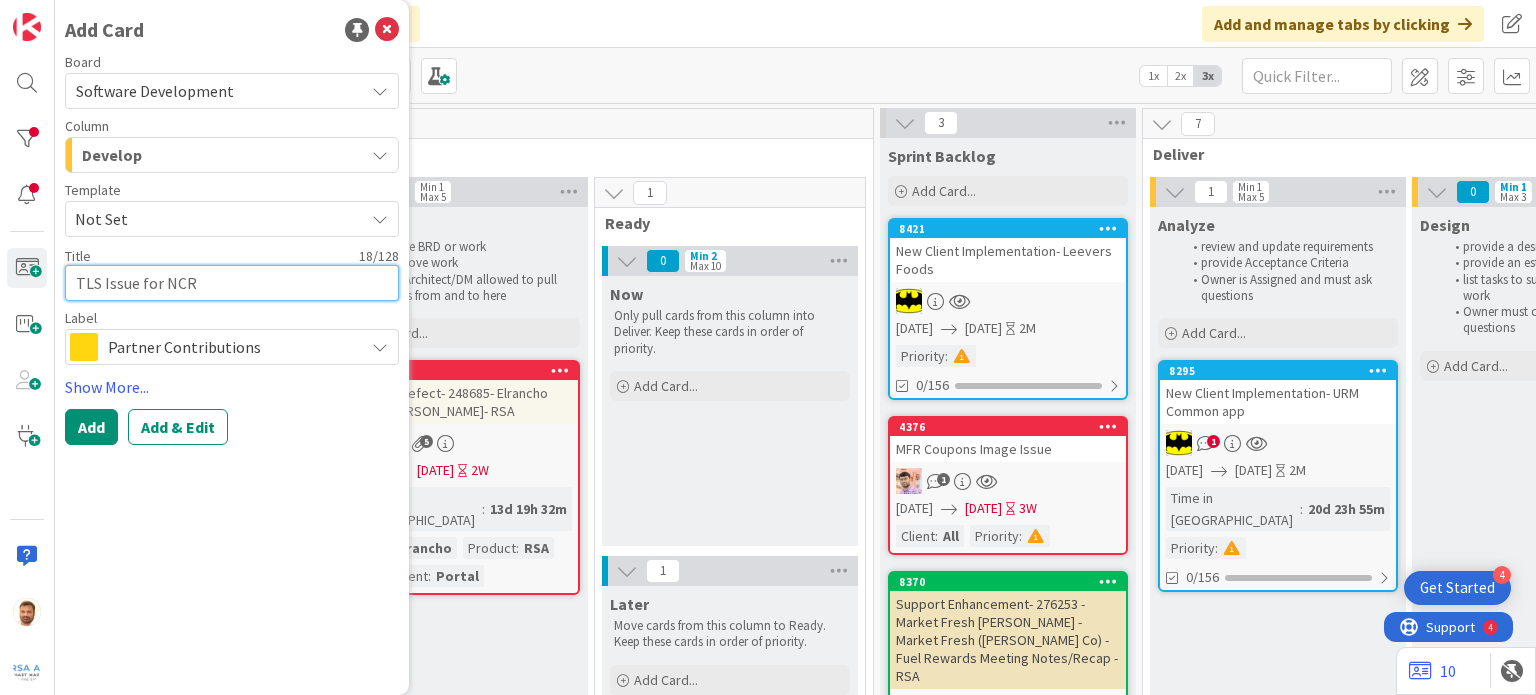 type on "x" 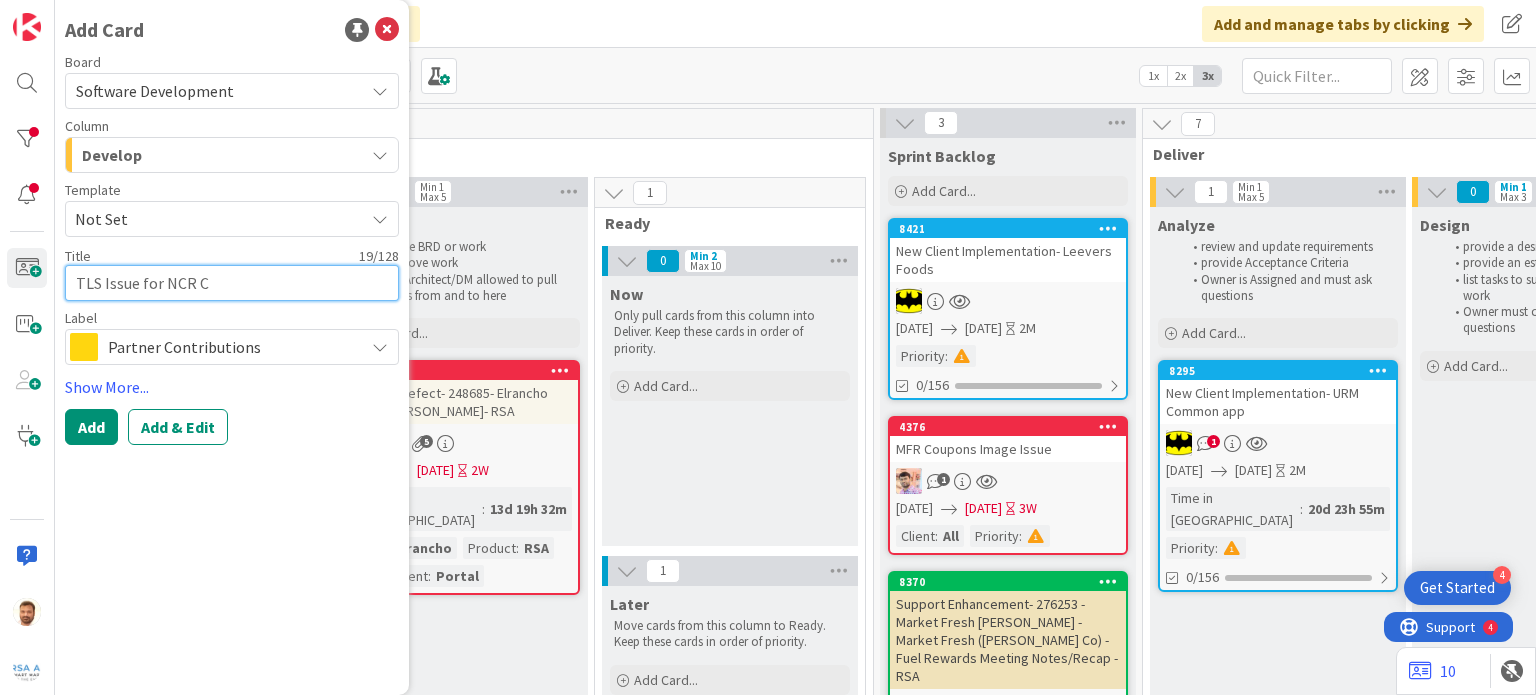 type on "x" 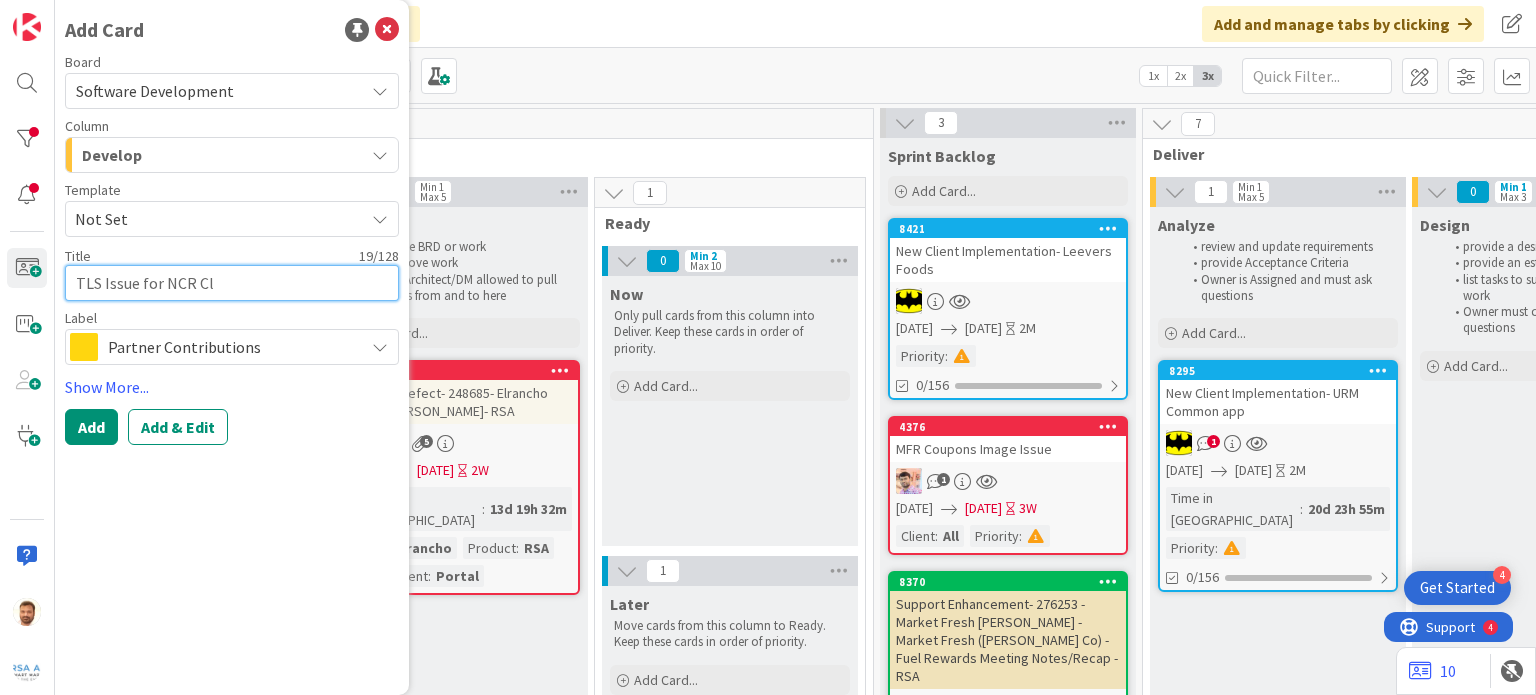 type on "x" 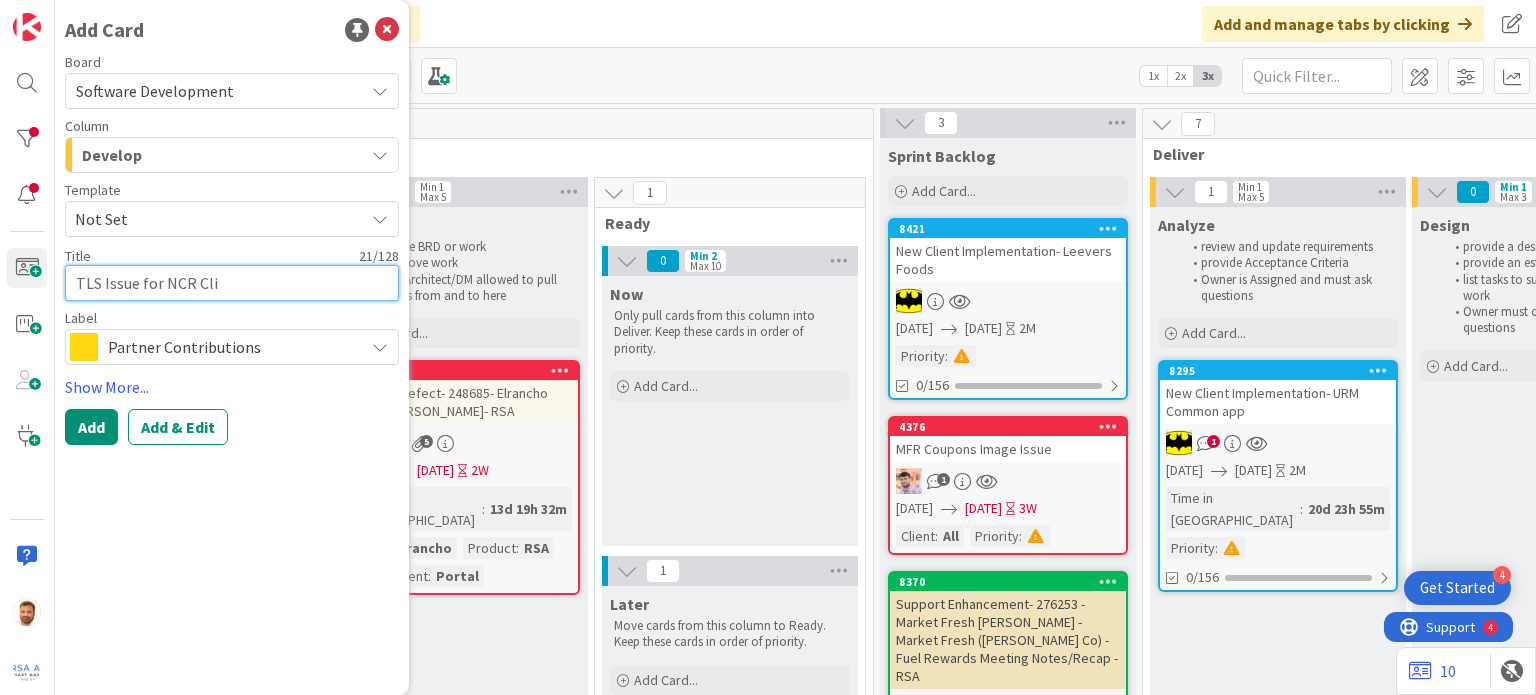 type on "x" 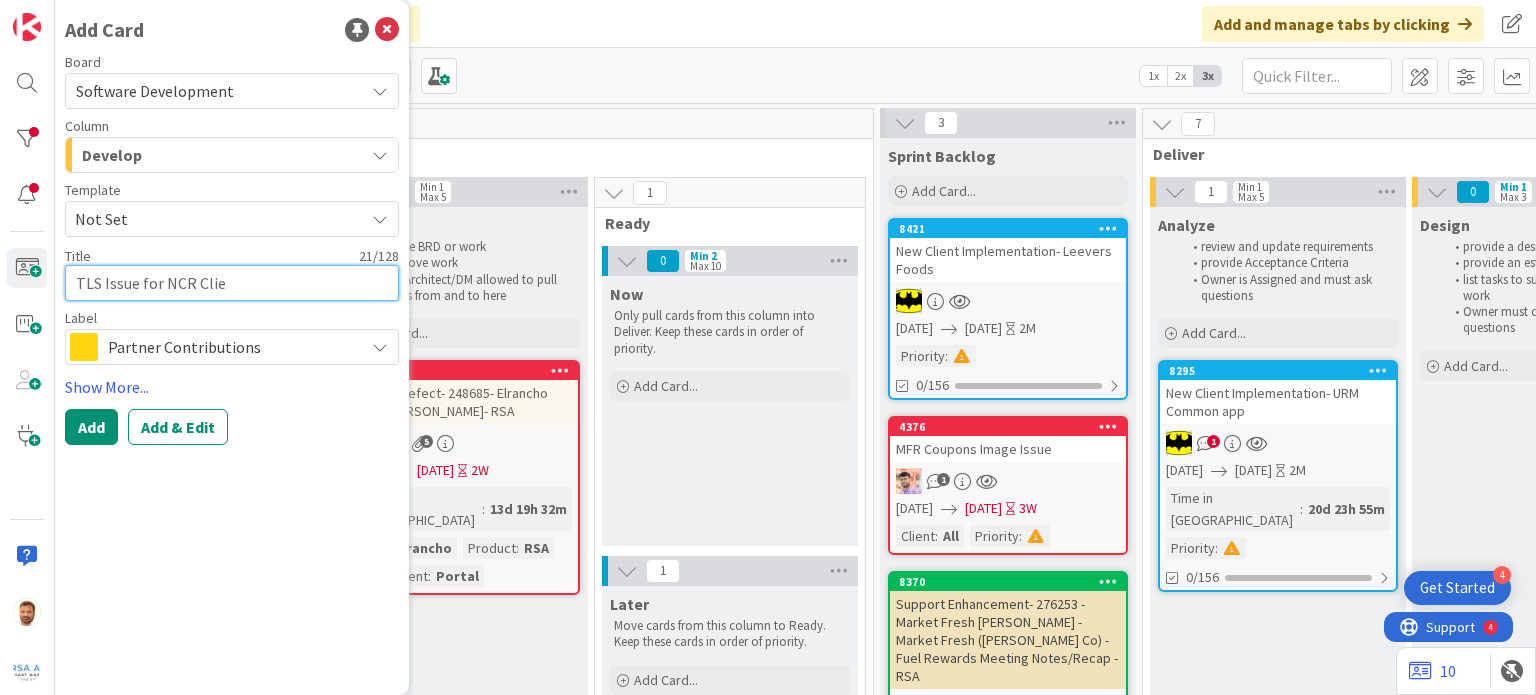 type on "x" 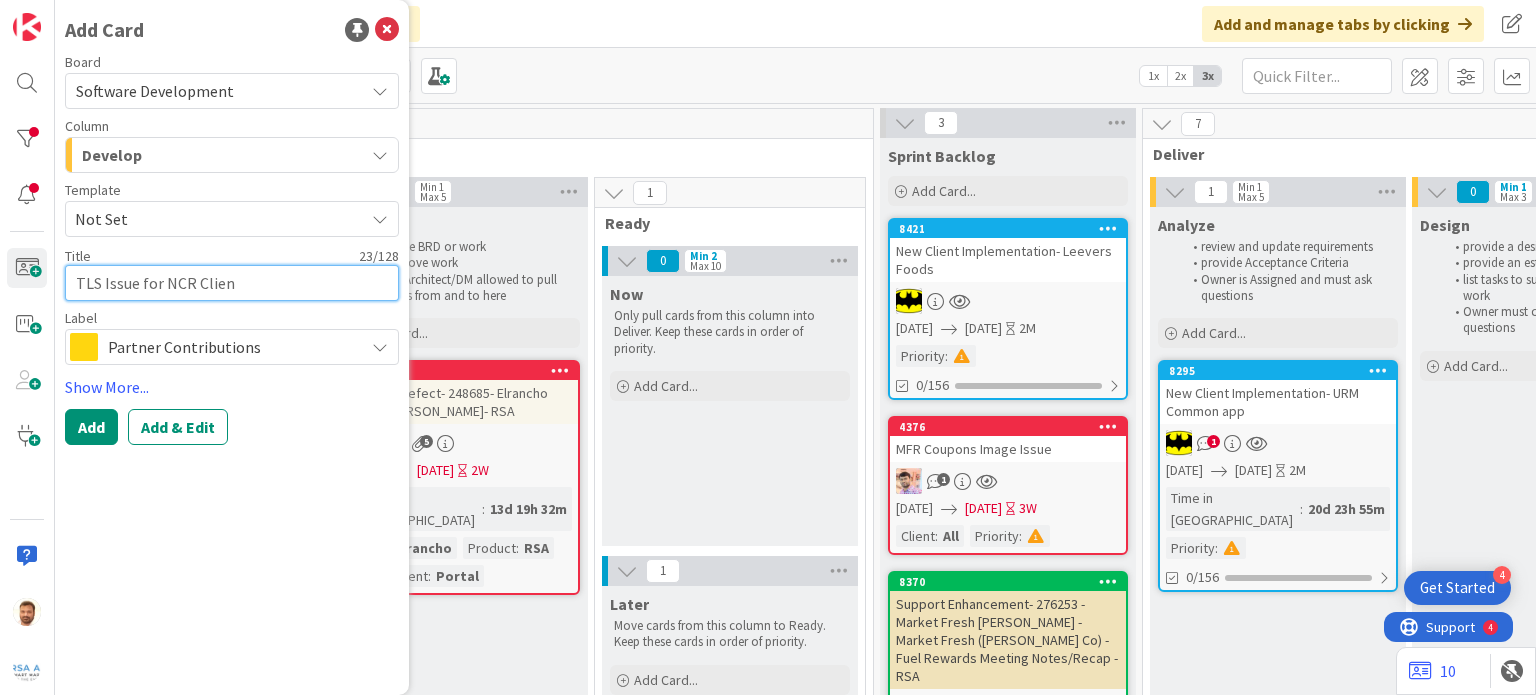 type on "x" 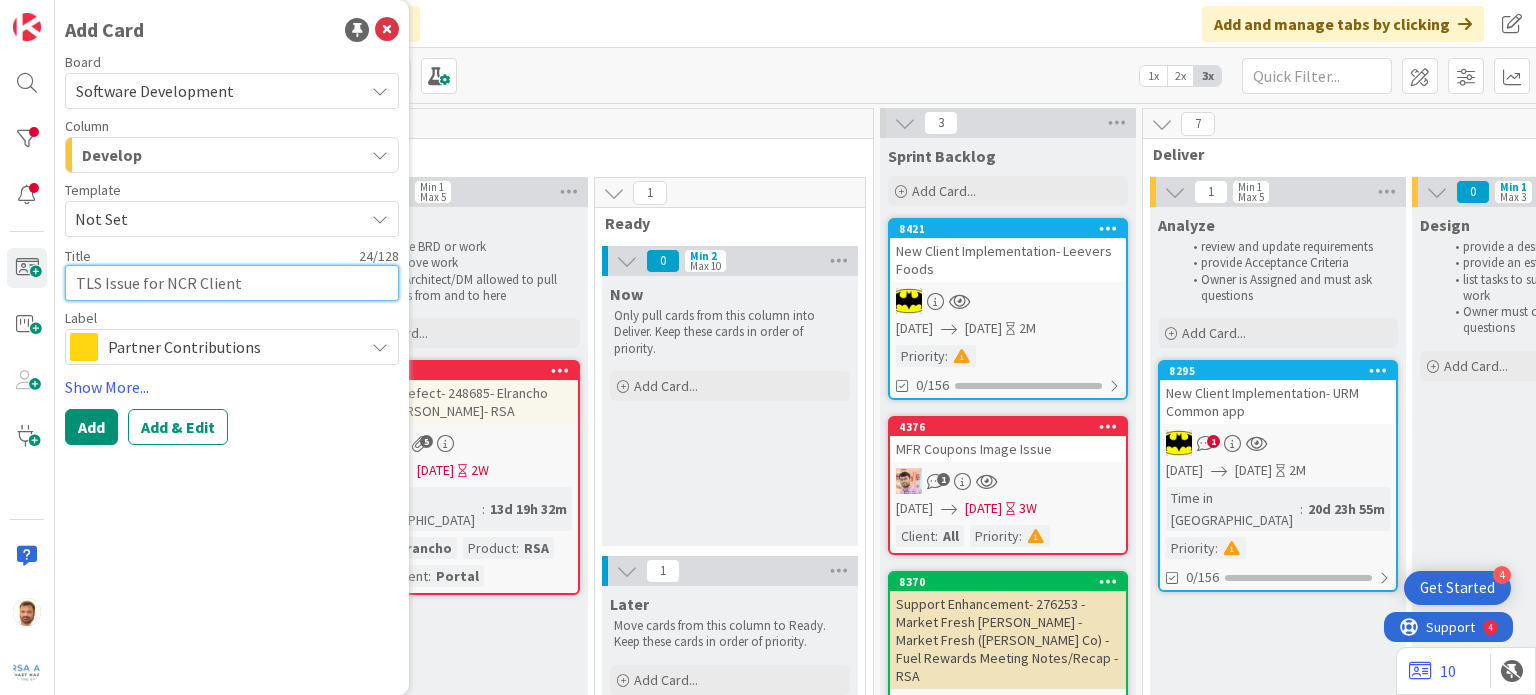 type on "x" 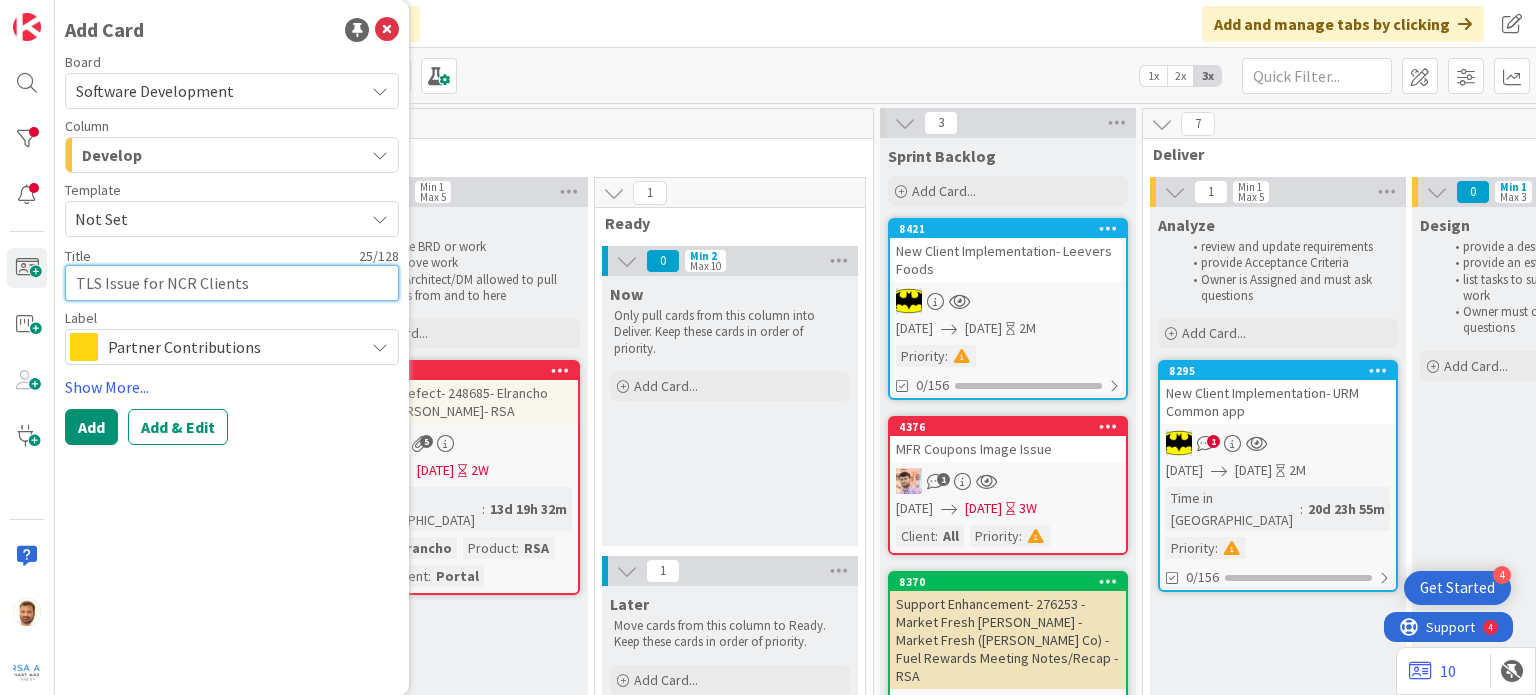 type on "TLS Issue for NCR Clients" 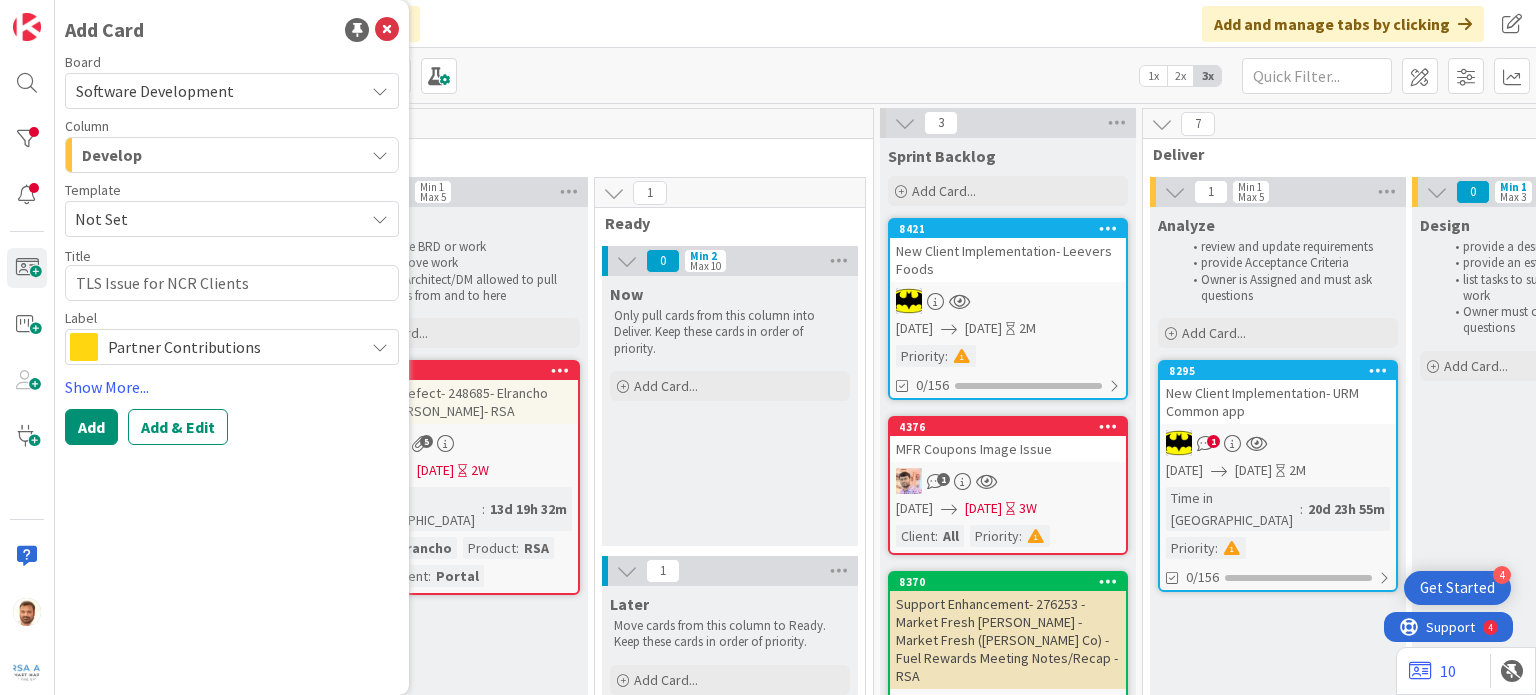 click on "Partner Contributions" at bounding box center (231, 347) 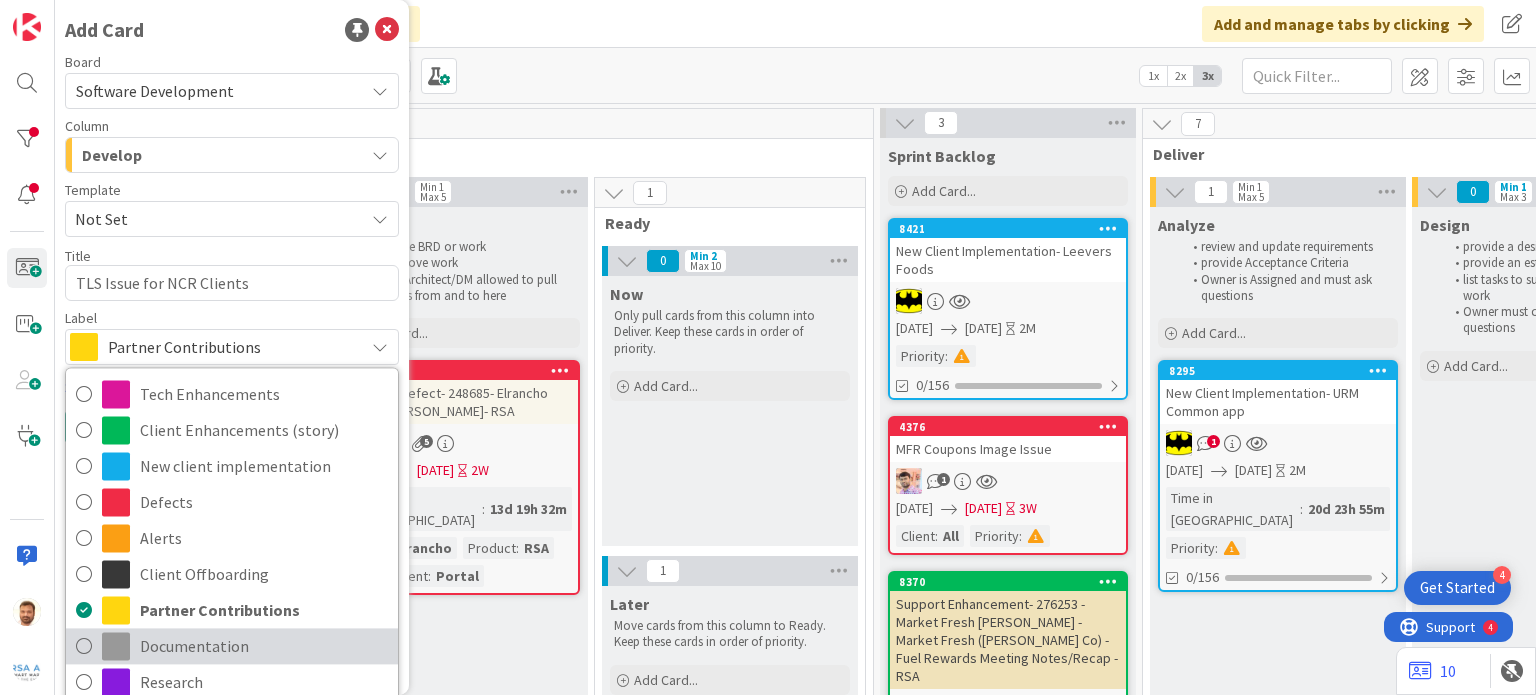 scroll, scrollTop: 4, scrollLeft: 0, axis: vertical 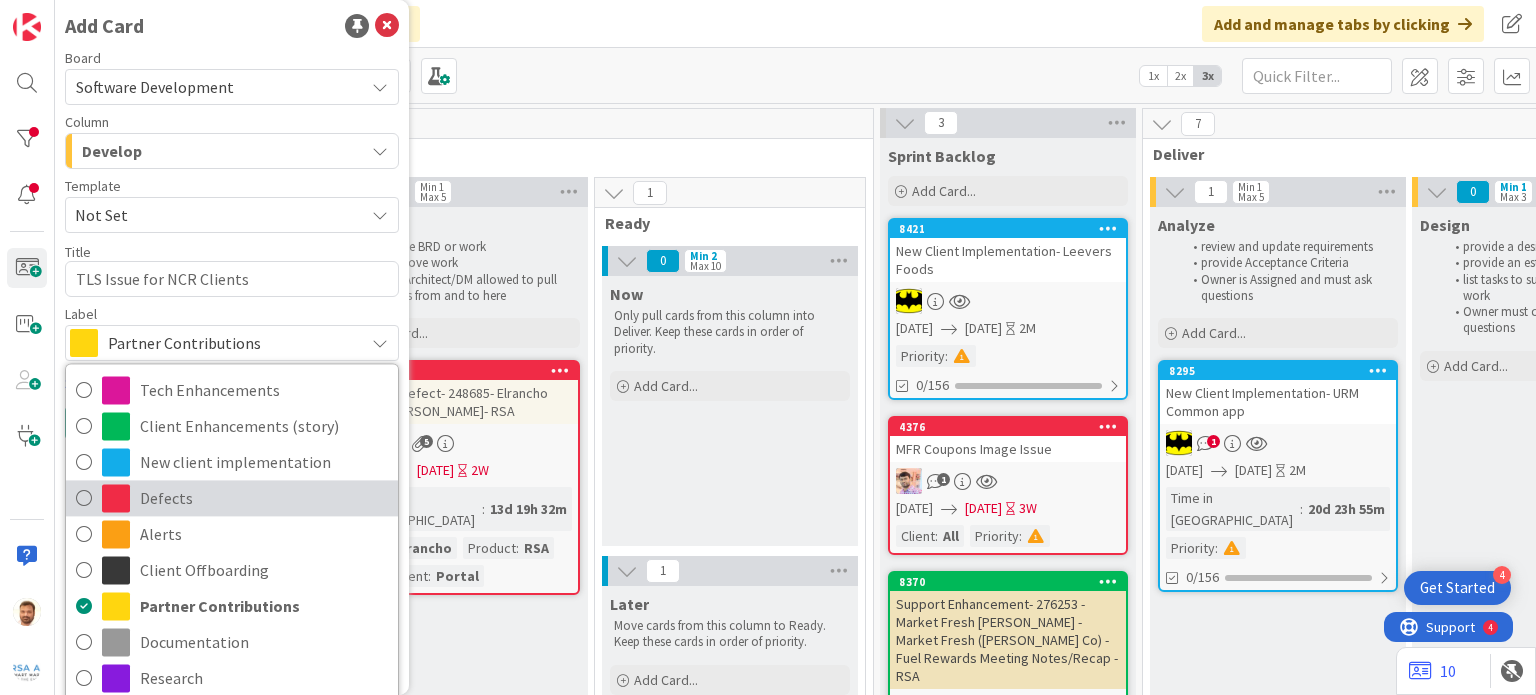 click on "Defects" at bounding box center [264, 498] 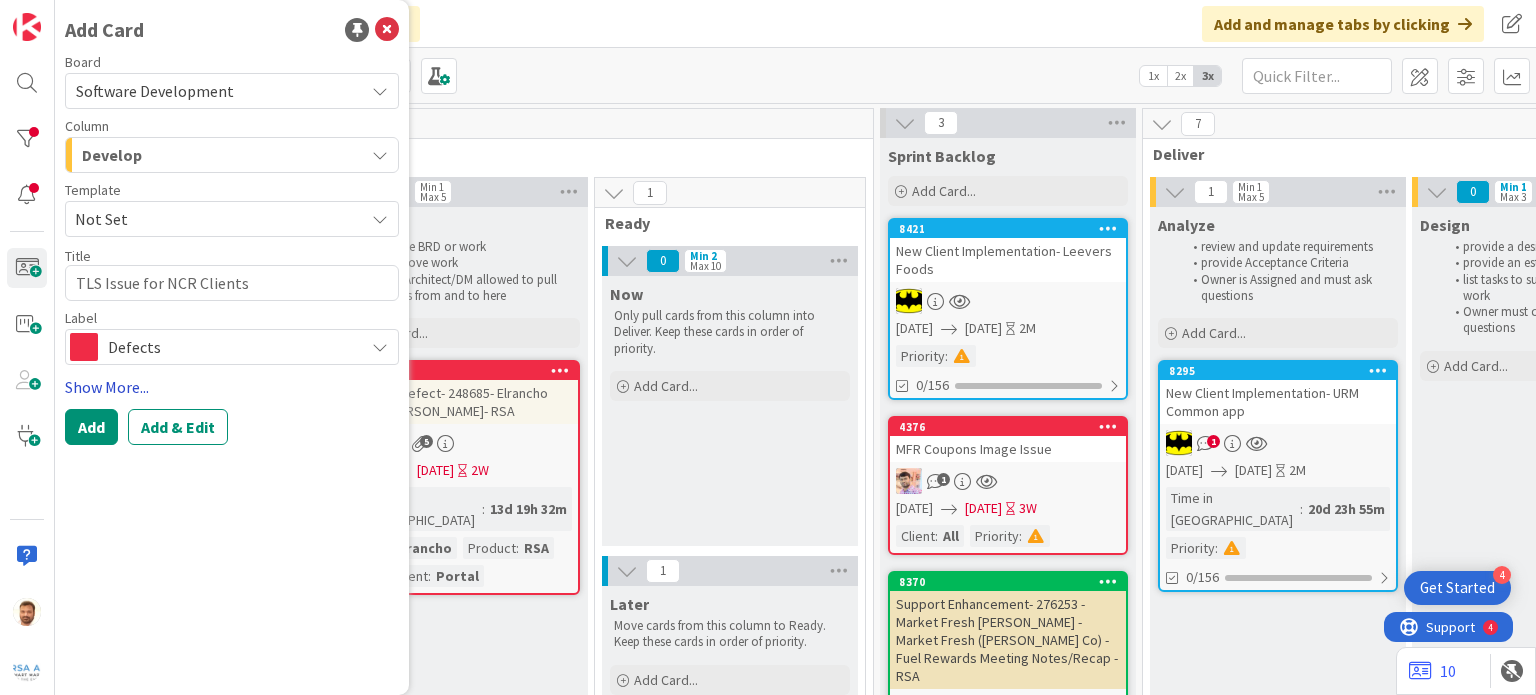 click on "Show More..." at bounding box center [232, 387] 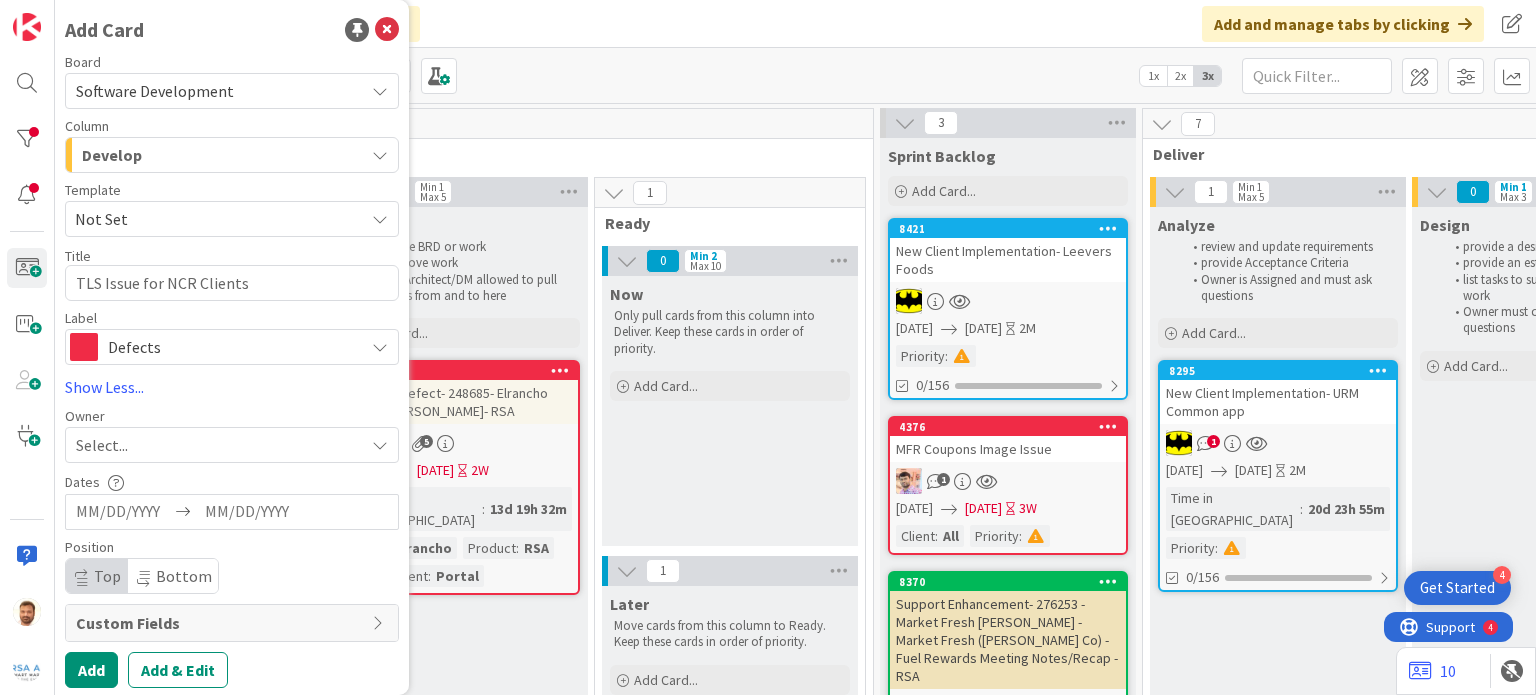 click on "Select..." at bounding box center [220, 445] 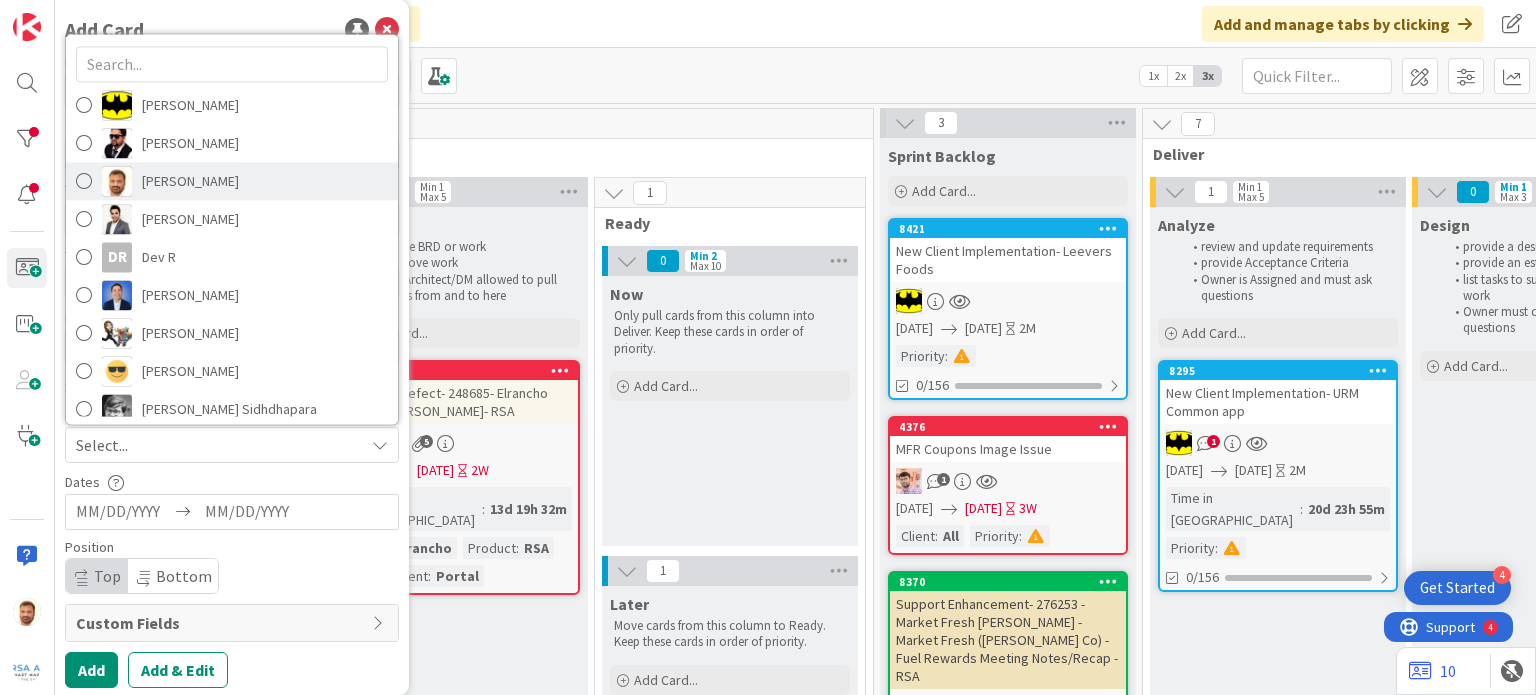 click on "[PERSON_NAME]" at bounding box center [190, 181] 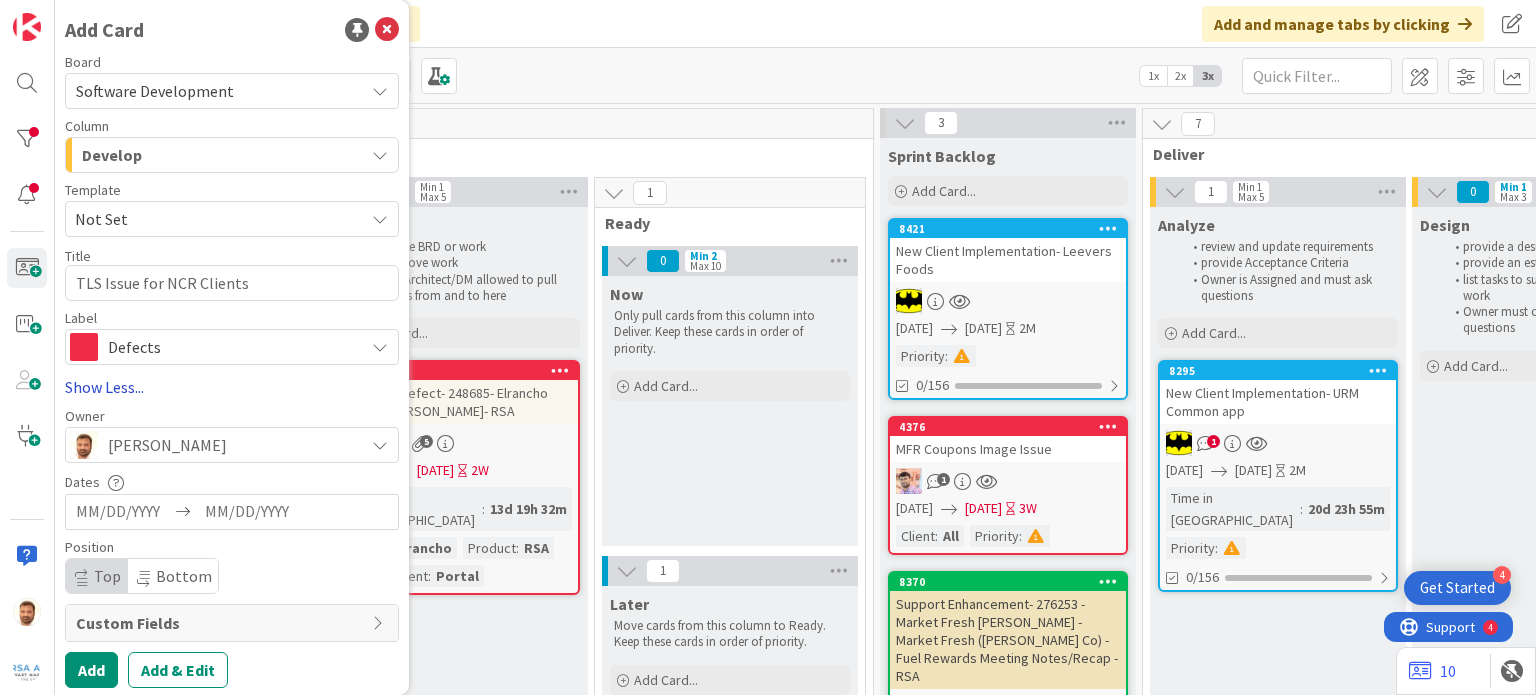 scroll, scrollTop: 6, scrollLeft: 0, axis: vertical 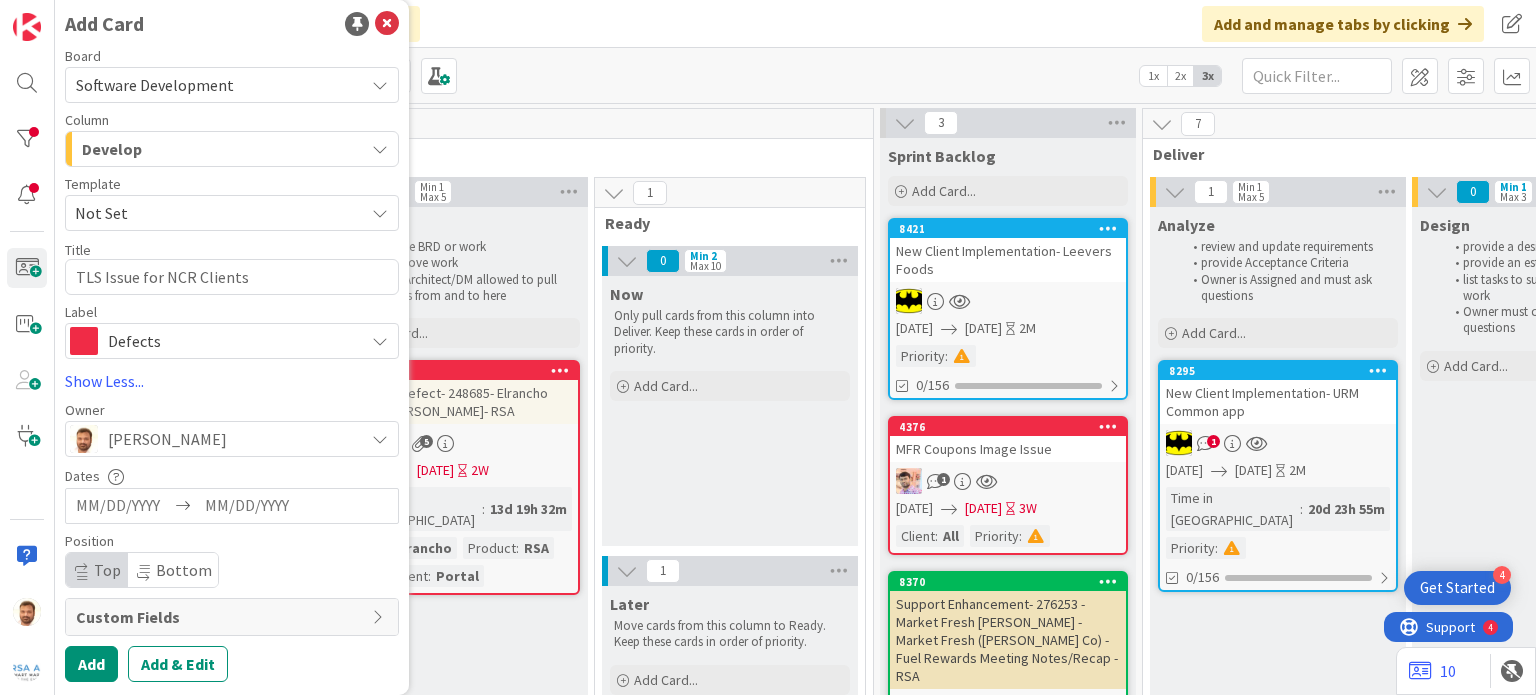 click at bounding box center [123, 506] 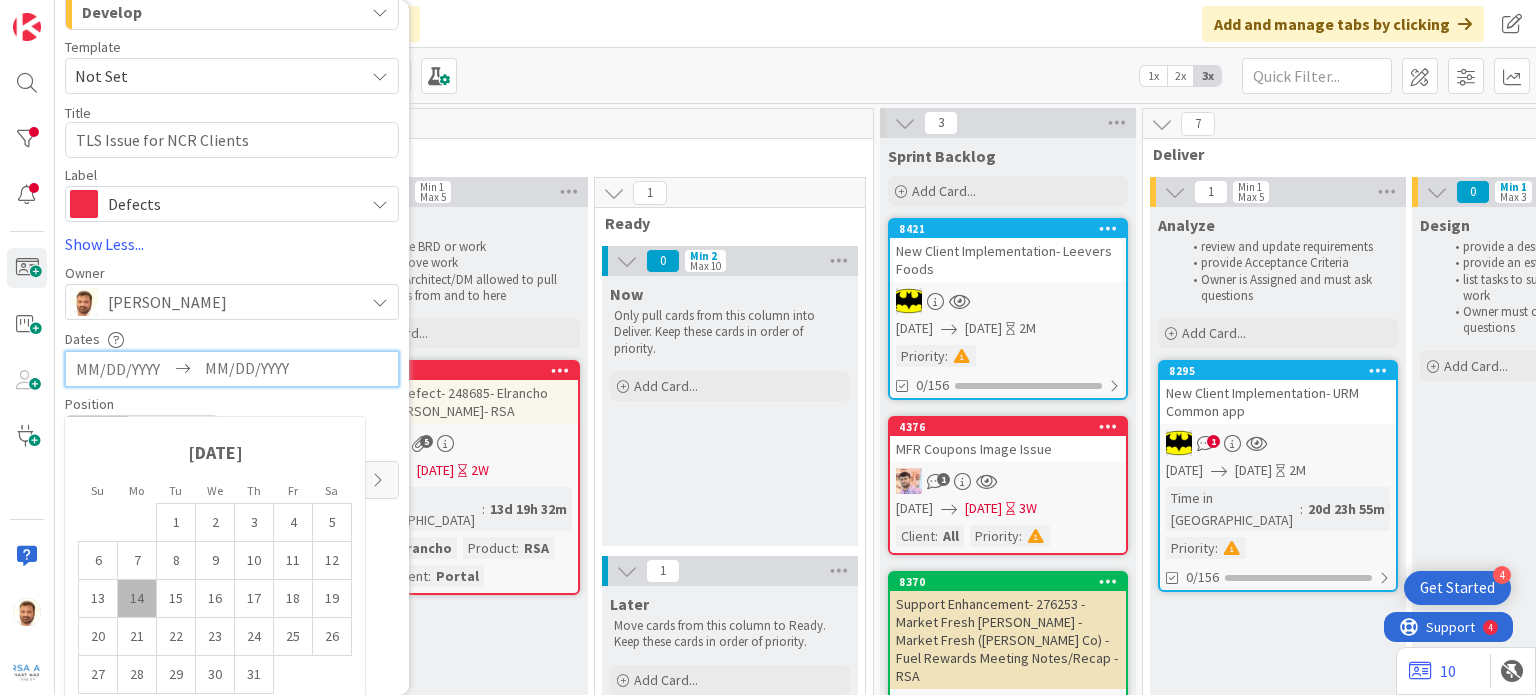 scroll, scrollTop: 199, scrollLeft: 0, axis: vertical 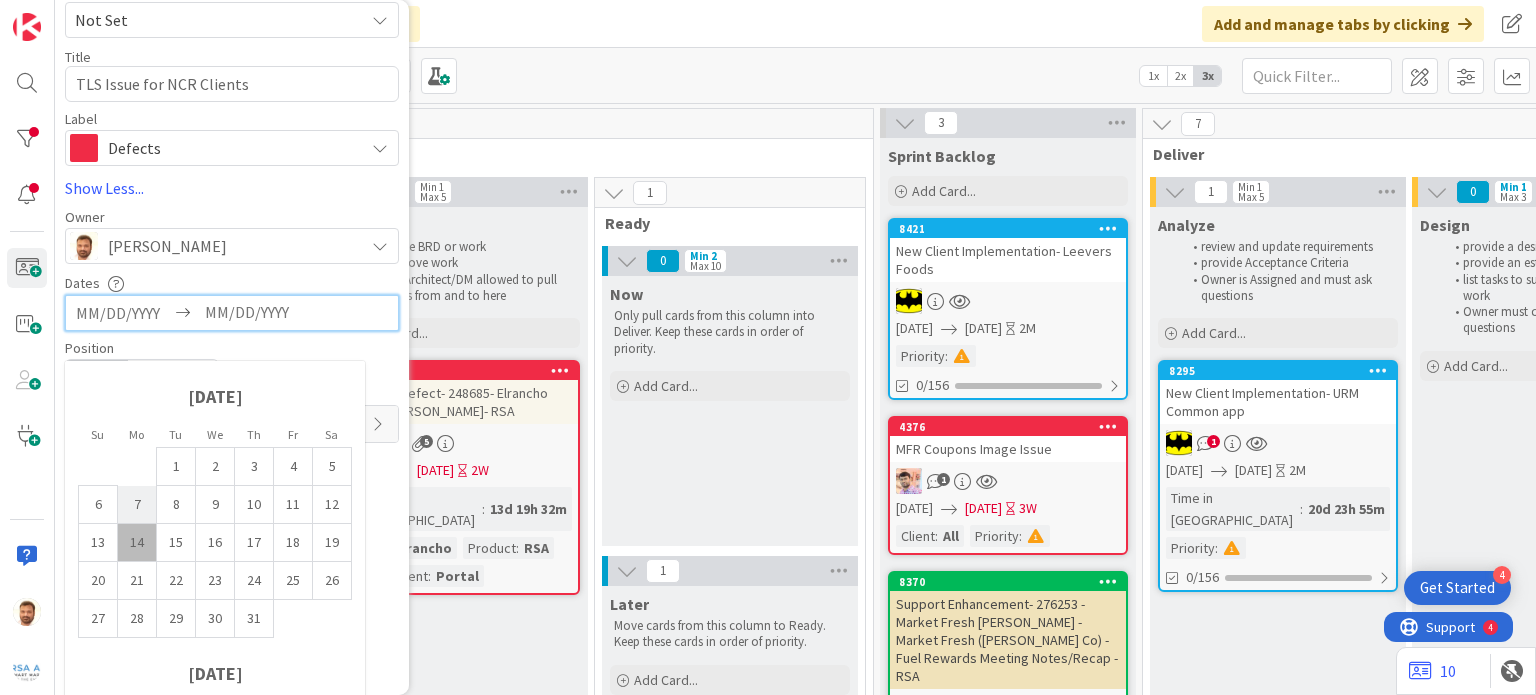 click on "7" at bounding box center [137, 505] 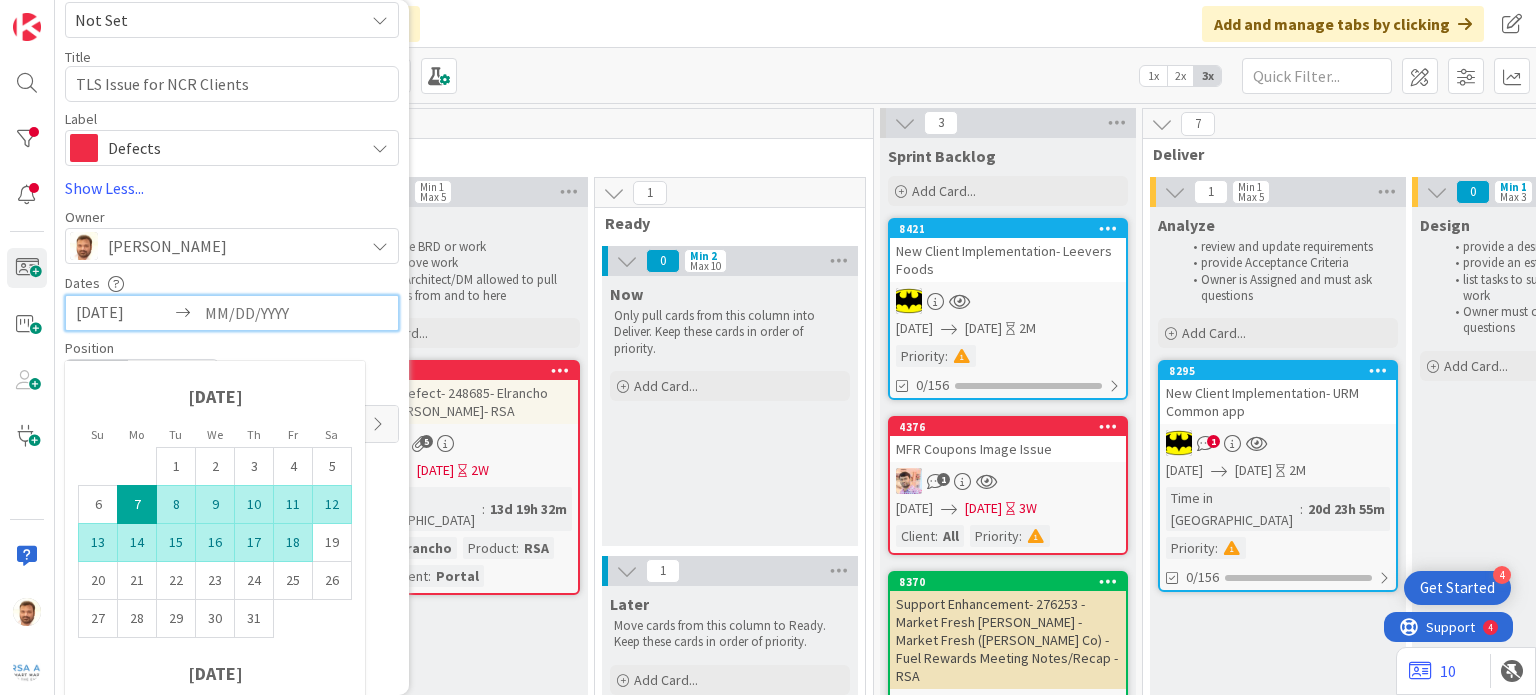 click on "18" at bounding box center (293, 543) 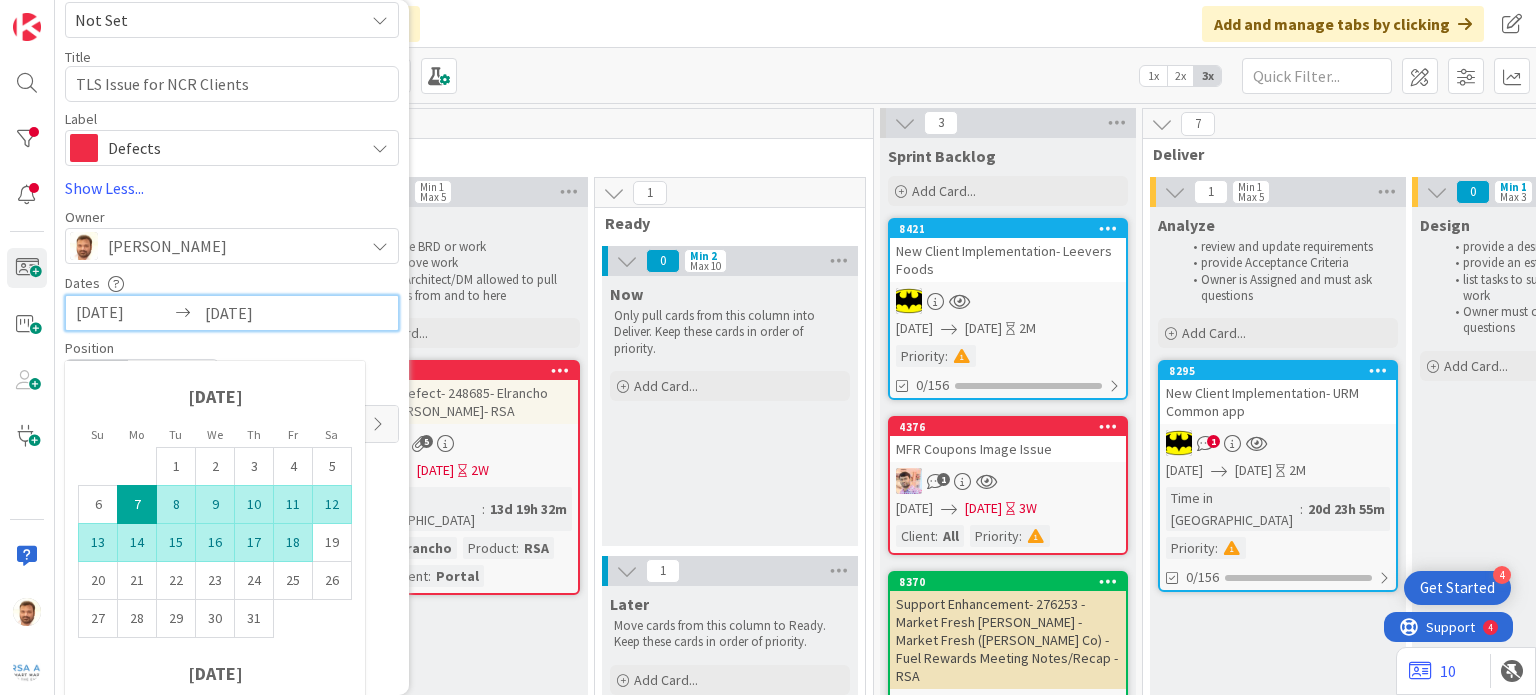 scroll, scrollTop: 6, scrollLeft: 0, axis: vertical 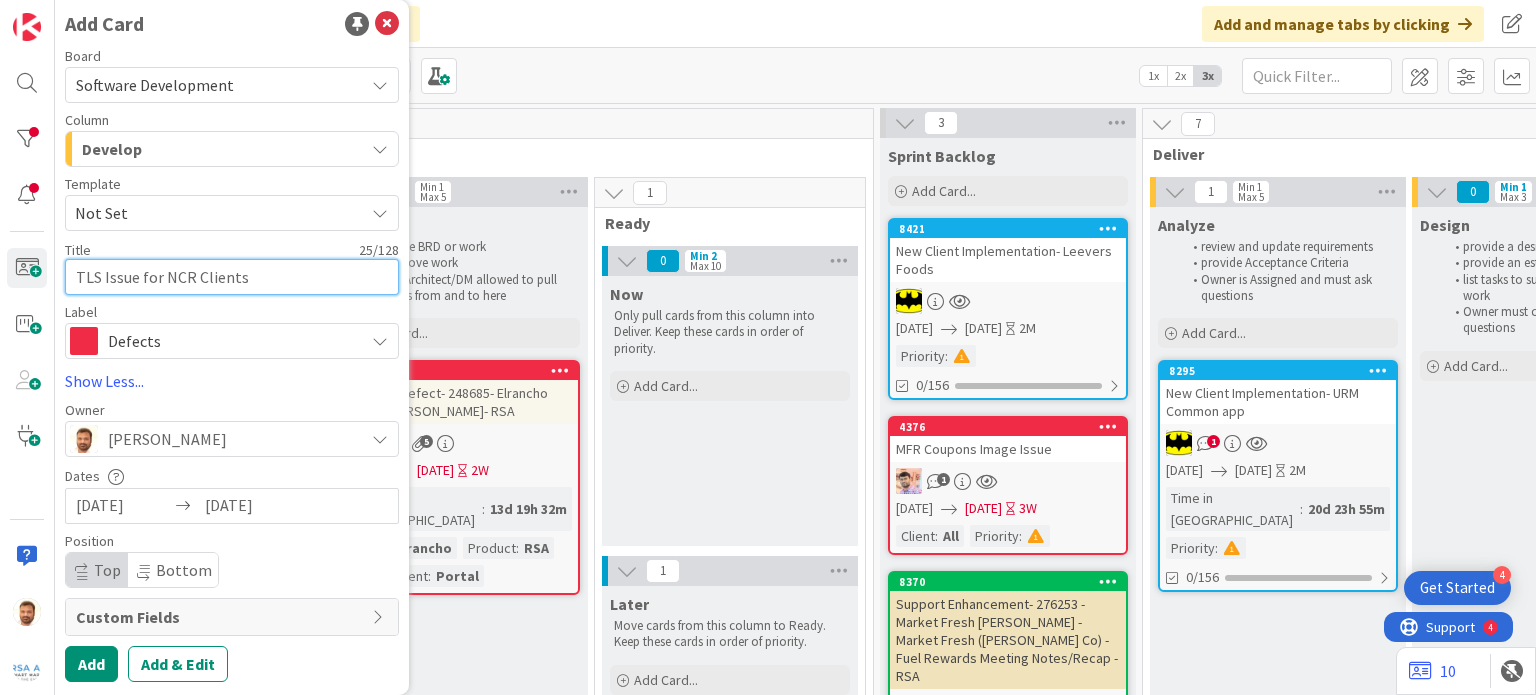 click on "TLS Issue for NCR Clients" at bounding box center [232, 277] 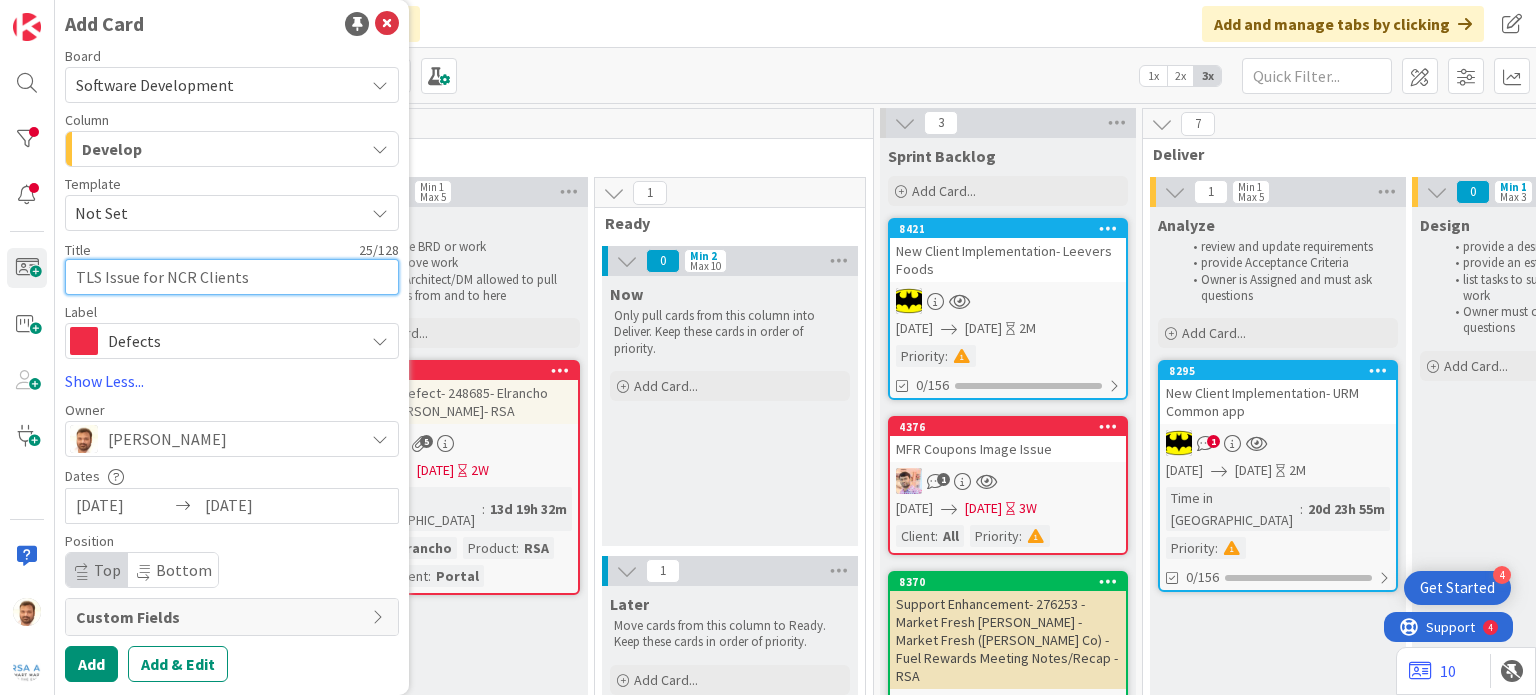 click on "TLS Issue for NCR Clients" at bounding box center [232, 277] 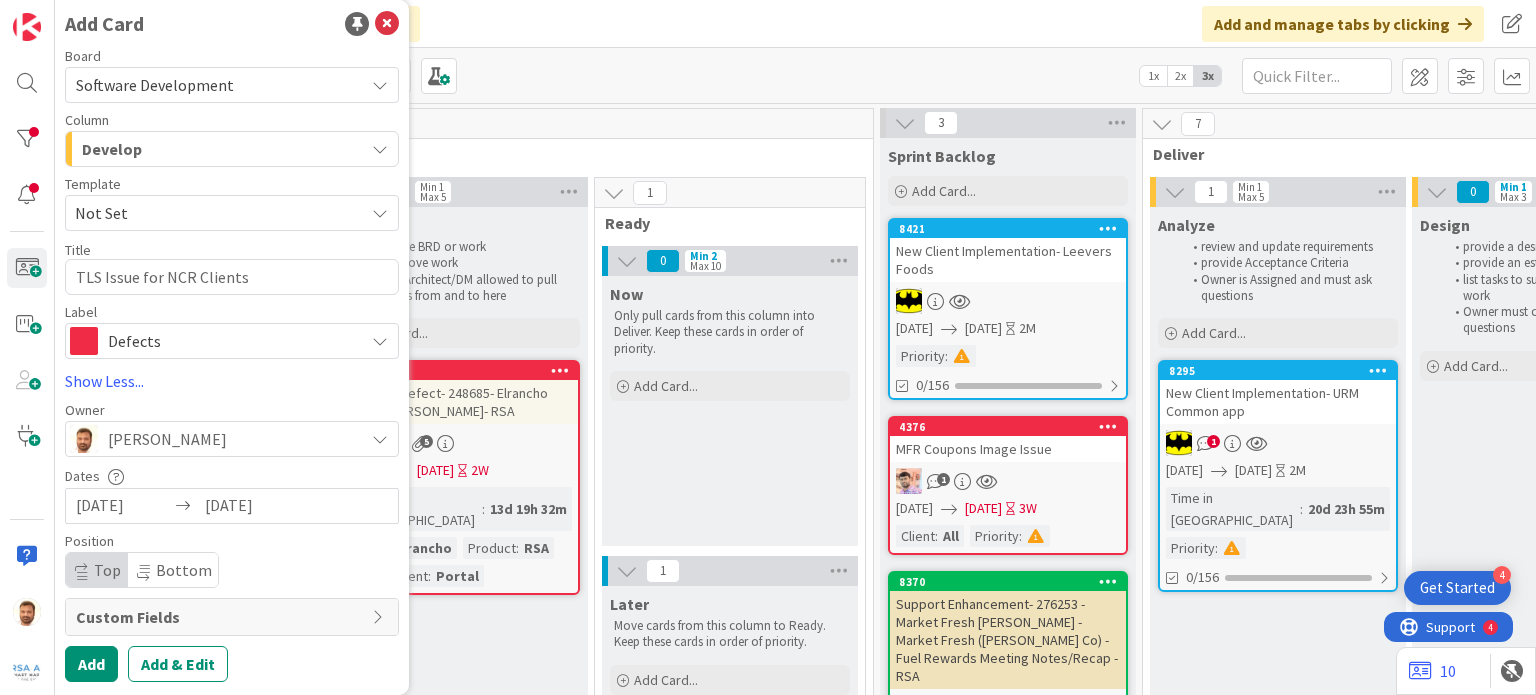 click on "Board Software Development Software Development Column Develop Product Backlog Discover Groom Ready Now Later Sprint Backlog Deliver Analyze Design Ready for Development Develop Test Ready for Testing QA Test UAT Test Deploy Ready to Deploy Production Release Done Information Projects Notes Template Not Set Title 25 / 128 TLS Issue for NCR Clients Label Defects Tech Enhancements Client Enhancements (story) New client implementation Defects Alerts Client Offboarding Partner Contributions Documentation Research Show Less... Owner [PERSON_NAME] [PERSON_NAME] [PERSON_NAME] [PERSON_NAME] [PERSON_NAME] DR [PERSON_NAME] [PERSON_NAME] [PERSON_NAME] [PERSON_NAME] Sidhdhapara [PERSON_NAME] [PERSON_NAME] [PERSON_NAME] [PERSON_NAME] MO [PERSON_NAME] [PERSON_NAME] [PERSON_NAME] [PERSON_NAME] [PERSON_NAME] [PERSON_NAME] [PERSON_NAME] Reshma [PERSON_NAME] [PERSON_NAME] [PERSON_NAME] SB Seemron [PERSON_NAME] [PERSON_NAME] [PERSON_NAME] SA [PERSON_NAME] [PERSON_NAME] [PERSON_NAME] bhakti [PERSON_NAME] [PERSON_NAME] [PERSON_NAME] Dates [DATE]" at bounding box center [232, 365] 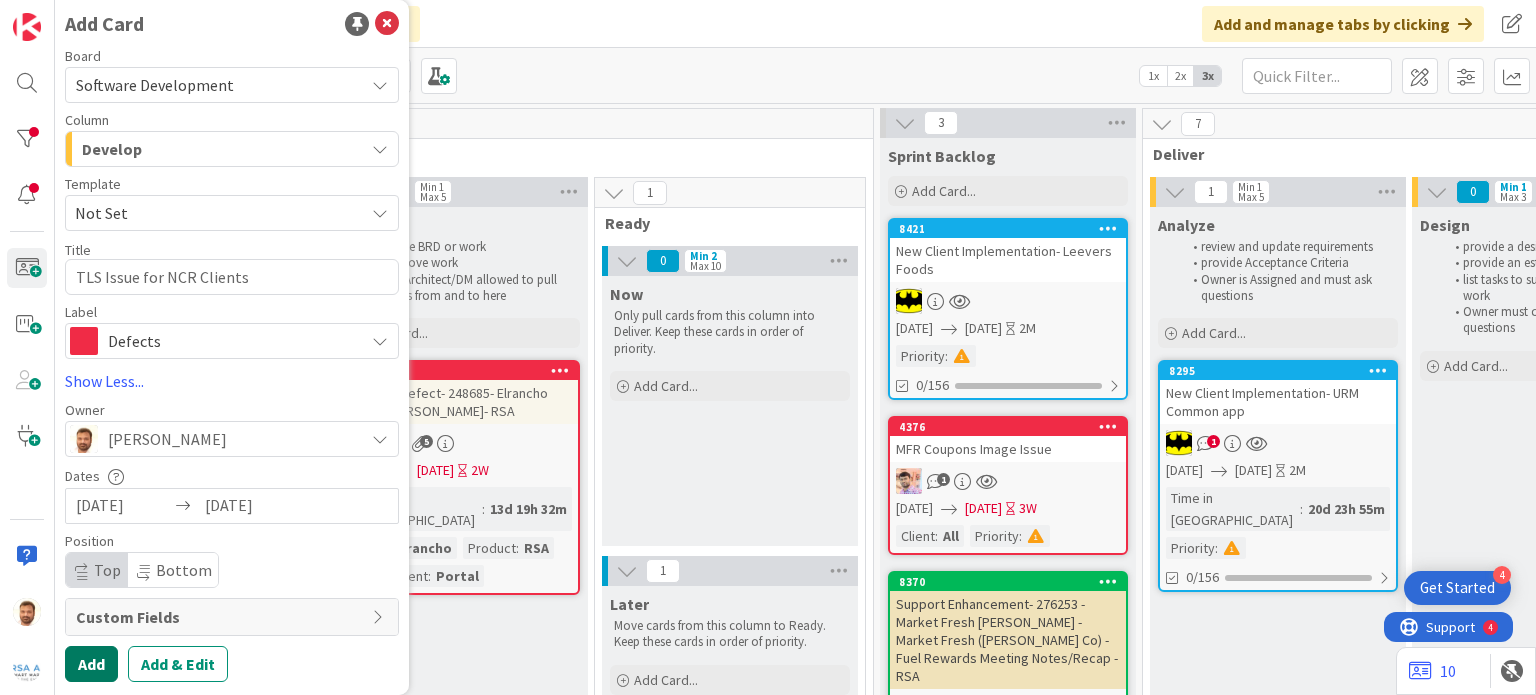 click on "Add" at bounding box center (91, 664) 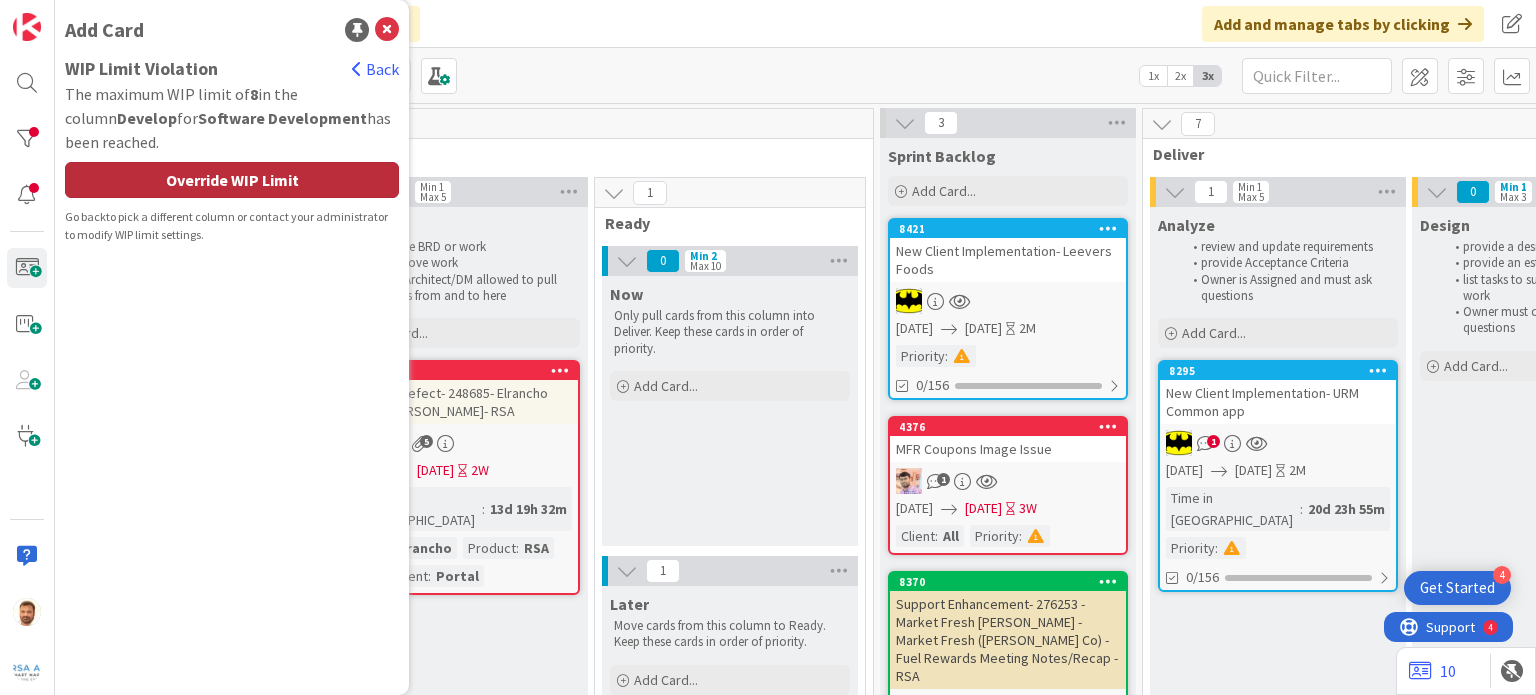 click on "Override WIP Limit" at bounding box center (232, 180) 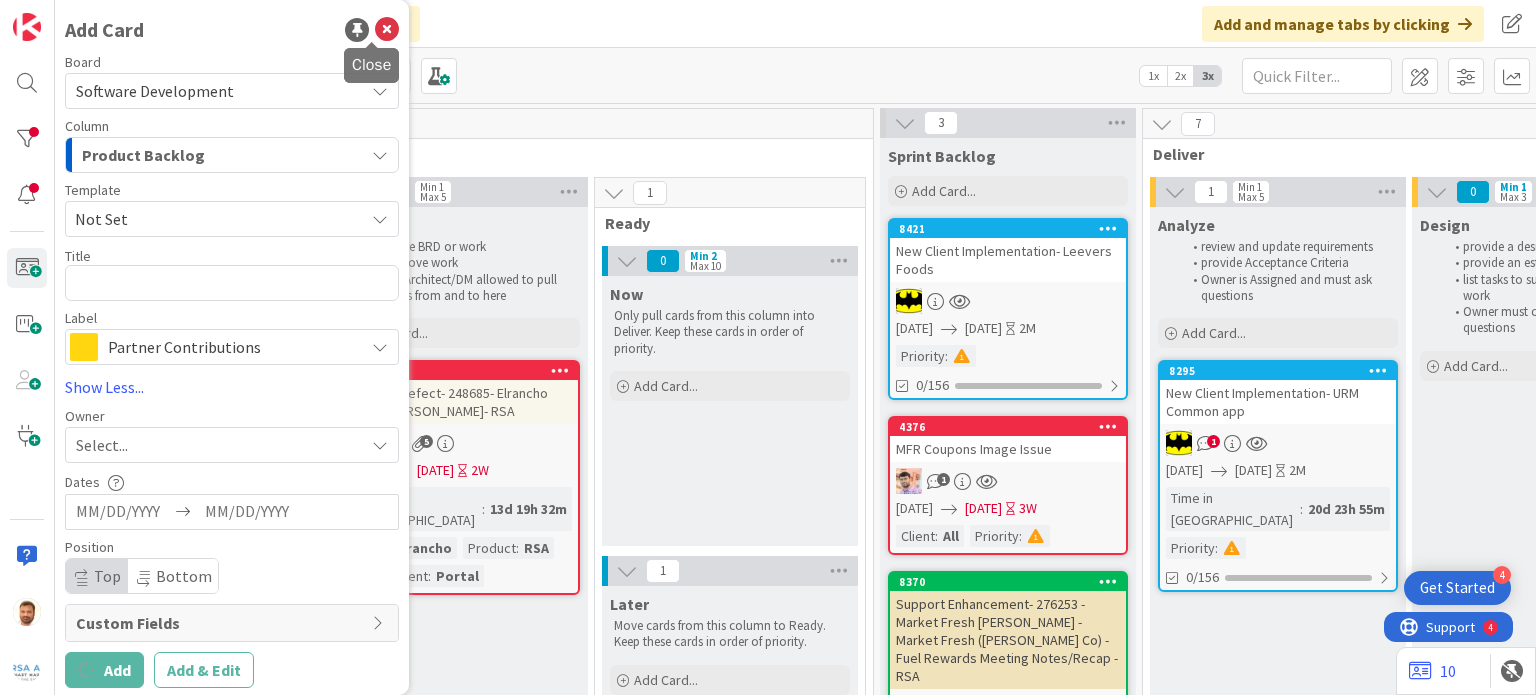 click at bounding box center [387, 30] 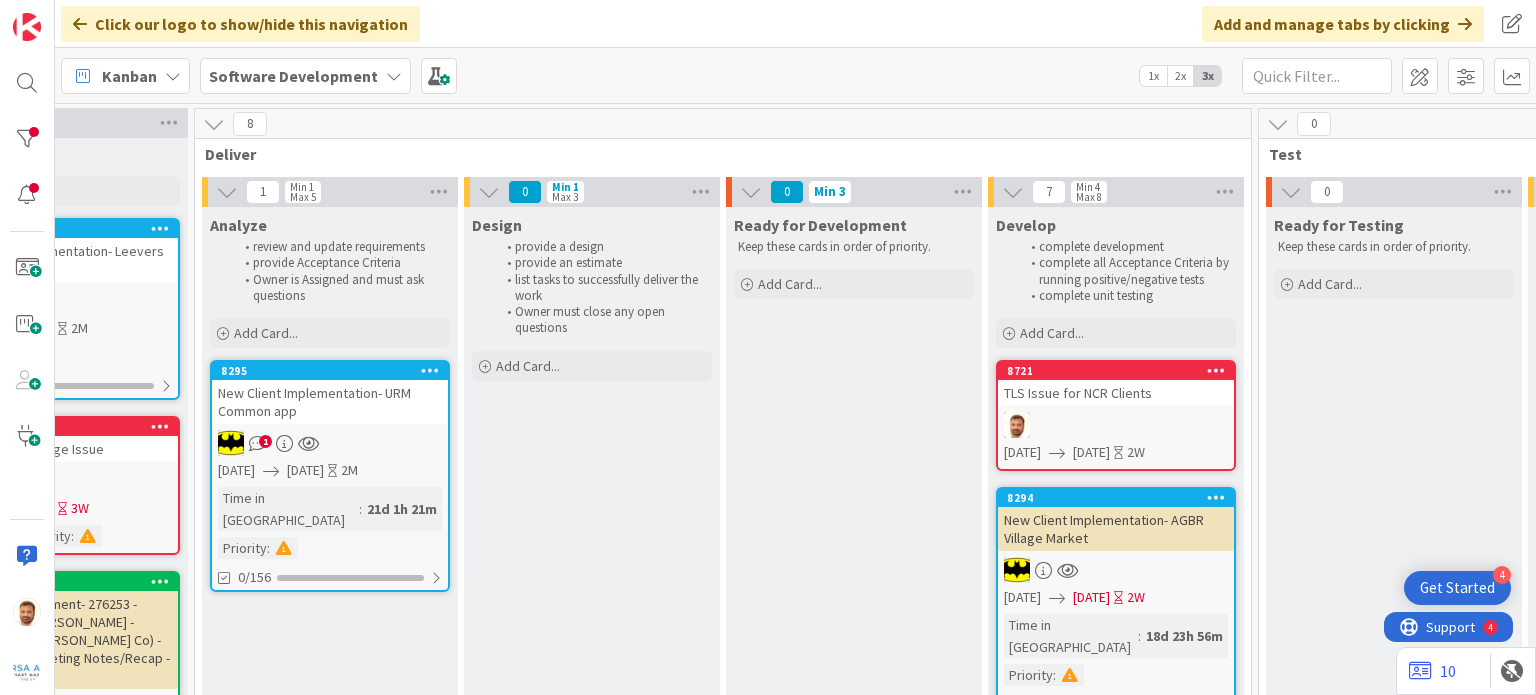 scroll, scrollTop: 0, scrollLeft: 954, axis: horizontal 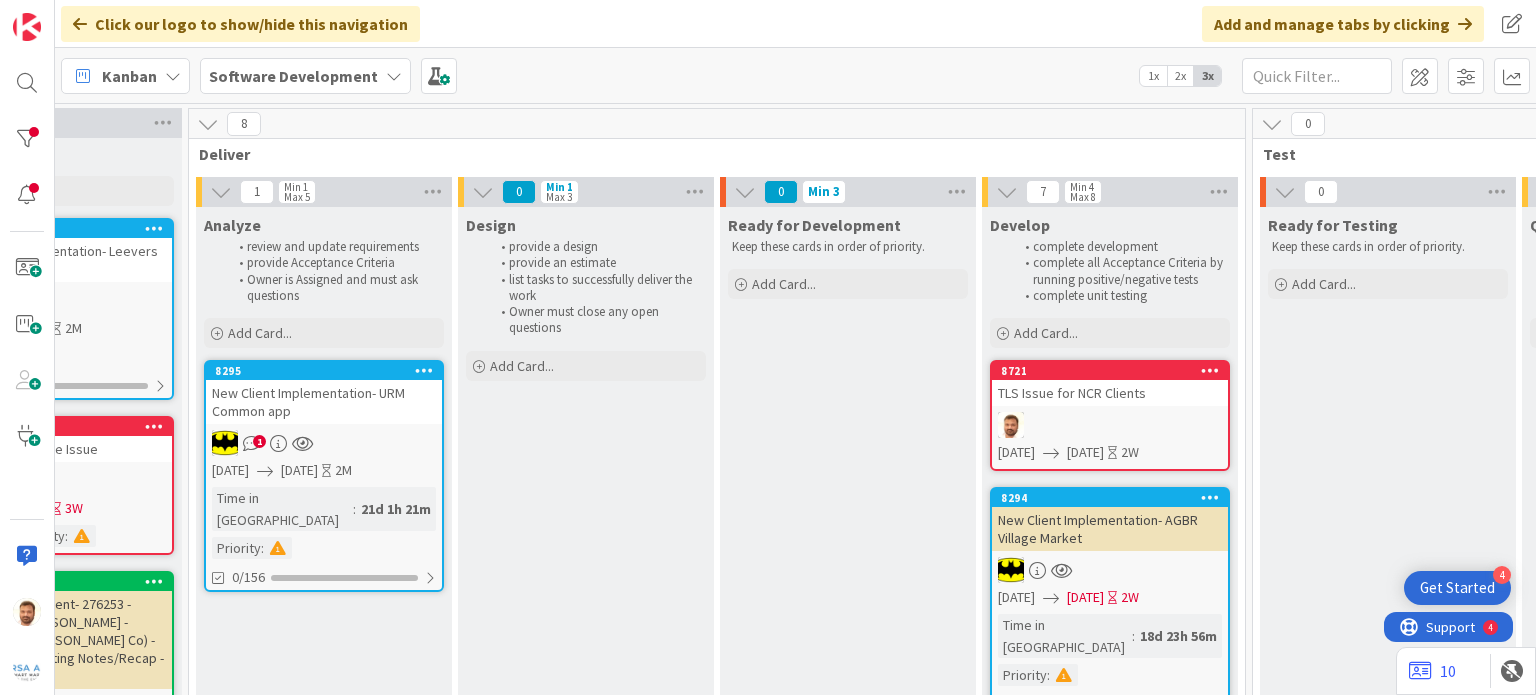 click on "TLS Issue for NCR Clients" at bounding box center [1110, 393] 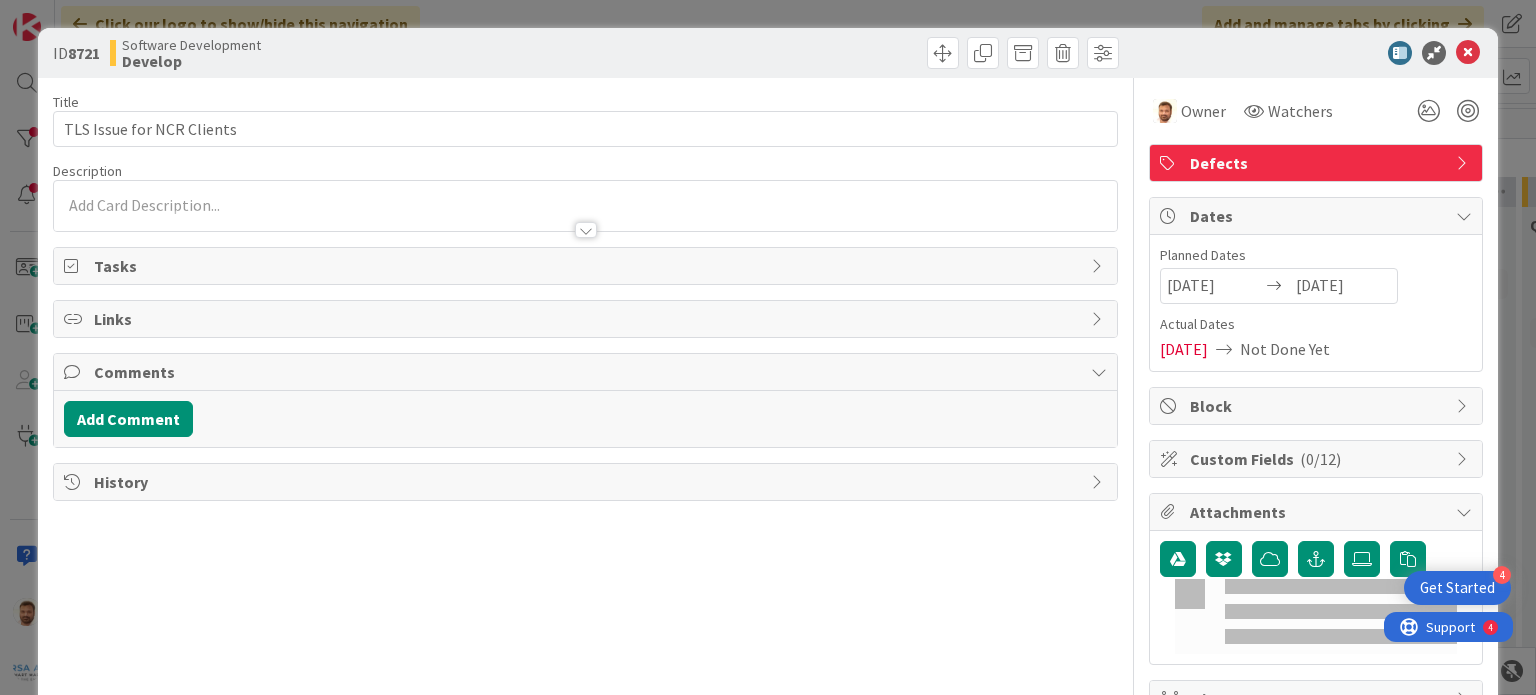 scroll, scrollTop: 0, scrollLeft: 0, axis: both 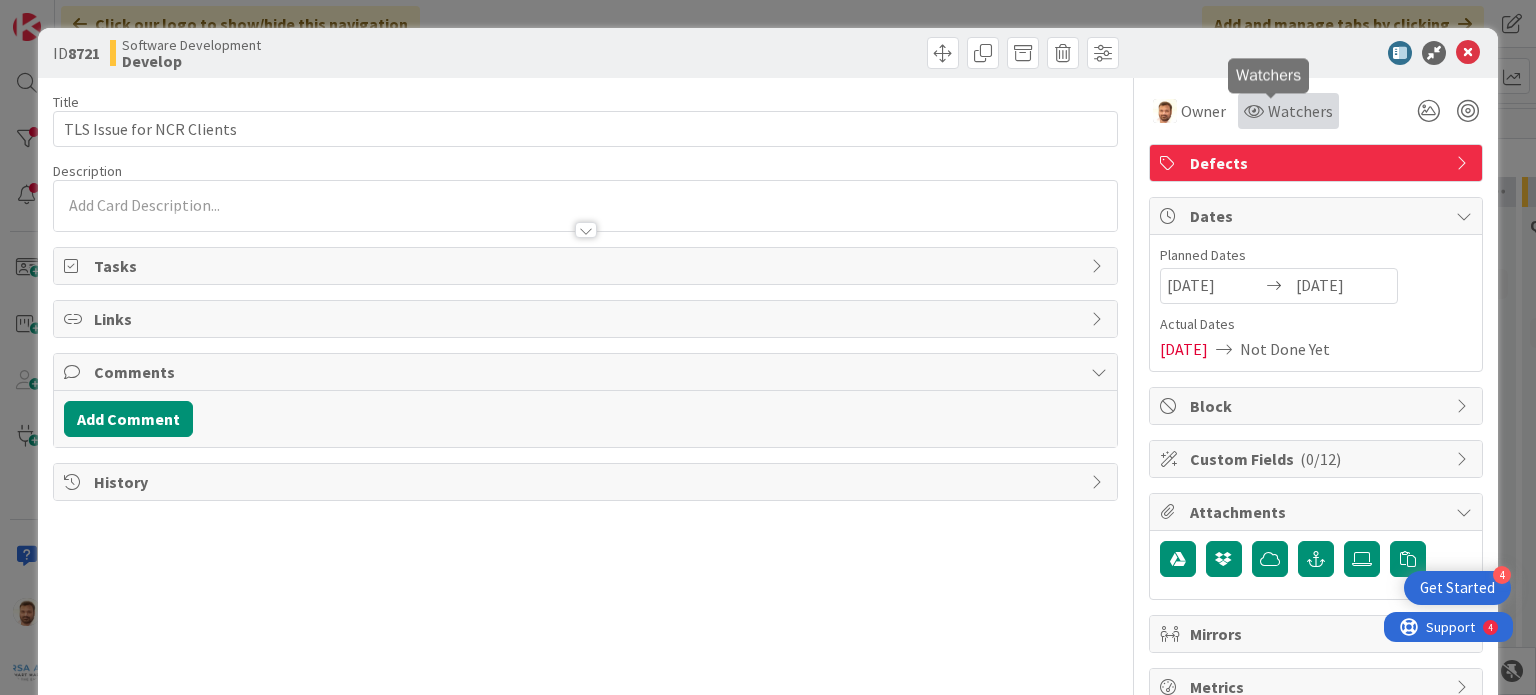 click on "Watchers" at bounding box center (1300, 111) 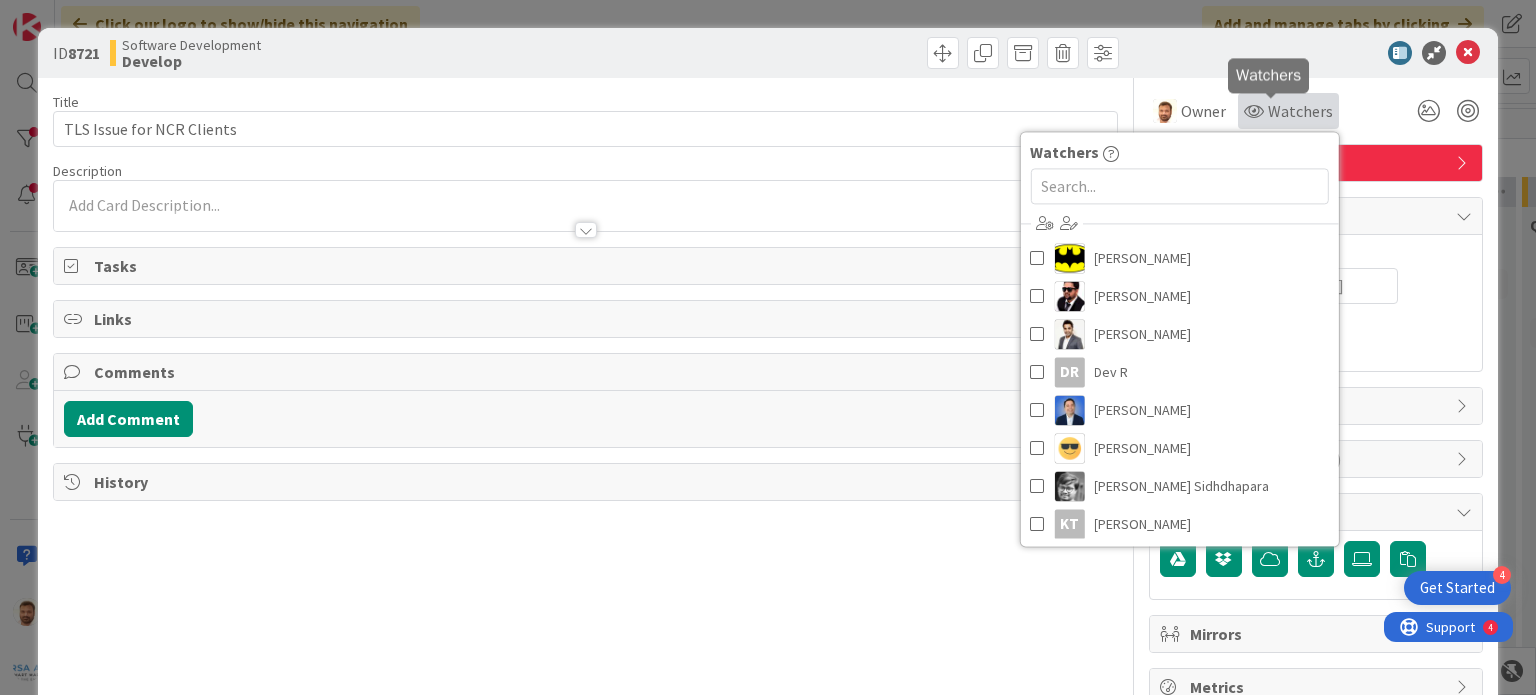 scroll, scrollTop: 0, scrollLeft: 0, axis: both 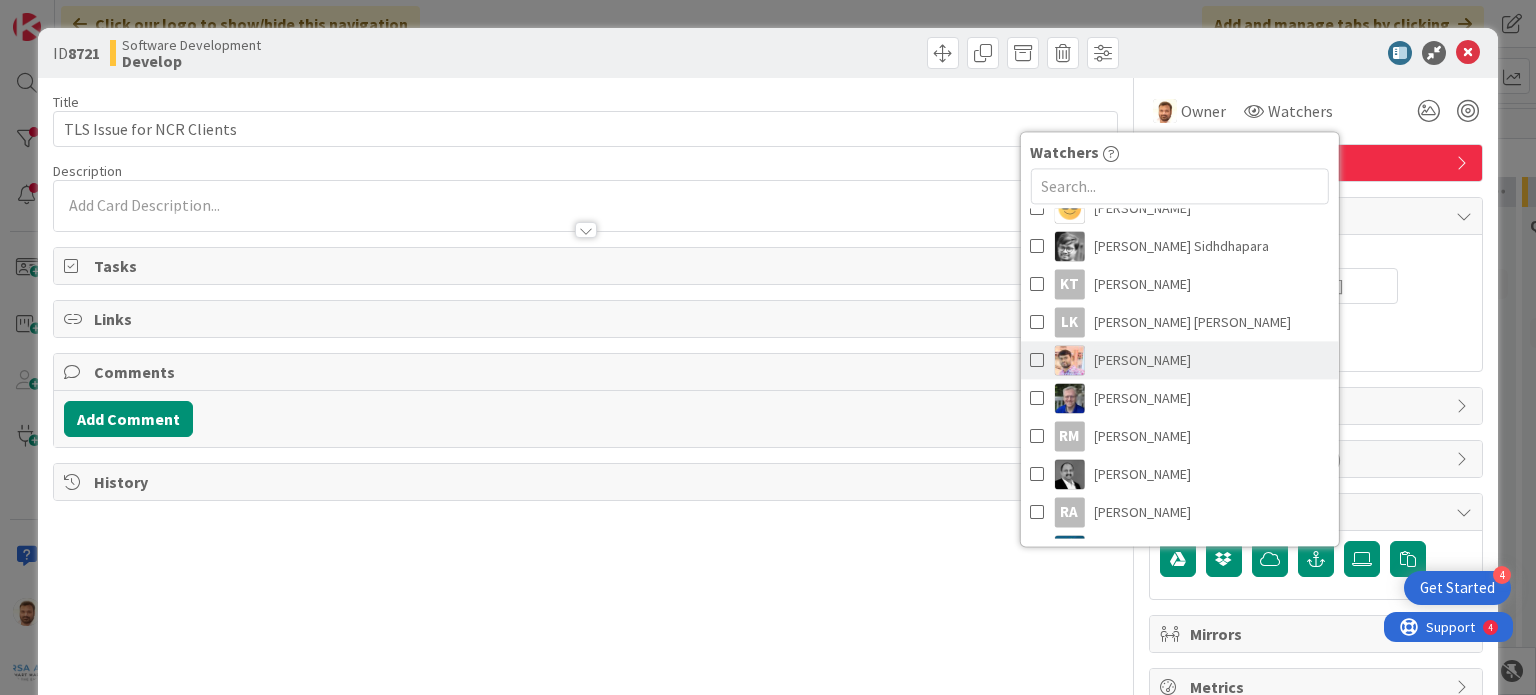 click on "[PERSON_NAME]" at bounding box center (1142, 360) 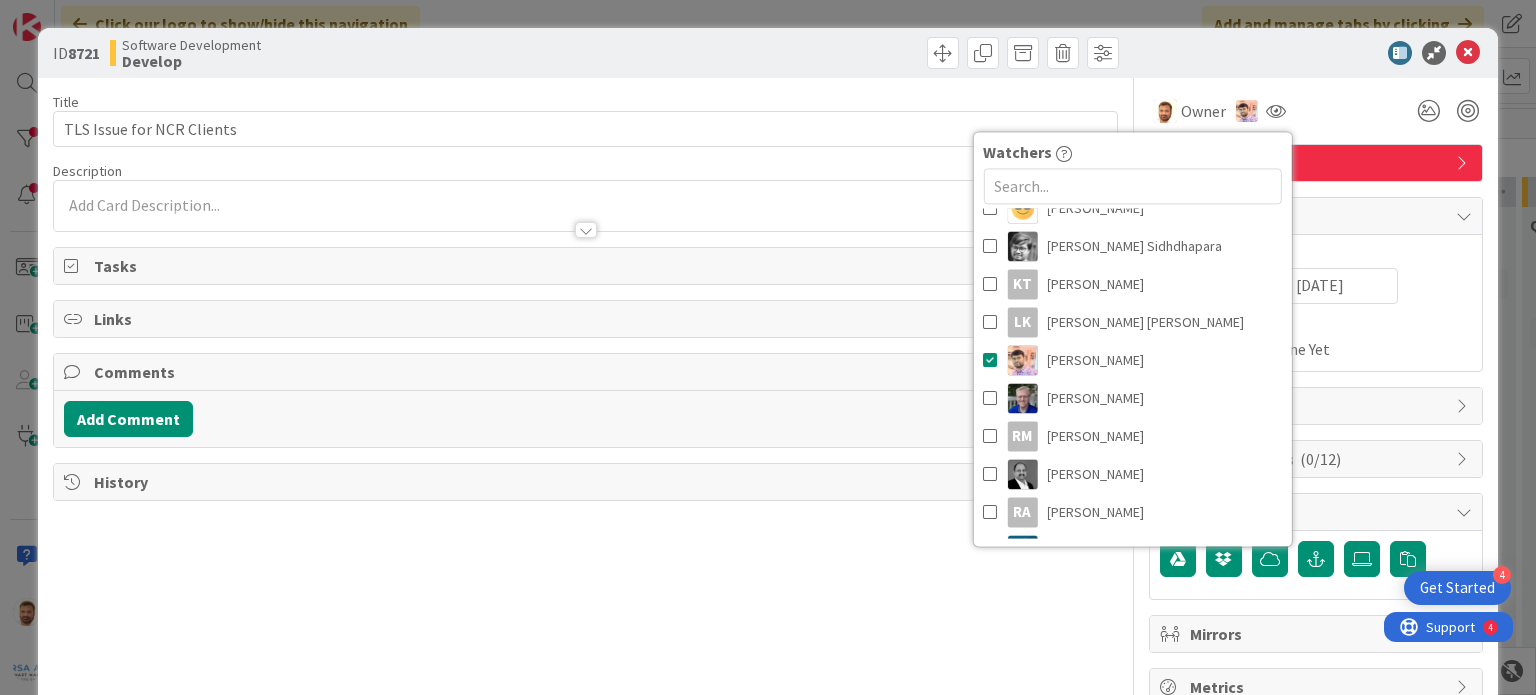 click at bounding box center [585, 220] 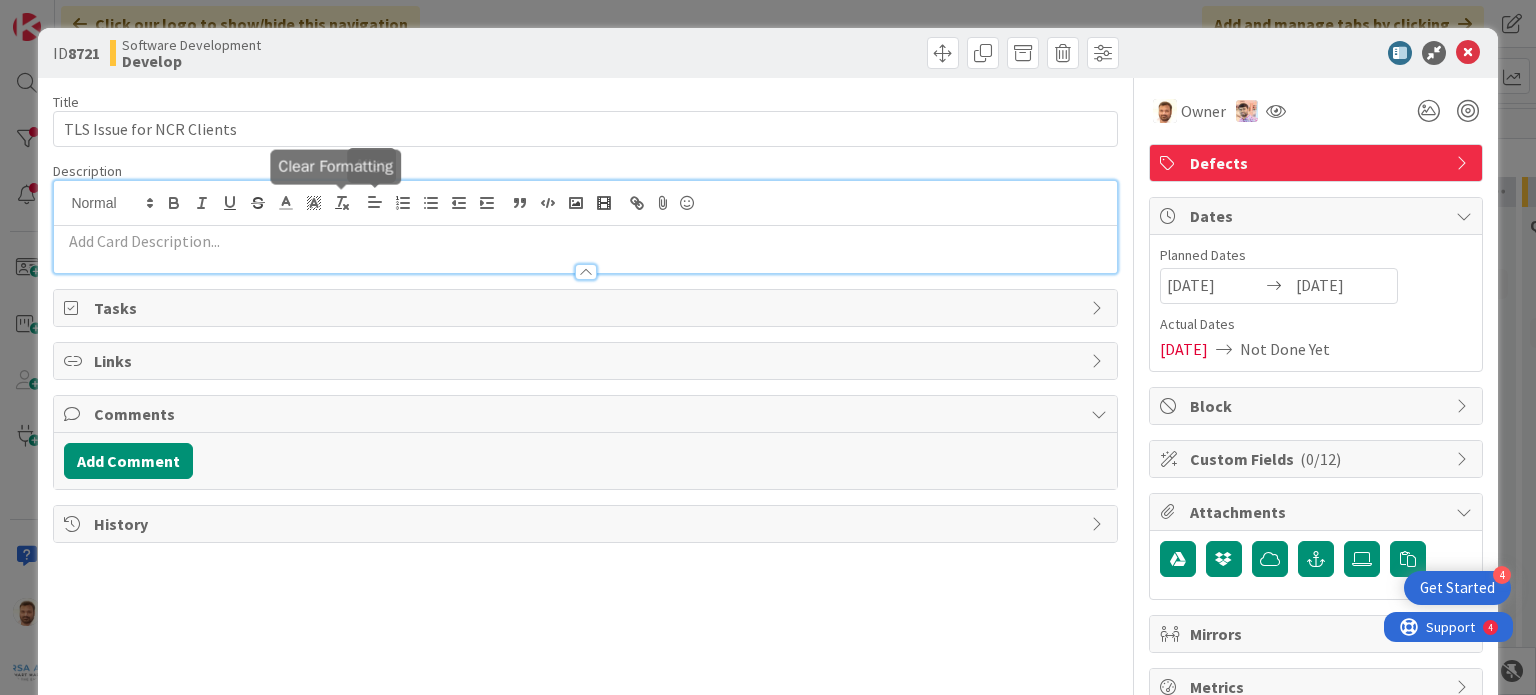 click at bounding box center [585, 241] 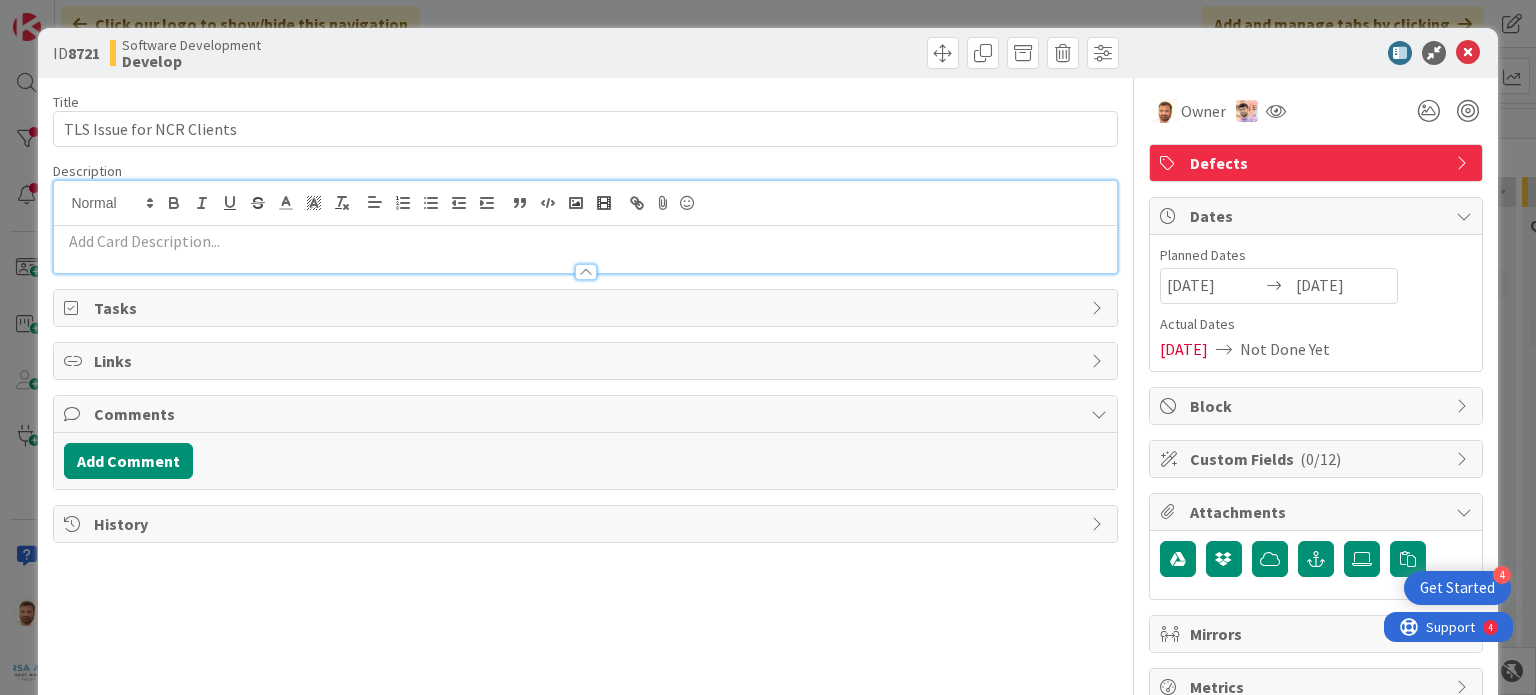 click at bounding box center (585, 241) 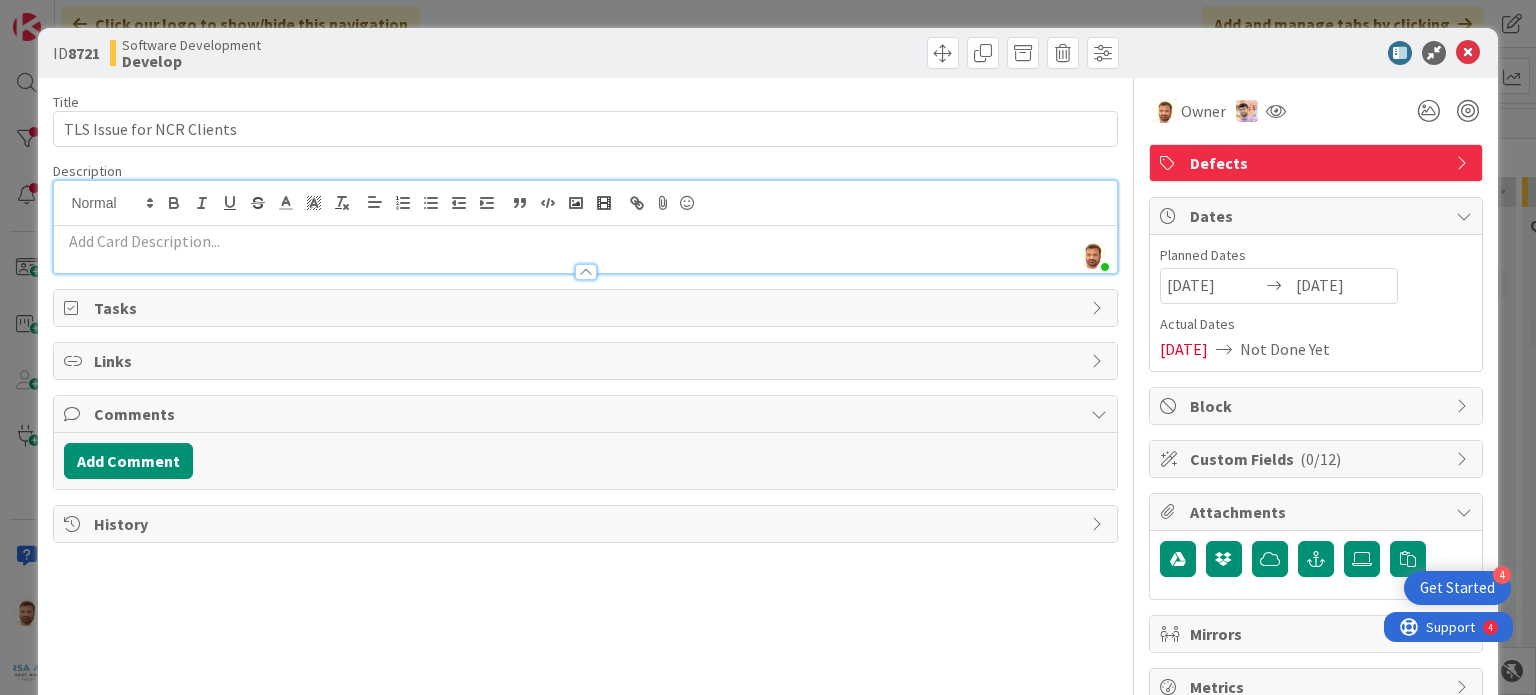 click at bounding box center (585, 241) 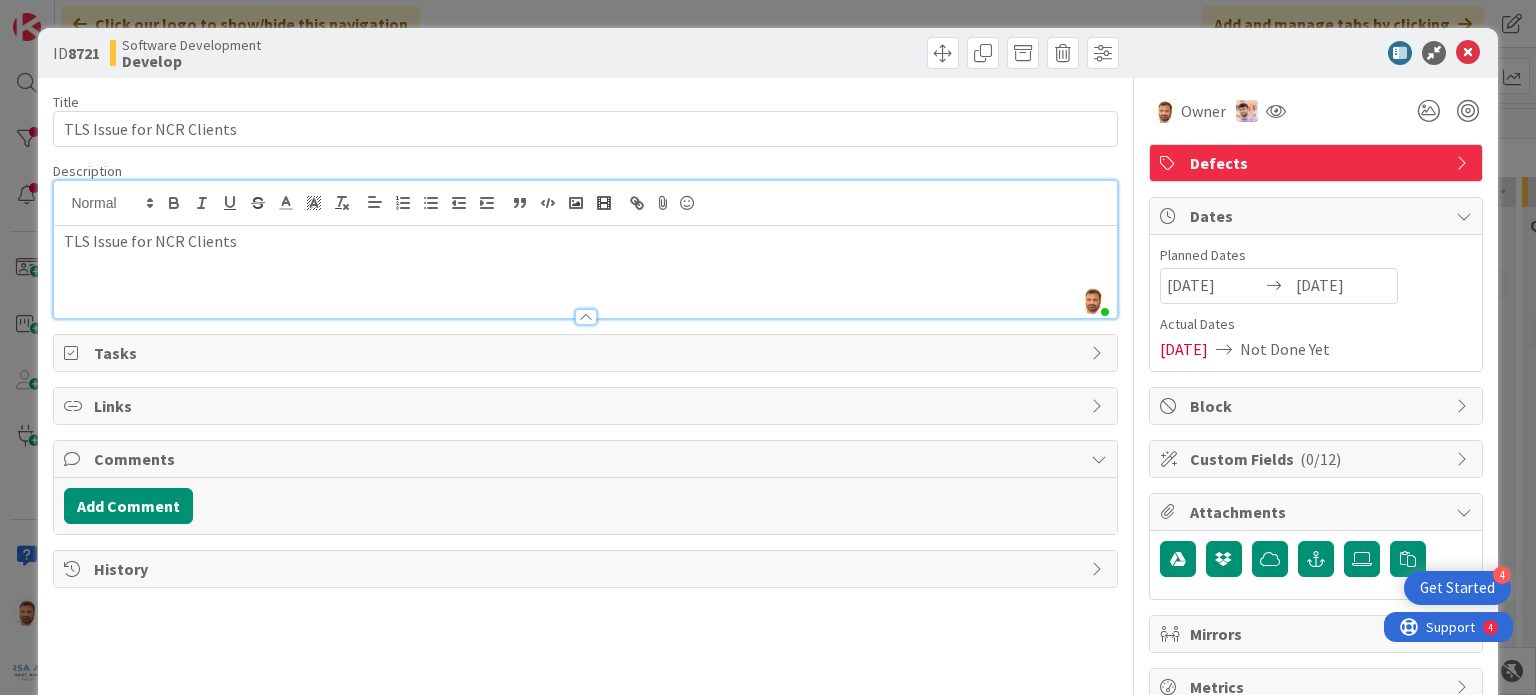 paste 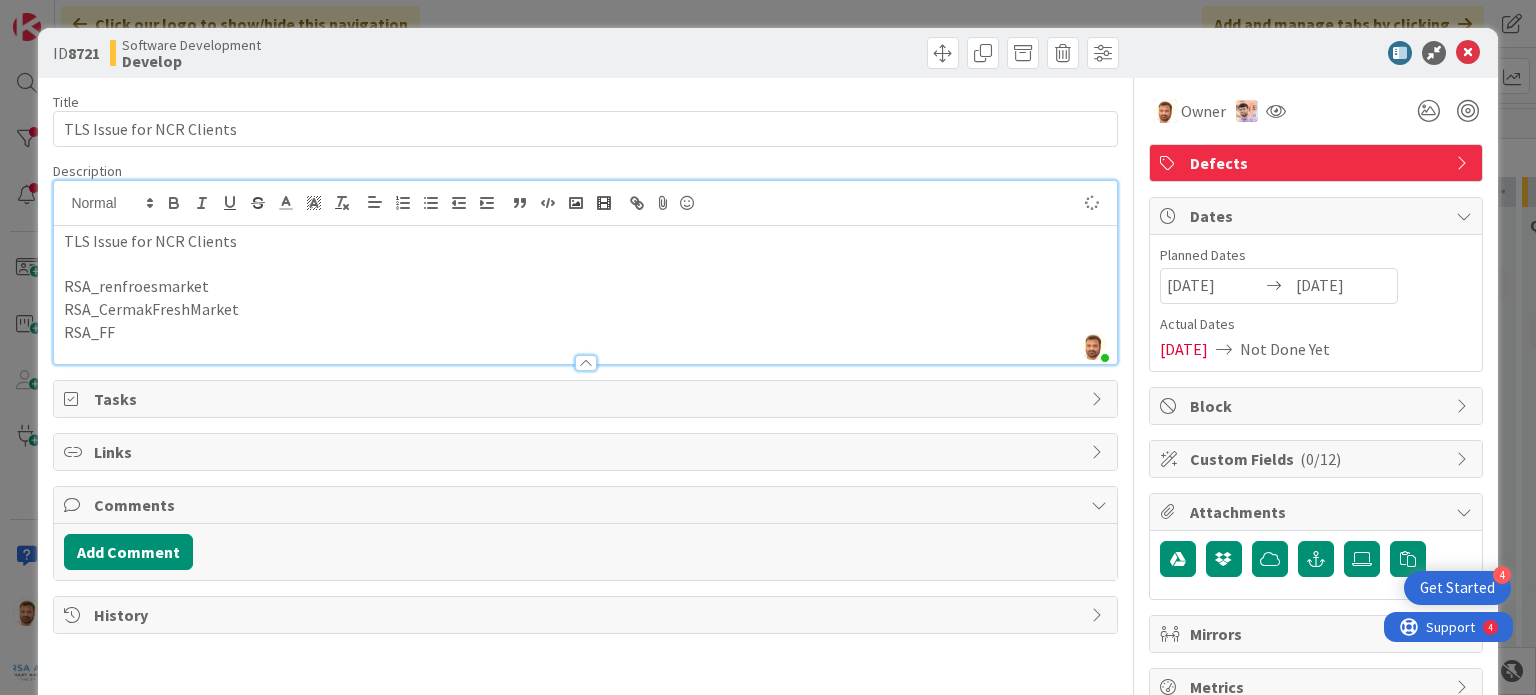 click on "RSA_renfroesmarket" at bounding box center (585, 286) 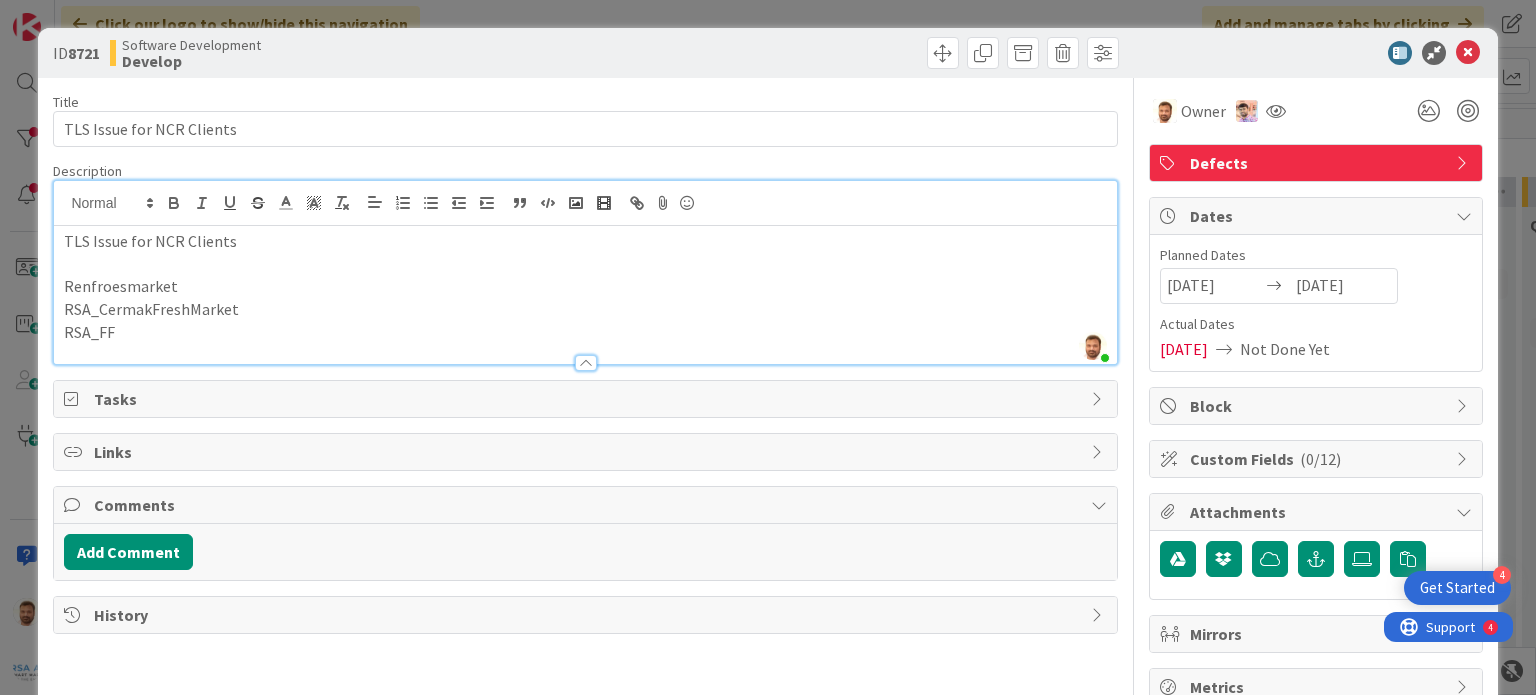 click on "Renfroesmarket" at bounding box center [585, 286] 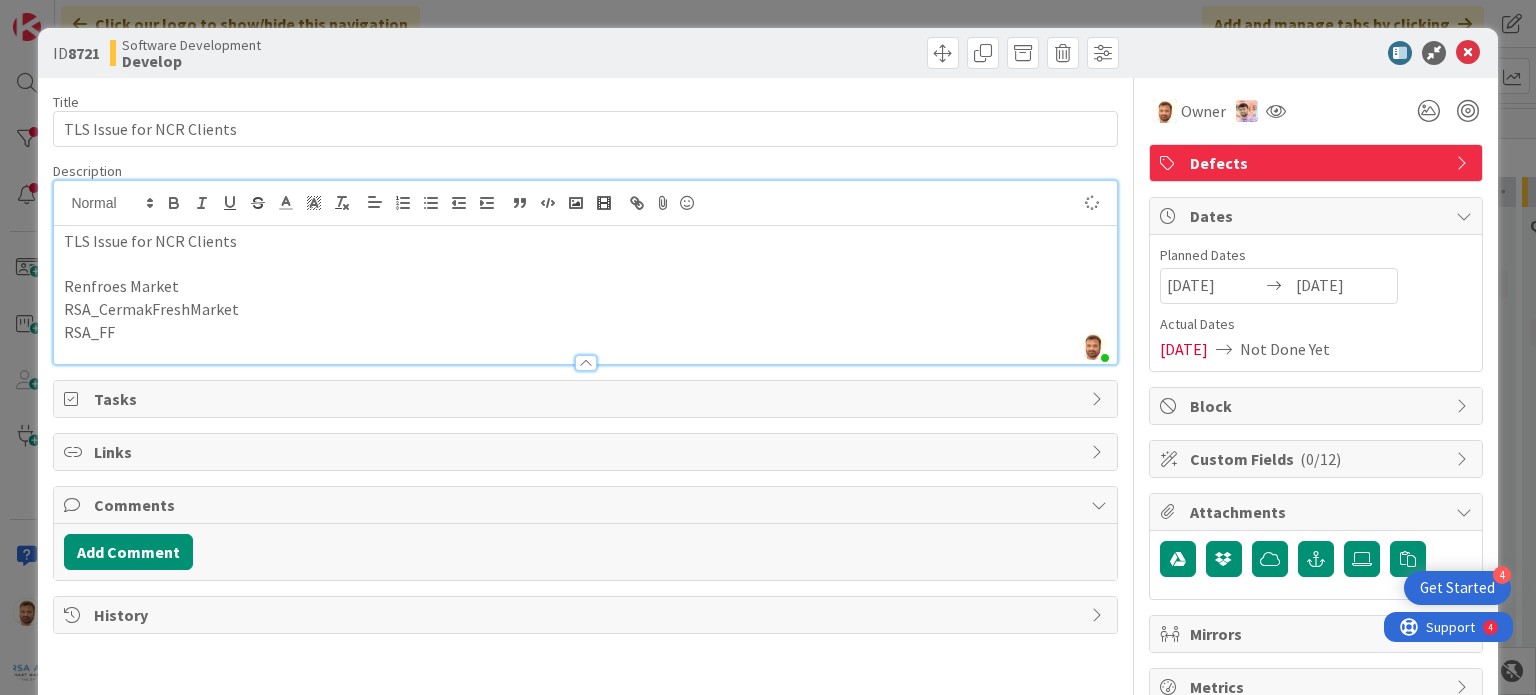 click on "RSA_CermakFreshMarket" at bounding box center (585, 309) 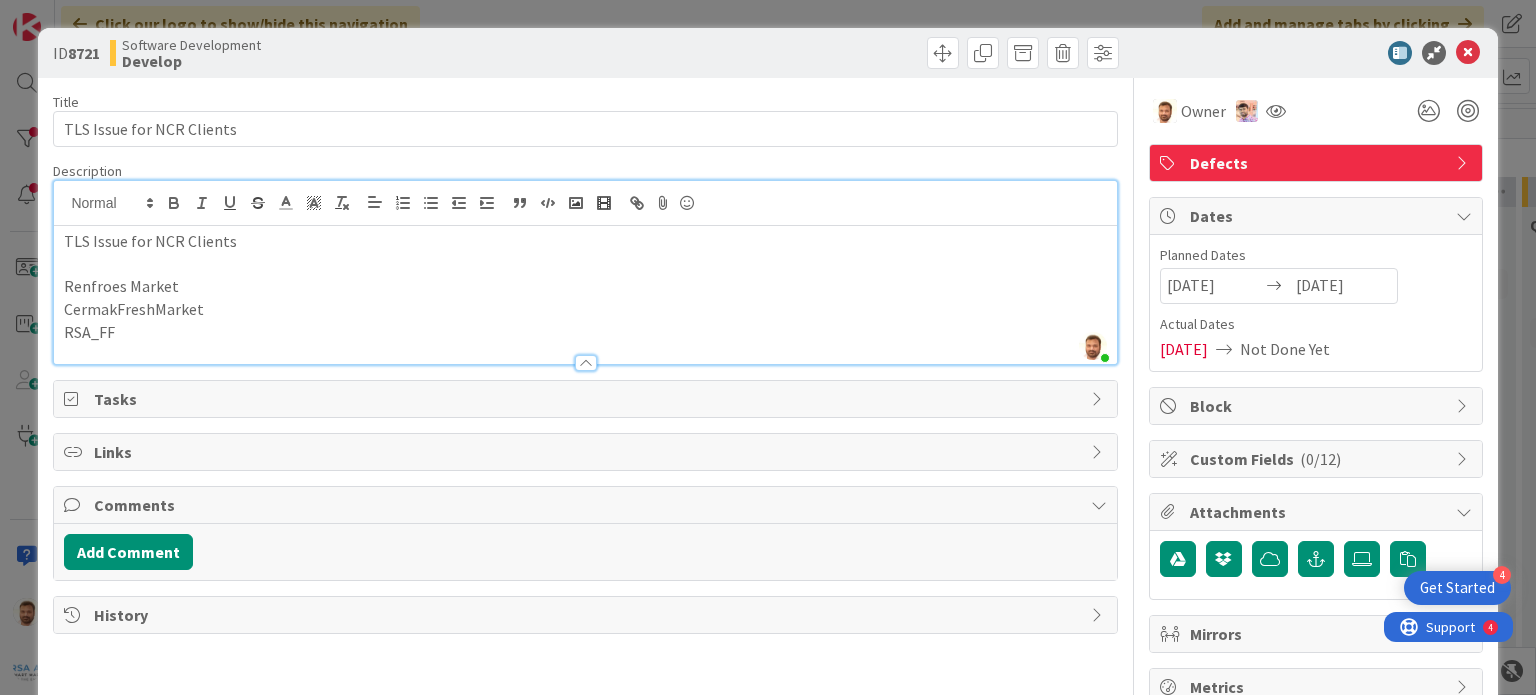 click on "CermakFreshMarket" at bounding box center [585, 309] 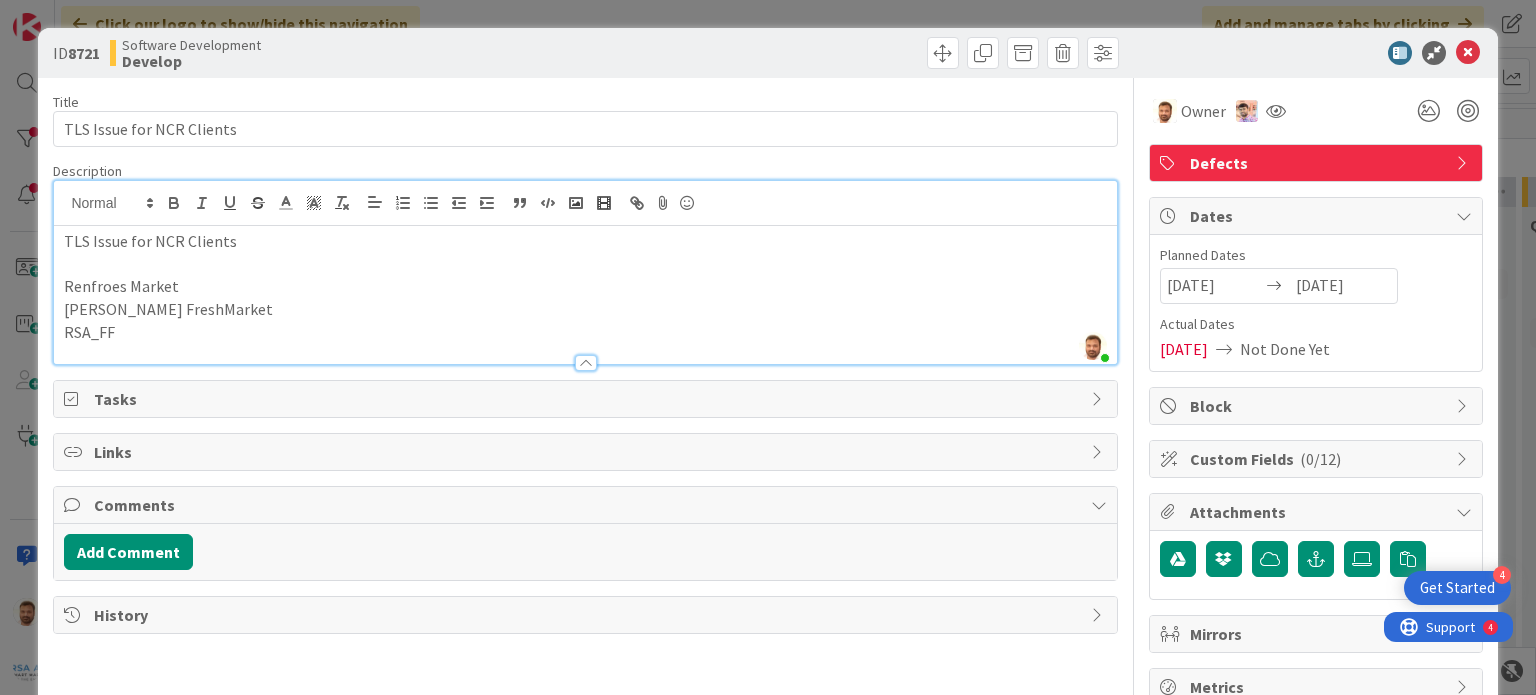 click on "[PERSON_NAME] FreshMarket" at bounding box center [585, 309] 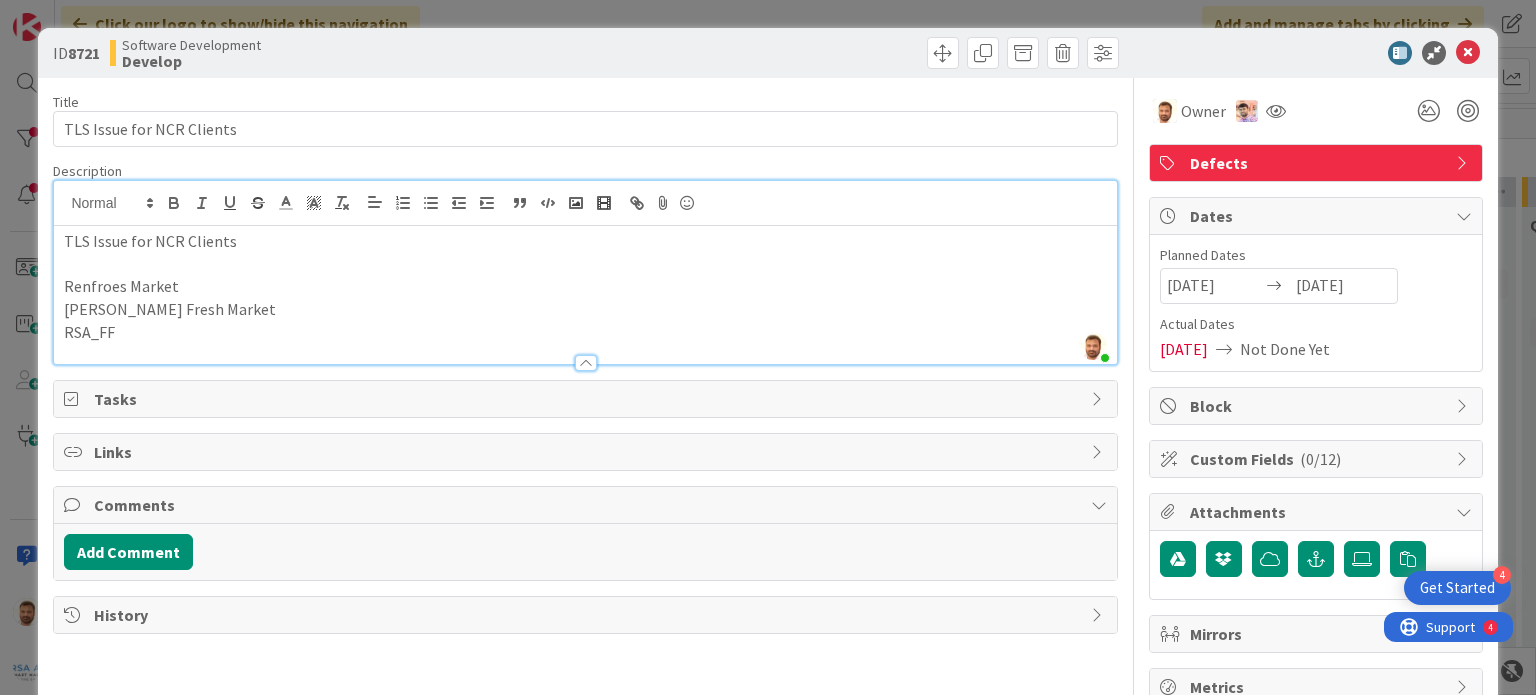 click on "RSA_FF" at bounding box center [585, 332] 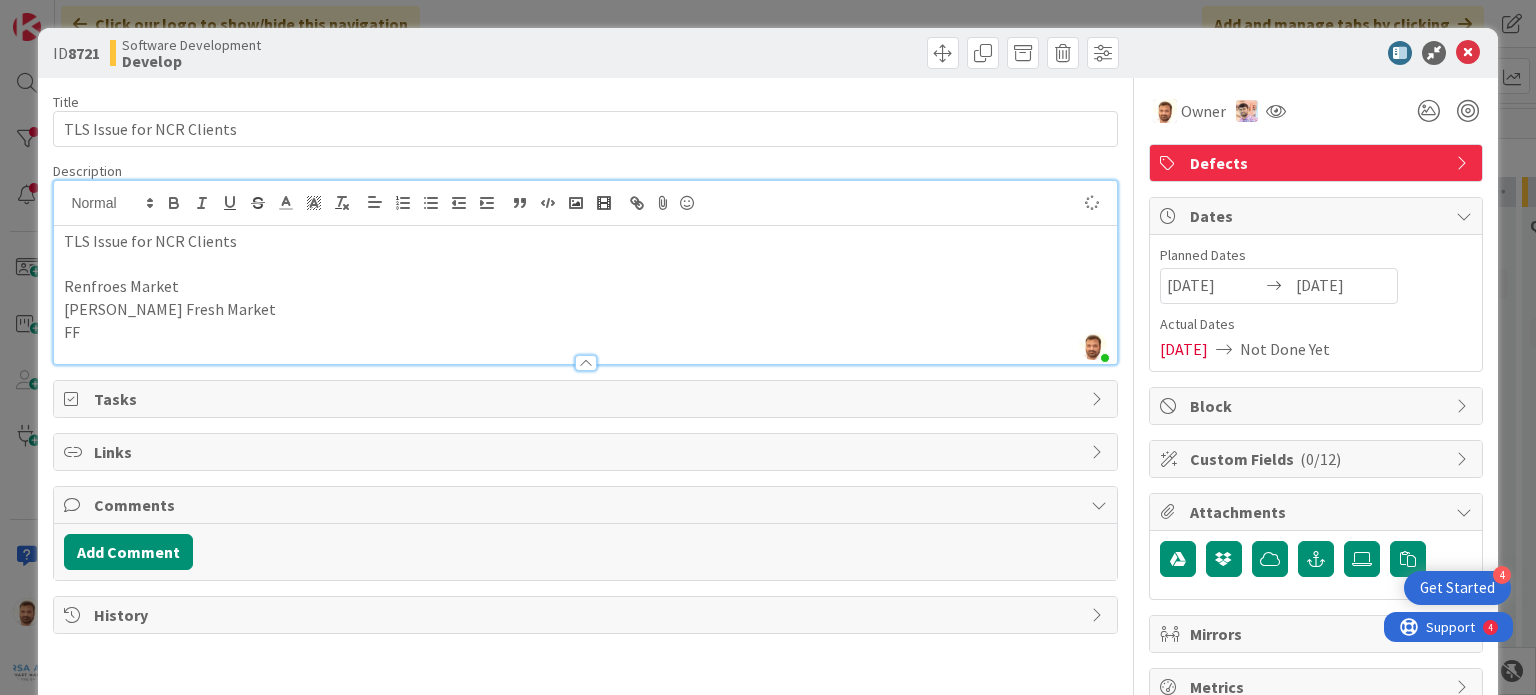 click on "FF" at bounding box center [585, 332] 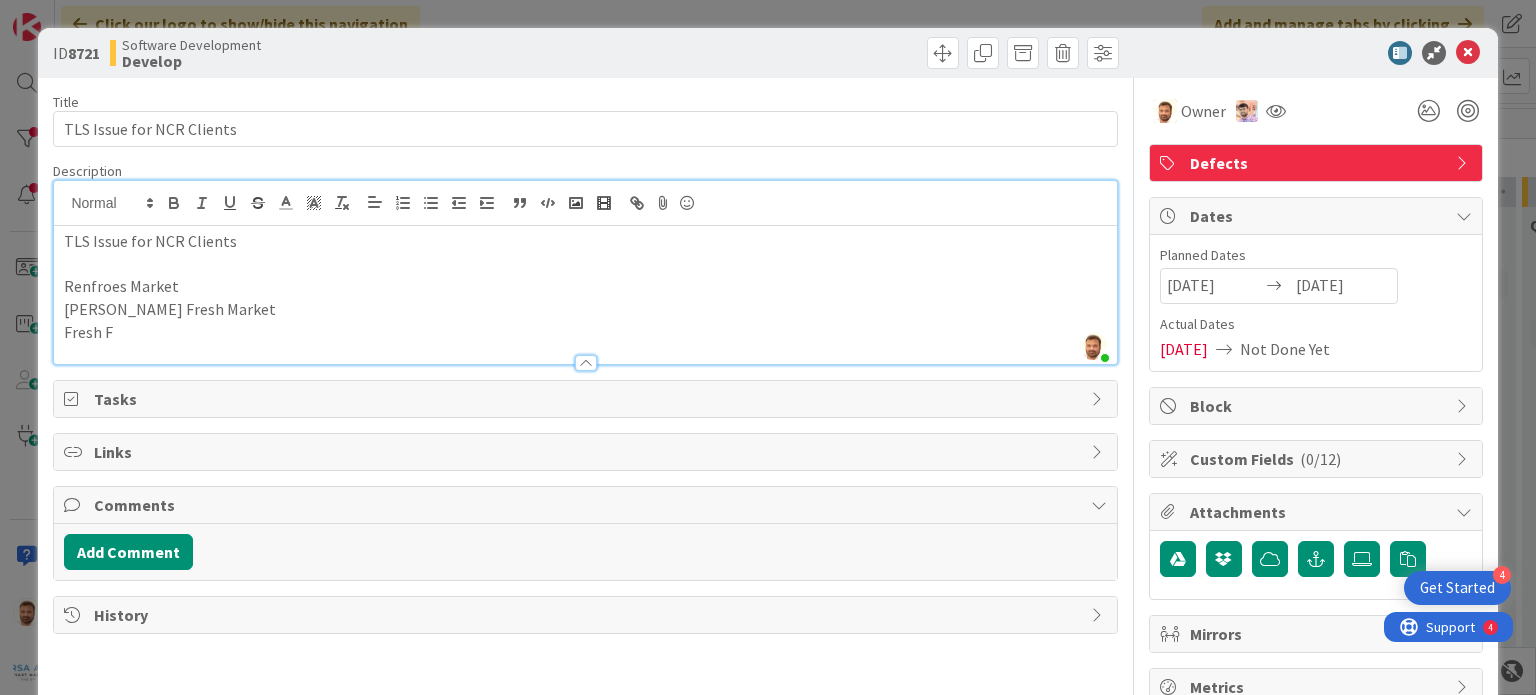 click on "Fresh F" at bounding box center [585, 332] 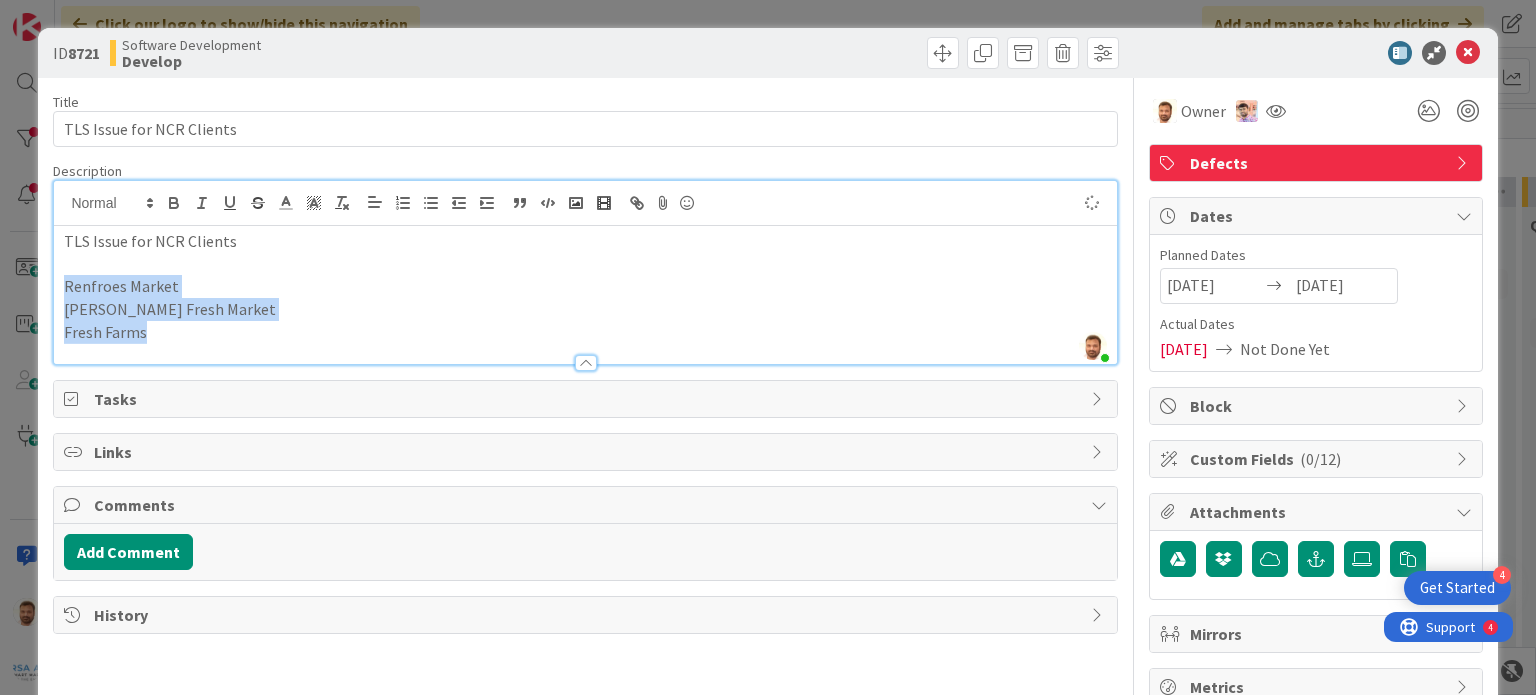 drag, startPoint x: 211, startPoint y: 336, endPoint x: 60, endPoint y: 284, distance: 159.70285 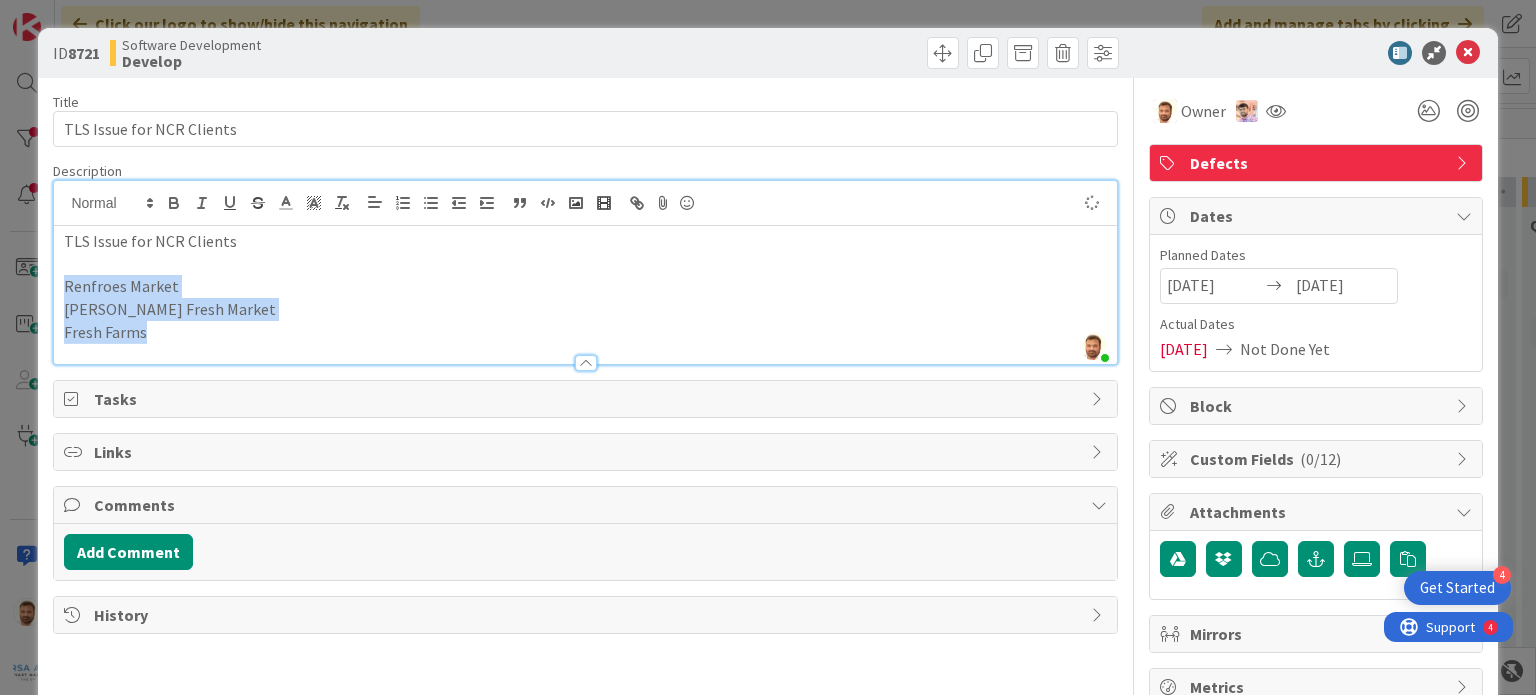 click on "TLS Issue for NCR Clients Renfroes Market [PERSON_NAME] Fresh Market Fresh Farms" at bounding box center [585, 295] 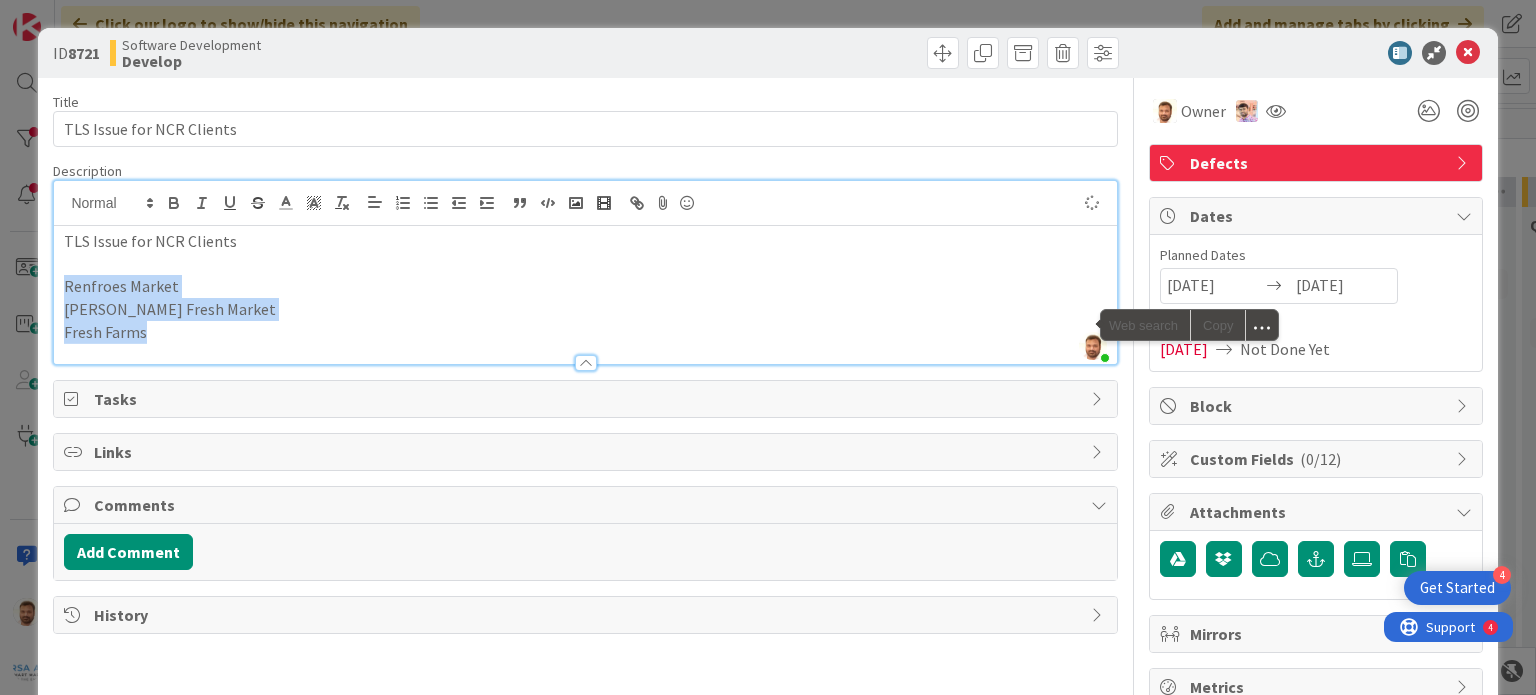 copy on "Renfroes Market [PERSON_NAME] Fresh Market Fresh Farms" 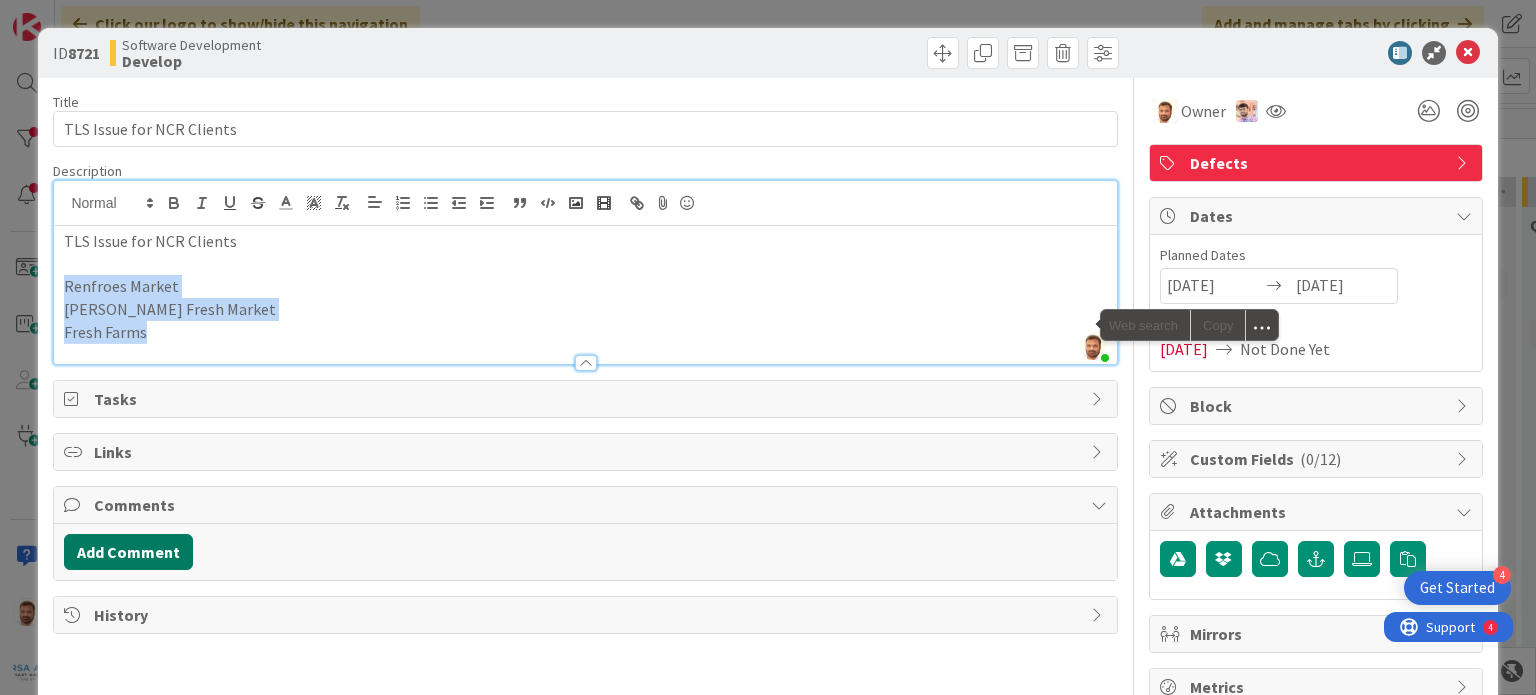 click on "Add Comment" at bounding box center (128, 552) 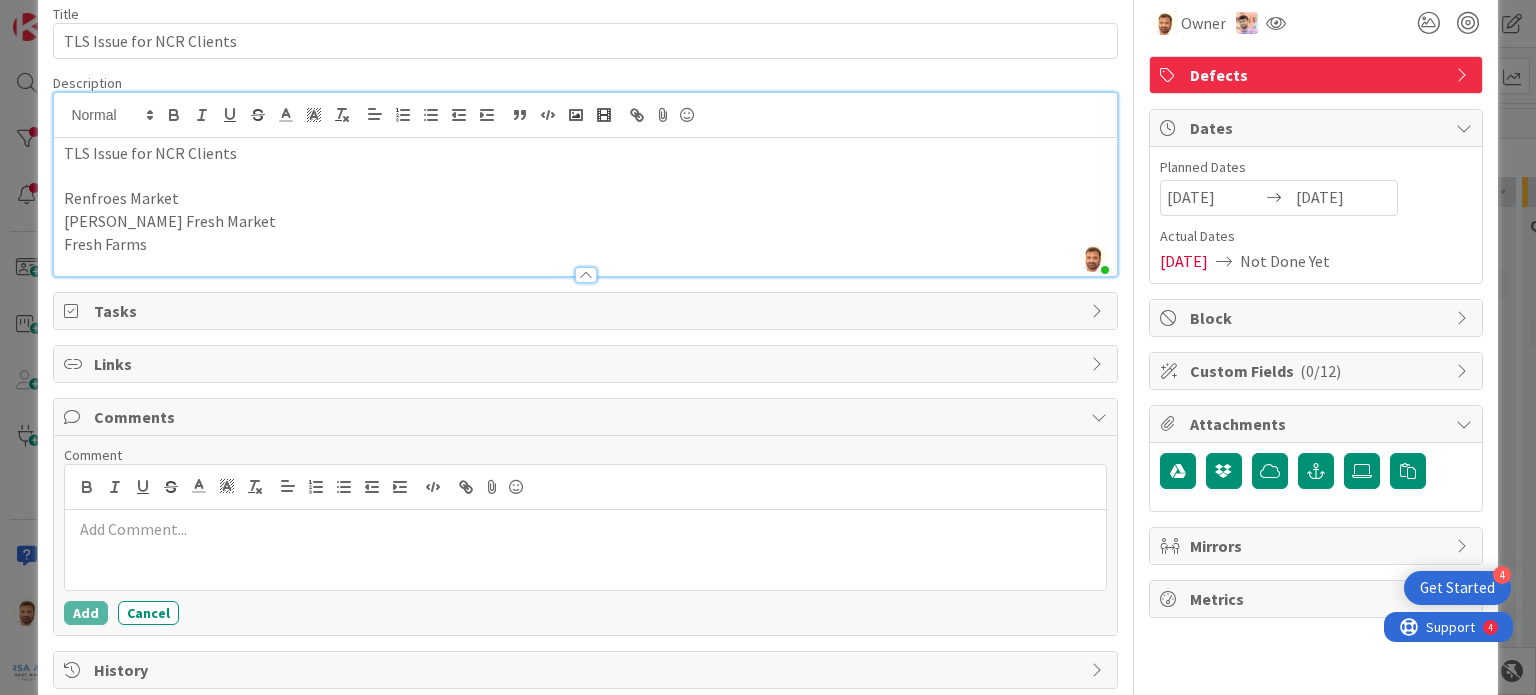scroll, scrollTop: 90, scrollLeft: 0, axis: vertical 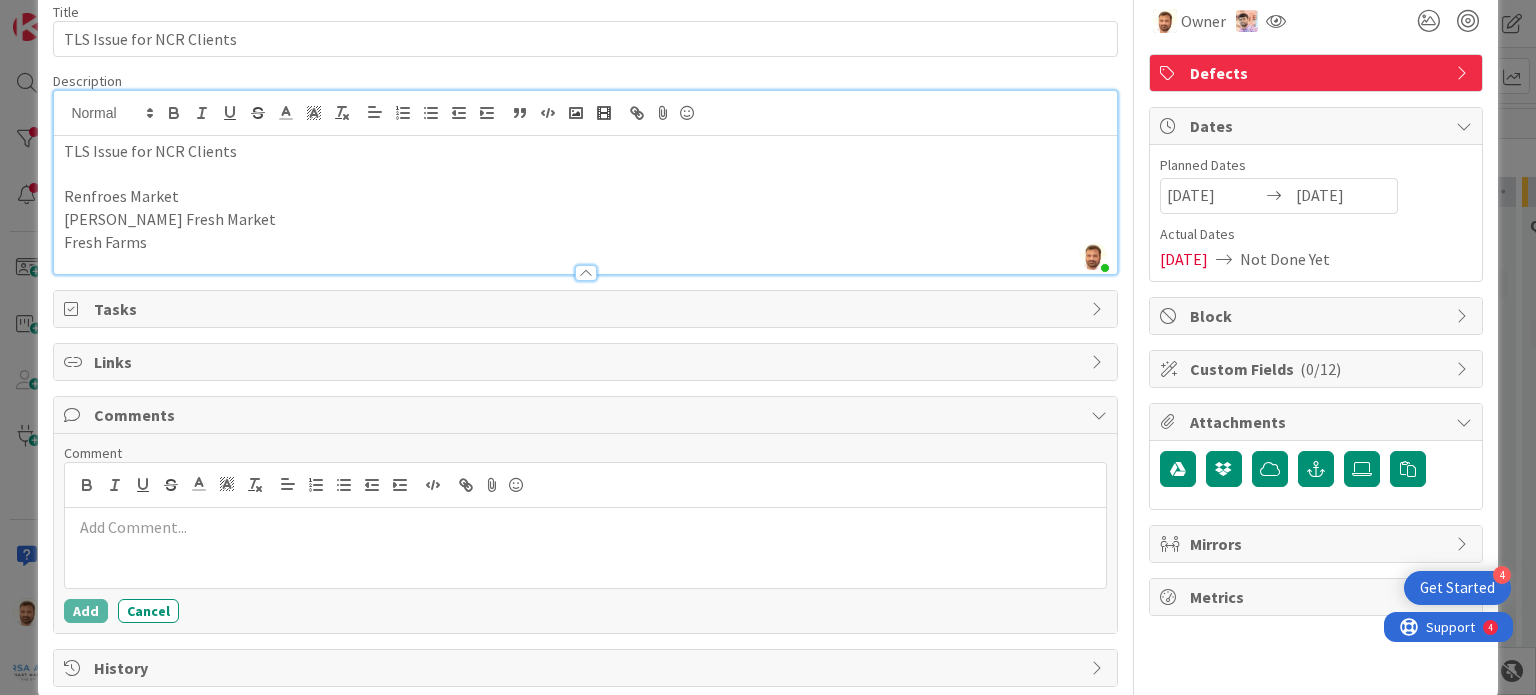 click at bounding box center (585, 548) 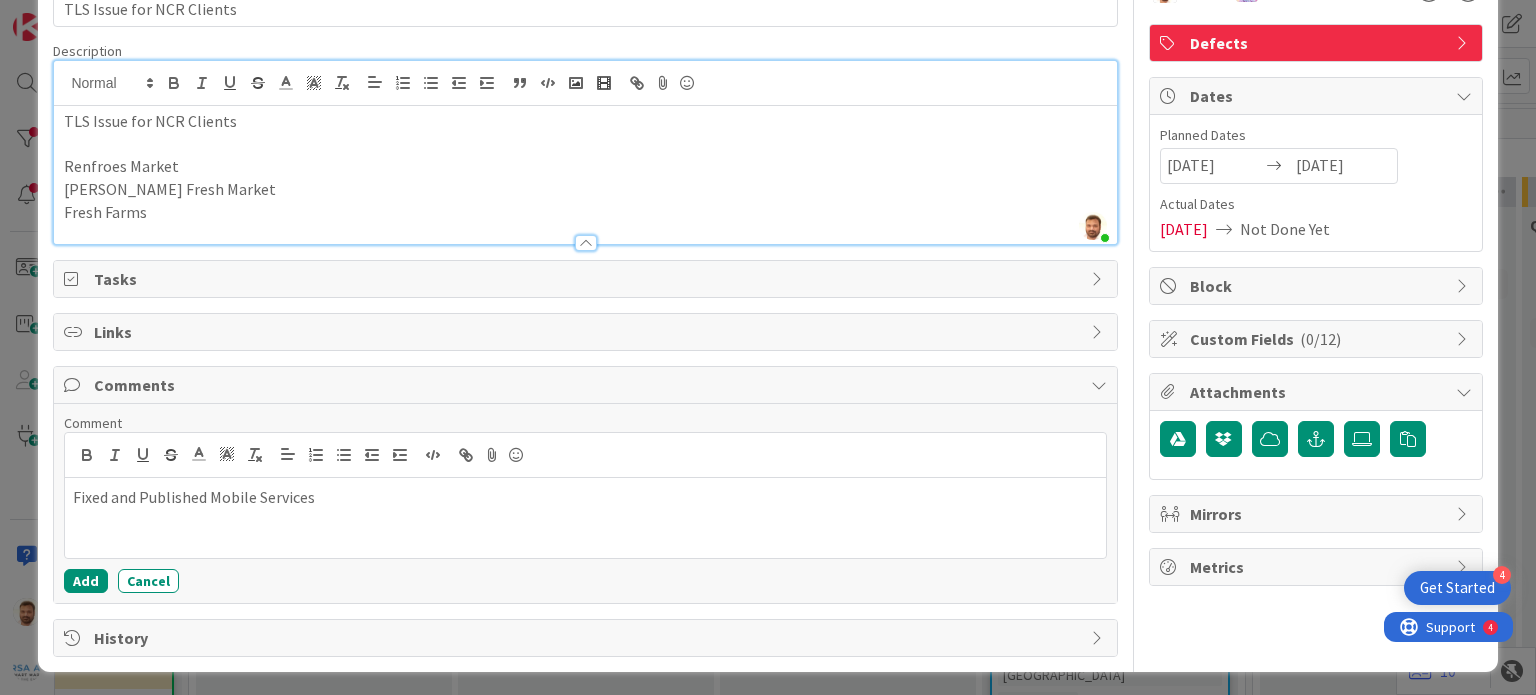 scroll, scrollTop: 119, scrollLeft: 0, axis: vertical 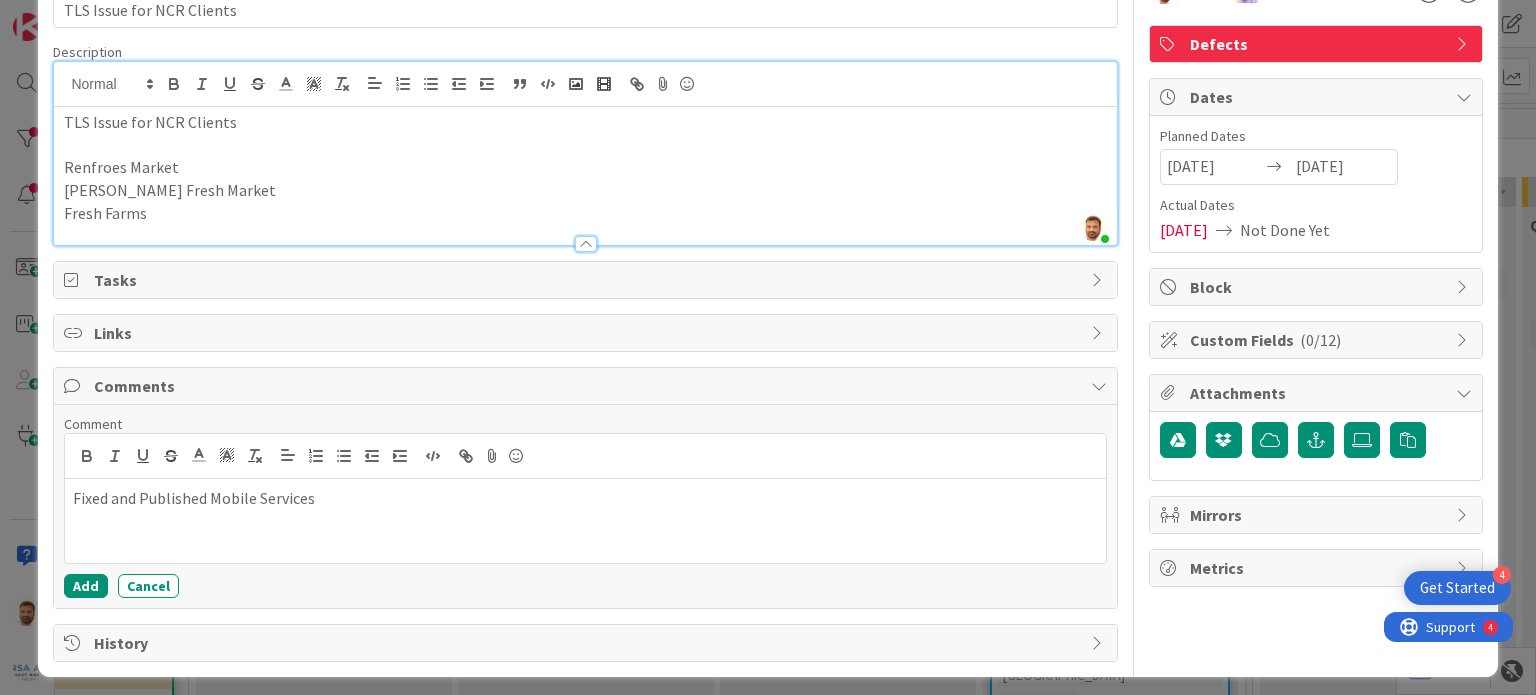 click on "Fixed and Published Mobile Services" at bounding box center [585, 498] 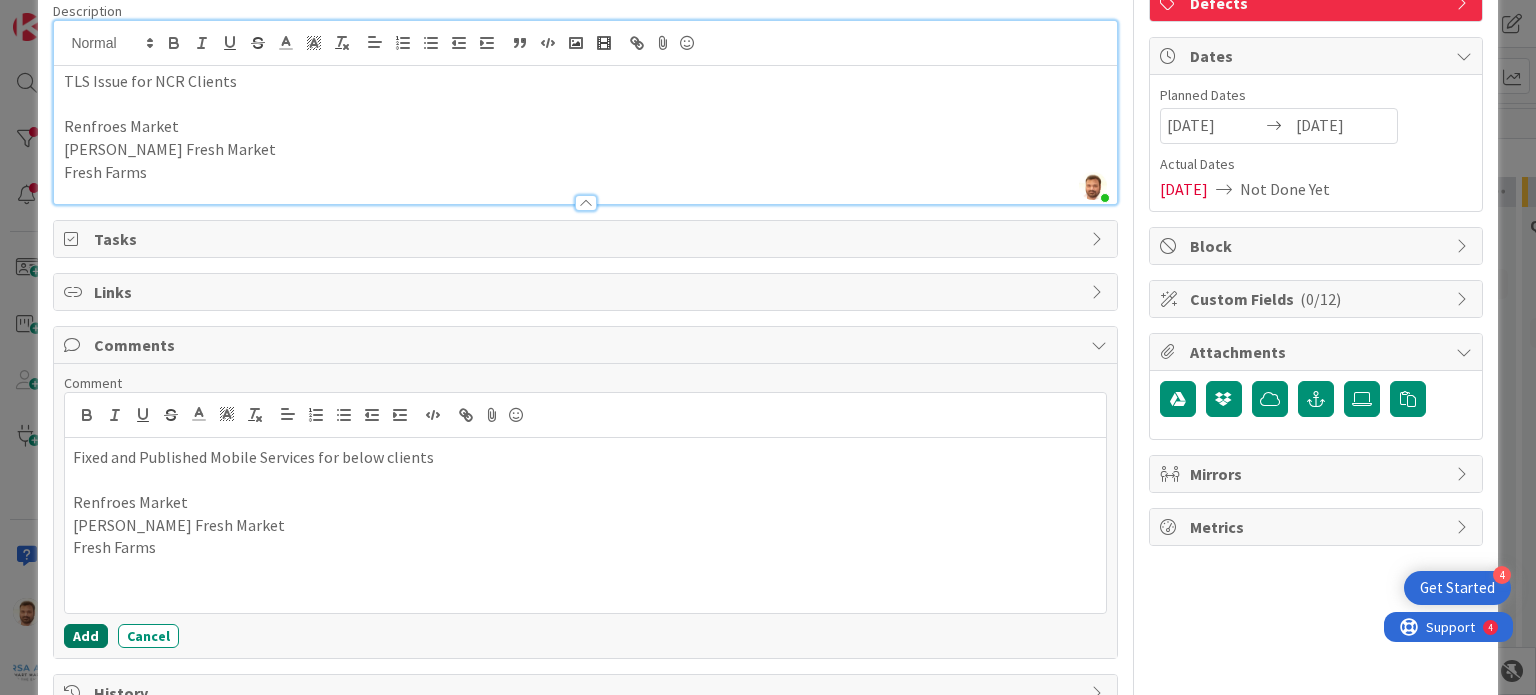 click on "Add" at bounding box center [86, 636] 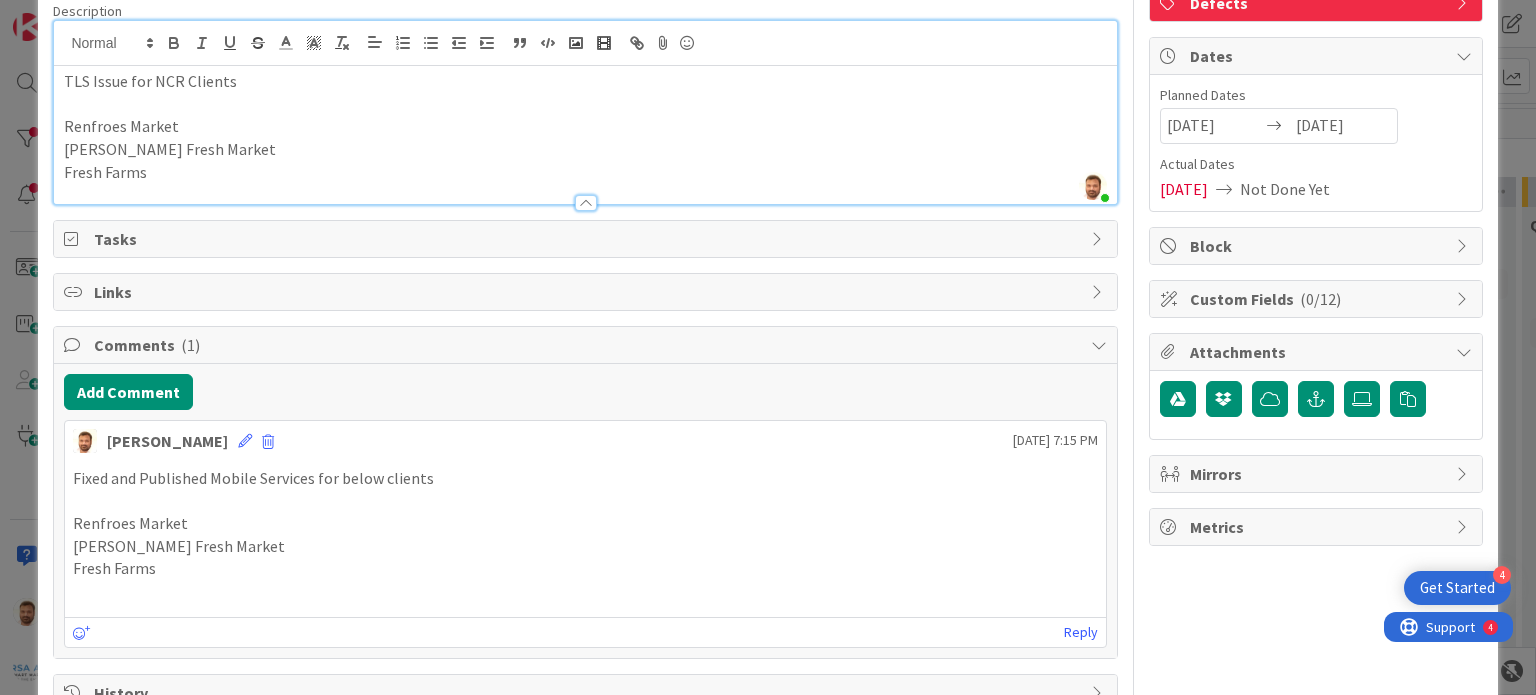 scroll, scrollTop: 0, scrollLeft: 0, axis: both 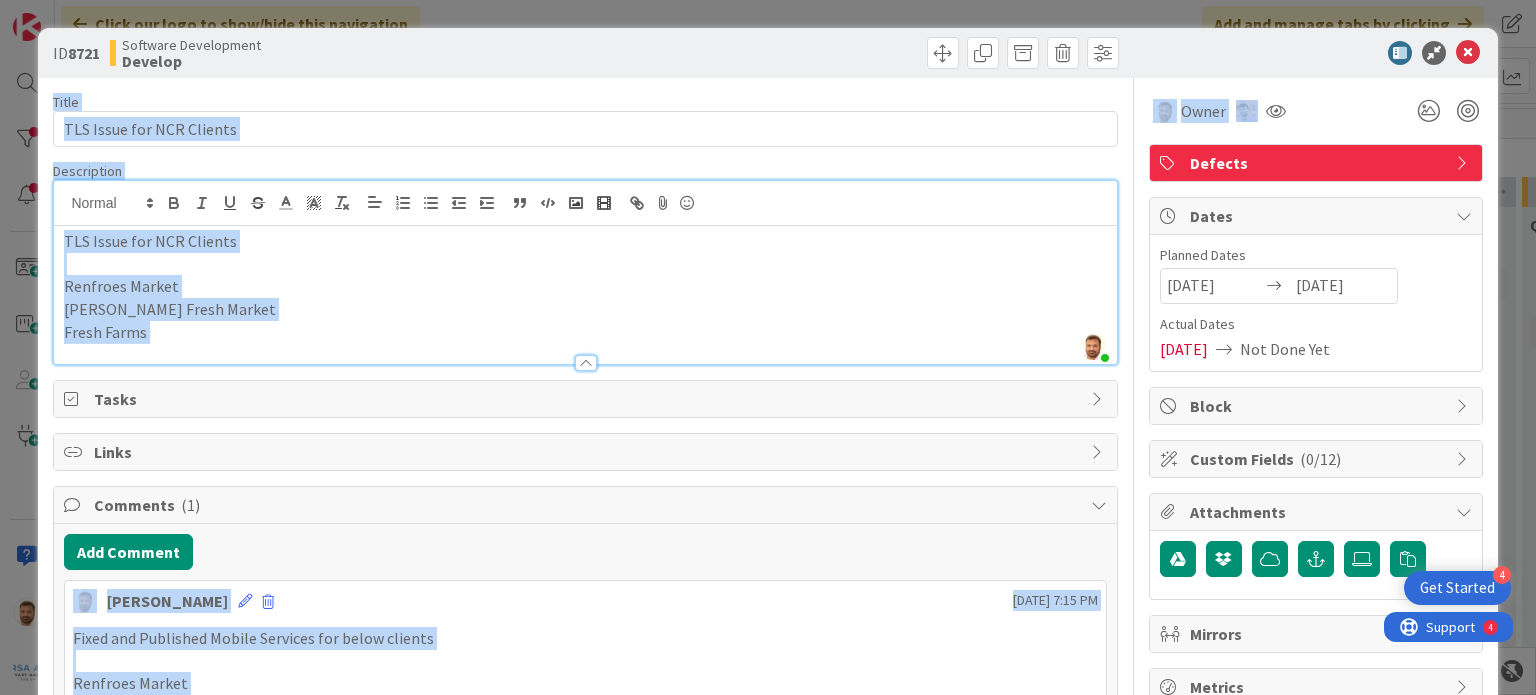 drag, startPoint x: 1455, startPoint y: 47, endPoint x: 1228, endPoint y: 123, distance: 239.38463 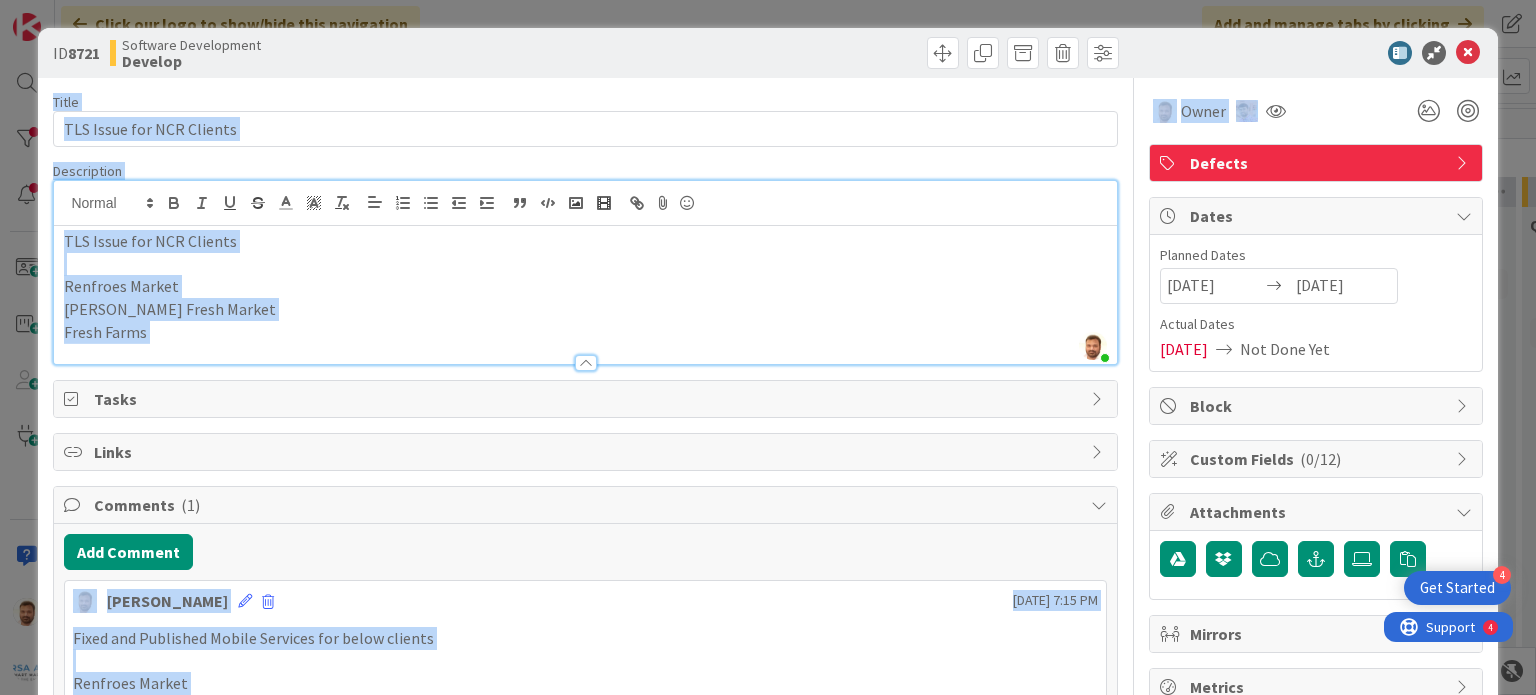 click on "Fresh Farms" at bounding box center (585, 332) 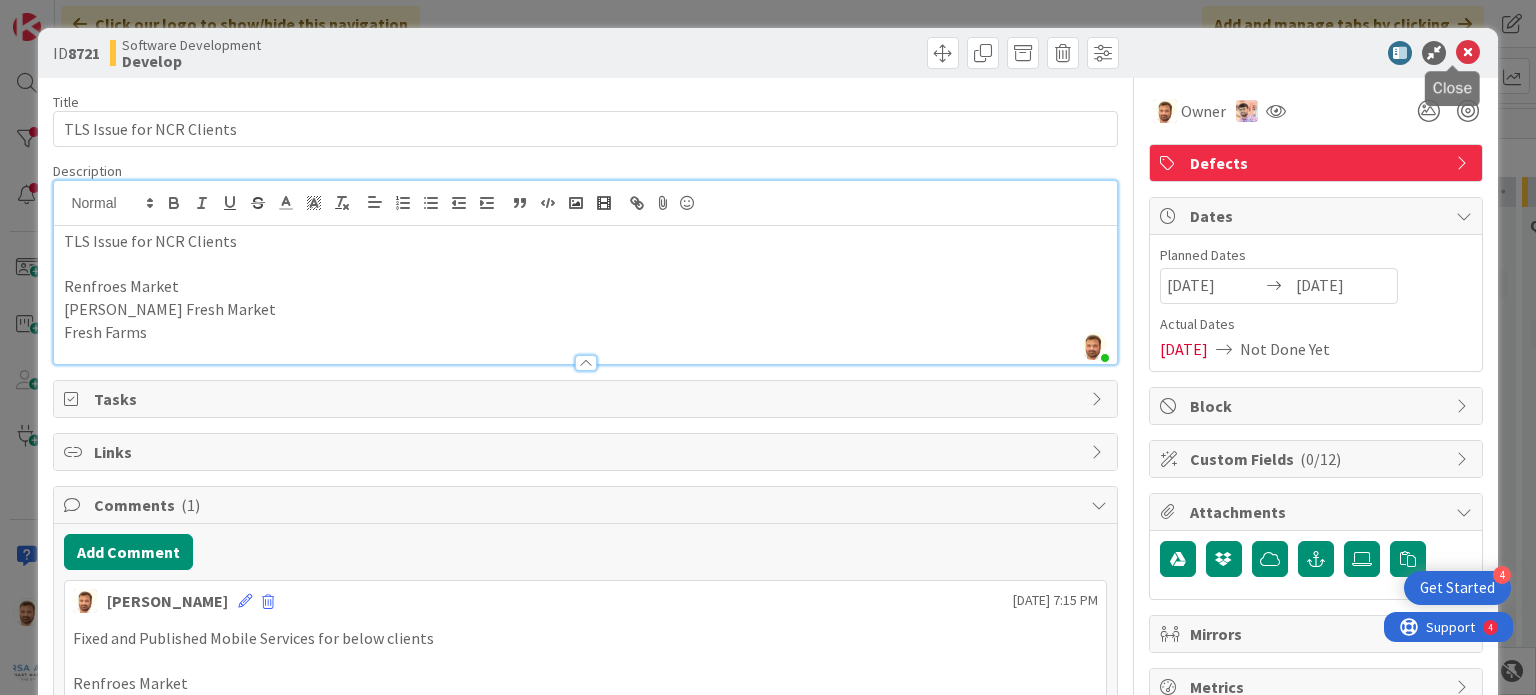 click at bounding box center (1468, 53) 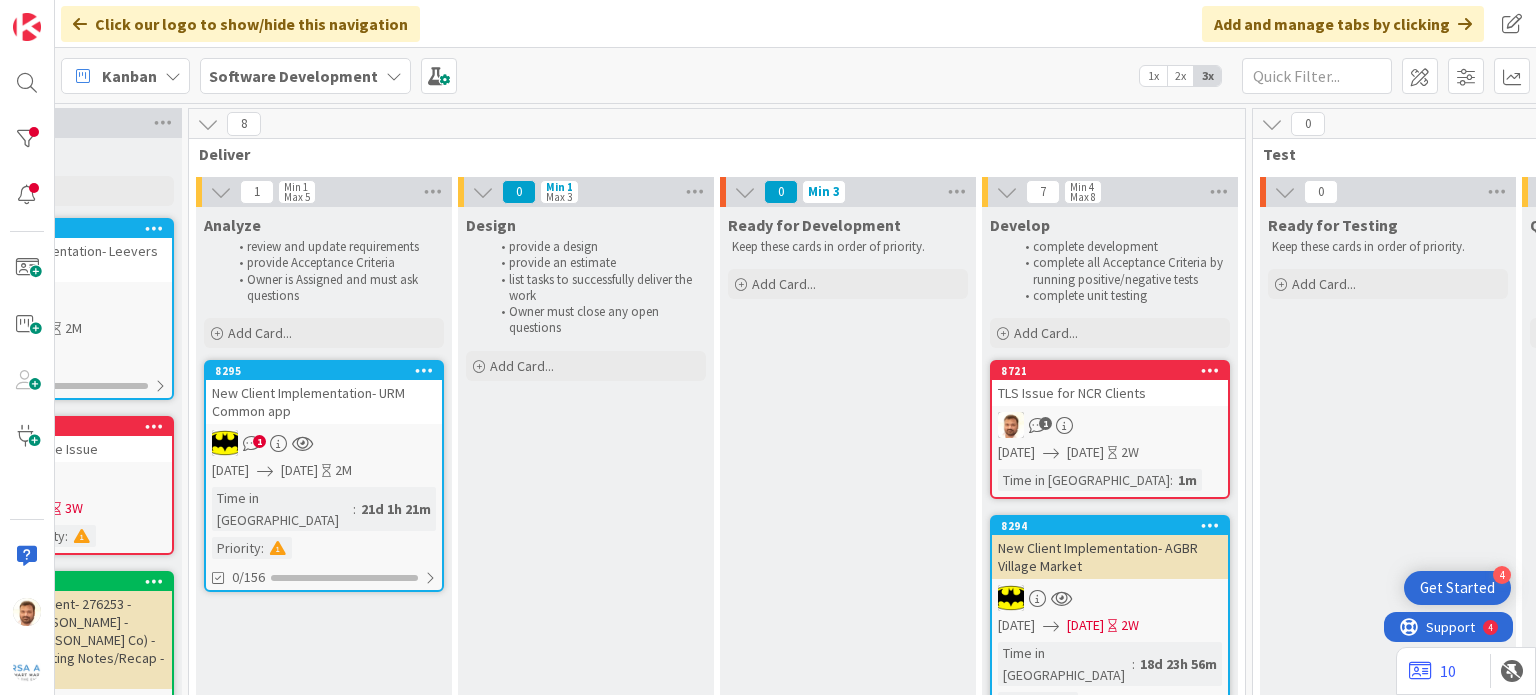 scroll, scrollTop: 0, scrollLeft: 0, axis: both 